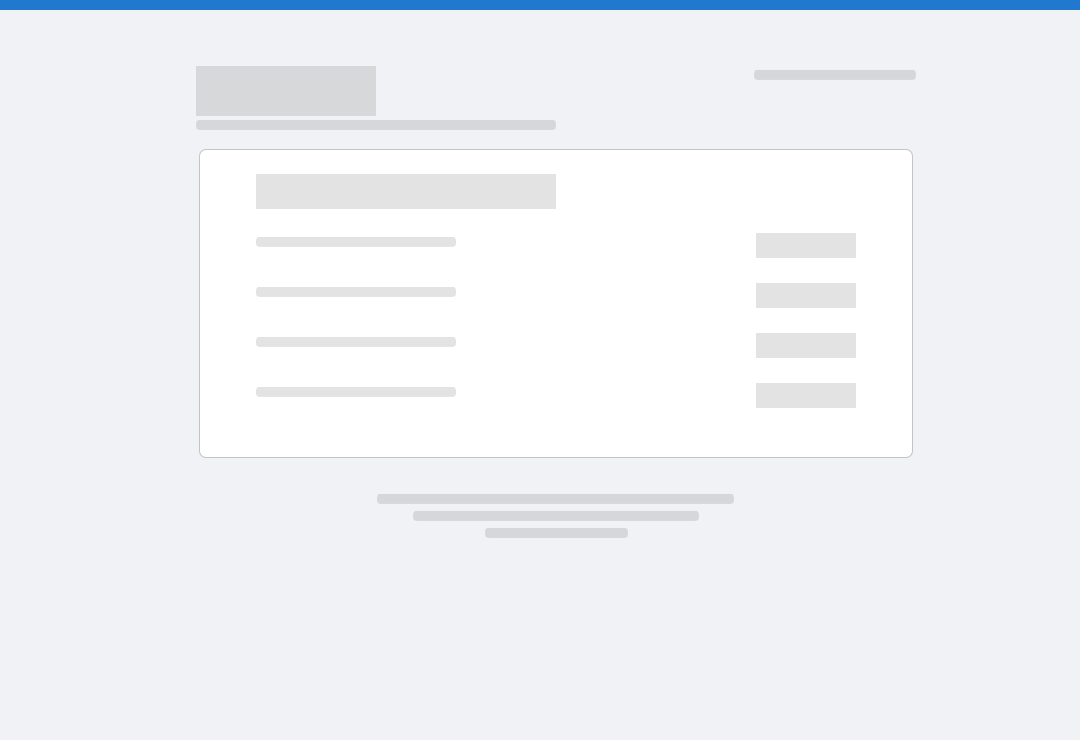 scroll, scrollTop: 0, scrollLeft: 0, axis: both 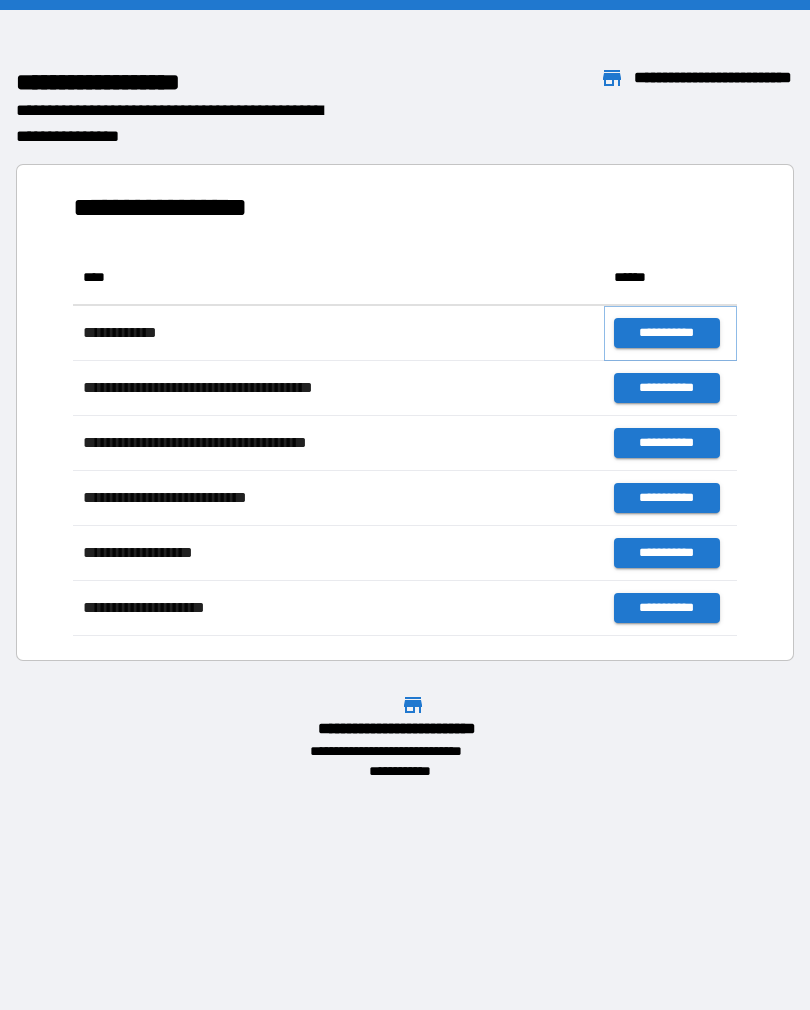 click on "**********" at bounding box center [666, 333] 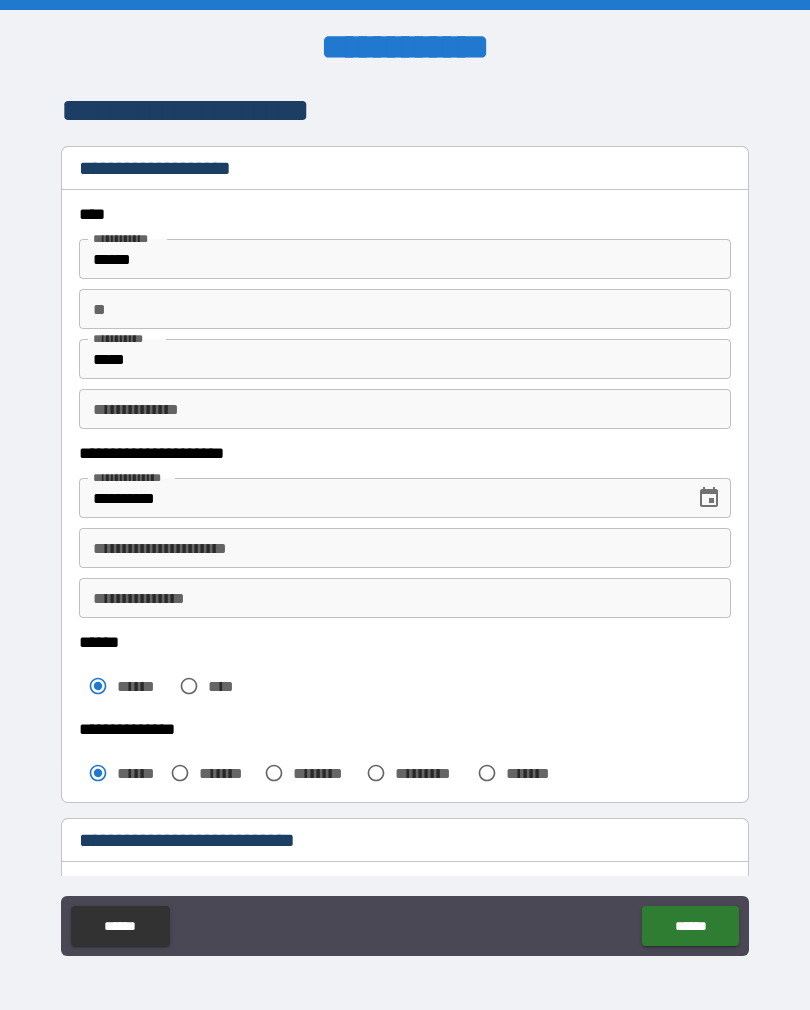 click on "******" 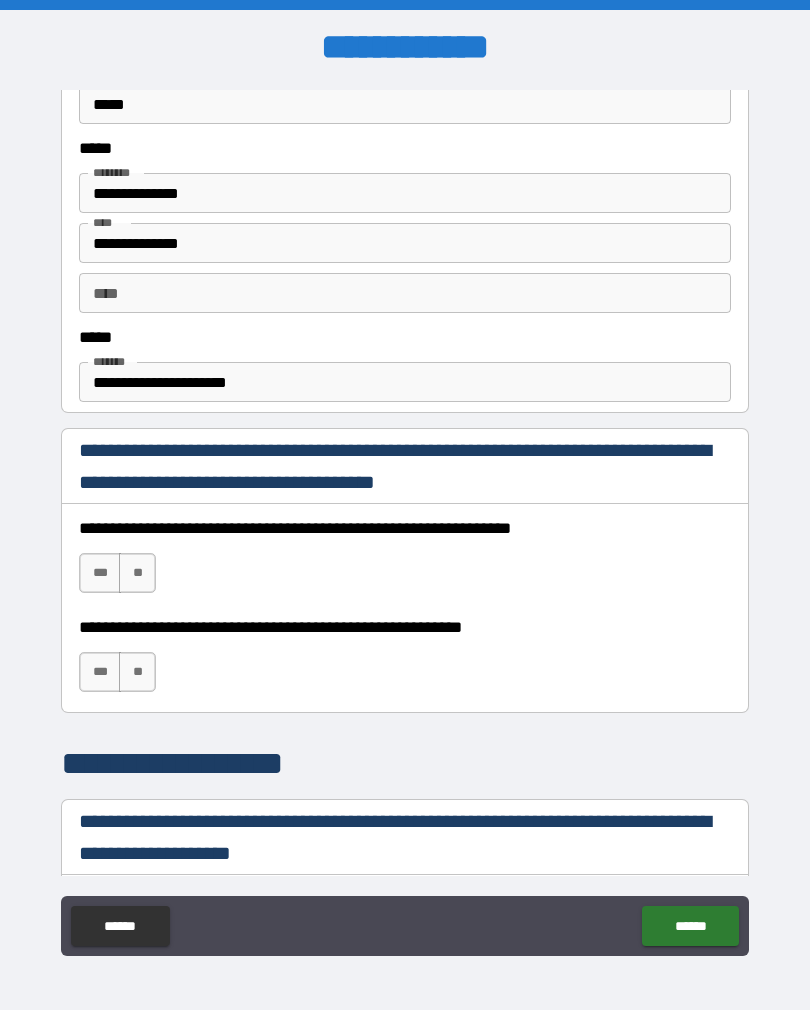 scroll, scrollTop: 1020, scrollLeft: 0, axis: vertical 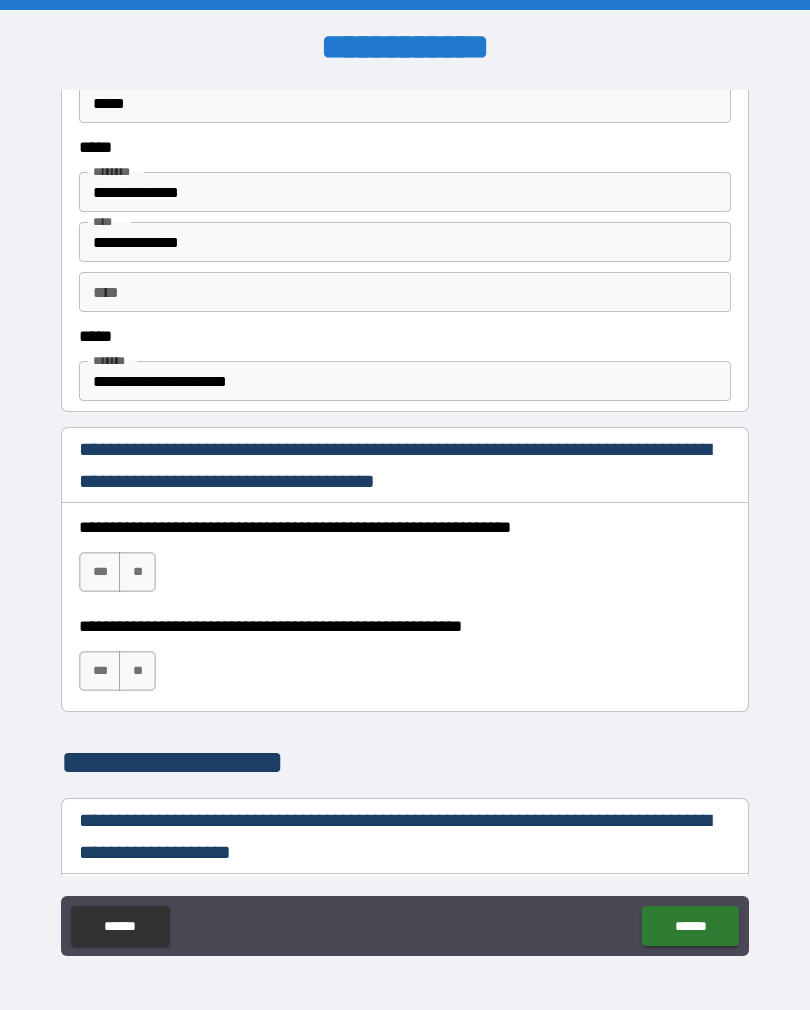 click on "***" at bounding box center [100, 572] 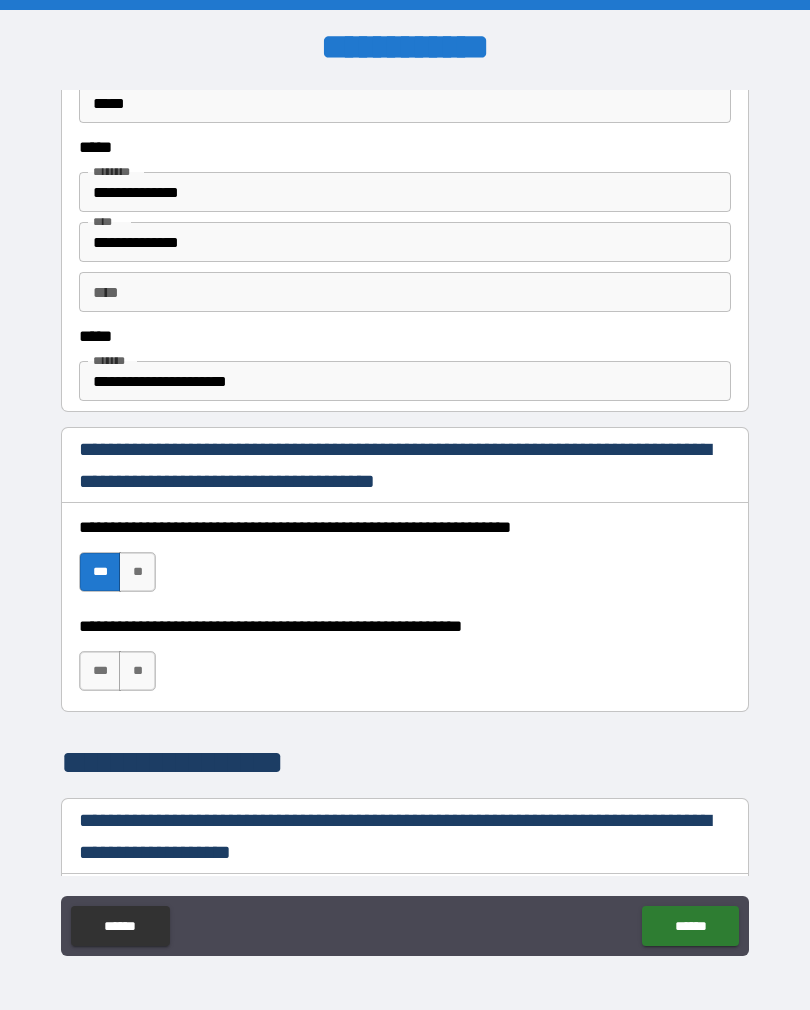 click on "***" at bounding box center (100, 671) 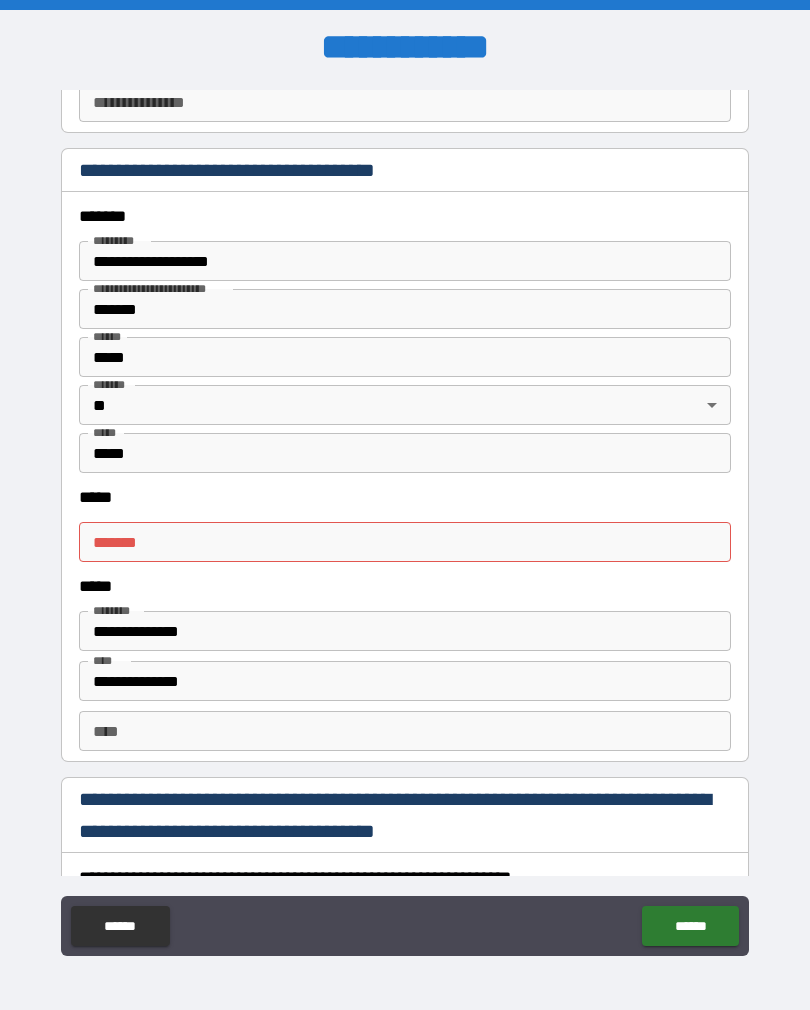 scroll, scrollTop: 2314, scrollLeft: 0, axis: vertical 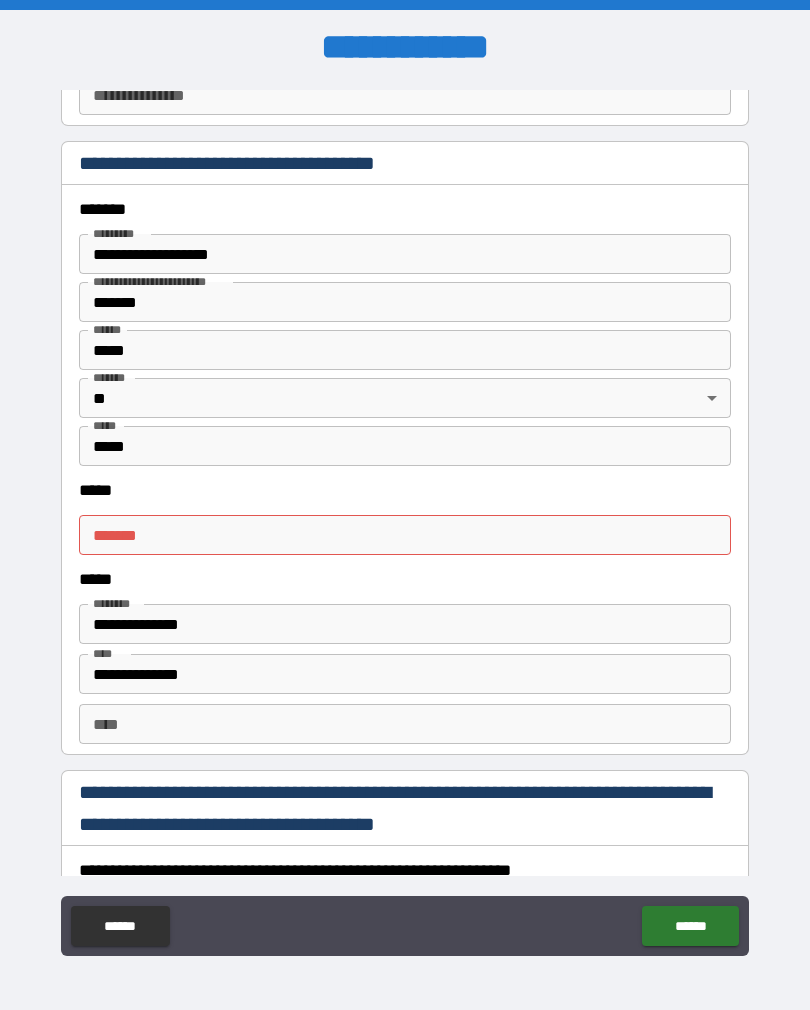 click on "*****   * *****   *" at bounding box center (405, 535) 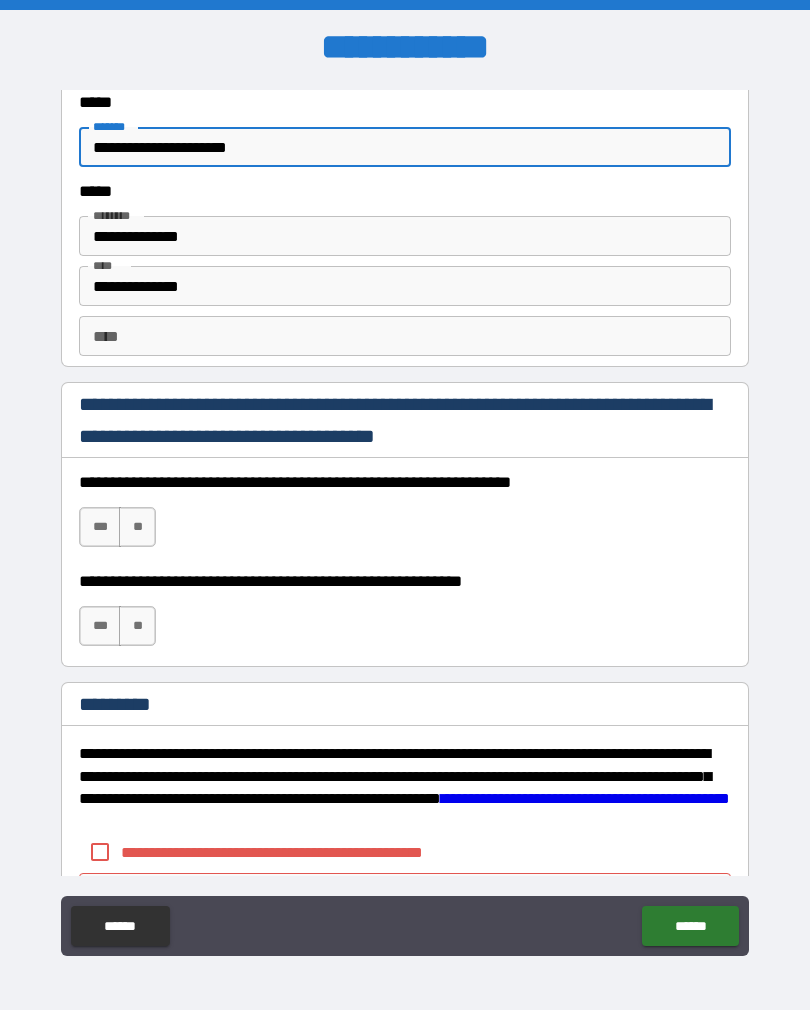 scroll, scrollTop: 2703, scrollLeft: 0, axis: vertical 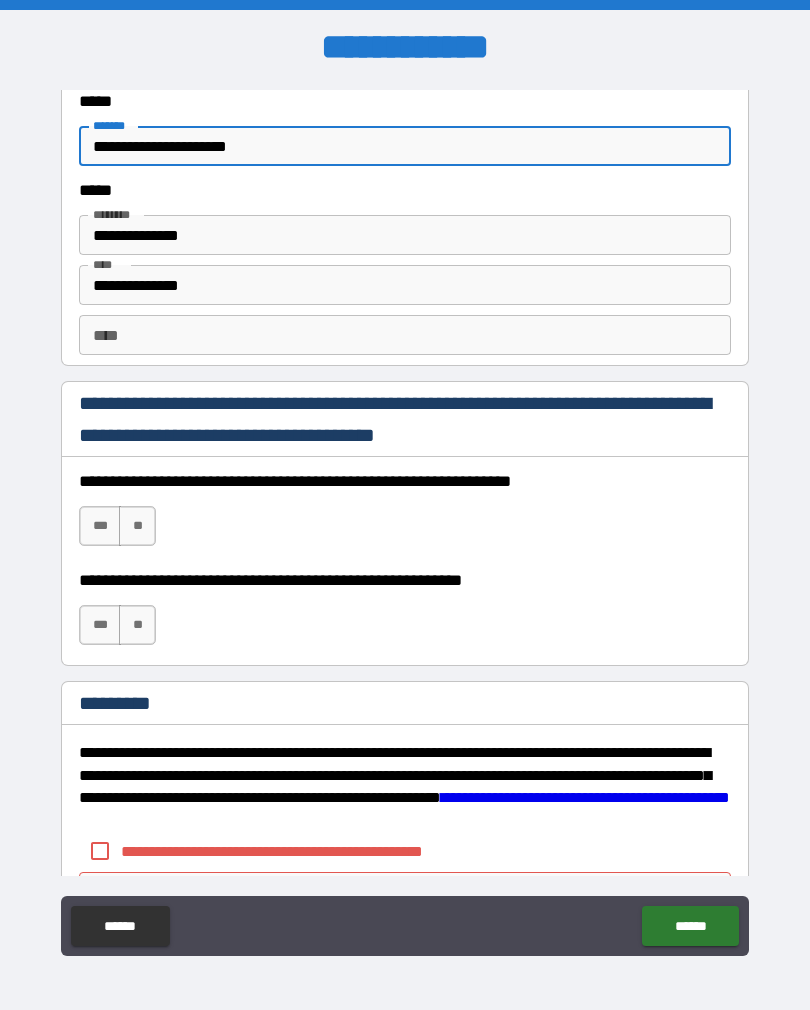 type on "**********" 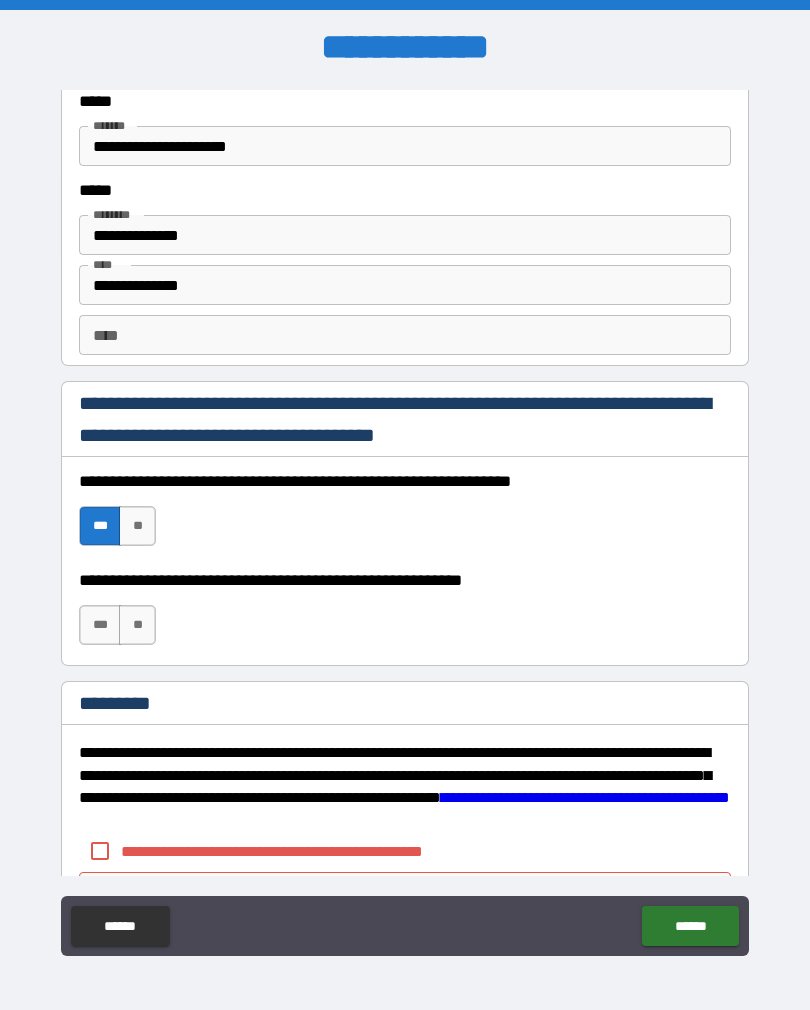click on "***" at bounding box center [100, 625] 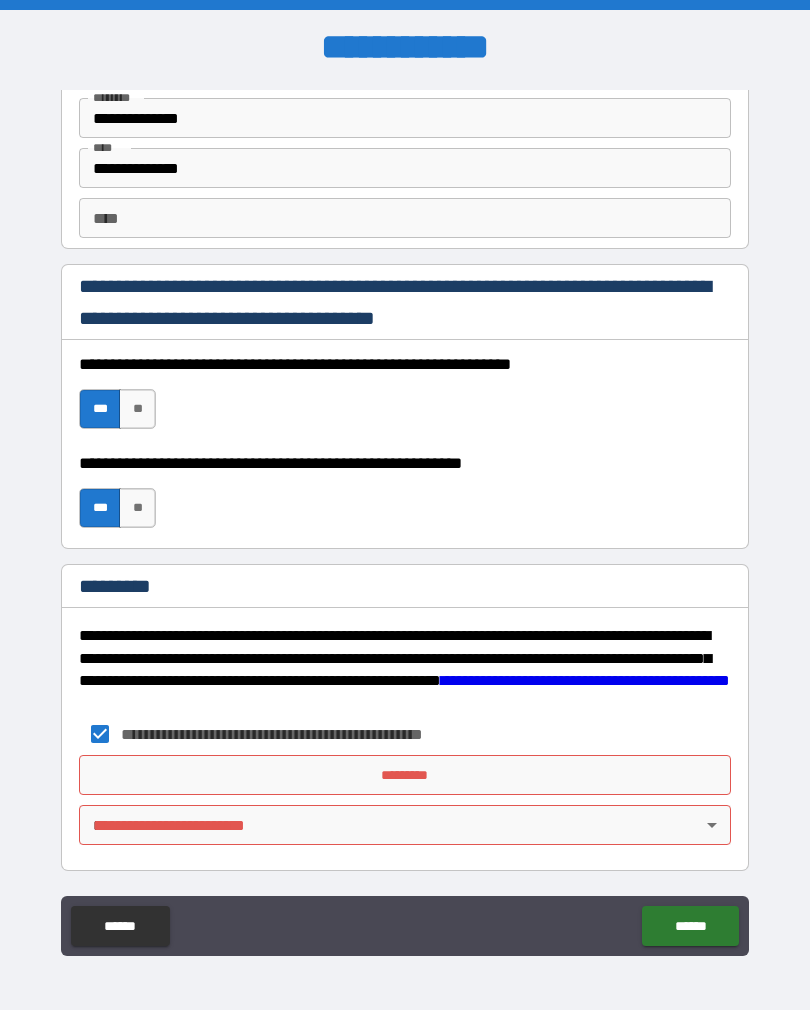 scroll, scrollTop: 2820, scrollLeft: 0, axis: vertical 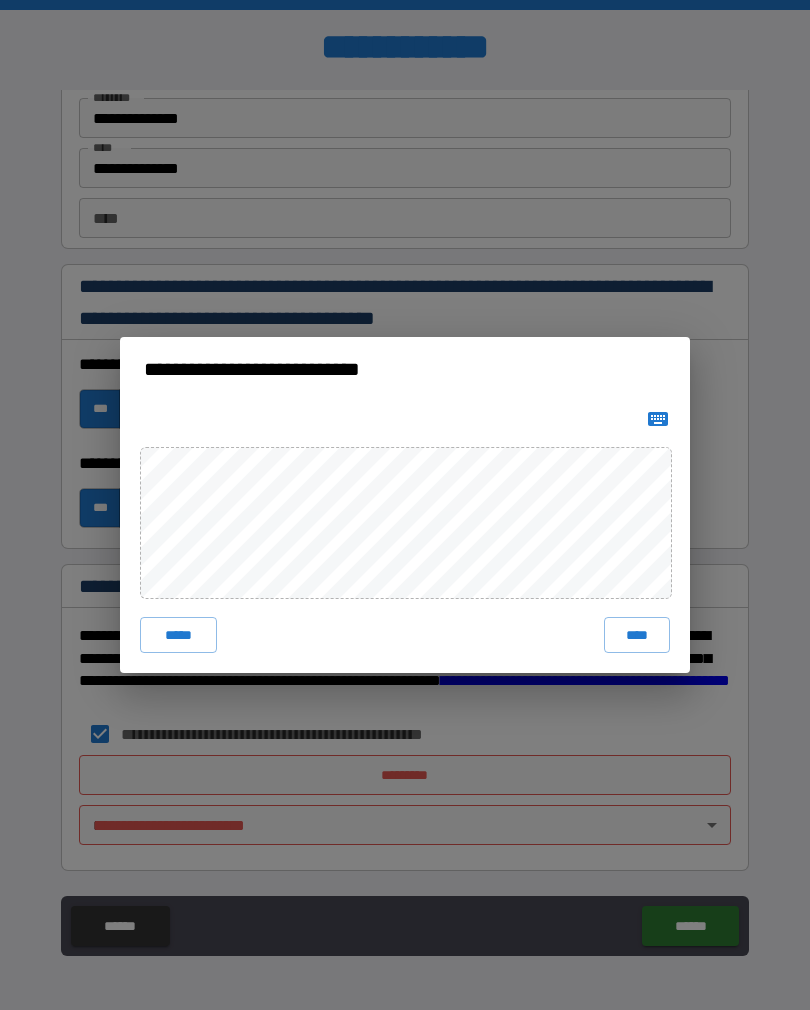 click on "****" at bounding box center [637, 635] 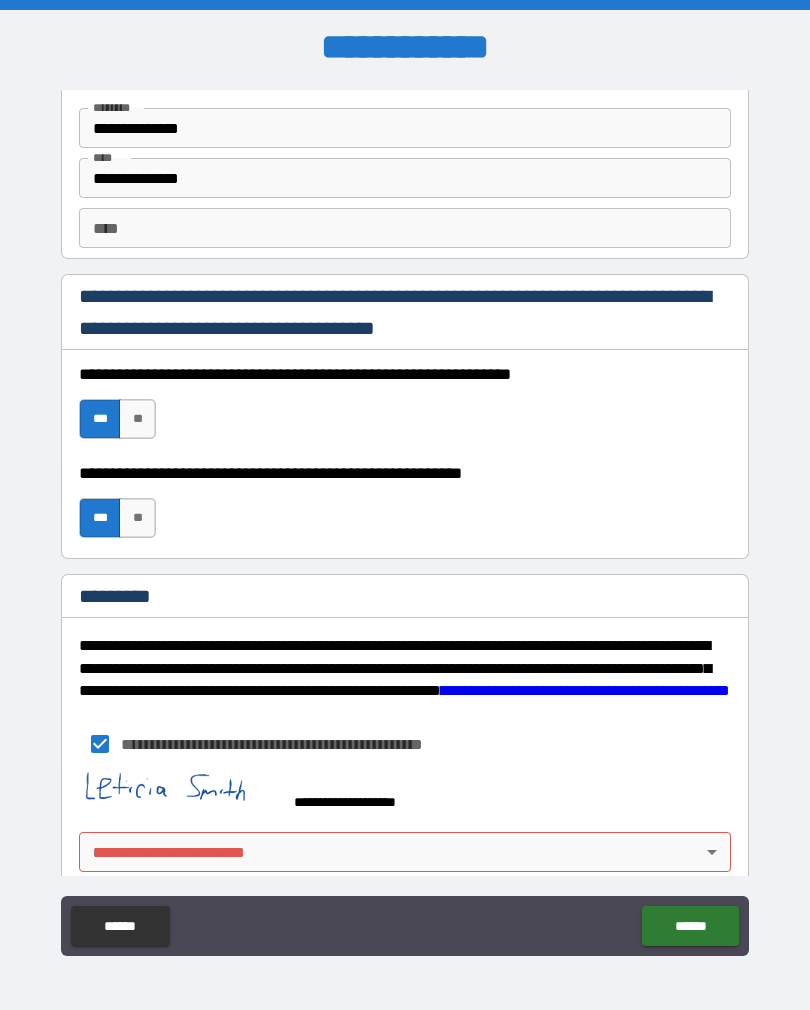 click on "**********" at bounding box center (405, 520) 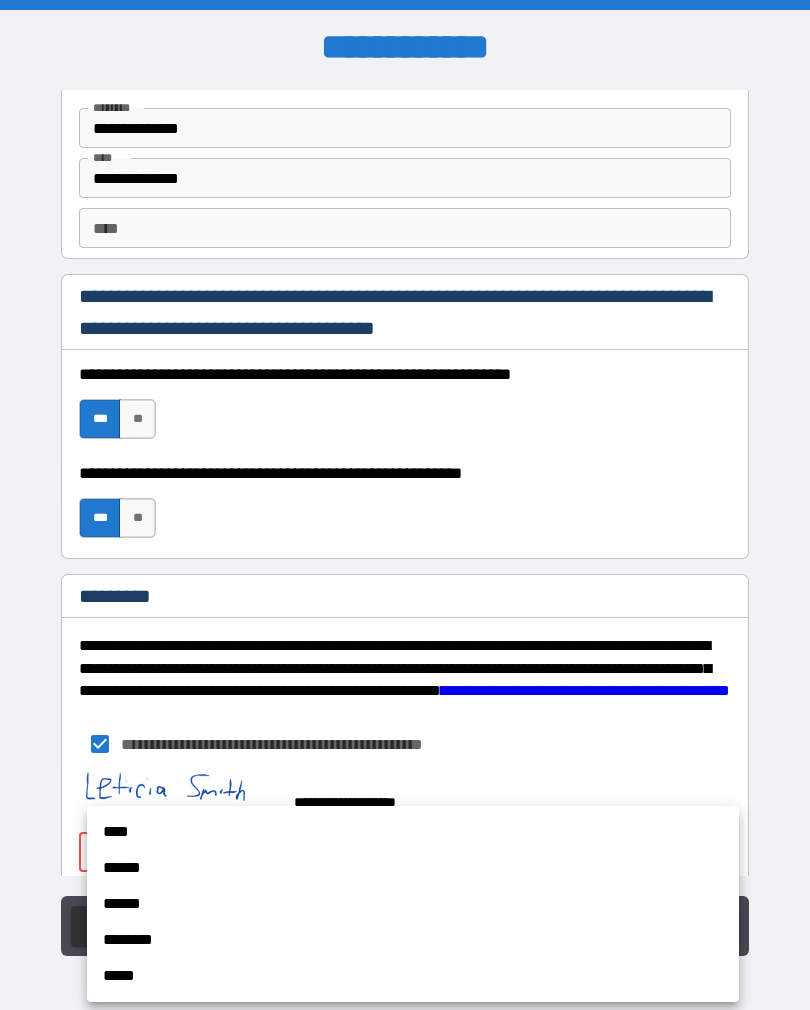 click on "******" at bounding box center (413, 868) 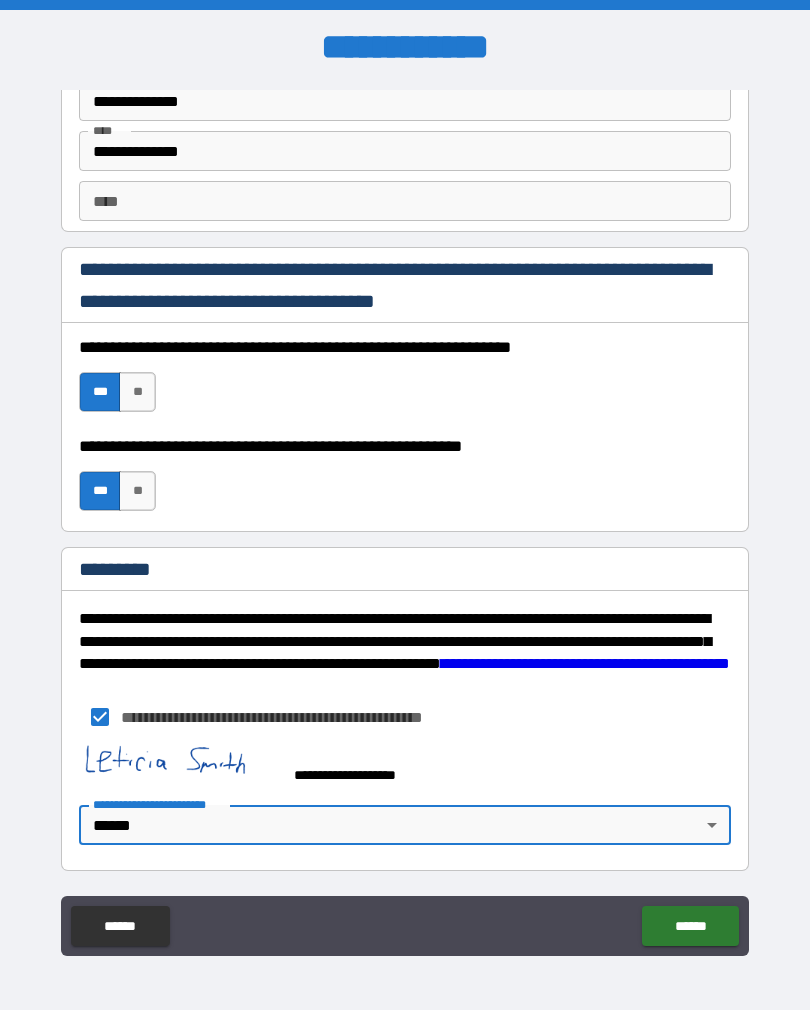 scroll, scrollTop: 2837, scrollLeft: 0, axis: vertical 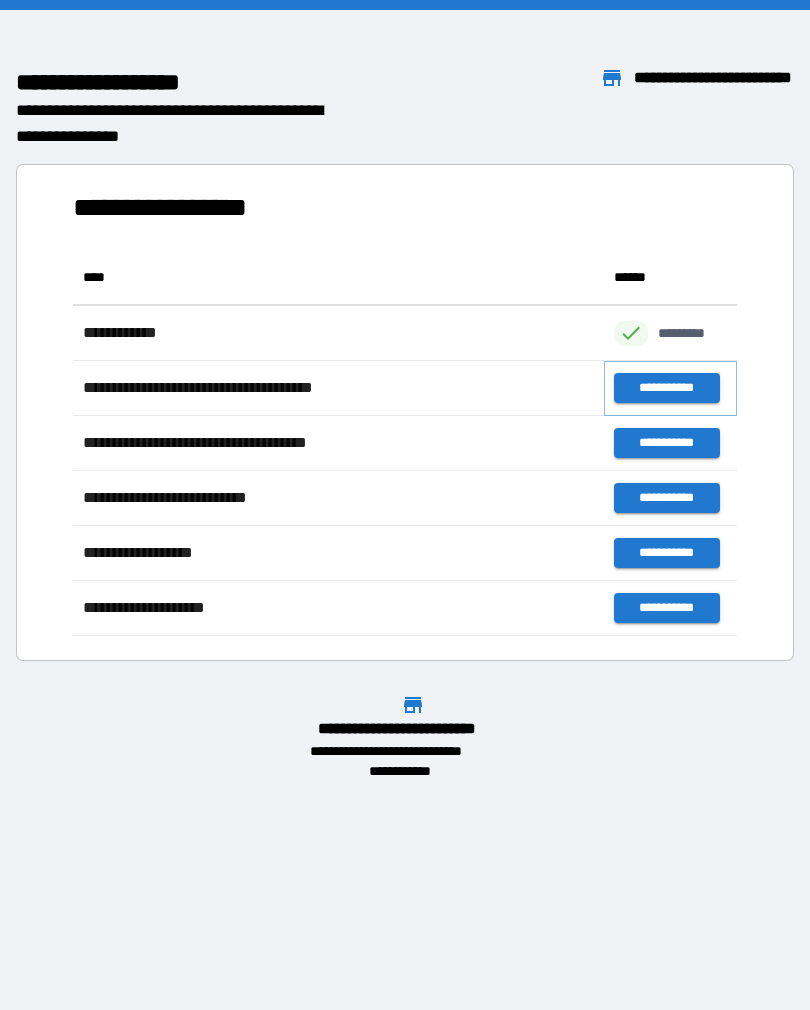 click on "**********" at bounding box center [666, 388] 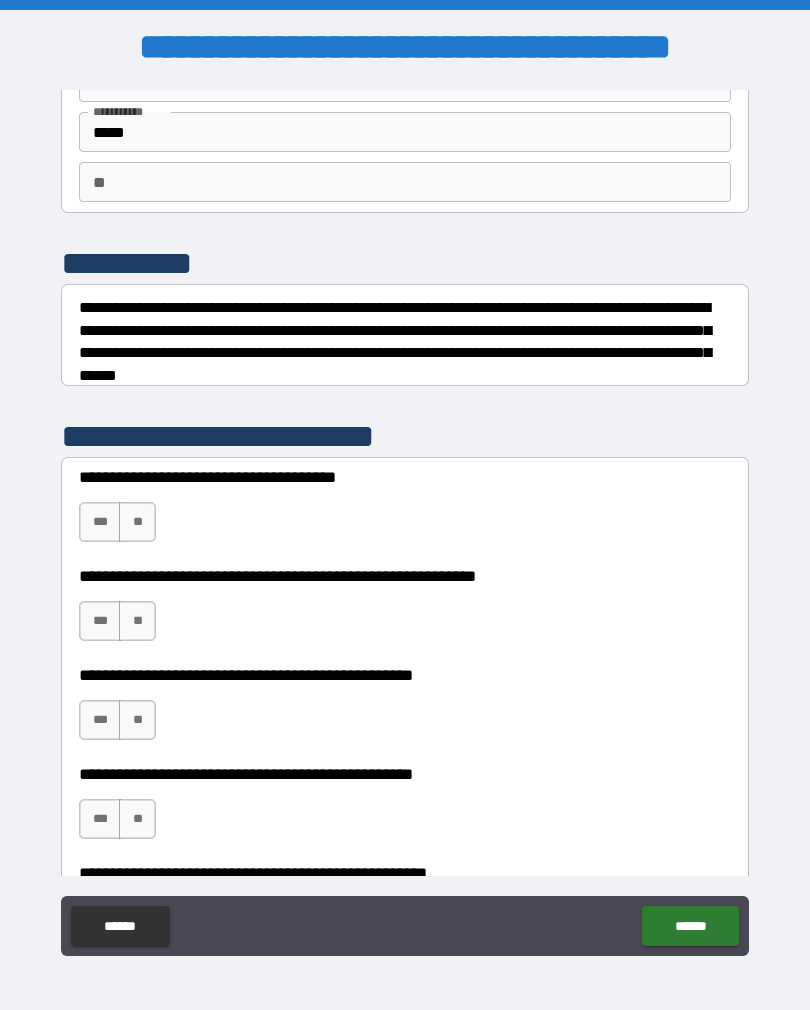scroll, scrollTop: 127, scrollLeft: 0, axis: vertical 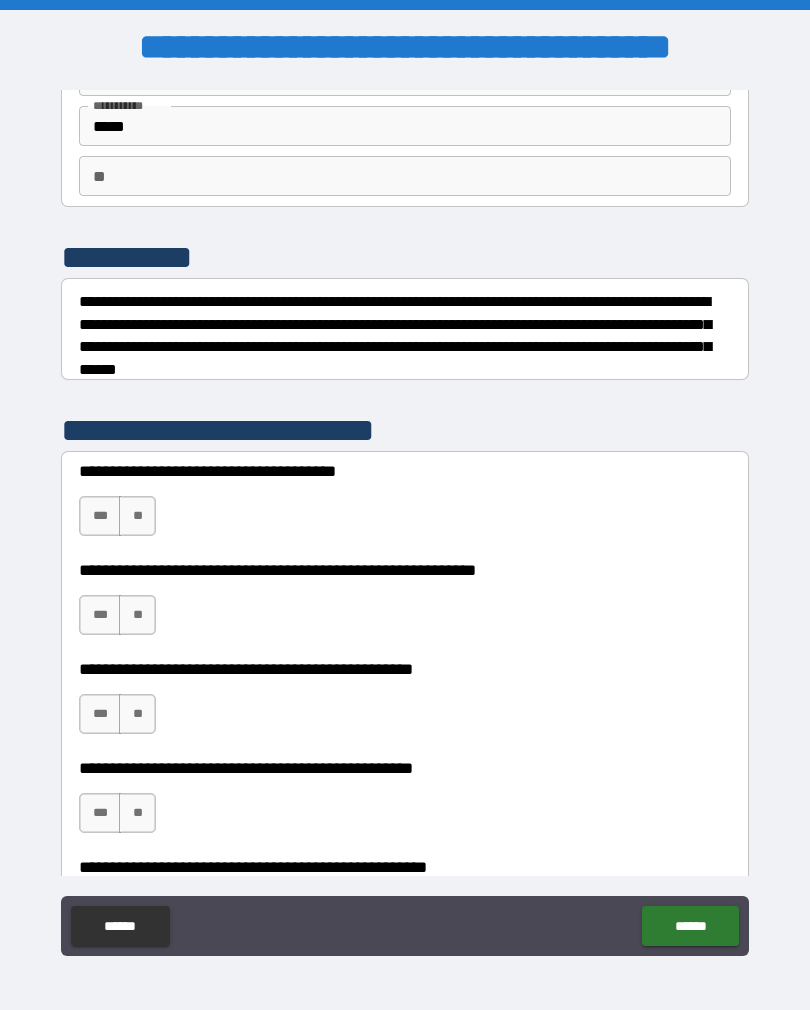 click on "**" at bounding box center [137, 516] 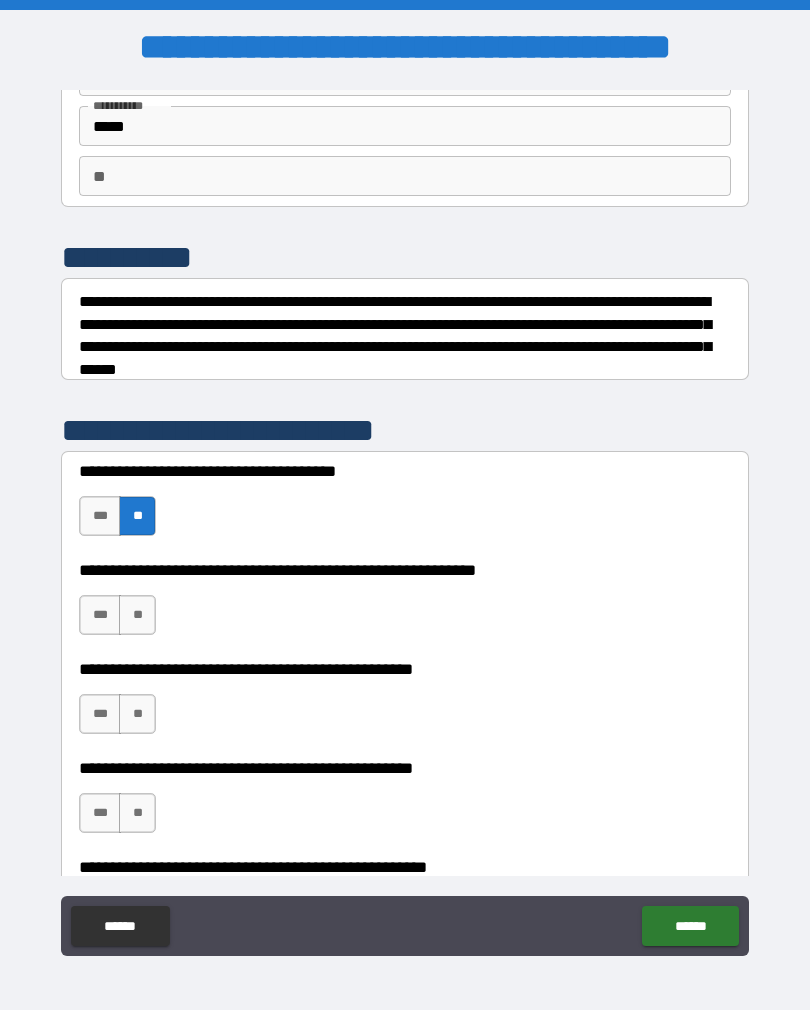 click on "**" at bounding box center [137, 615] 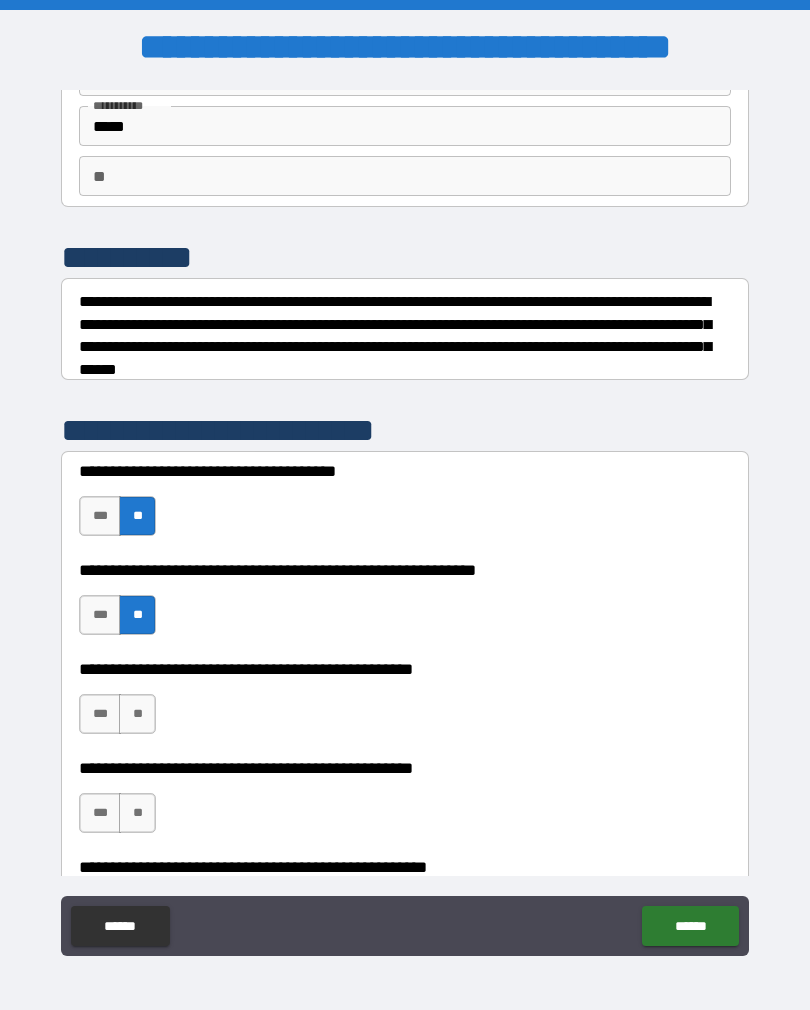 click on "**" at bounding box center (137, 714) 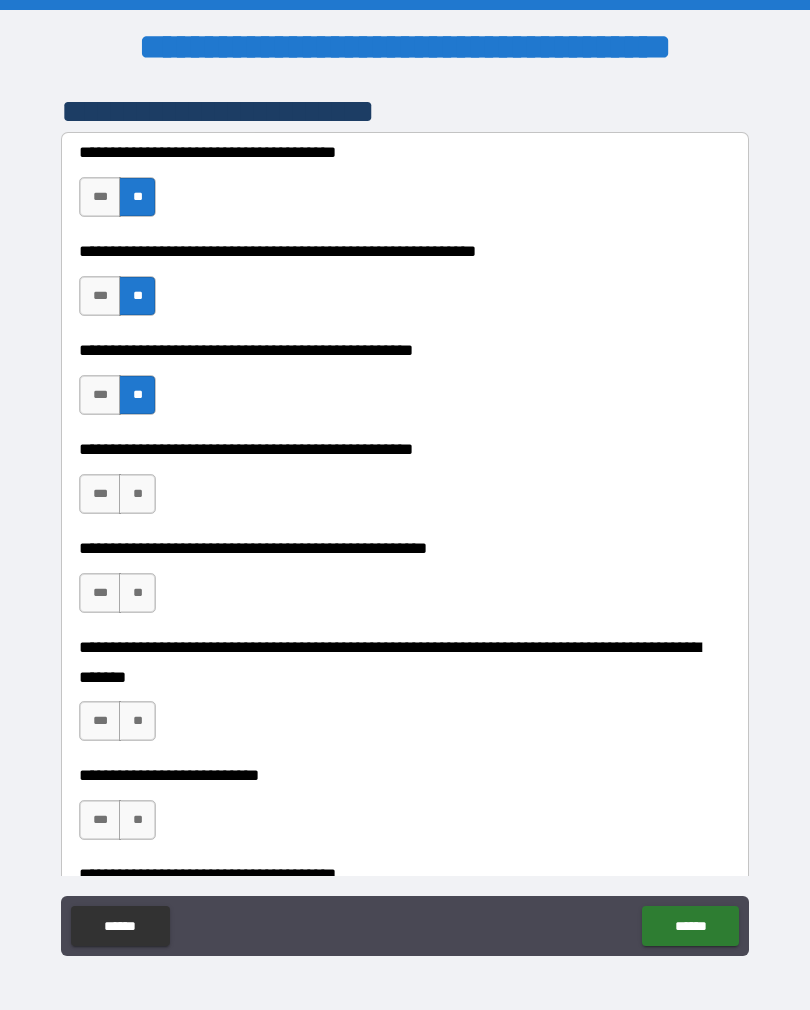 scroll, scrollTop: 457, scrollLeft: 0, axis: vertical 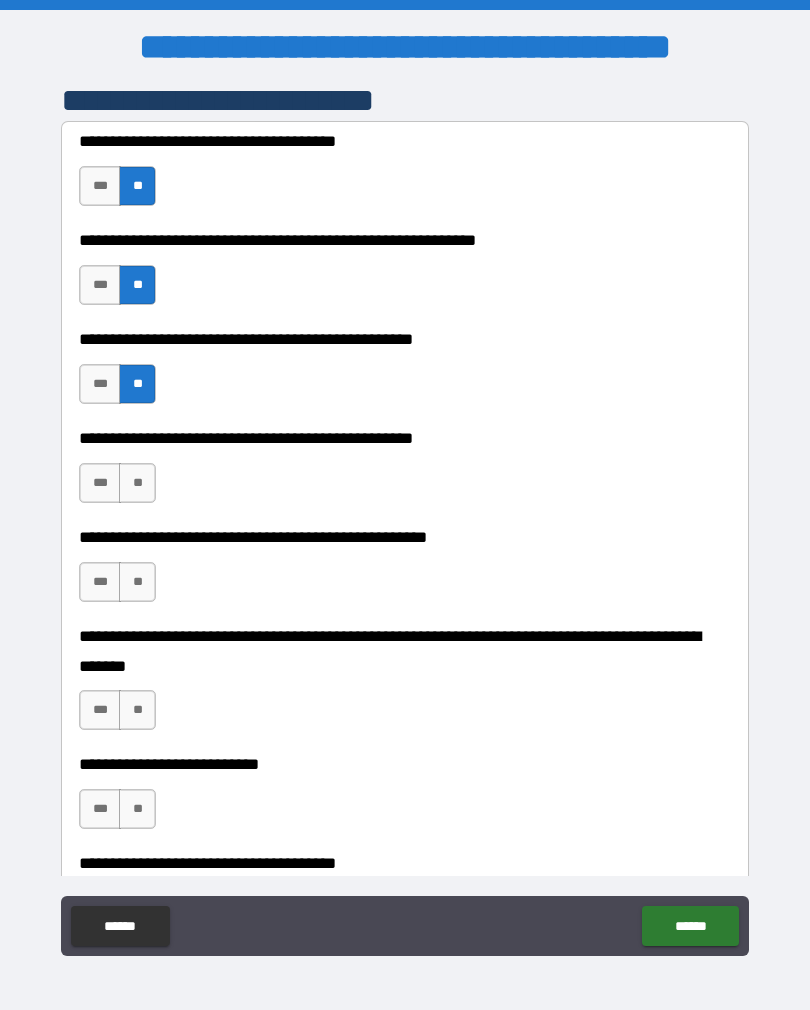 click on "**" at bounding box center [137, 483] 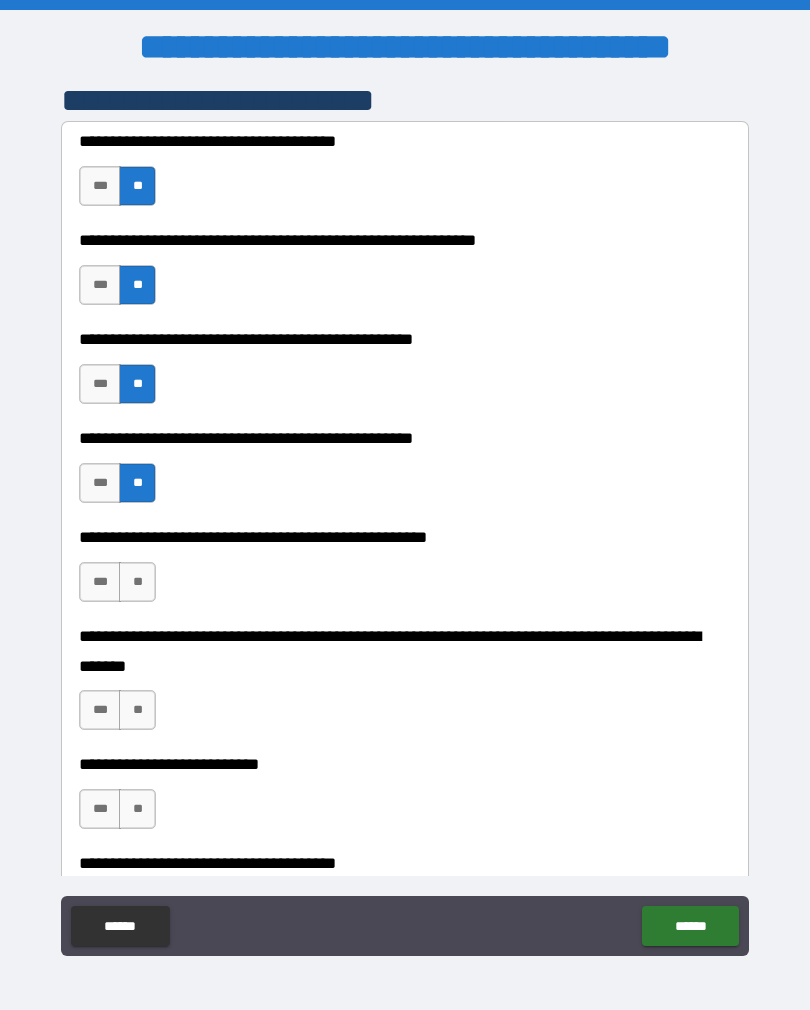 click on "**" at bounding box center [137, 582] 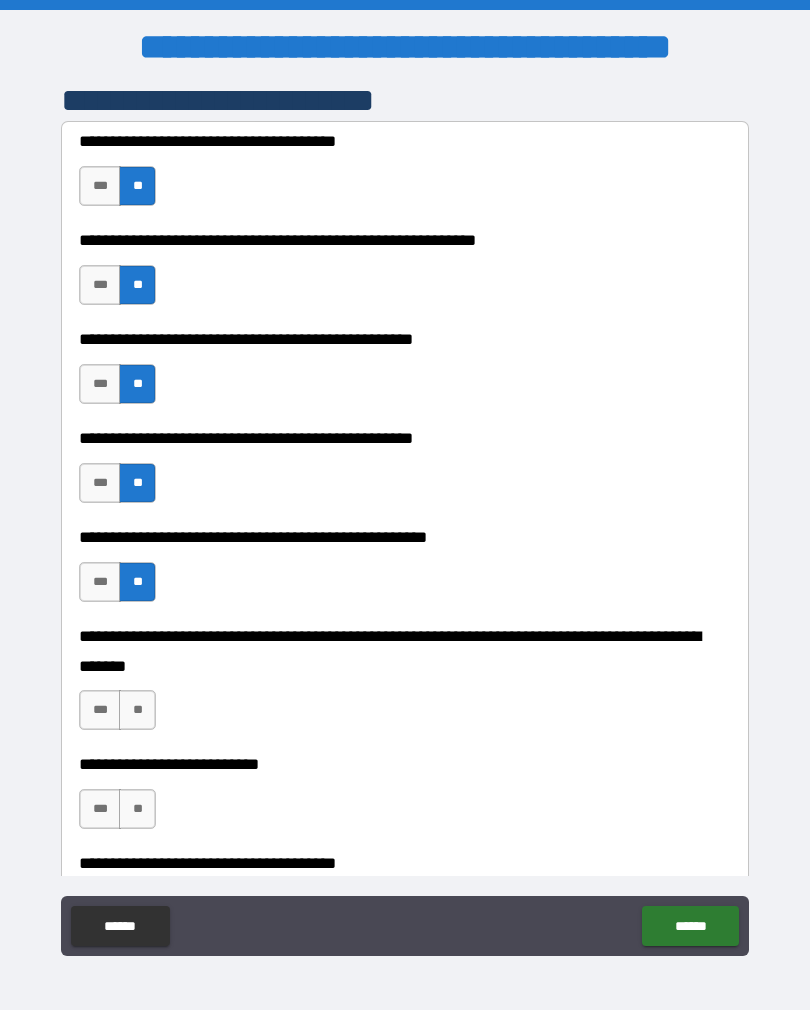 click on "**" at bounding box center [137, 710] 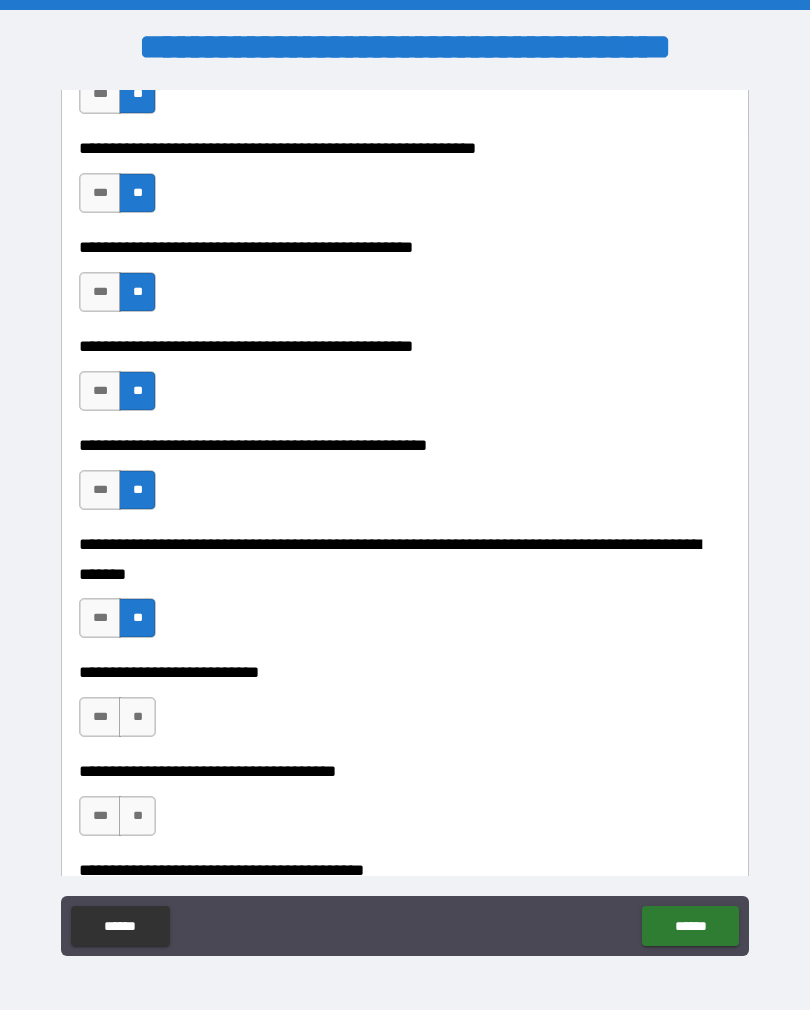 scroll, scrollTop: 555, scrollLeft: 0, axis: vertical 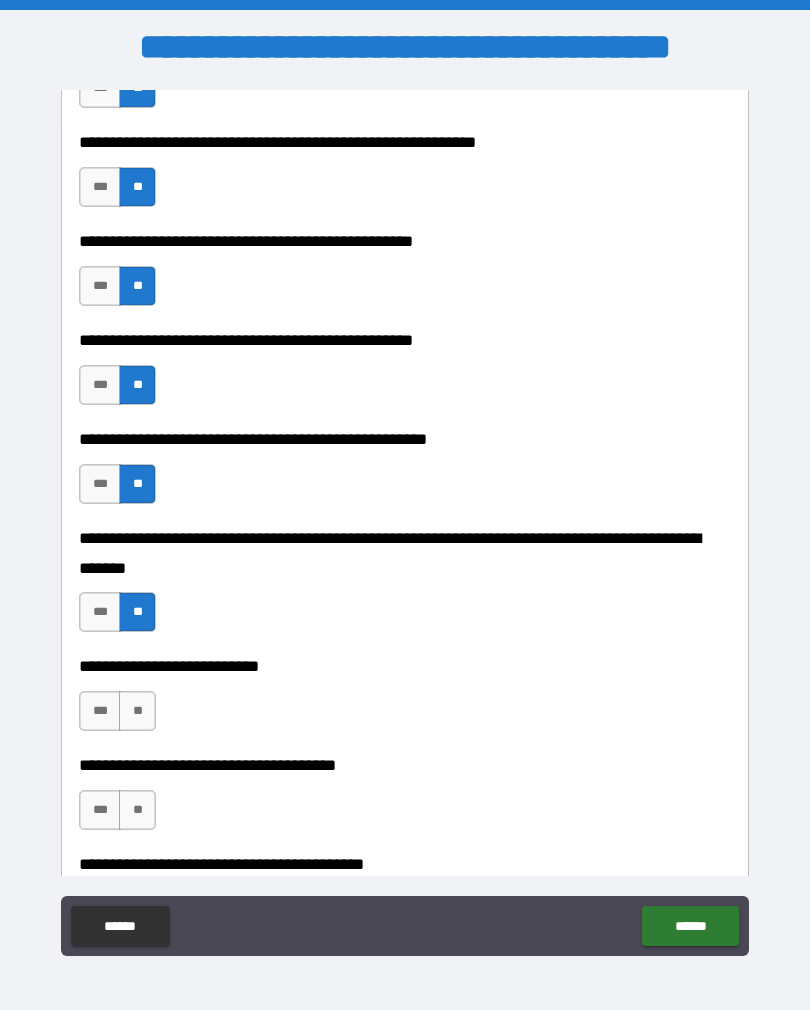 click on "**" at bounding box center [137, 711] 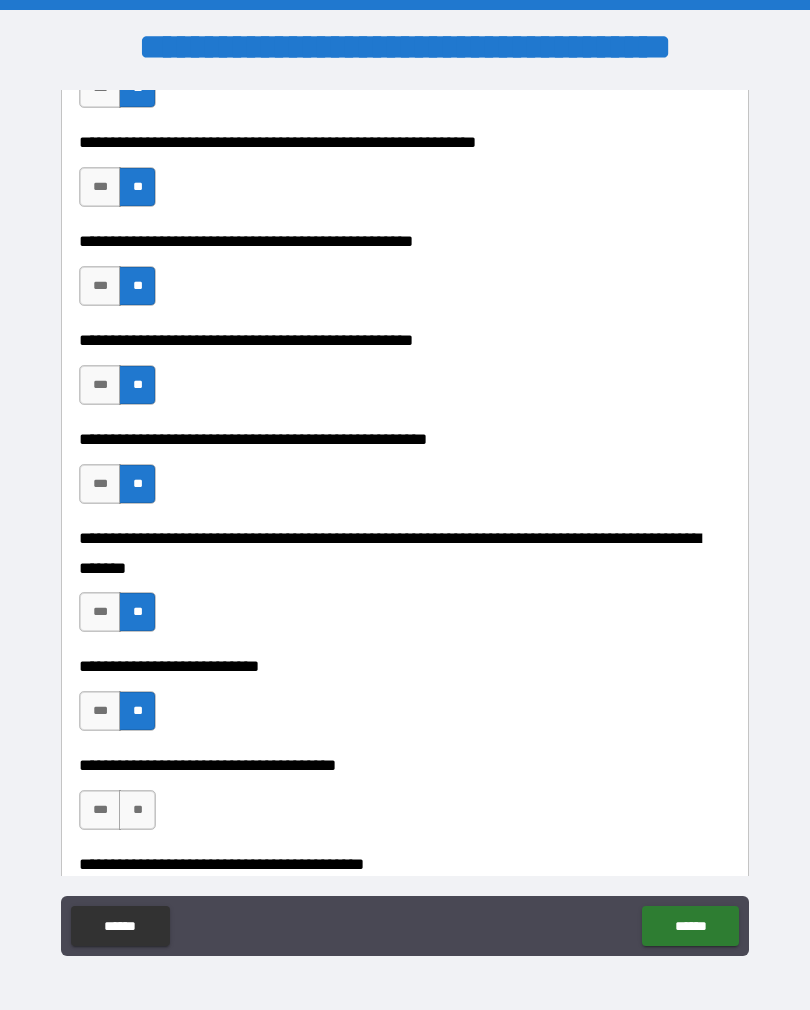 click on "**" at bounding box center (137, 810) 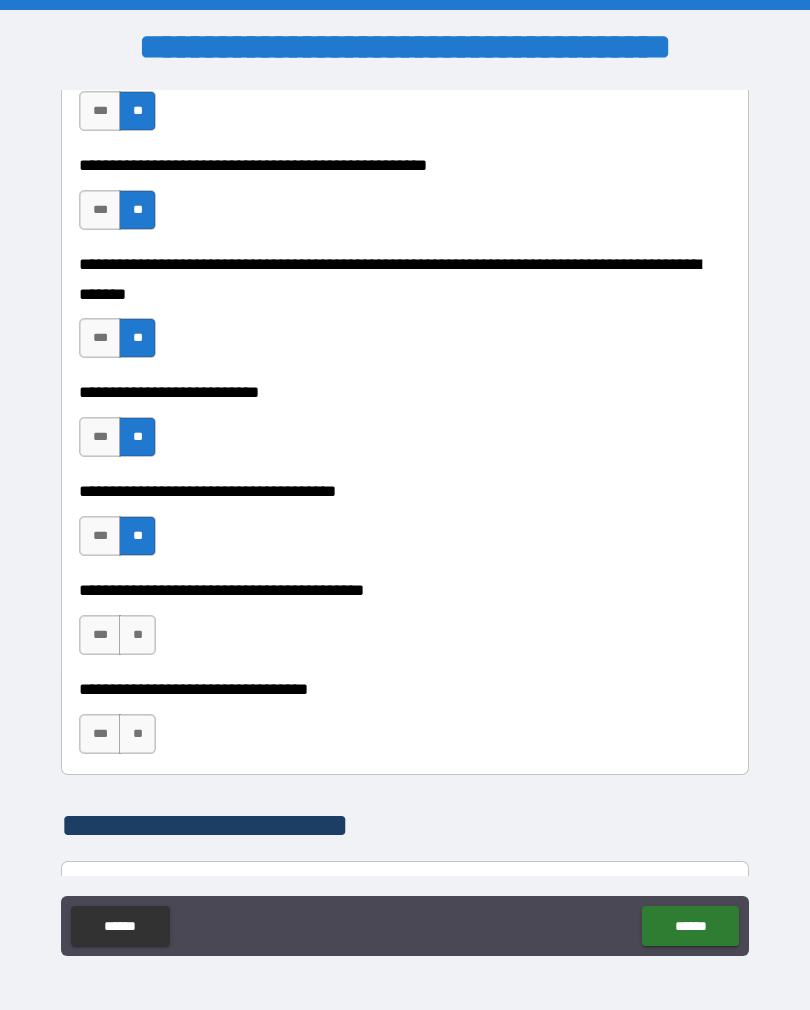 scroll, scrollTop: 830, scrollLeft: 0, axis: vertical 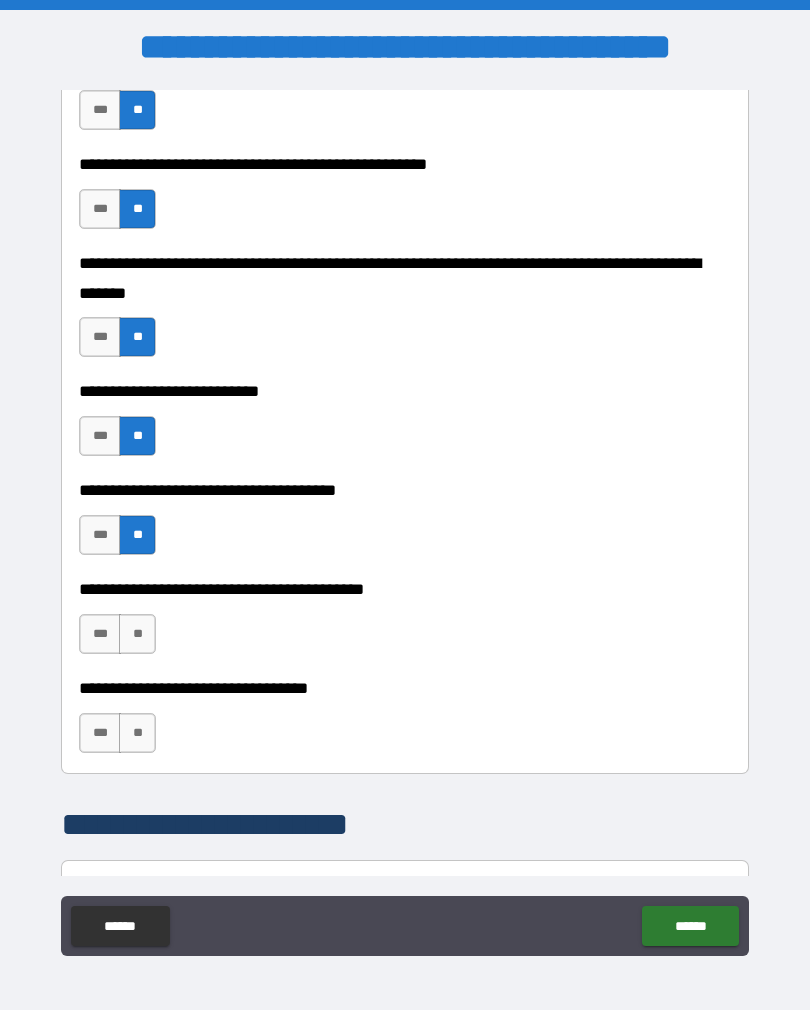 click on "**" at bounding box center (137, 634) 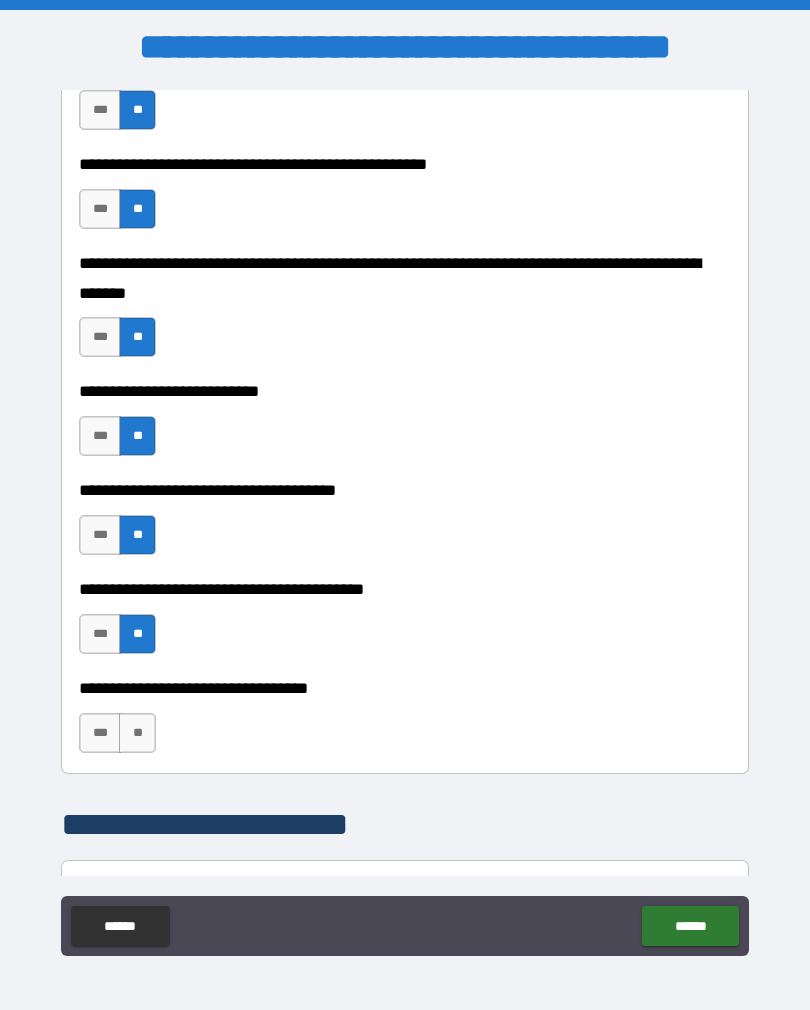 click on "**" at bounding box center (137, 733) 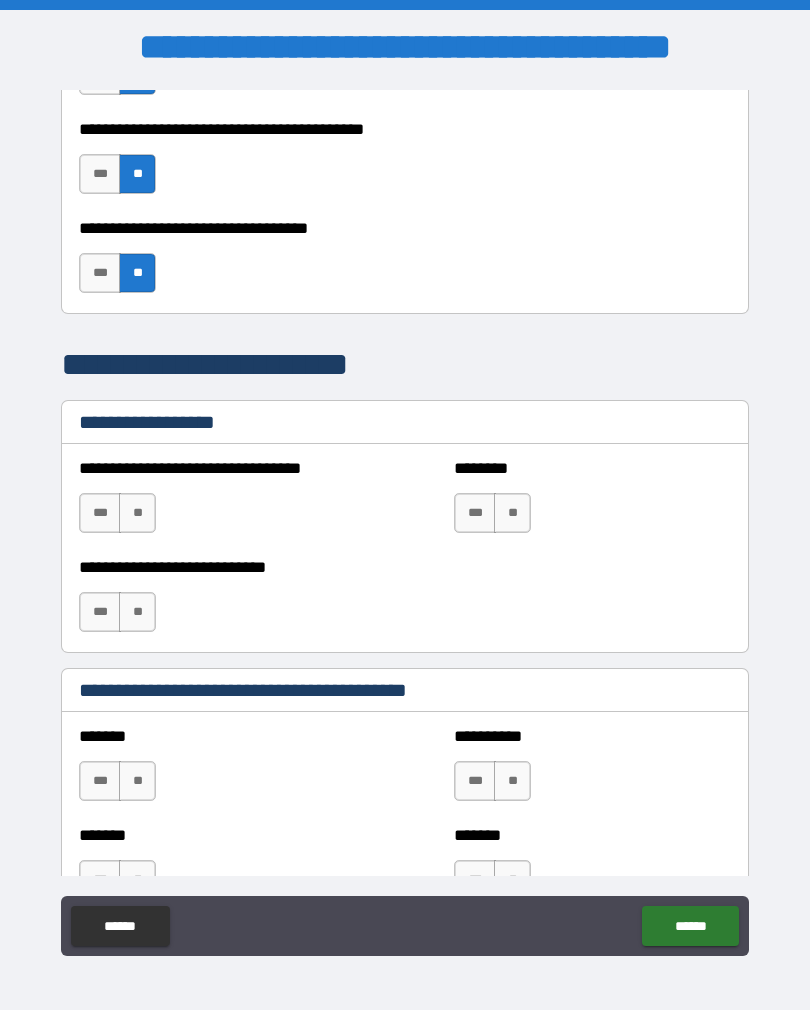 scroll, scrollTop: 1302, scrollLeft: 0, axis: vertical 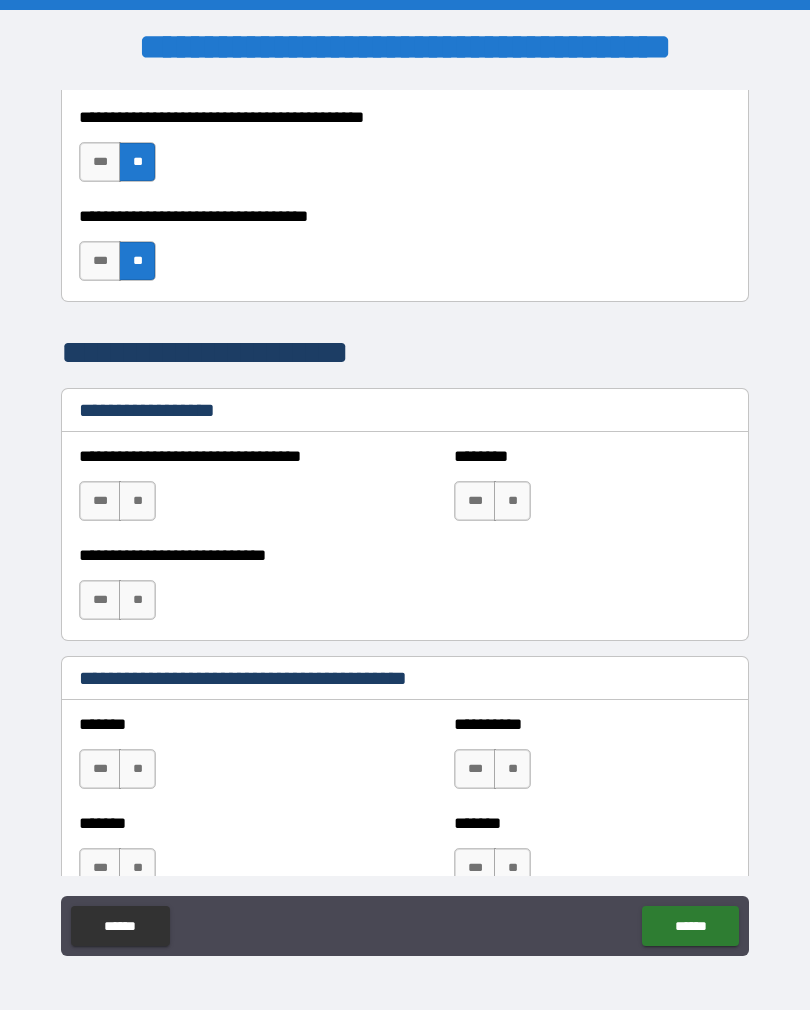 click on "**" at bounding box center (137, 501) 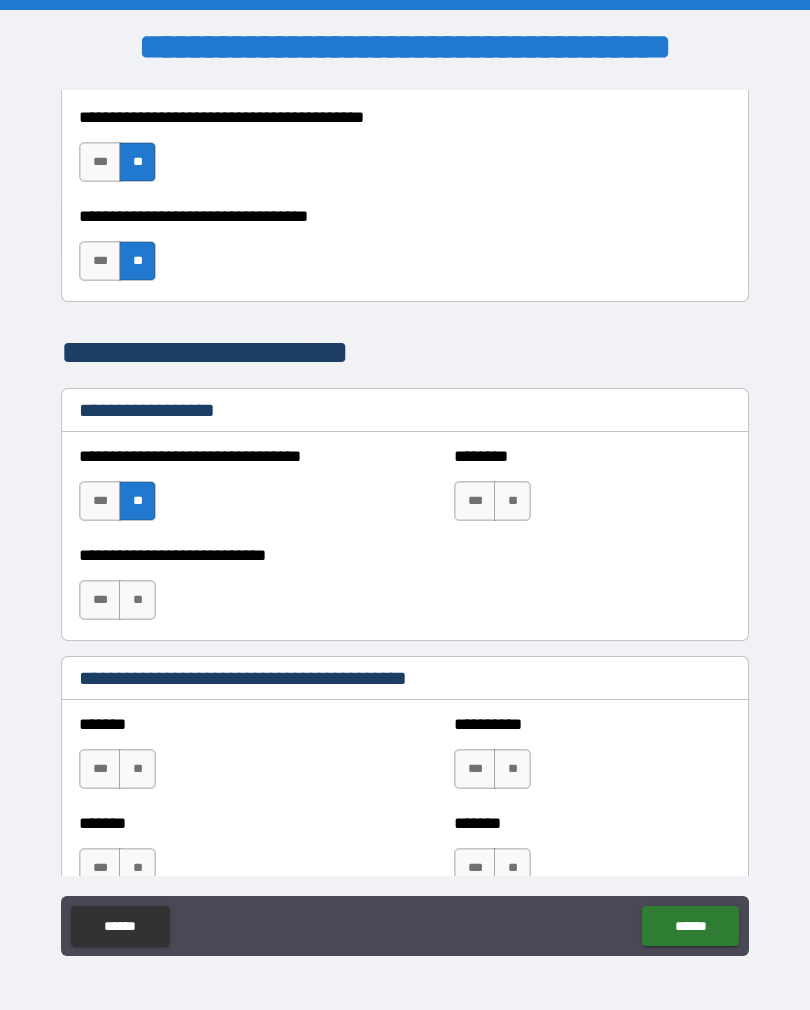 click on "**" at bounding box center (137, 600) 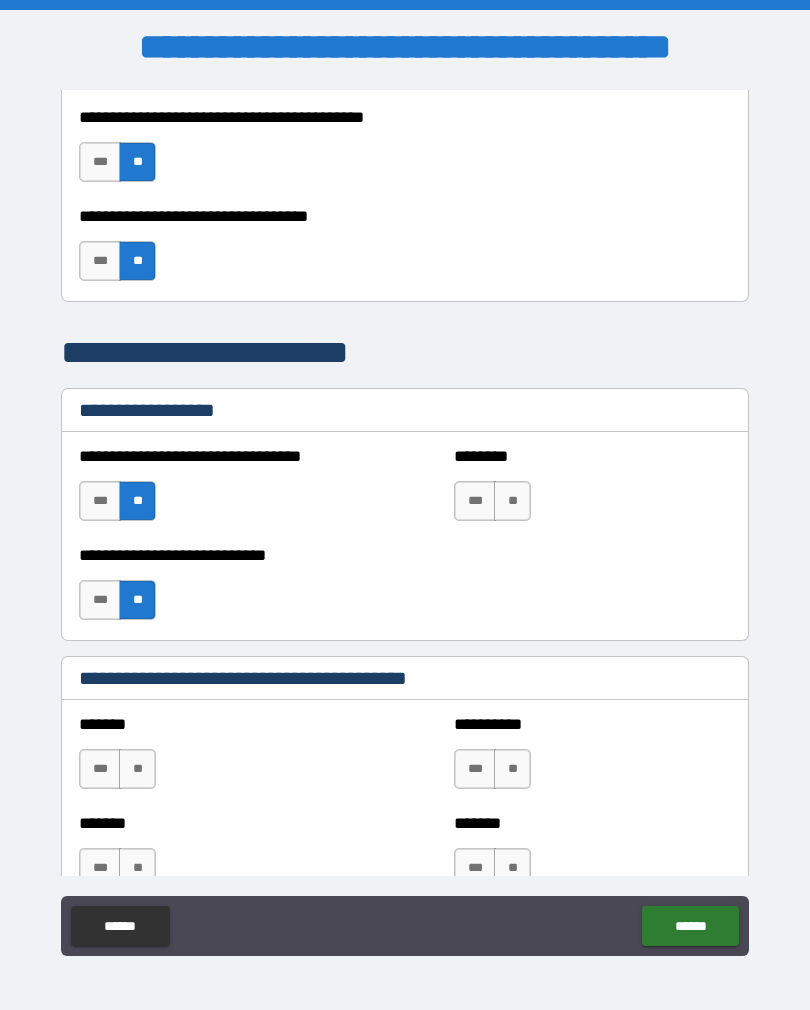 click on "**" at bounding box center (512, 501) 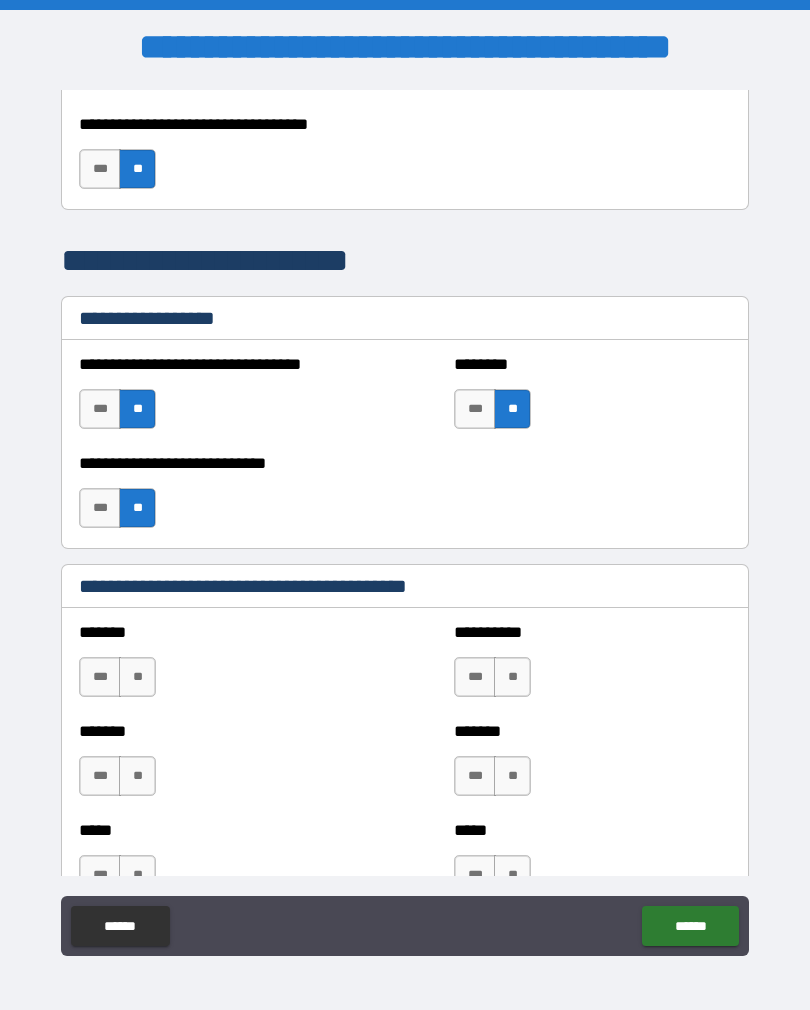 scroll, scrollTop: 1395, scrollLeft: 0, axis: vertical 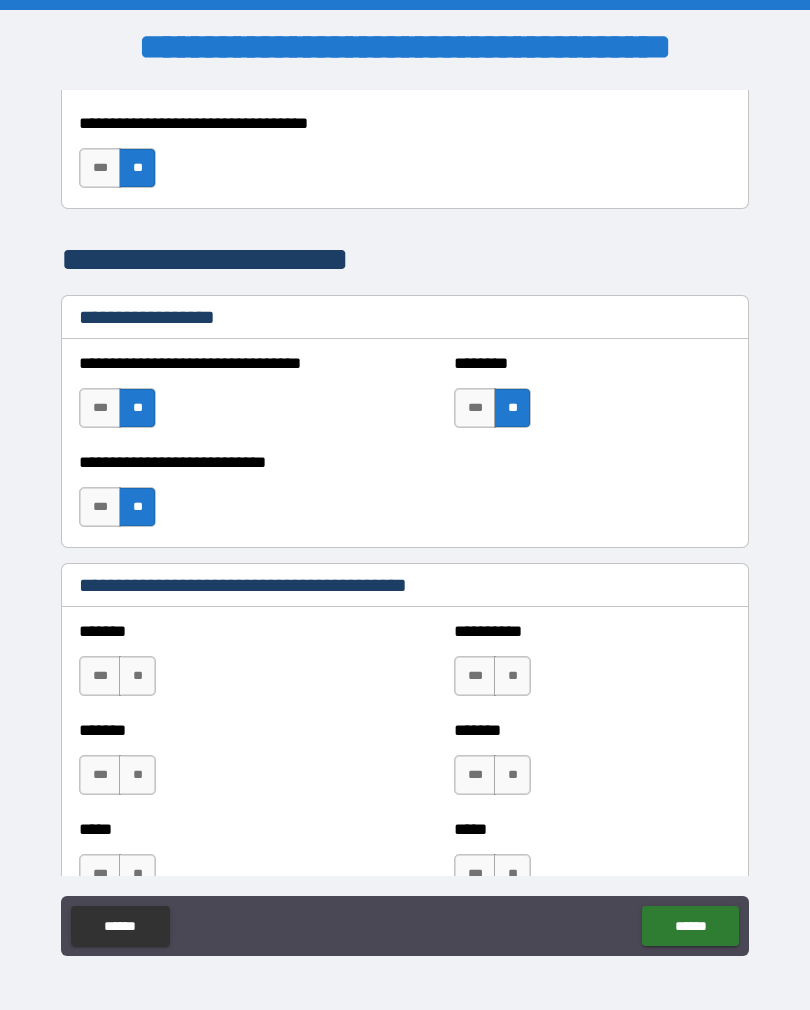 click on "**" at bounding box center (137, 676) 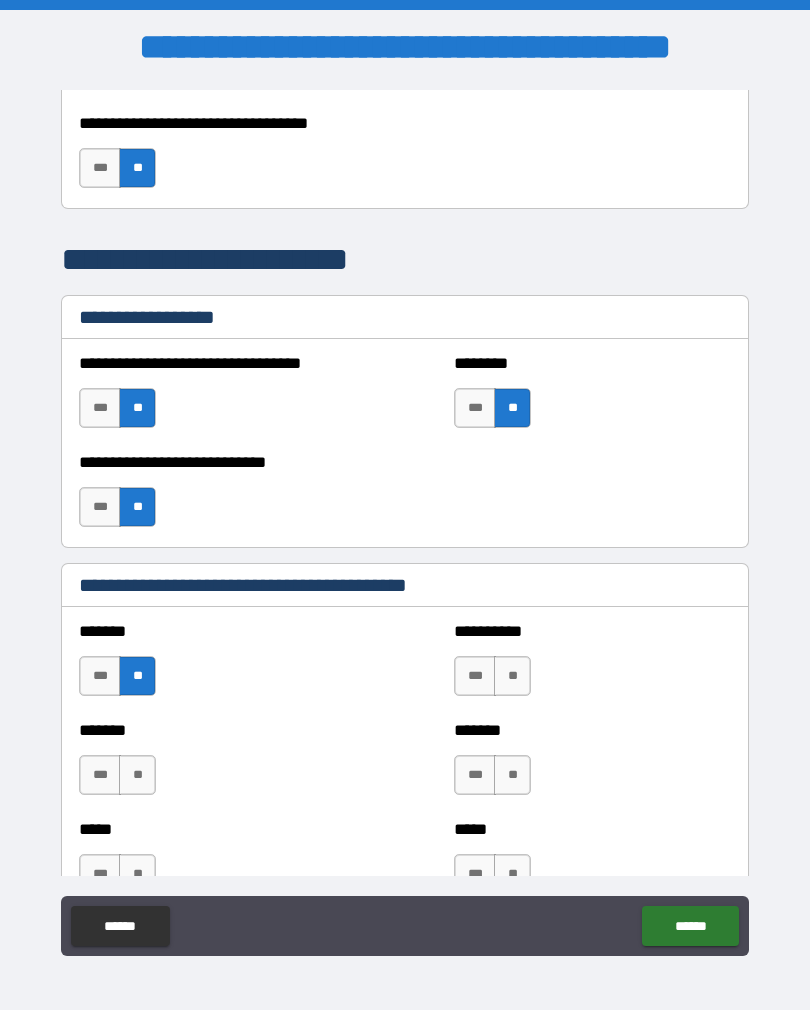 click on "**" at bounding box center (137, 775) 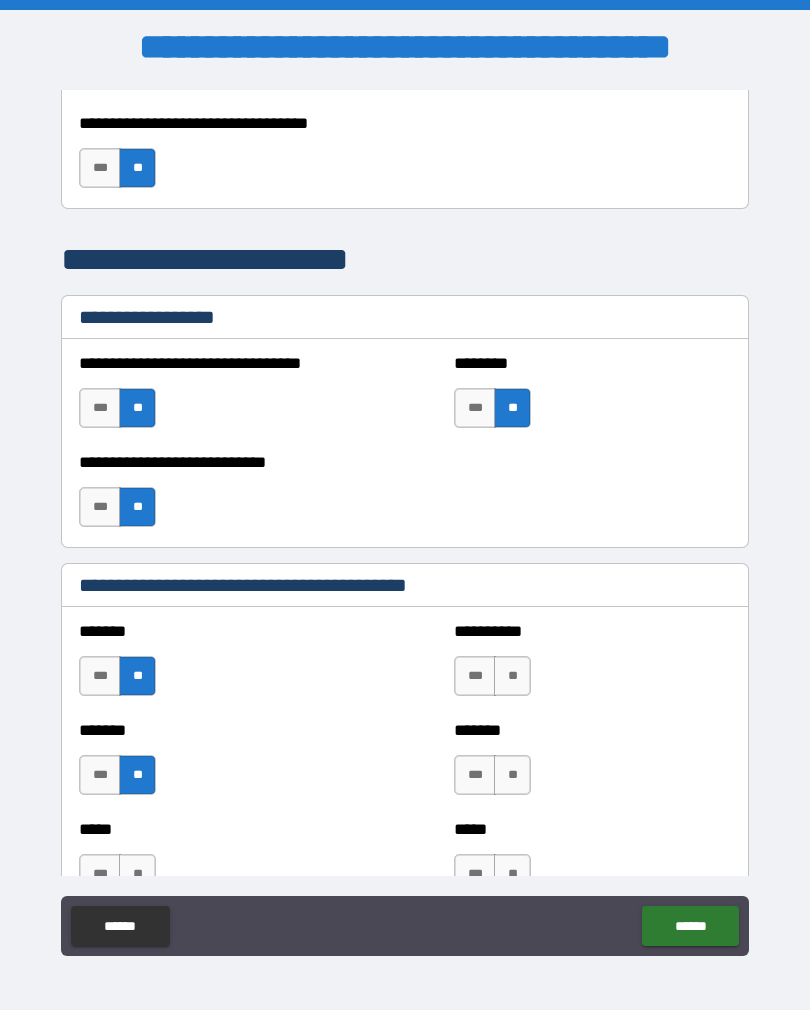 click on "**" at bounding box center [512, 676] 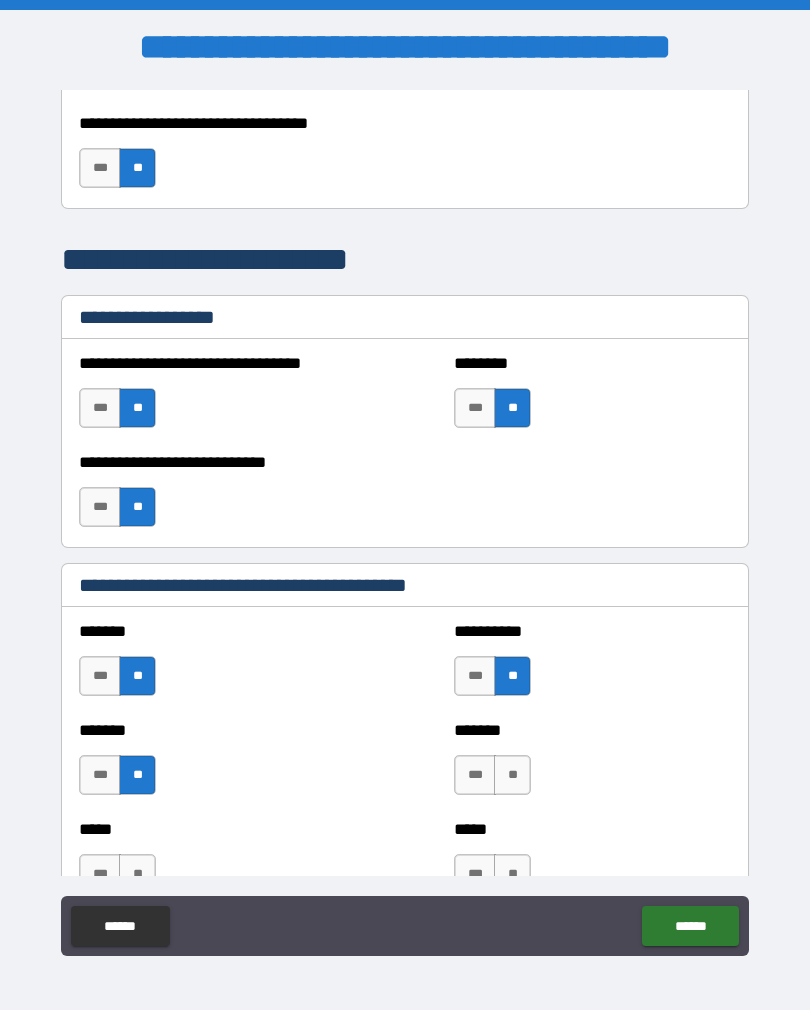 click on "**" at bounding box center (512, 775) 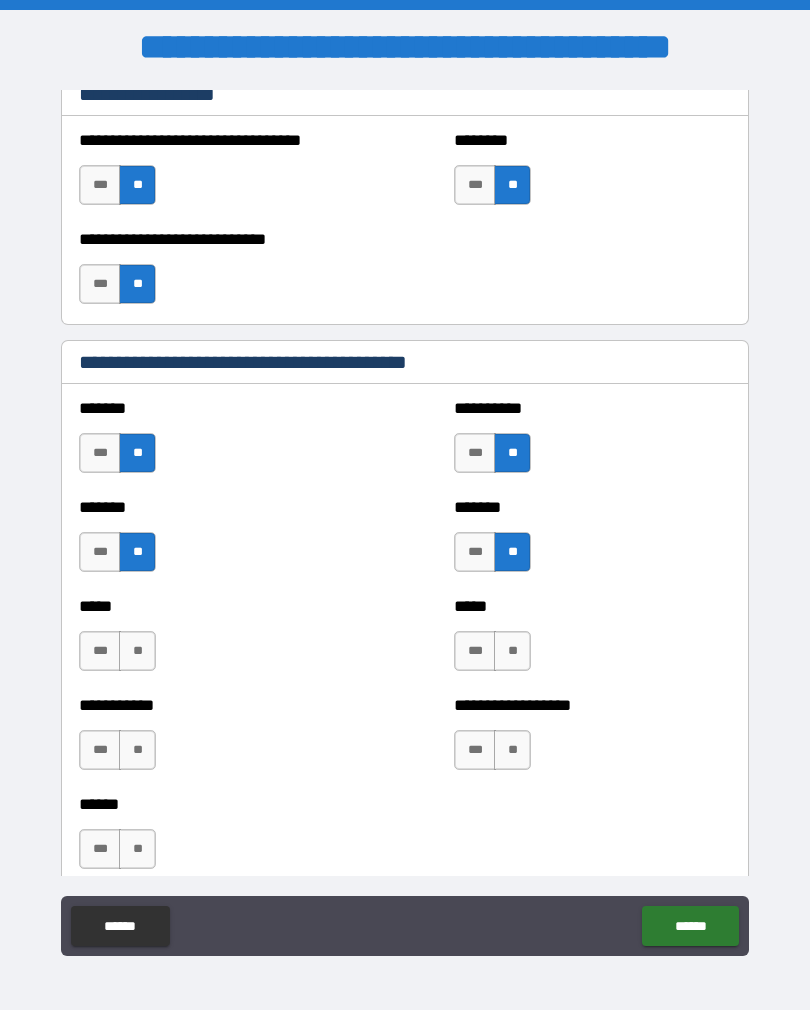 scroll, scrollTop: 1626, scrollLeft: 0, axis: vertical 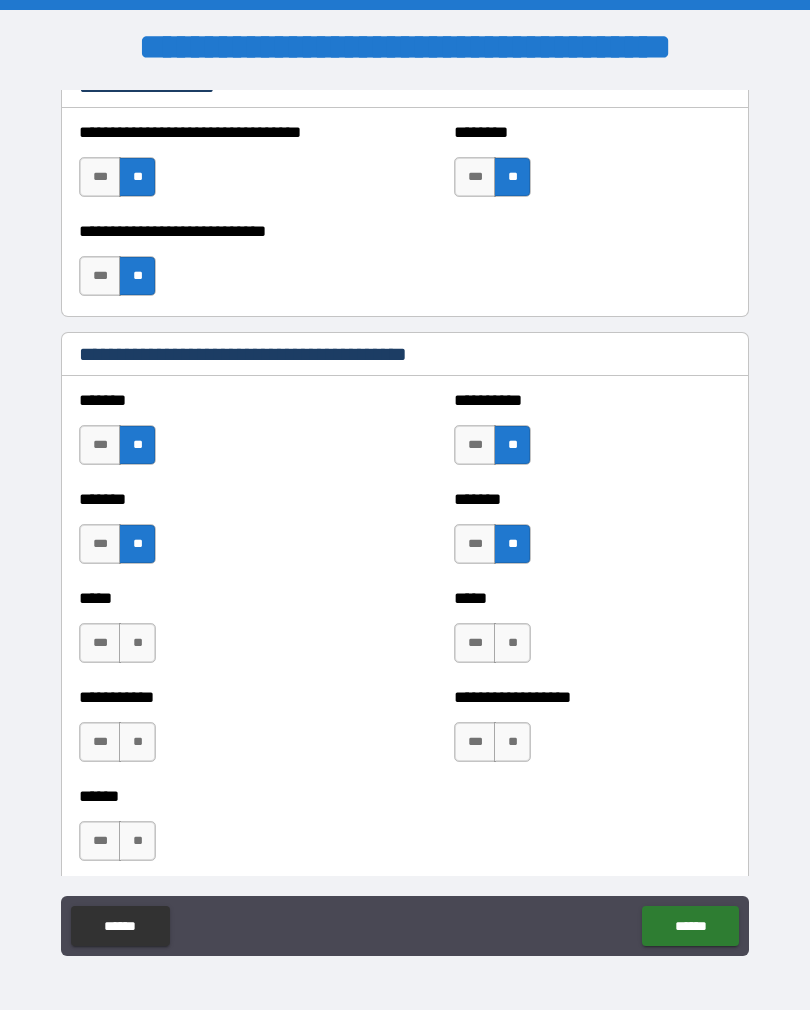 click on "**" at bounding box center (137, 643) 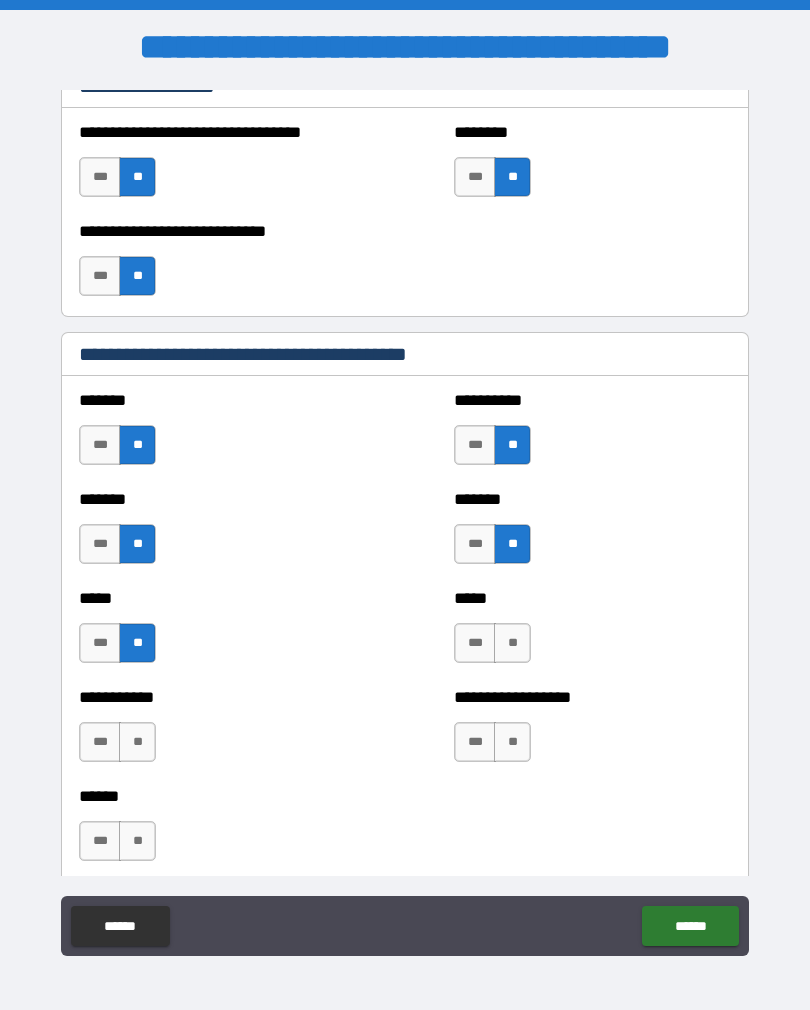 click on "**" at bounding box center (137, 742) 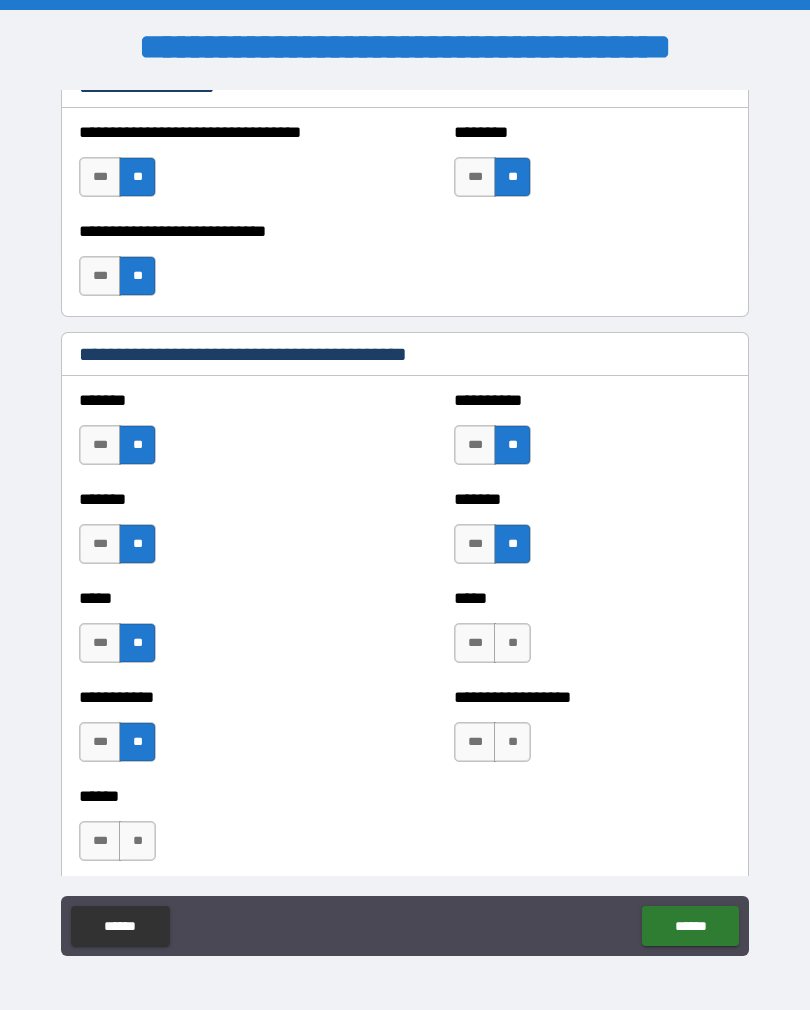 click on "**" at bounding box center (137, 841) 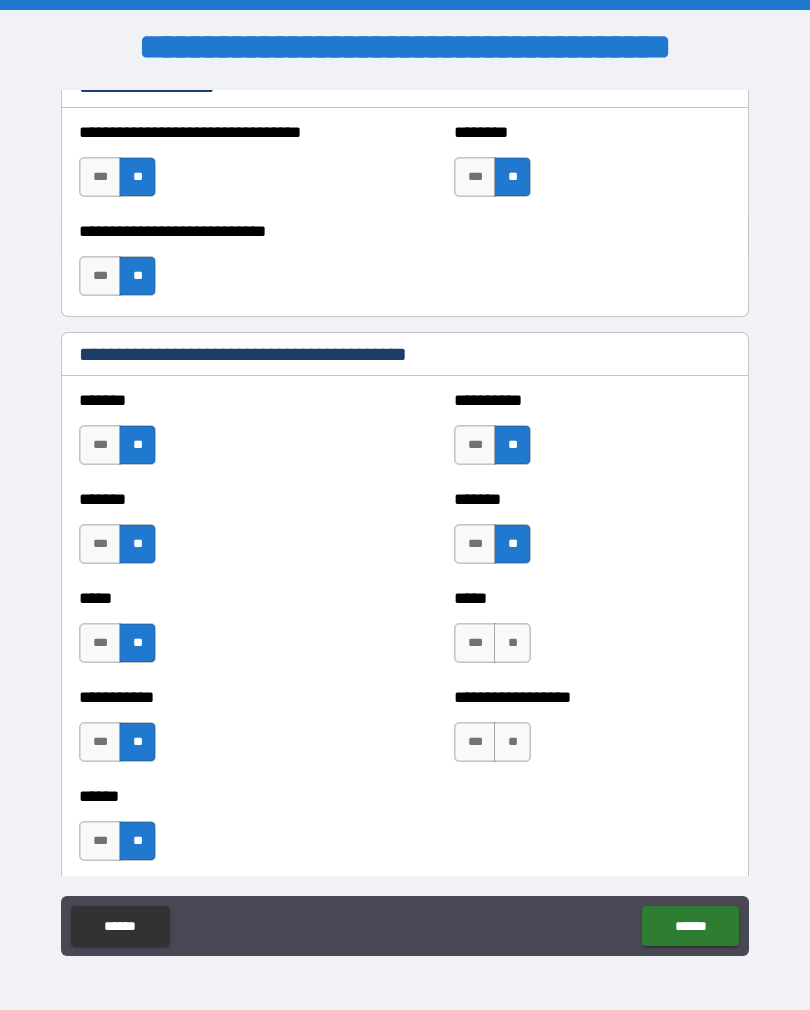 click on "**" at bounding box center [512, 643] 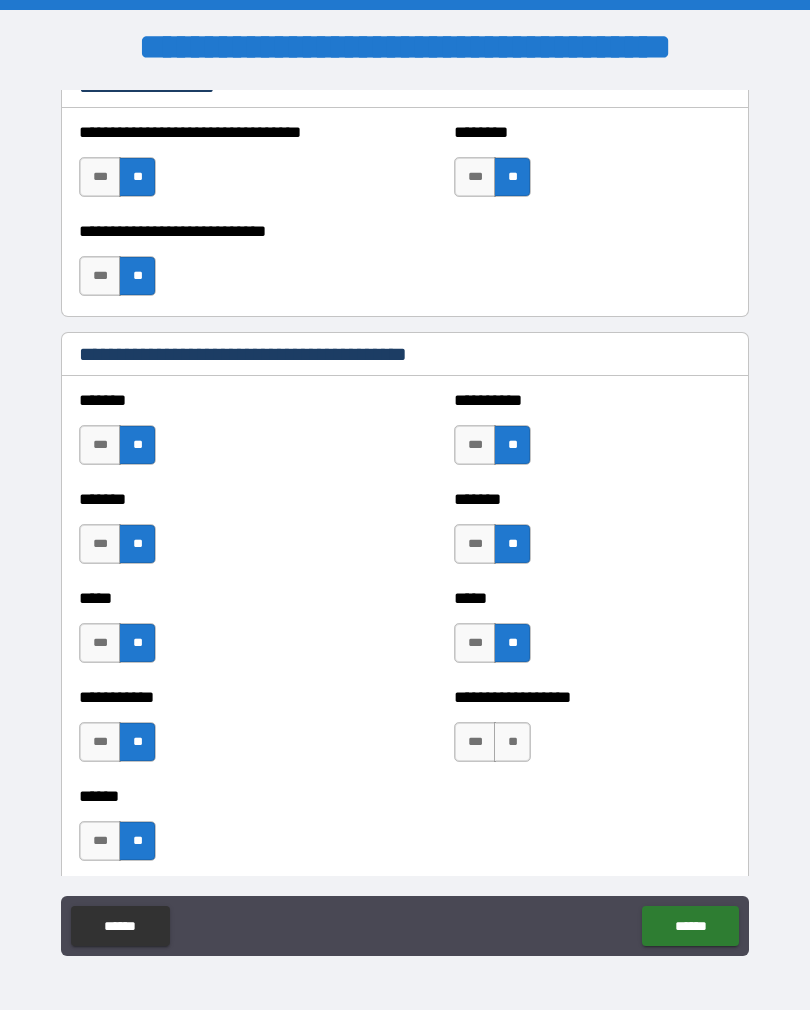 click on "**" at bounding box center [512, 742] 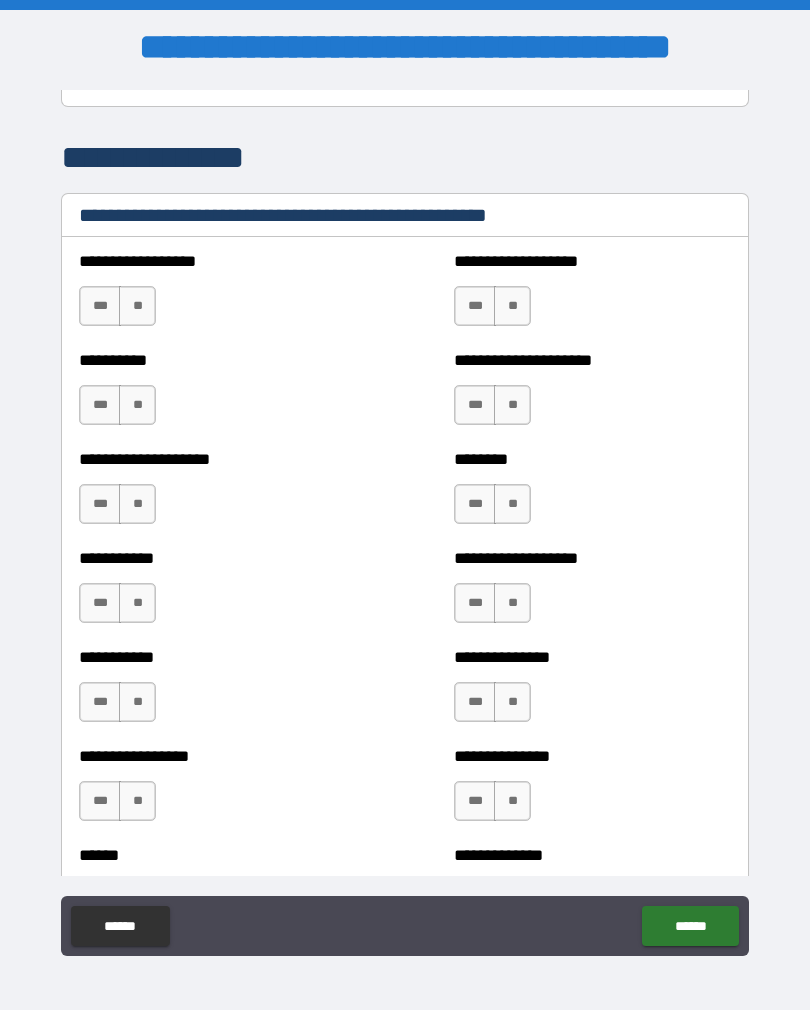 scroll, scrollTop: 2396, scrollLeft: 0, axis: vertical 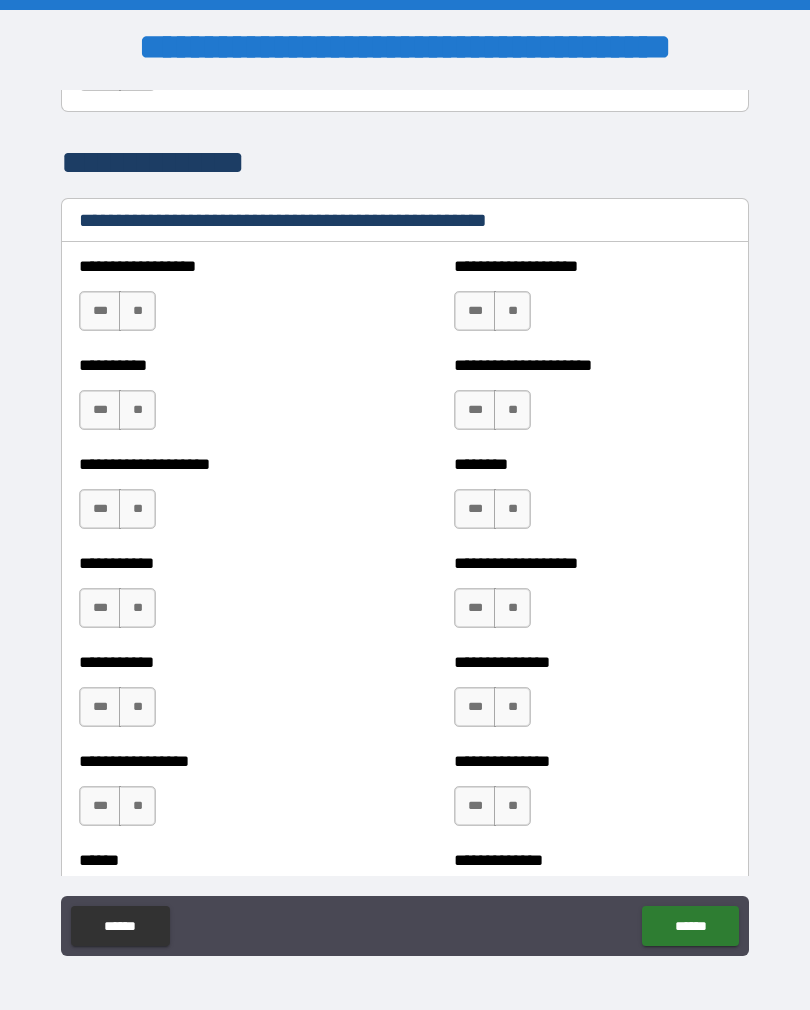 click on "**" at bounding box center (137, 311) 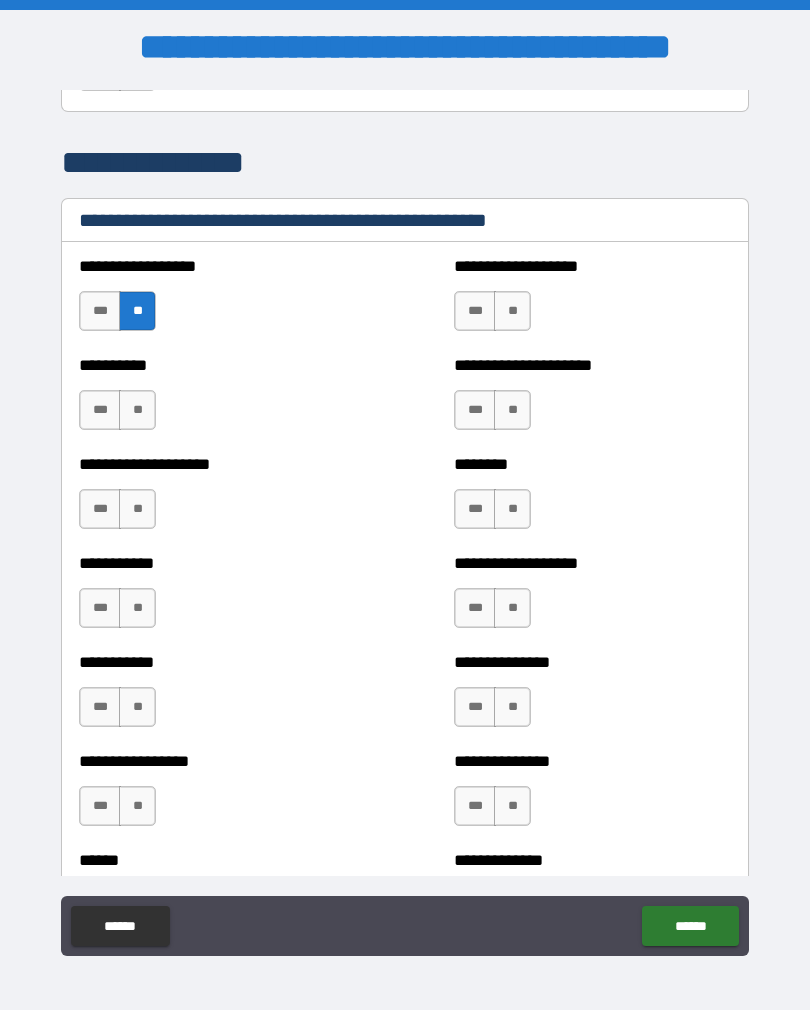 click on "**" at bounding box center [137, 410] 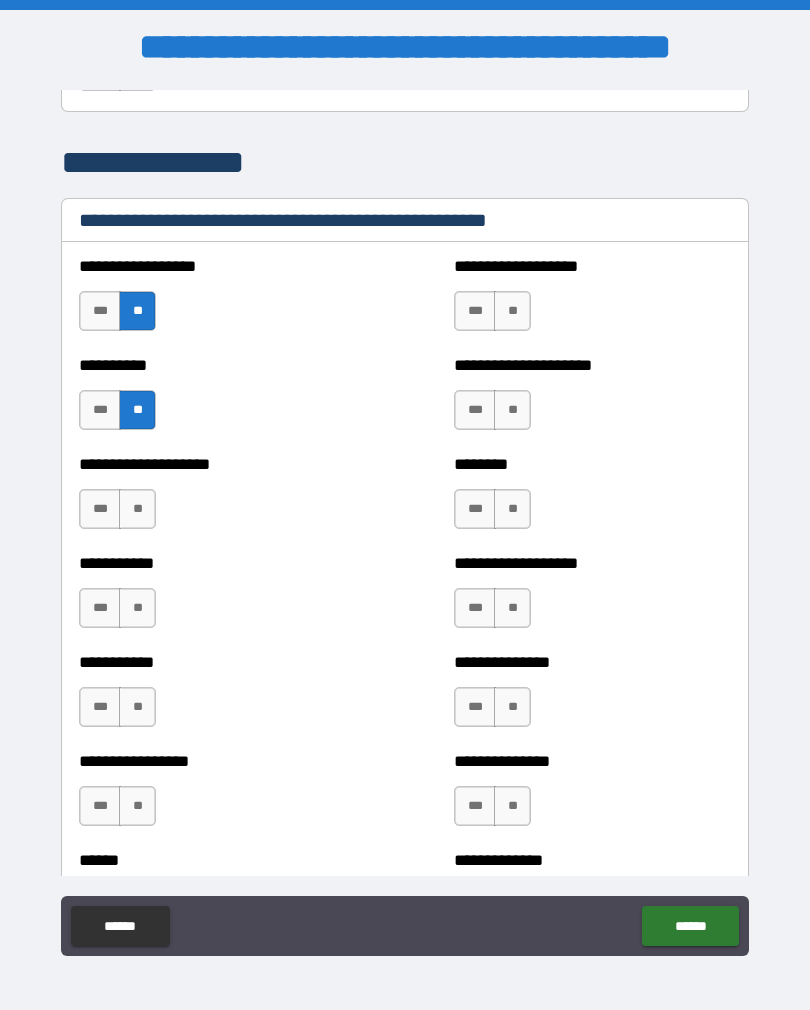 click on "**" at bounding box center (137, 509) 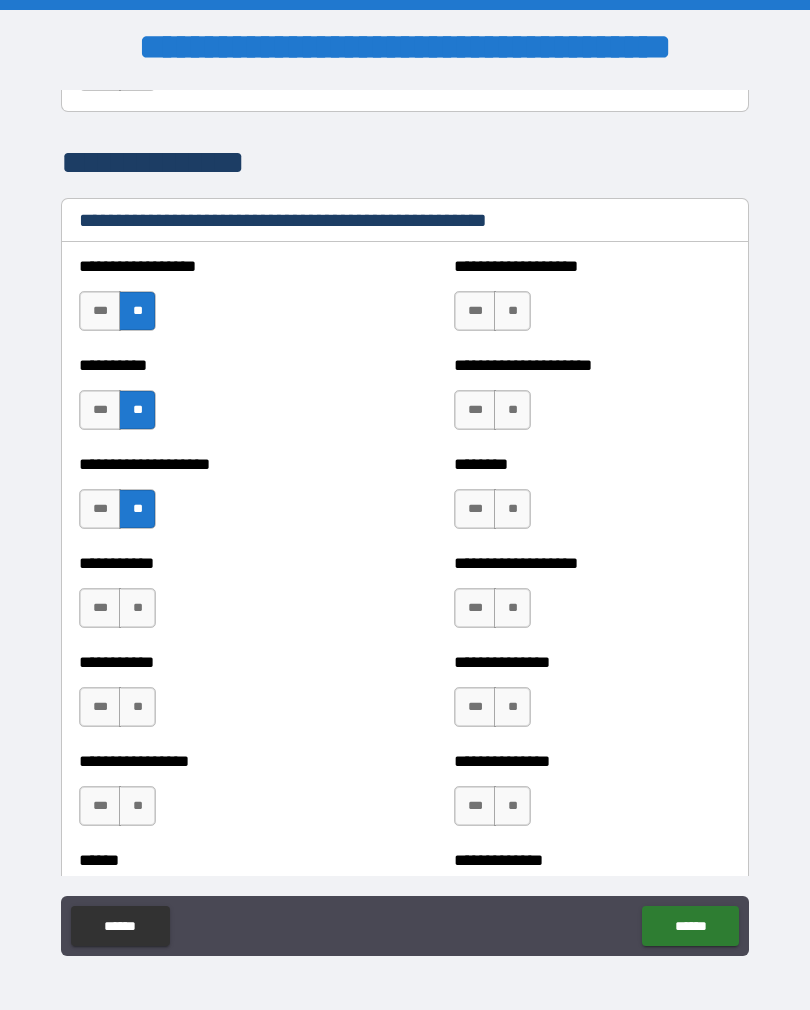 click on "**" at bounding box center [137, 608] 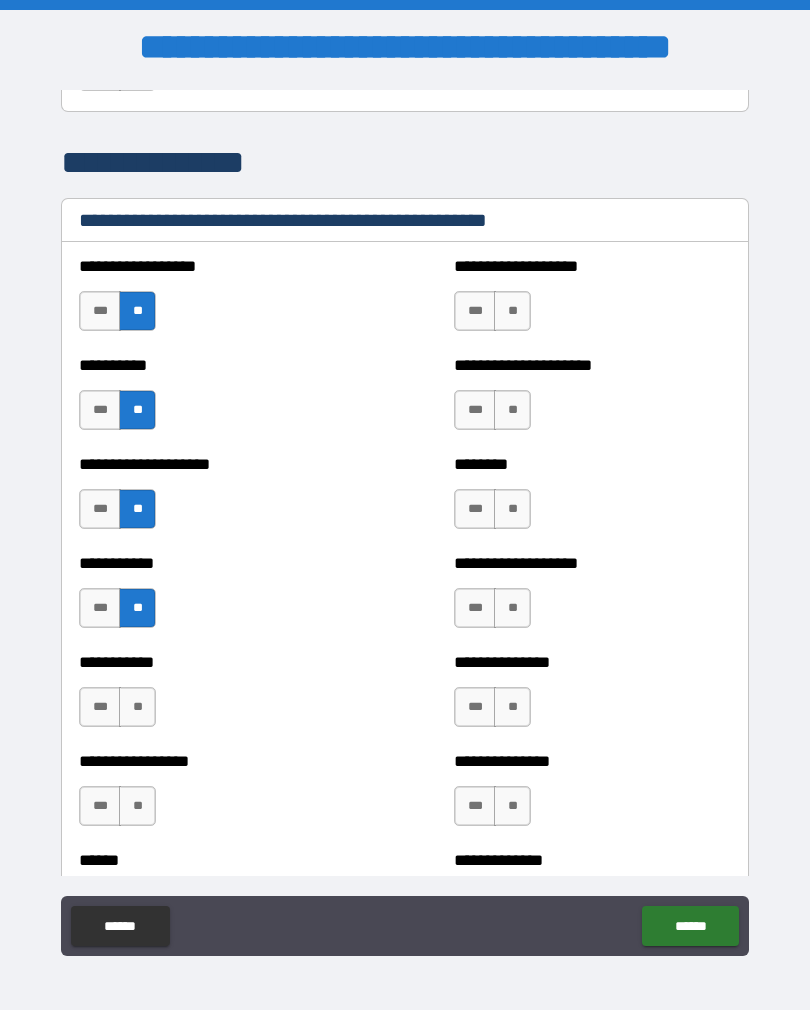 click on "**" at bounding box center [137, 707] 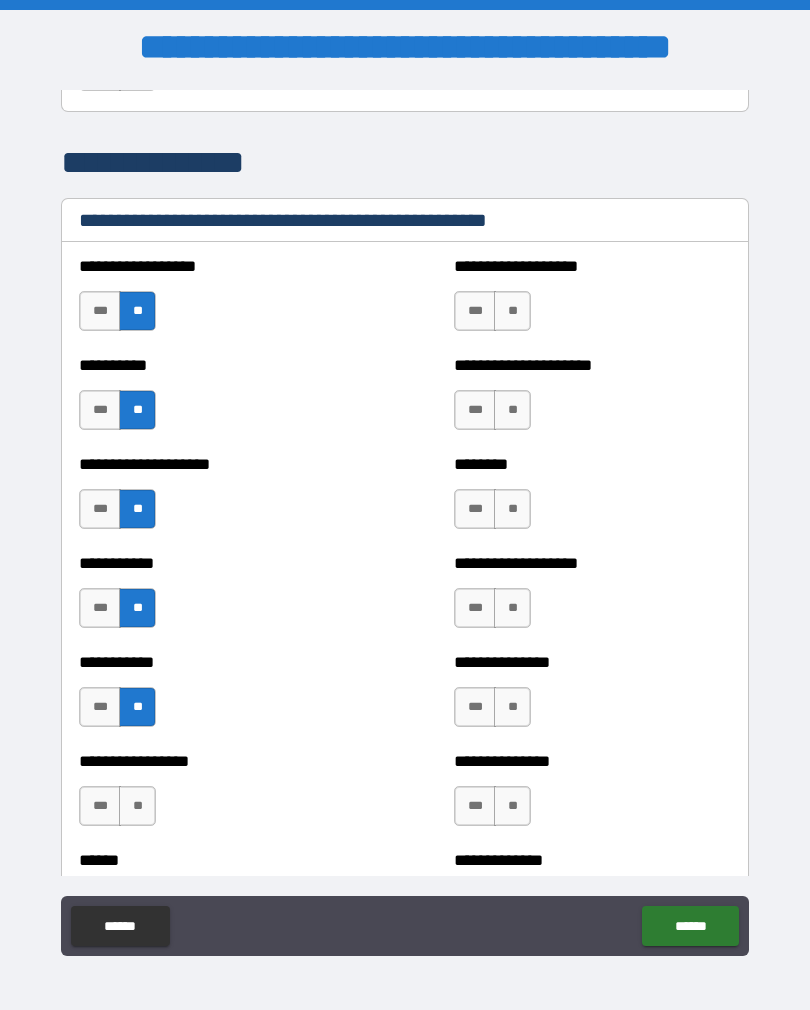 click on "**" at bounding box center (137, 806) 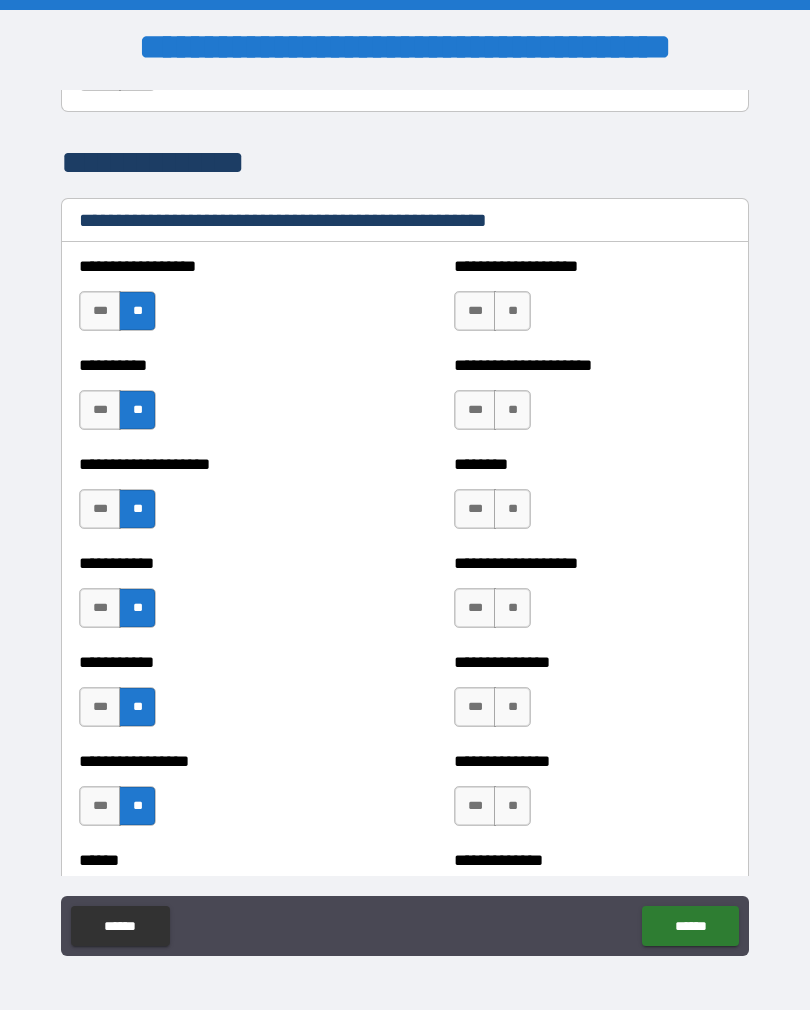 click on "**" at bounding box center (512, 311) 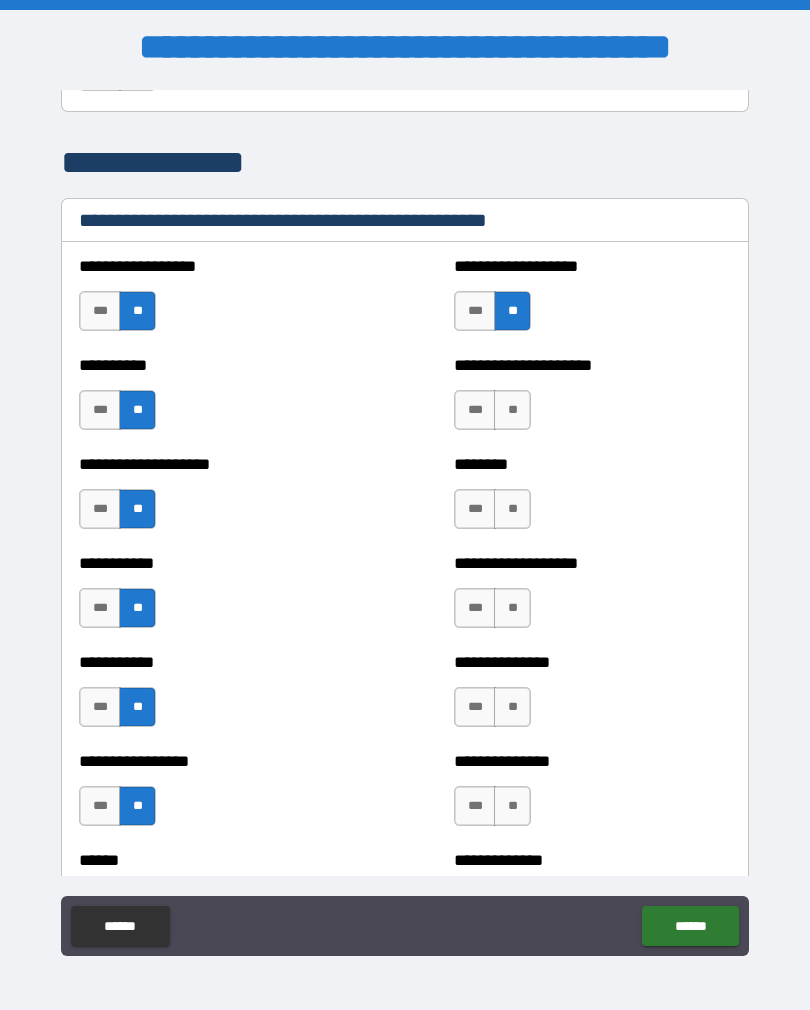 click on "**" at bounding box center (512, 410) 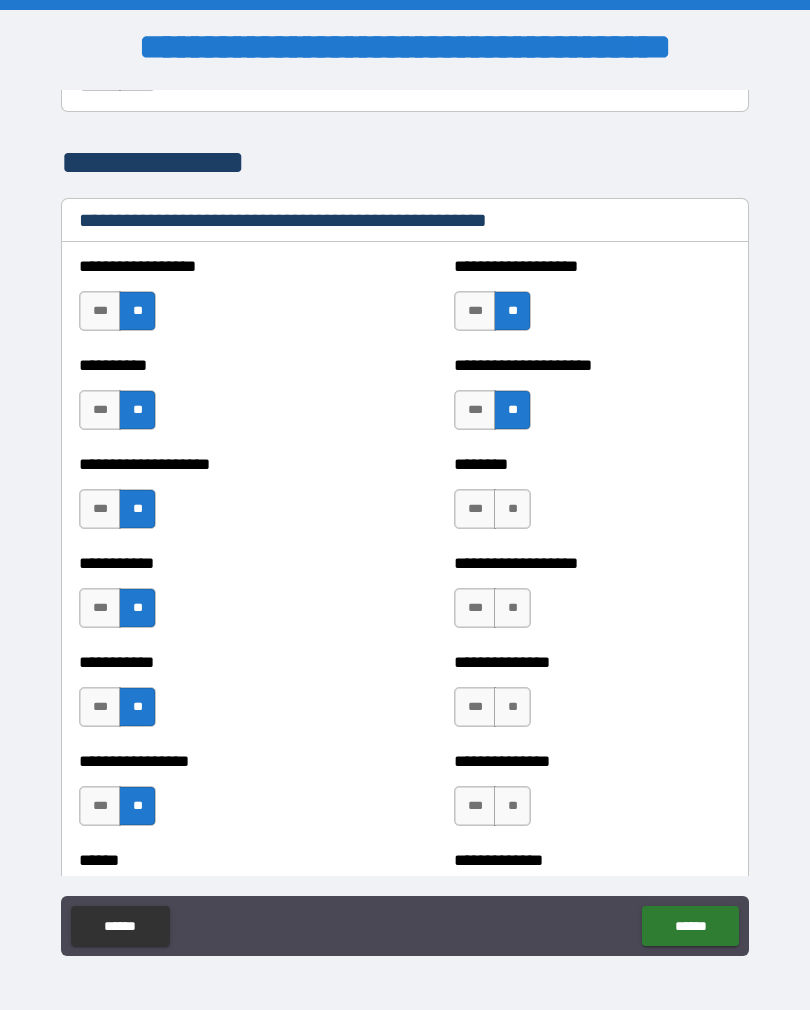 click on "**" at bounding box center (512, 509) 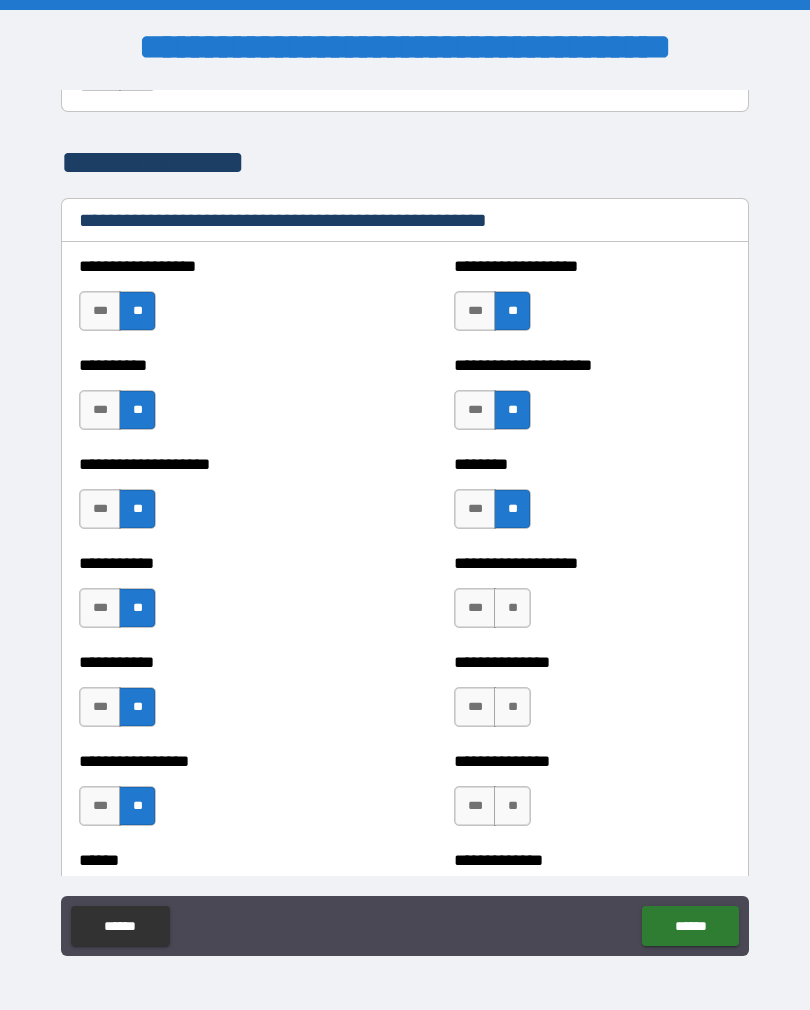 click on "**" at bounding box center (512, 608) 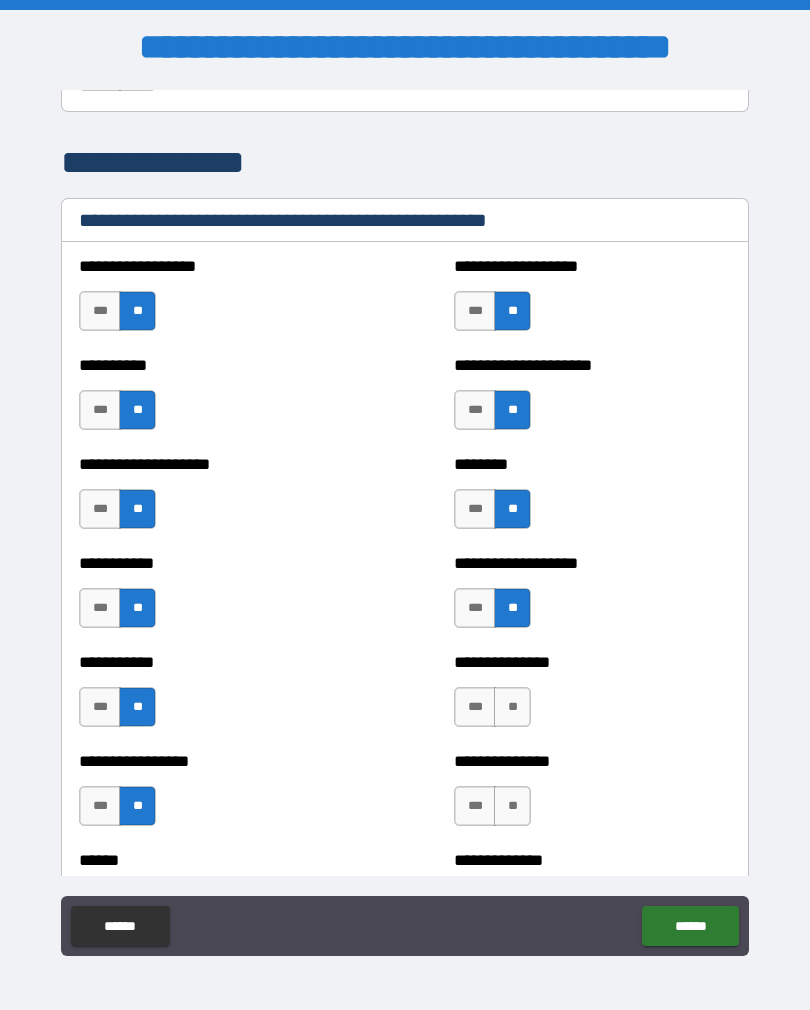 click on "**" at bounding box center [512, 707] 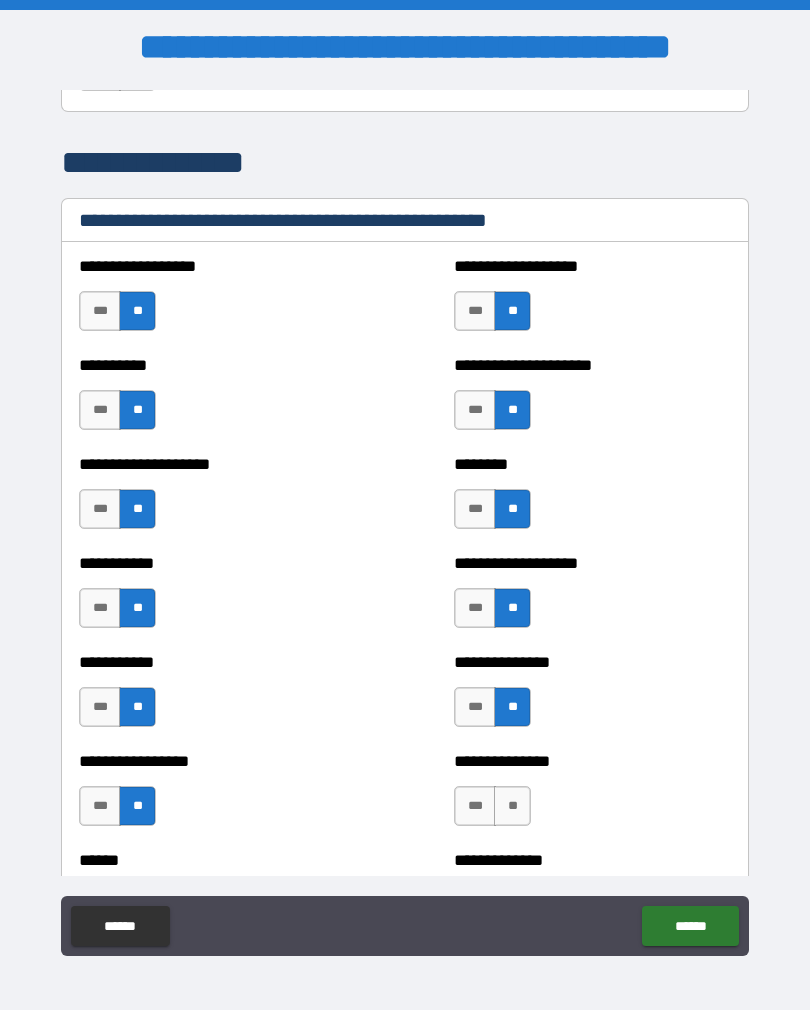 click on "**" at bounding box center [512, 806] 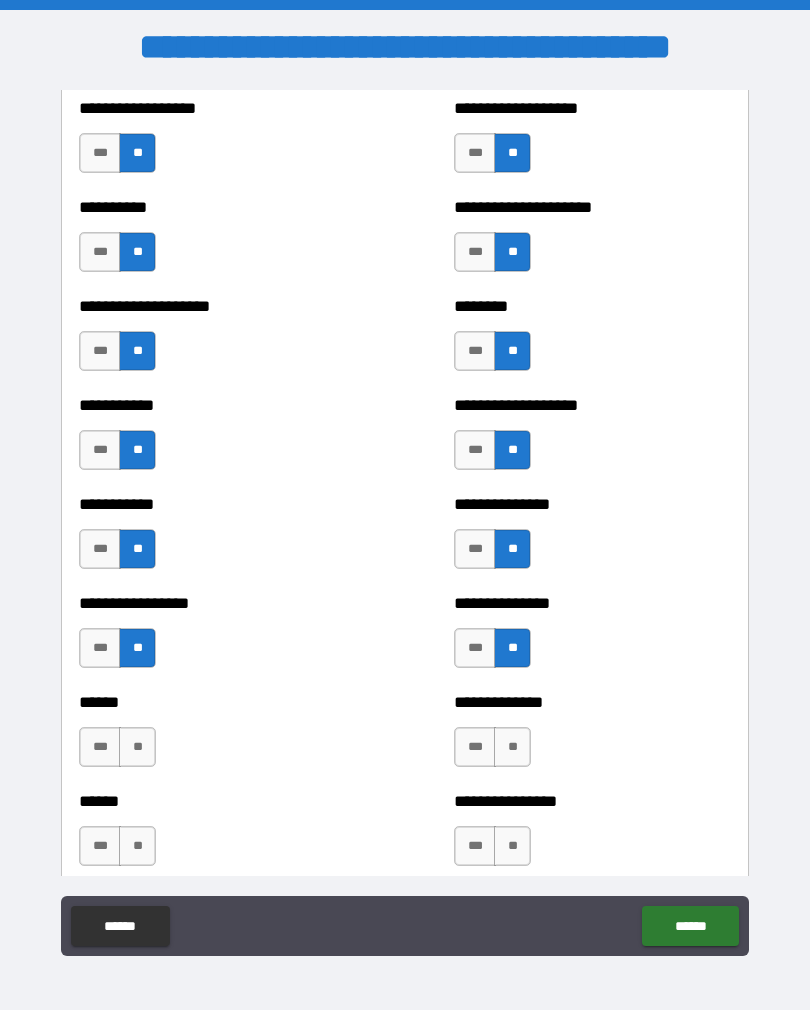 scroll, scrollTop: 2556, scrollLeft: 0, axis: vertical 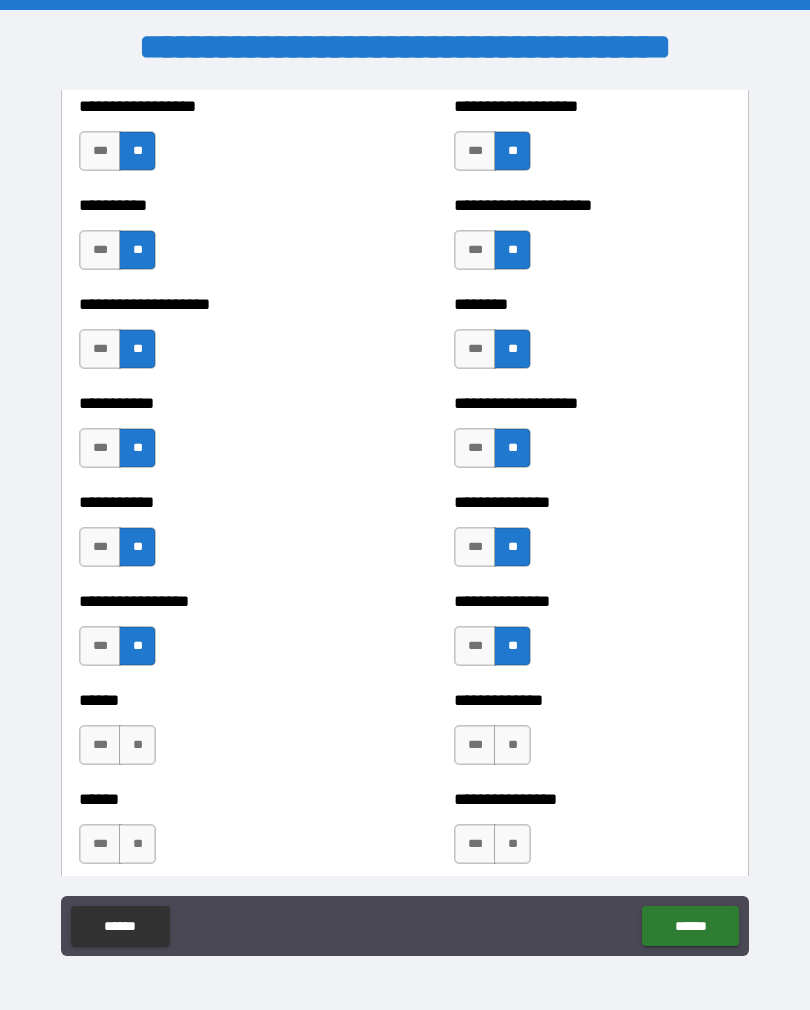 click on "**" at bounding box center [137, 745] 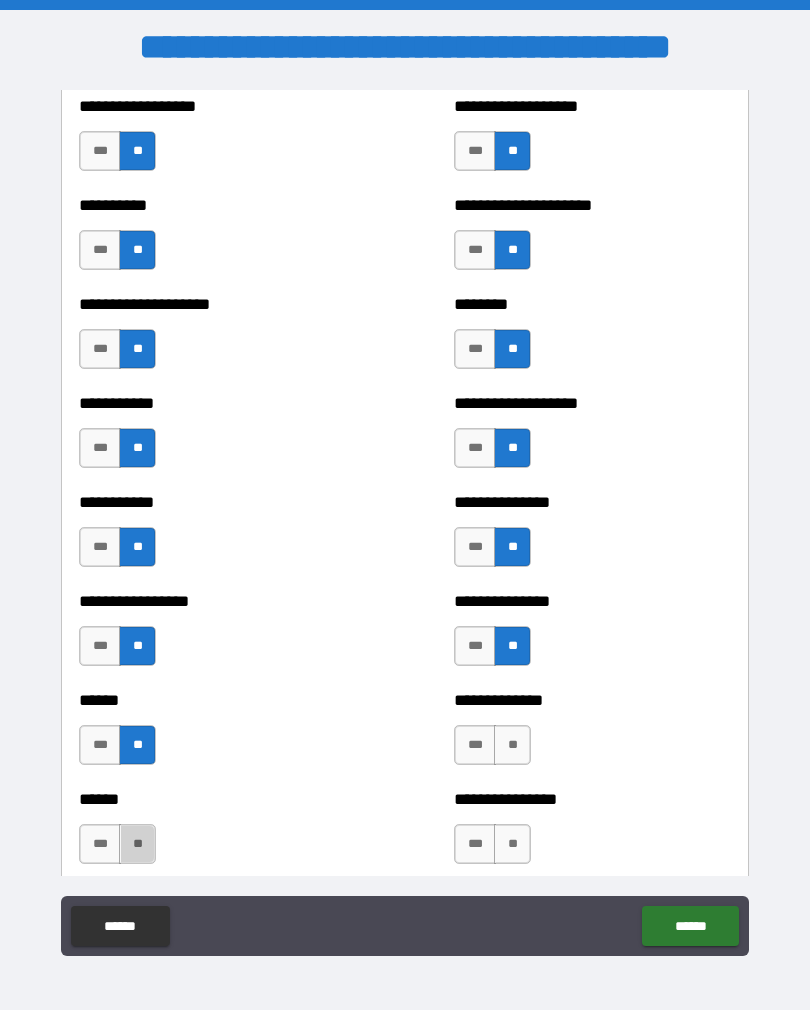 click on "**" at bounding box center (137, 844) 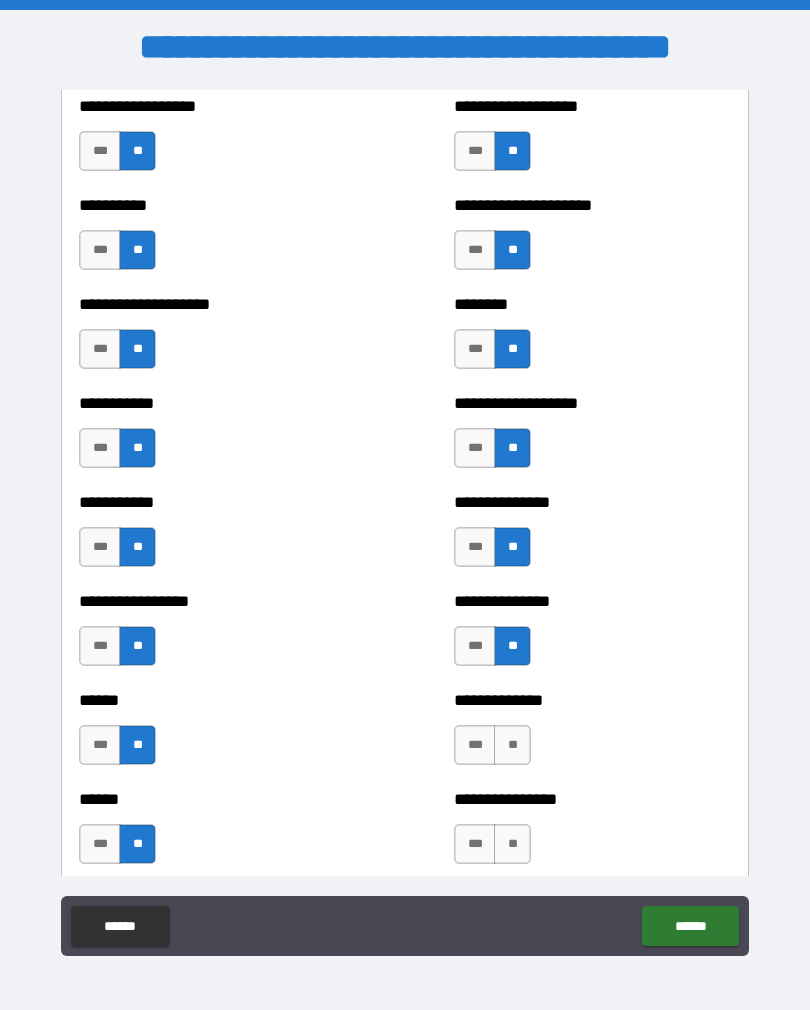 click on "**" at bounding box center (512, 745) 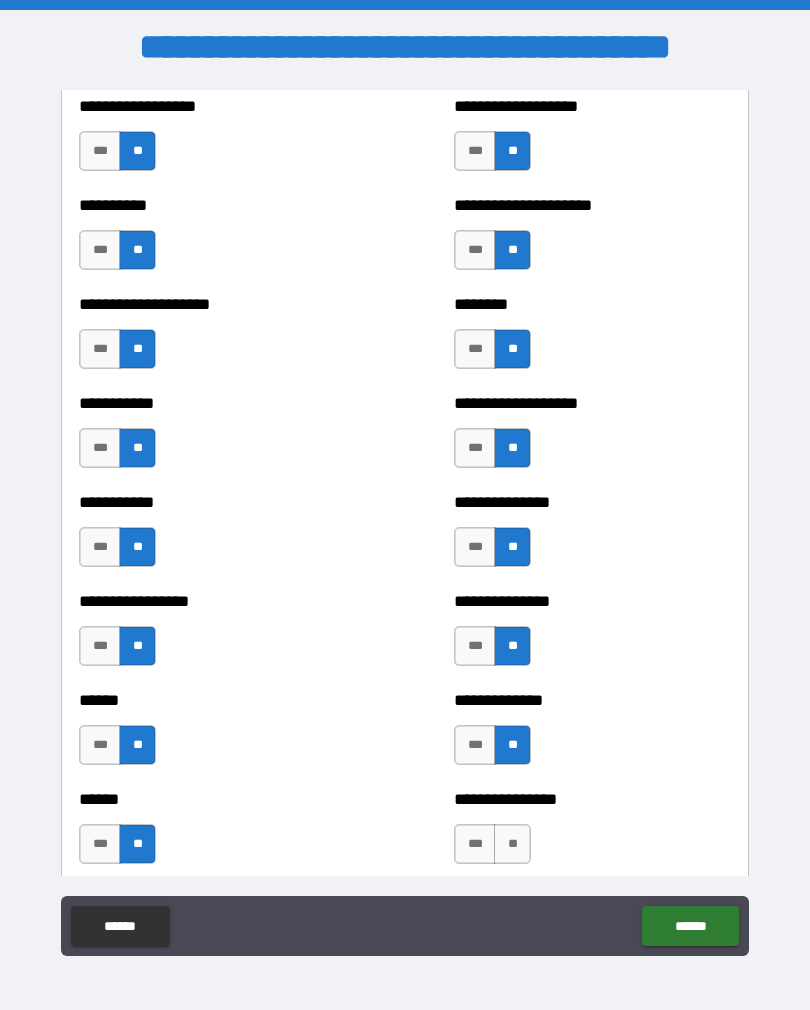 click on "**" at bounding box center (512, 844) 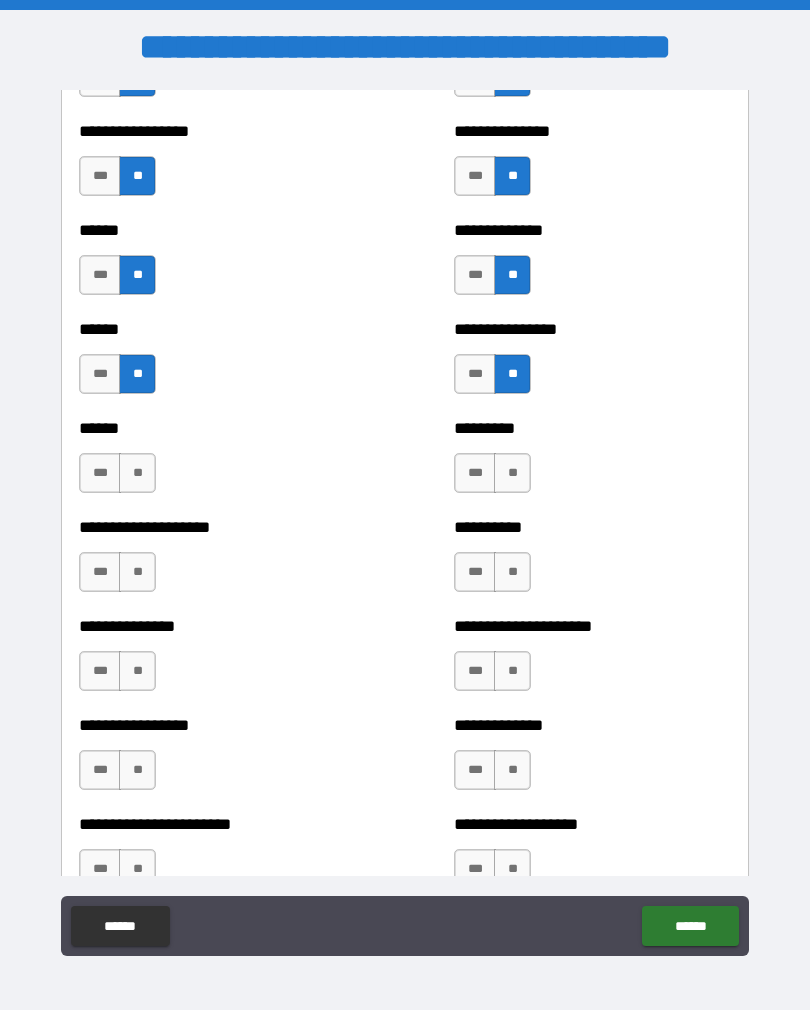 scroll, scrollTop: 3029, scrollLeft: 0, axis: vertical 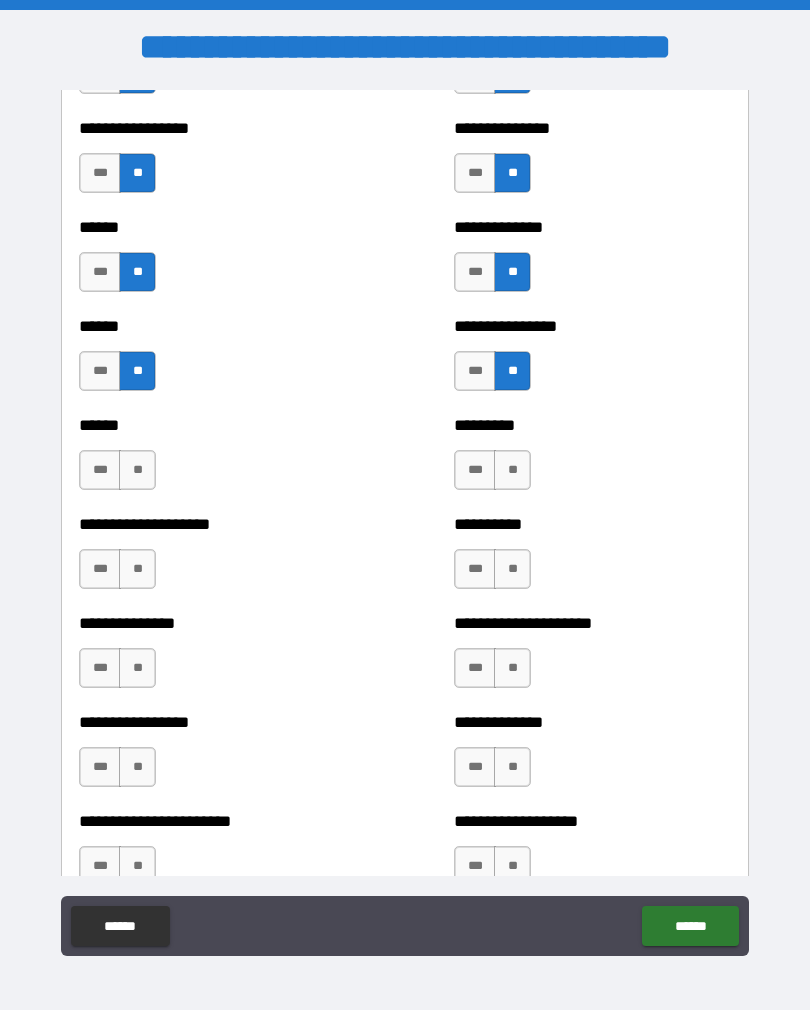 click on "**" at bounding box center (137, 569) 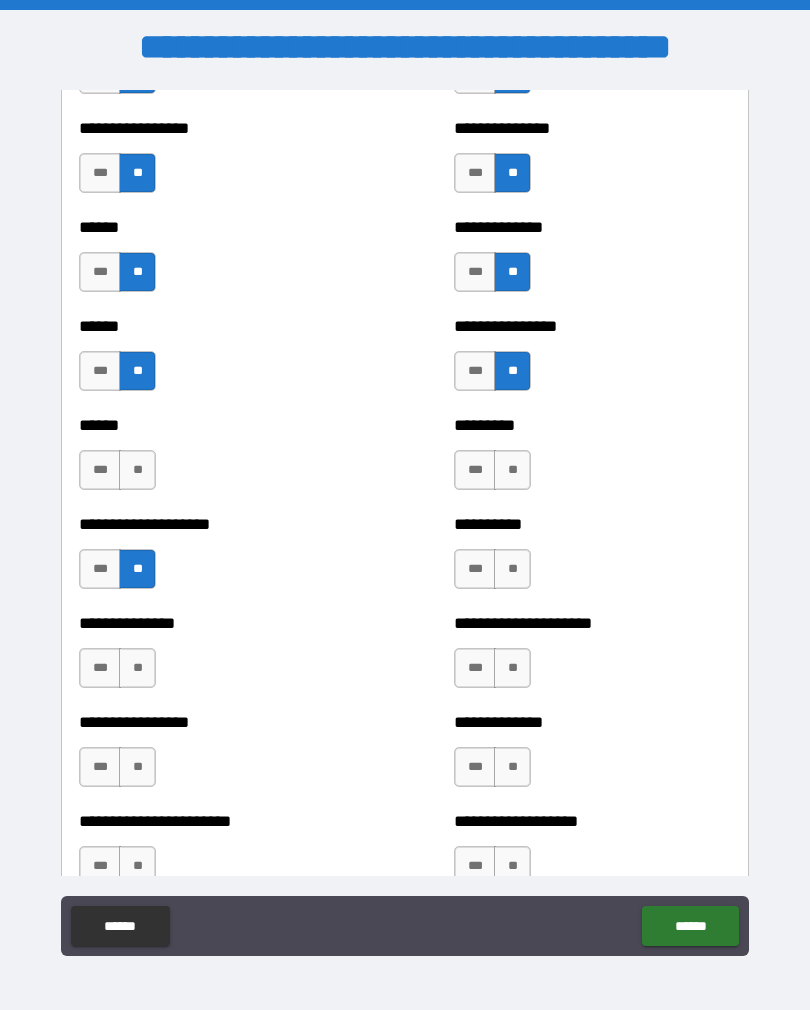 click on "**" at bounding box center [137, 470] 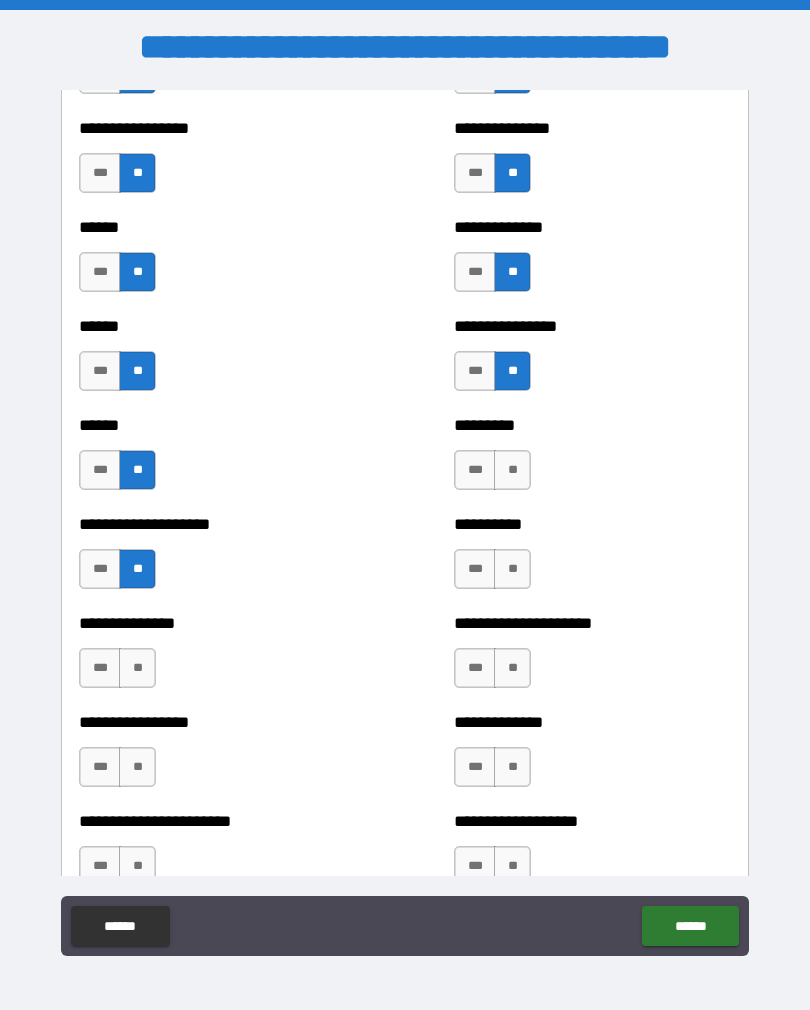 click on "**" at bounding box center (137, 668) 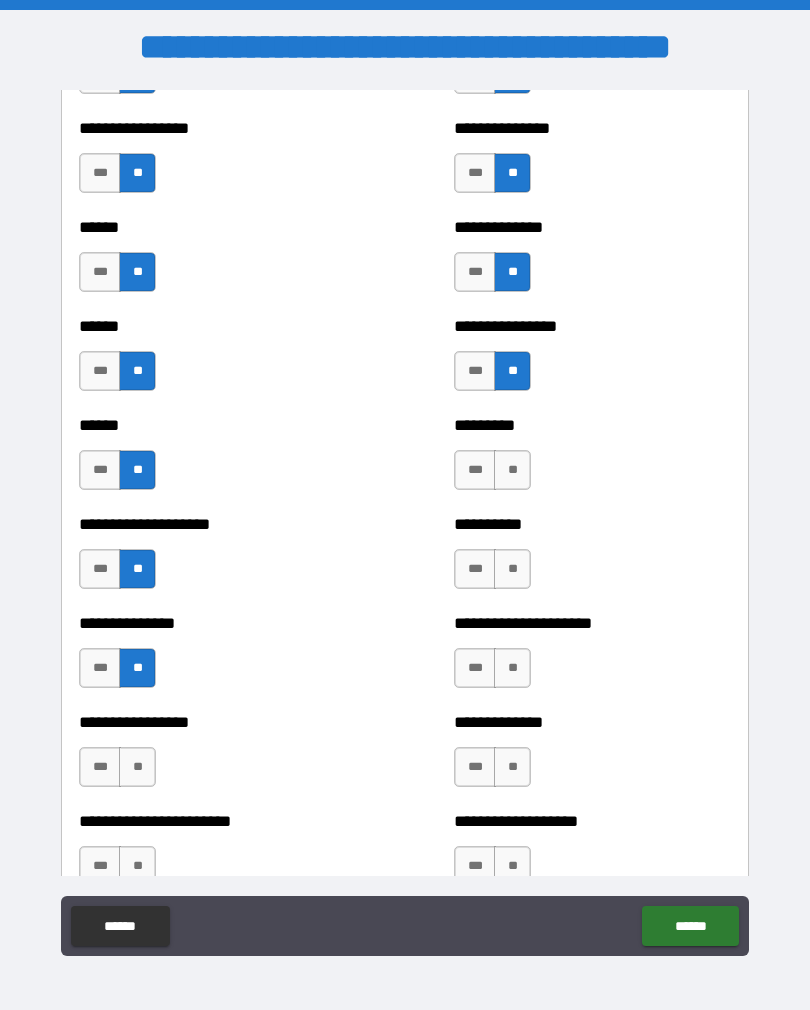 click on "**" at bounding box center (137, 767) 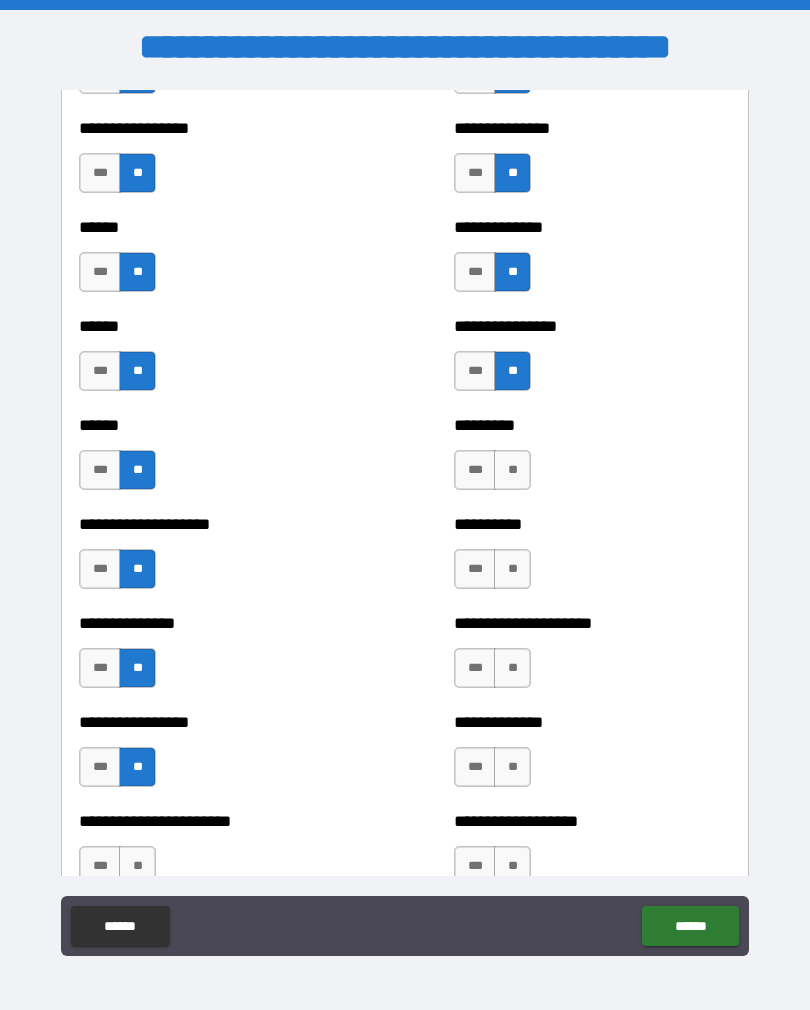 click on "**" at bounding box center (137, 866) 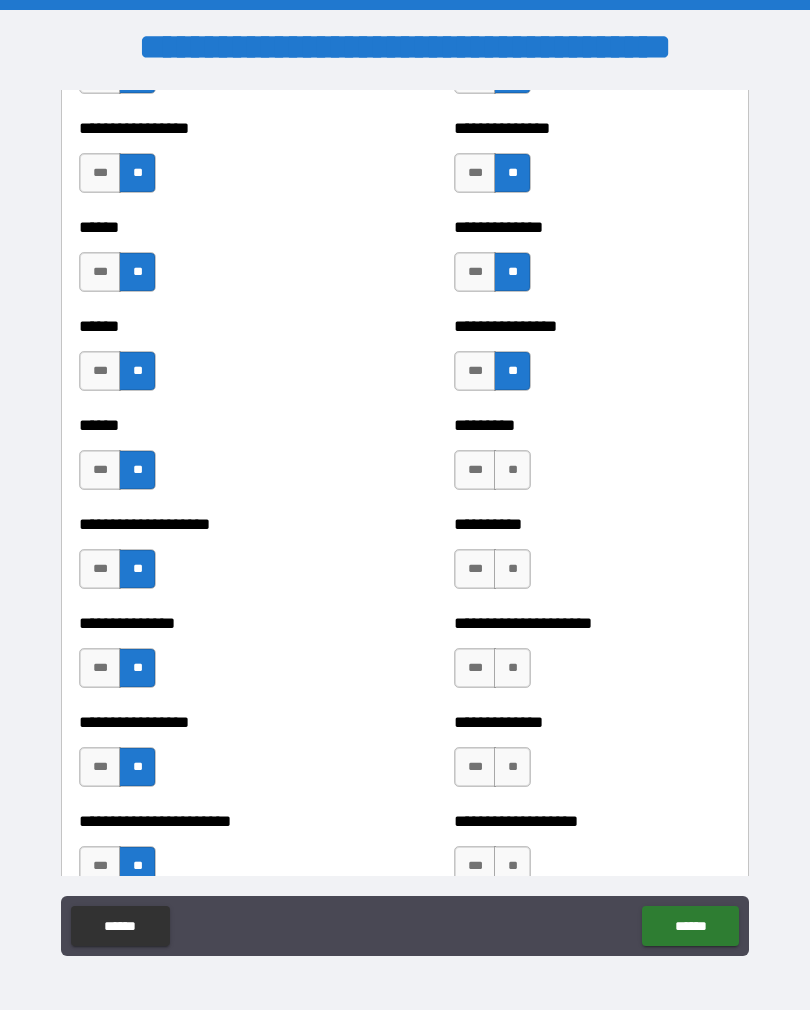 click on "**" at bounding box center [512, 470] 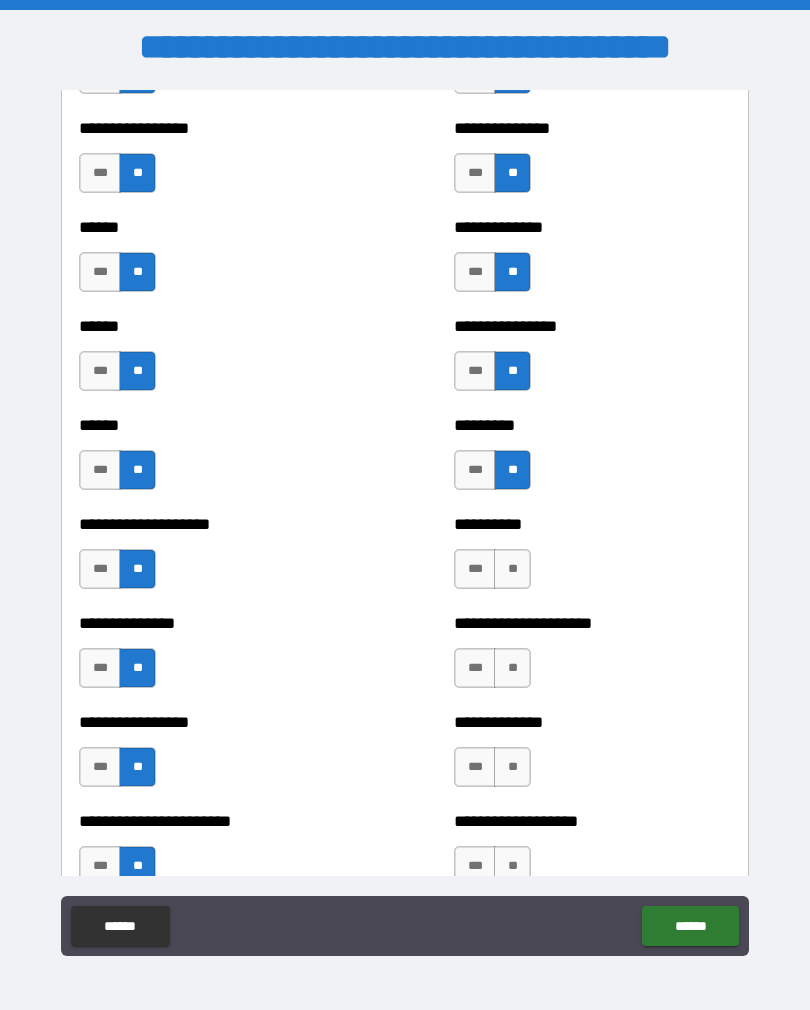 click on "**" at bounding box center [512, 569] 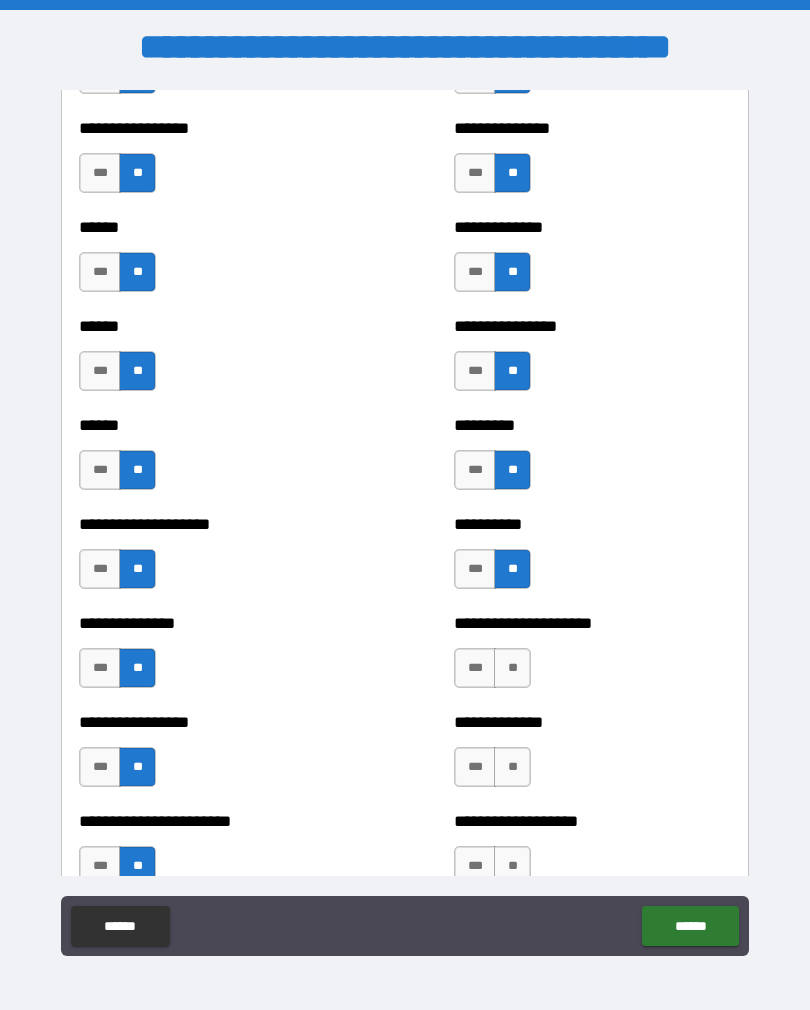 click on "**" at bounding box center (512, 668) 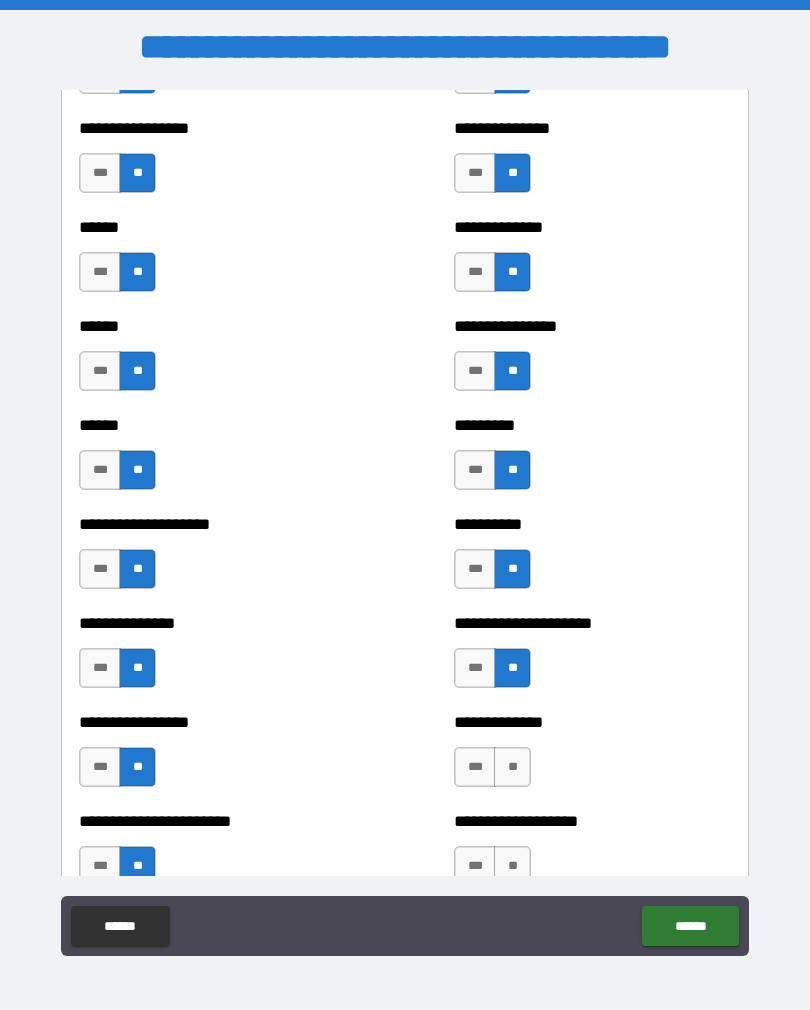click on "**" at bounding box center (512, 767) 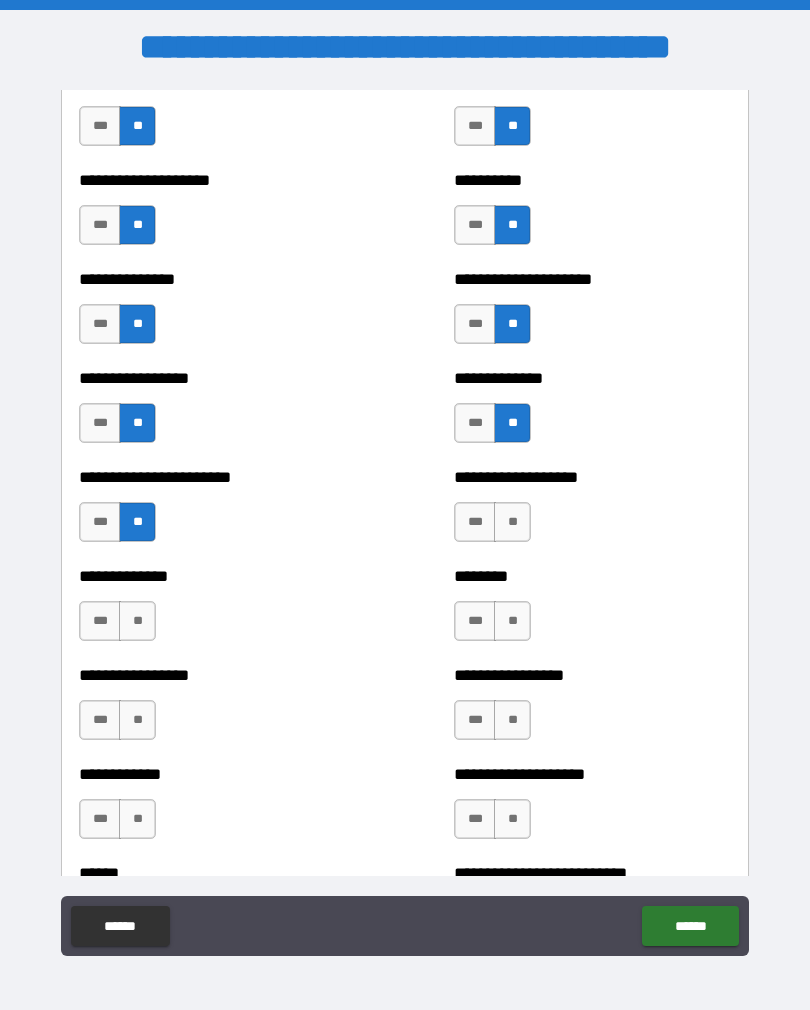 scroll, scrollTop: 3379, scrollLeft: 0, axis: vertical 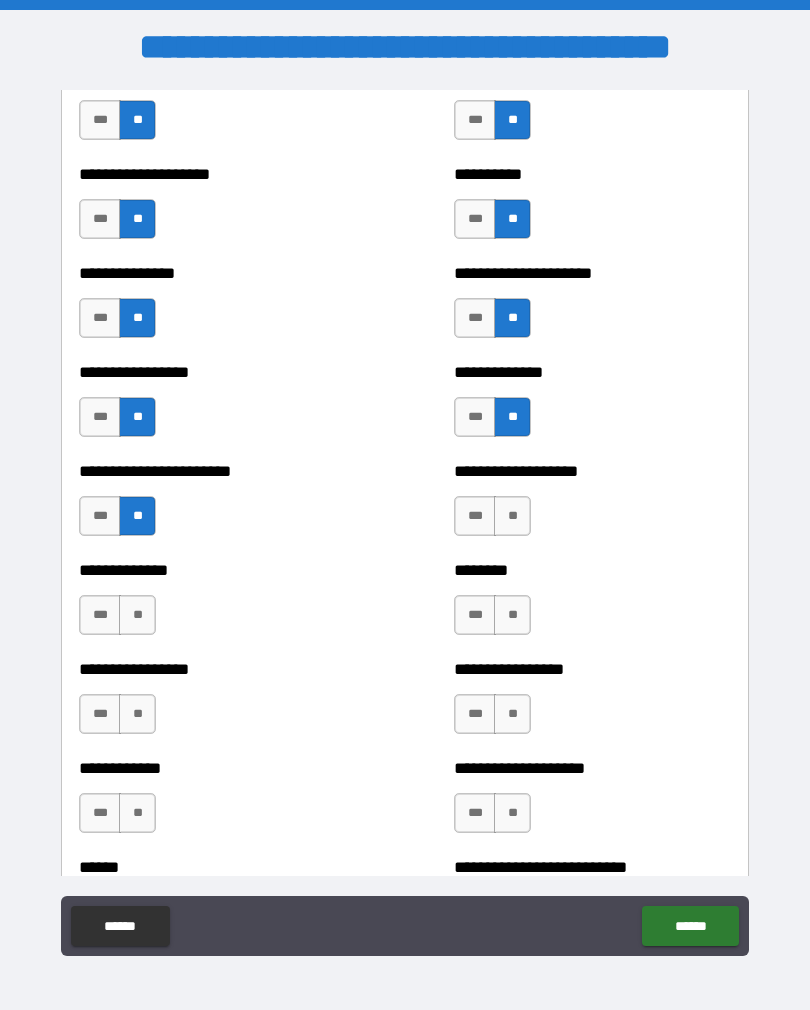 click on "**" at bounding box center (137, 714) 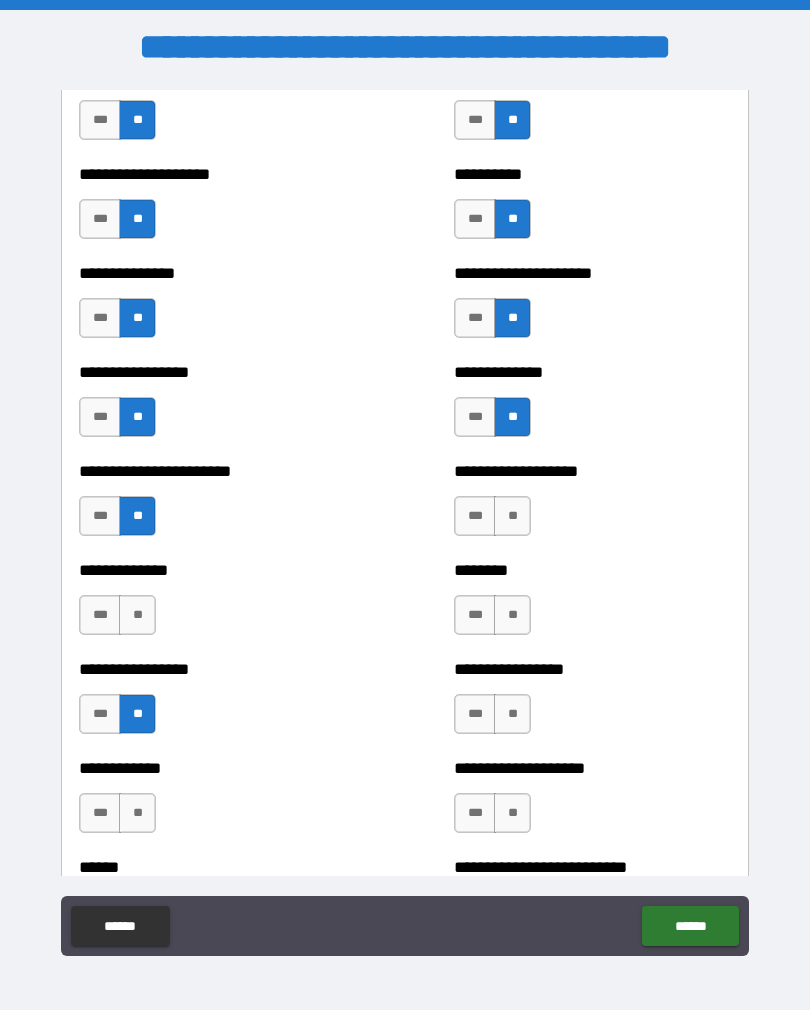 click on "**" at bounding box center (137, 615) 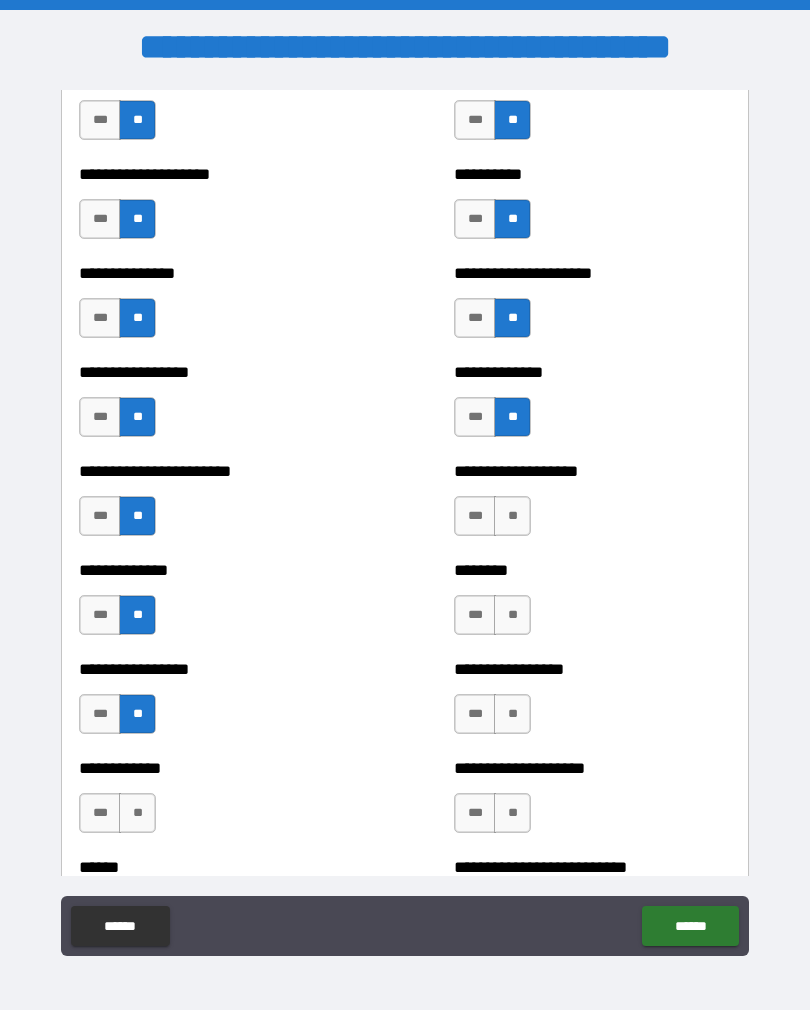 click on "**" at bounding box center [512, 516] 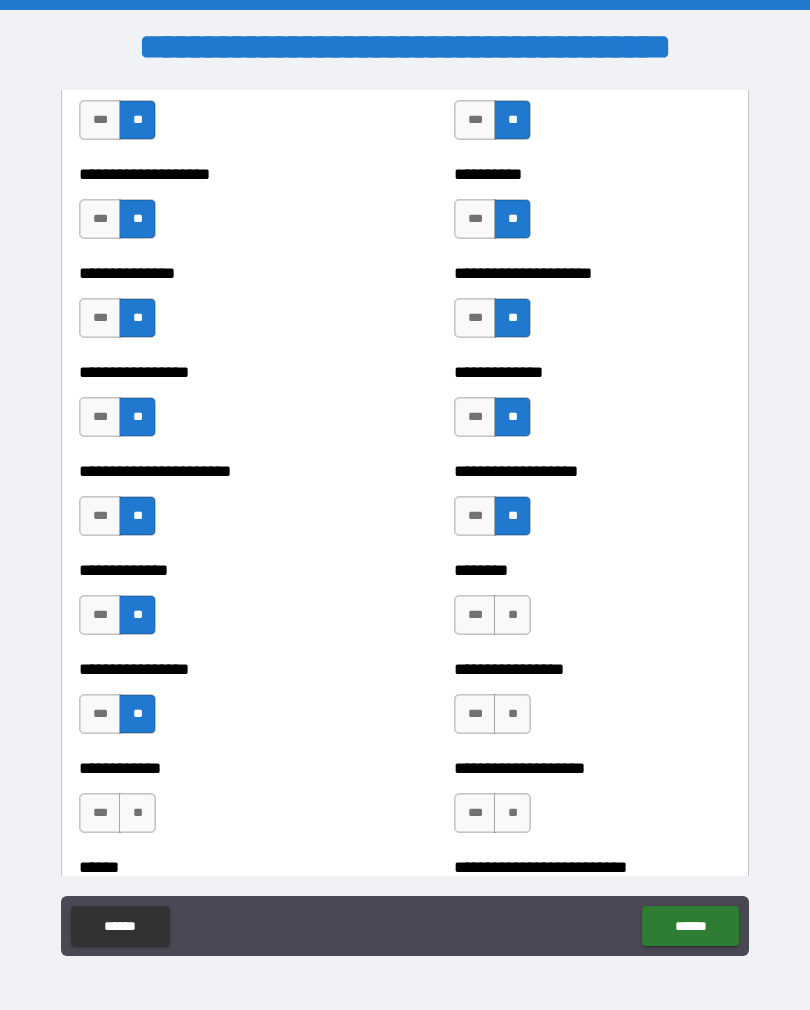 click on "**" at bounding box center [512, 615] 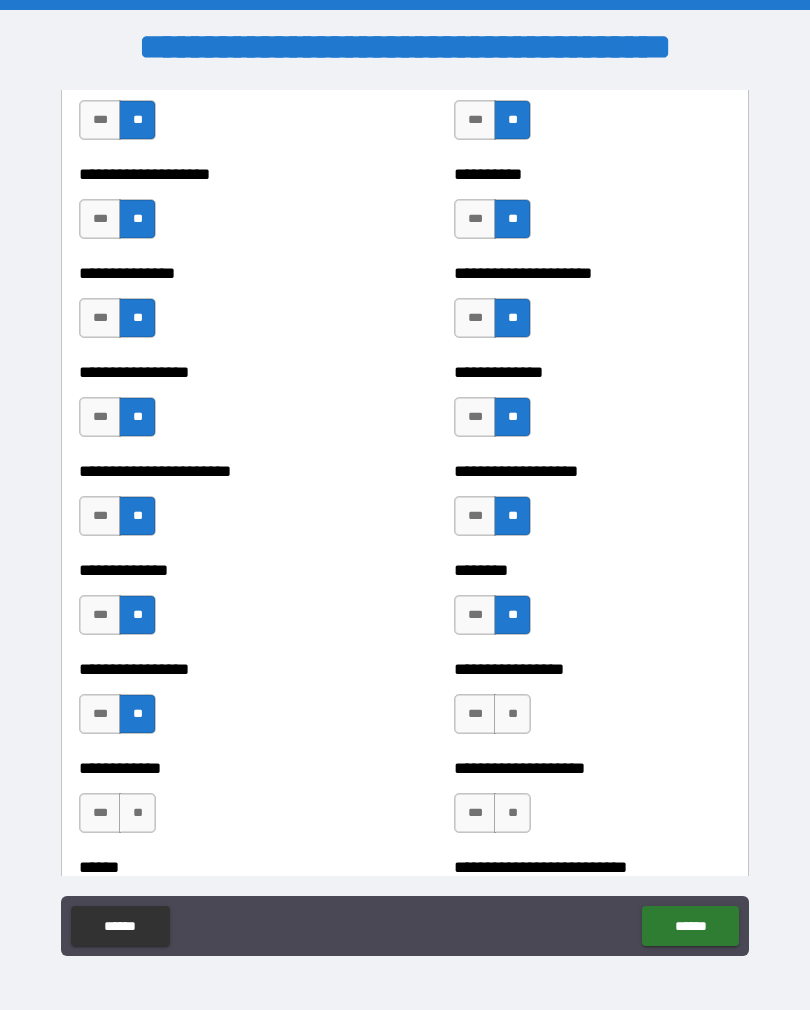 click on "**" at bounding box center (512, 714) 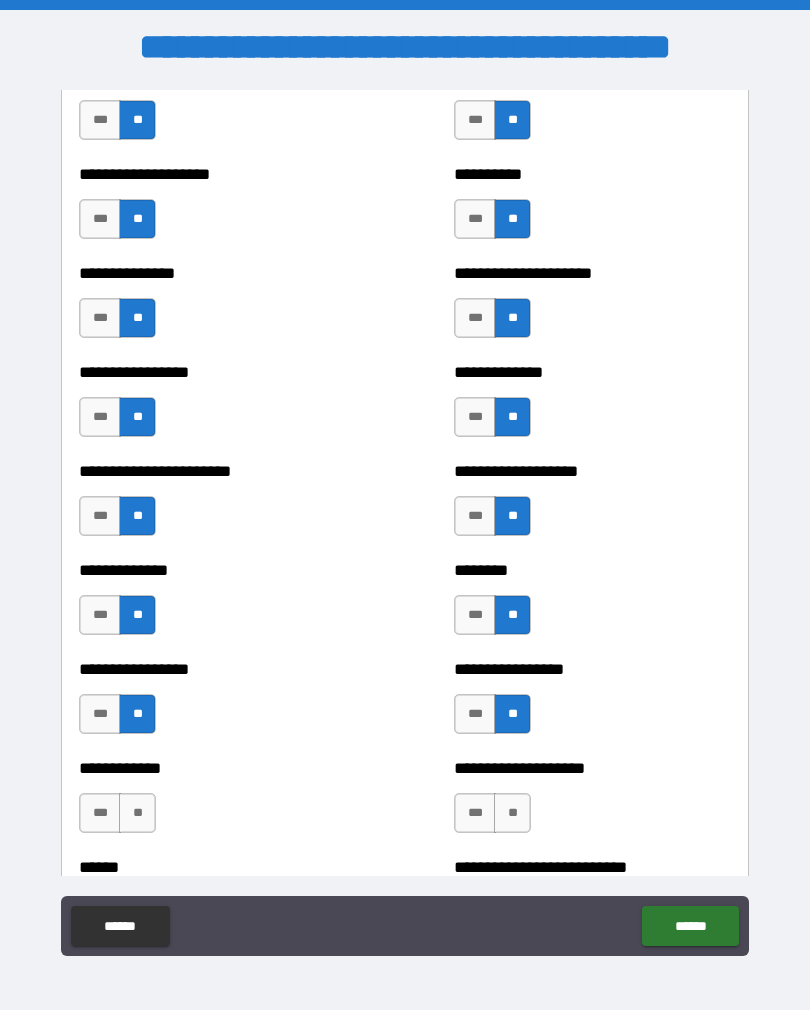click on "**" at bounding box center [512, 813] 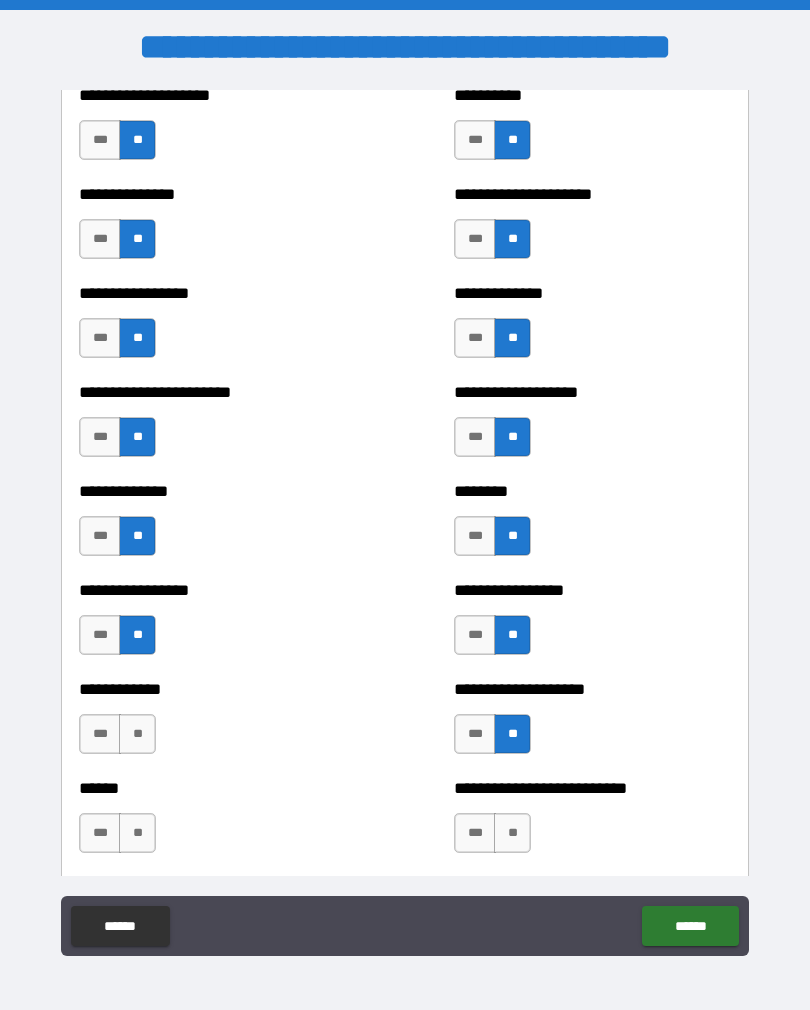 scroll, scrollTop: 3469, scrollLeft: 0, axis: vertical 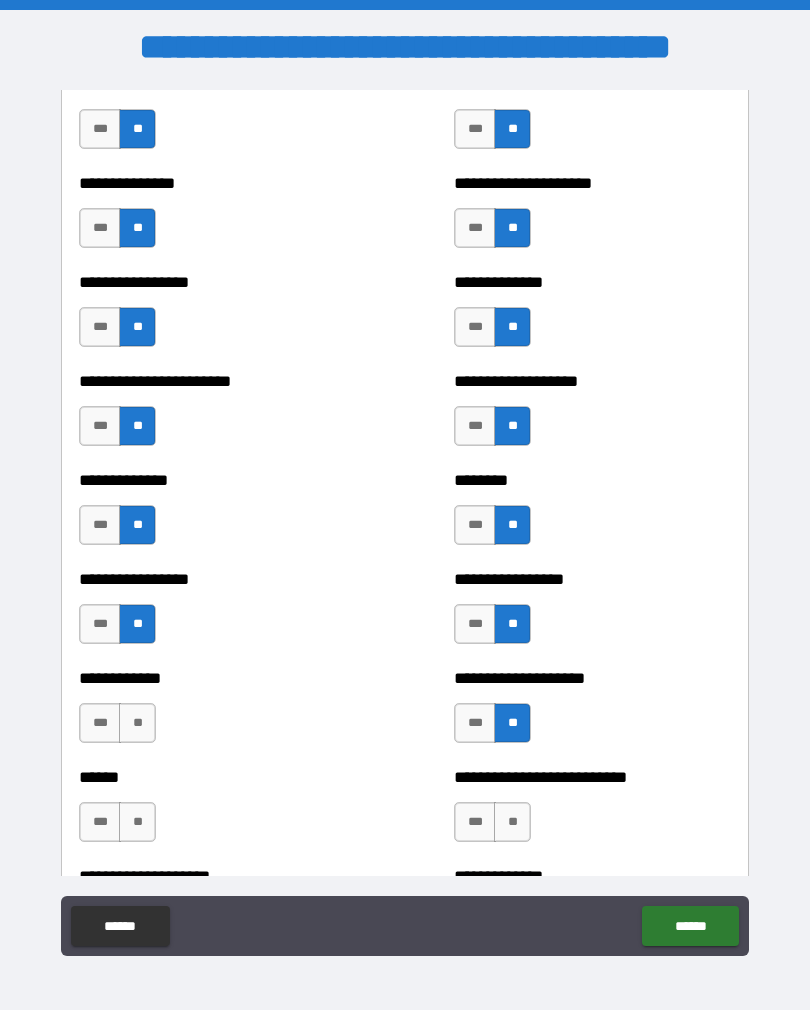 click on "**" at bounding box center [137, 723] 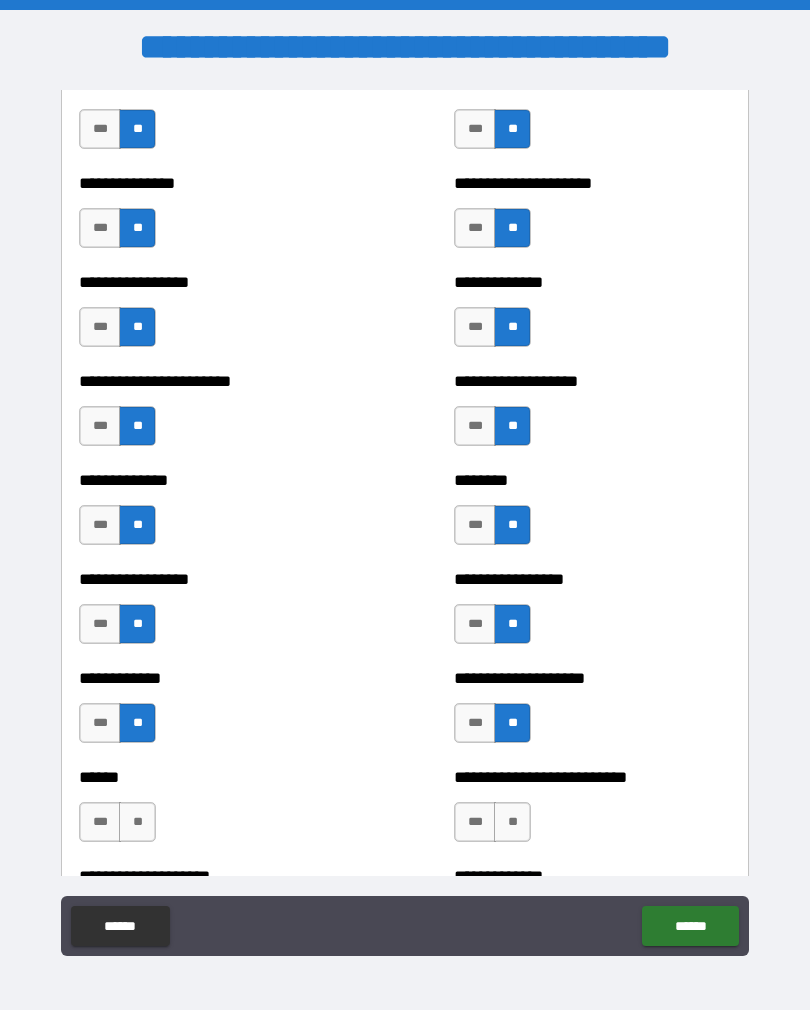 click on "**" at bounding box center (137, 822) 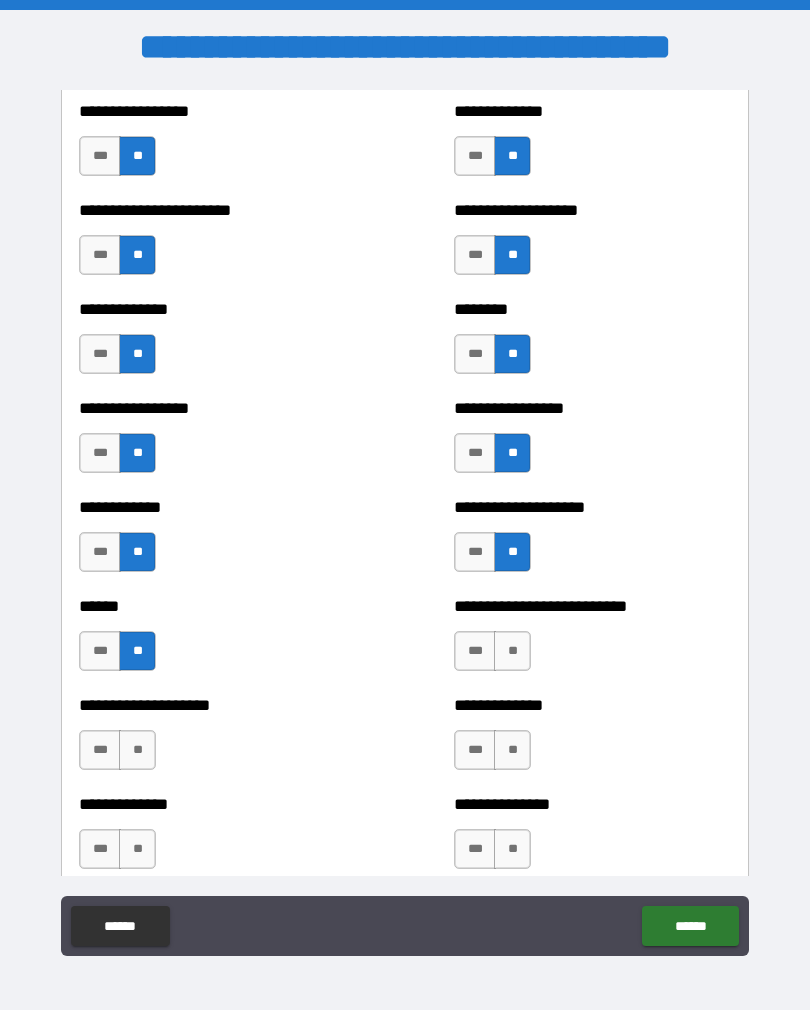 scroll, scrollTop: 3645, scrollLeft: 0, axis: vertical 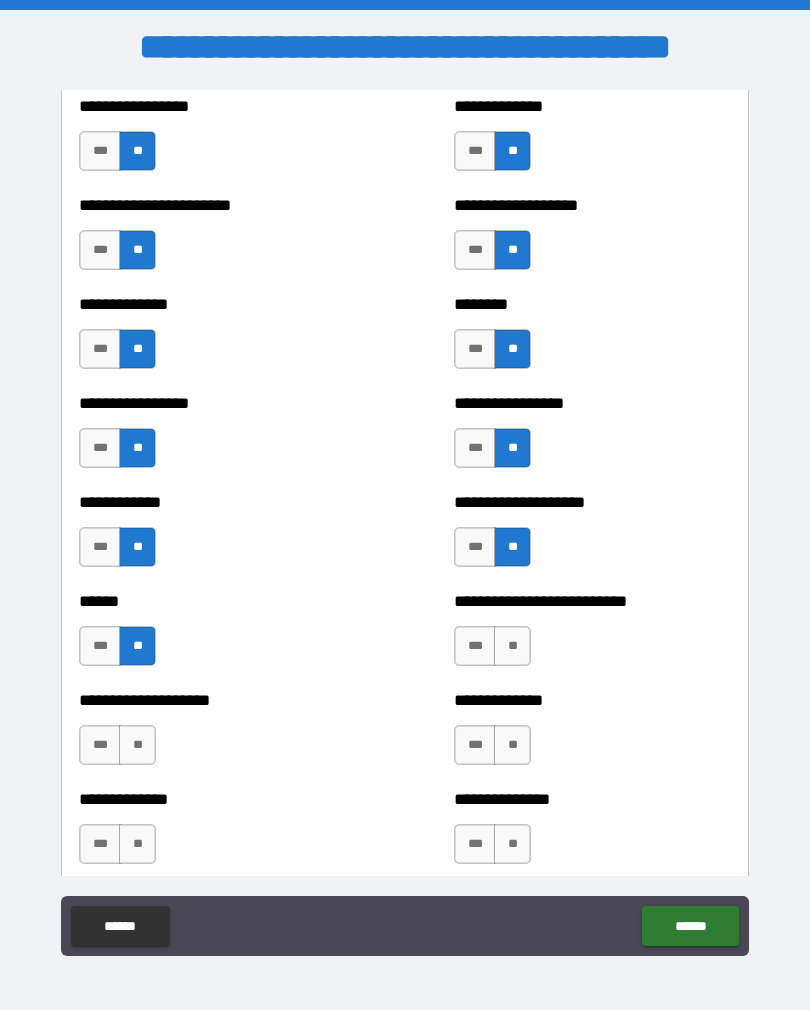 click on "**" at bounding box center (137, 745) 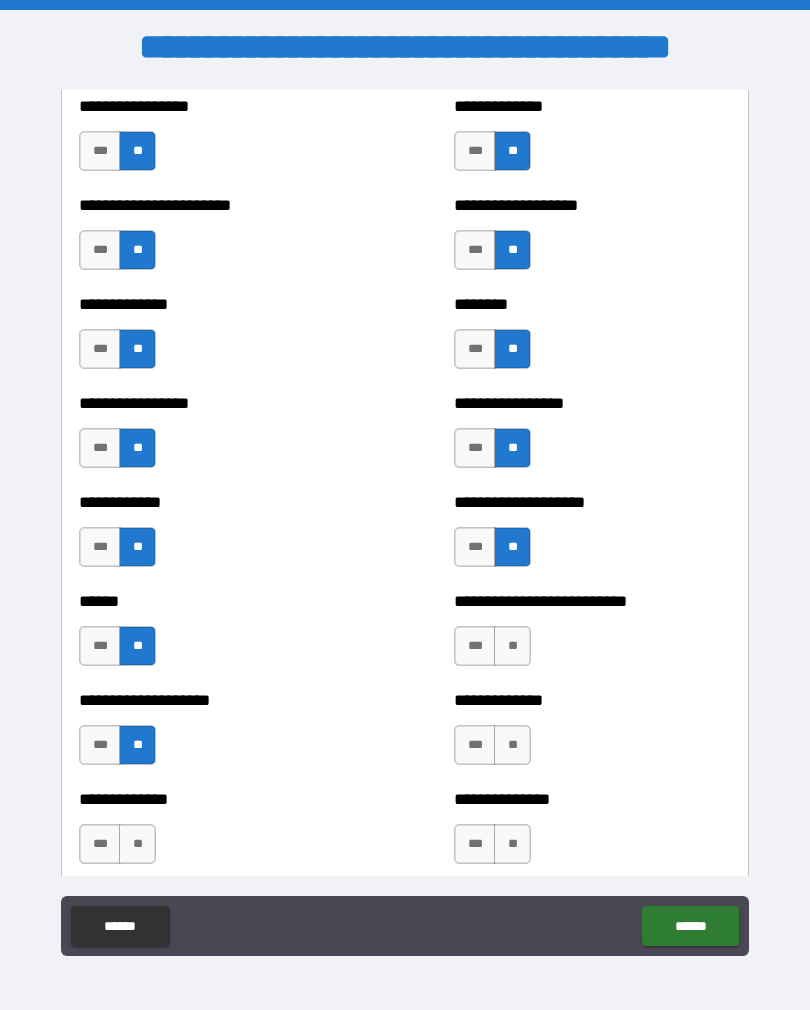 click on "**********" at bounding box center [217, 834] 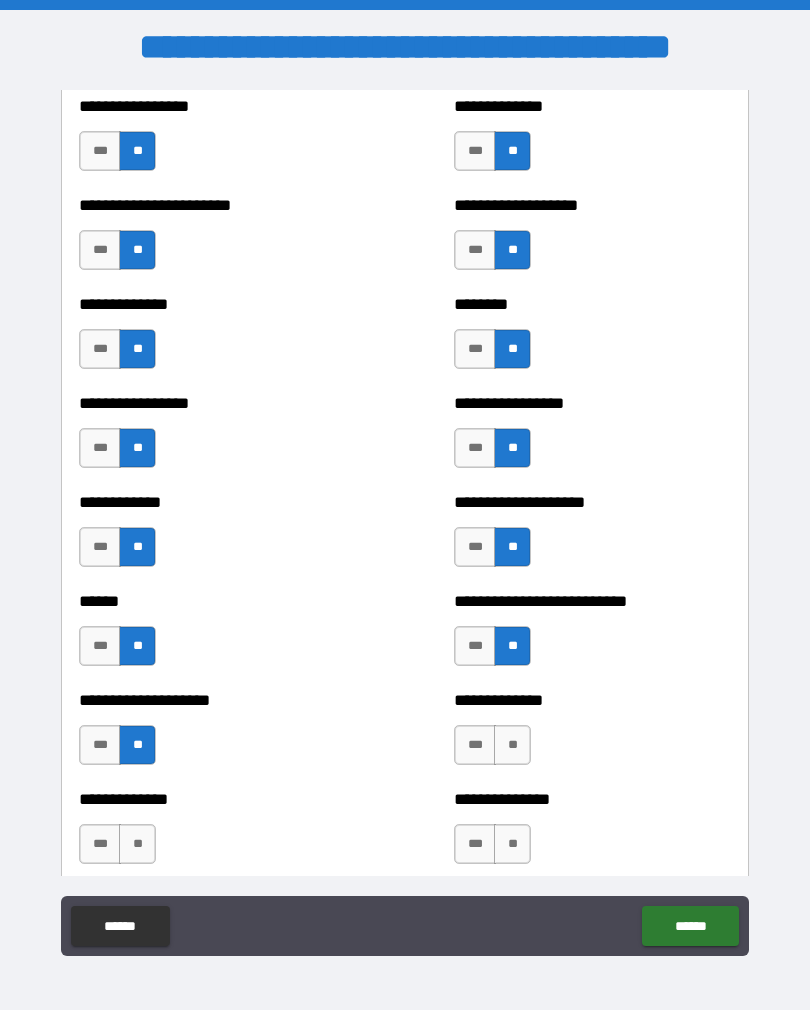 click on "**" at bounding box center [512, 745] 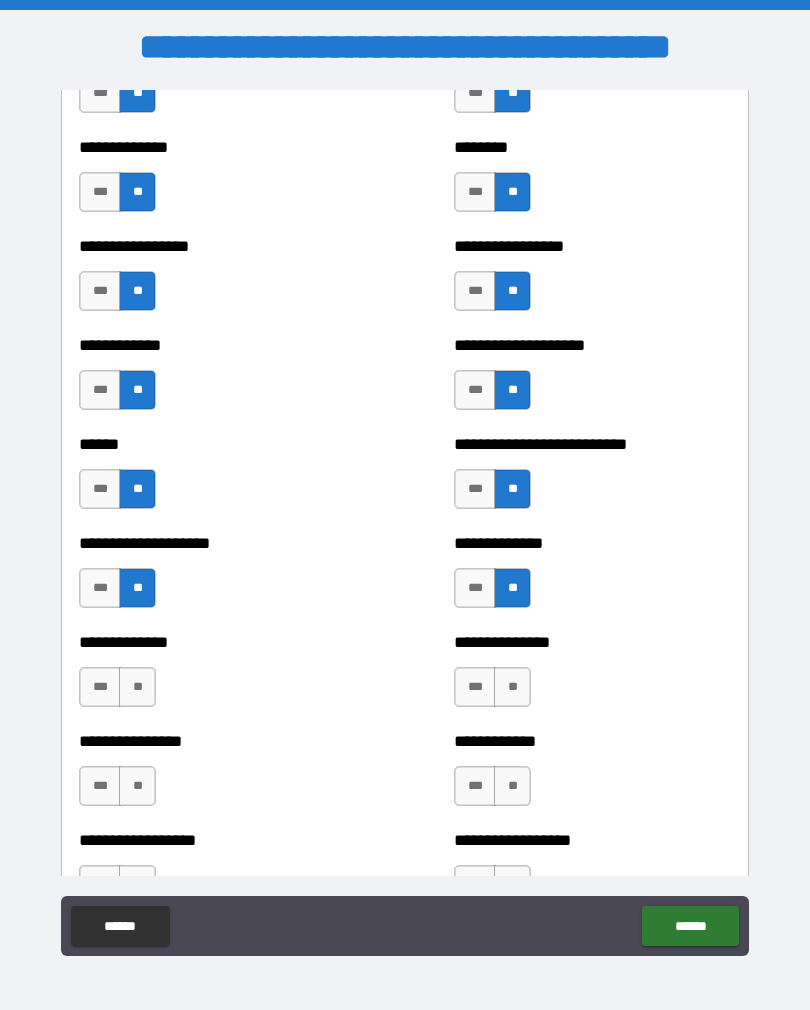 scroll, scrollTop: 3815, scrollLeft: 0, axis: vertical 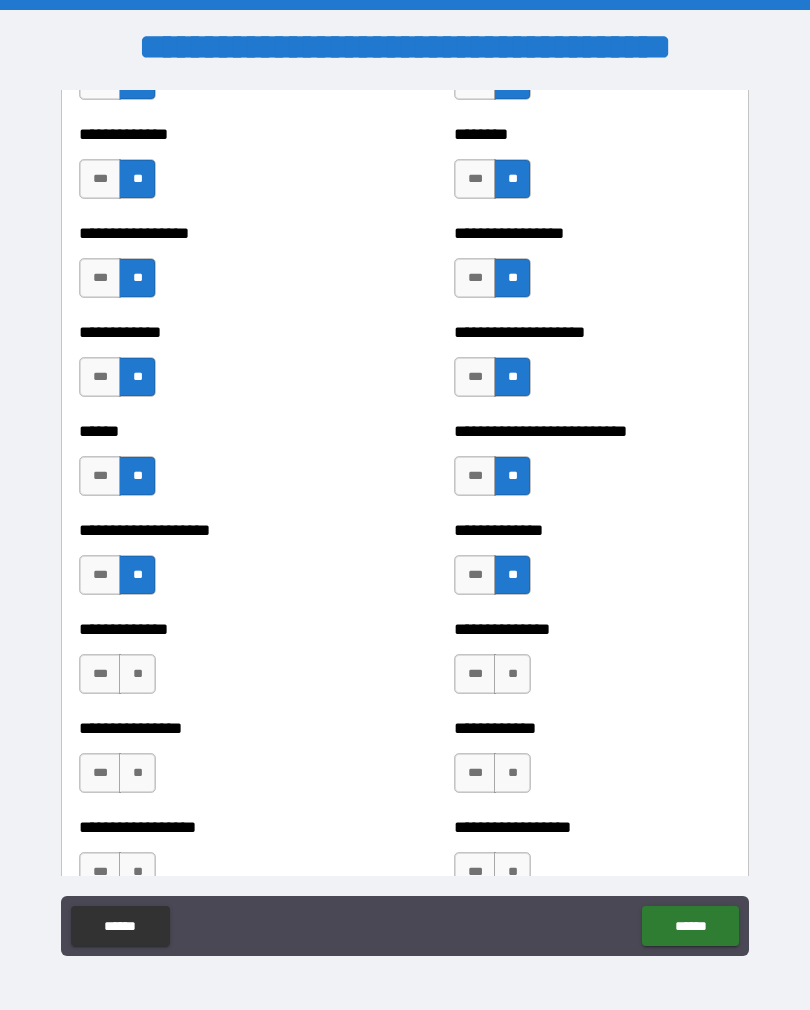 click on "**" at bounding box center (512, 674) 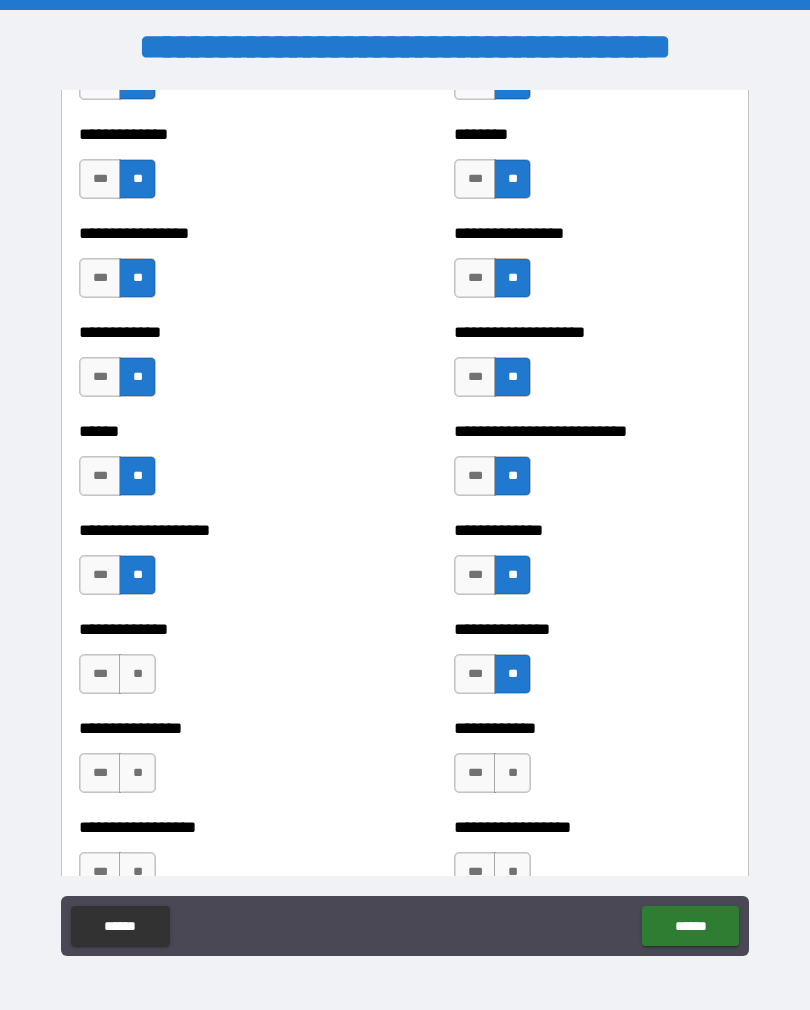 click on "**" at bounding box center [512, 773] 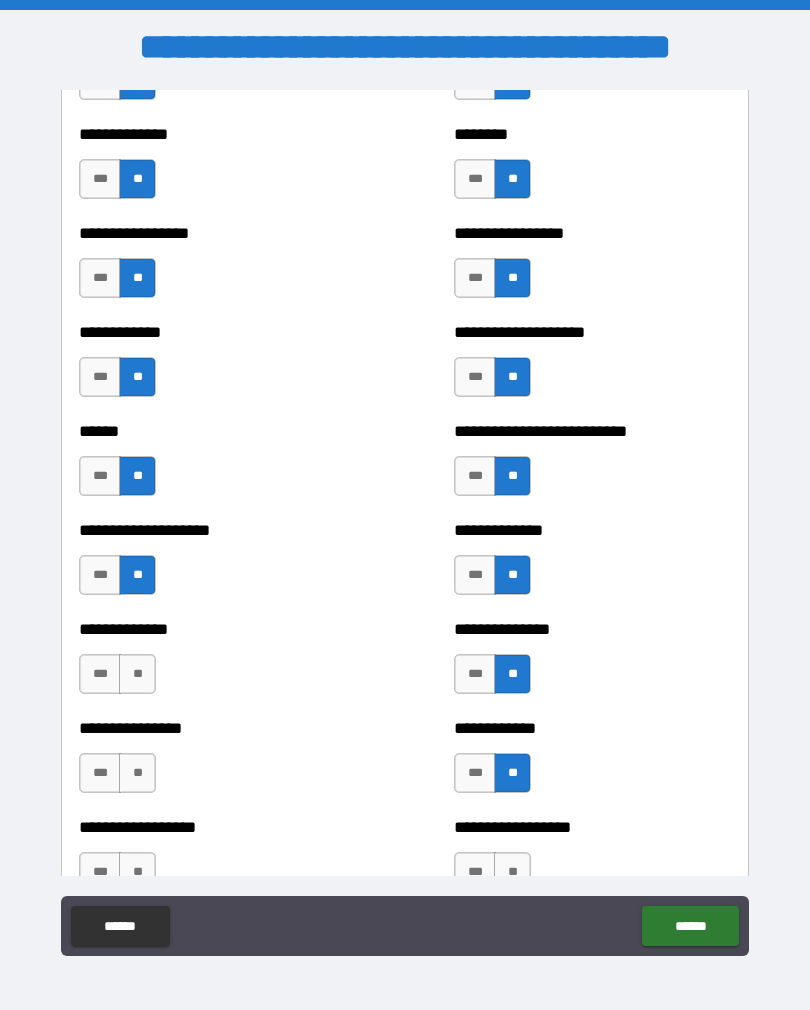 click on "**" at bounding box center (137, 773) 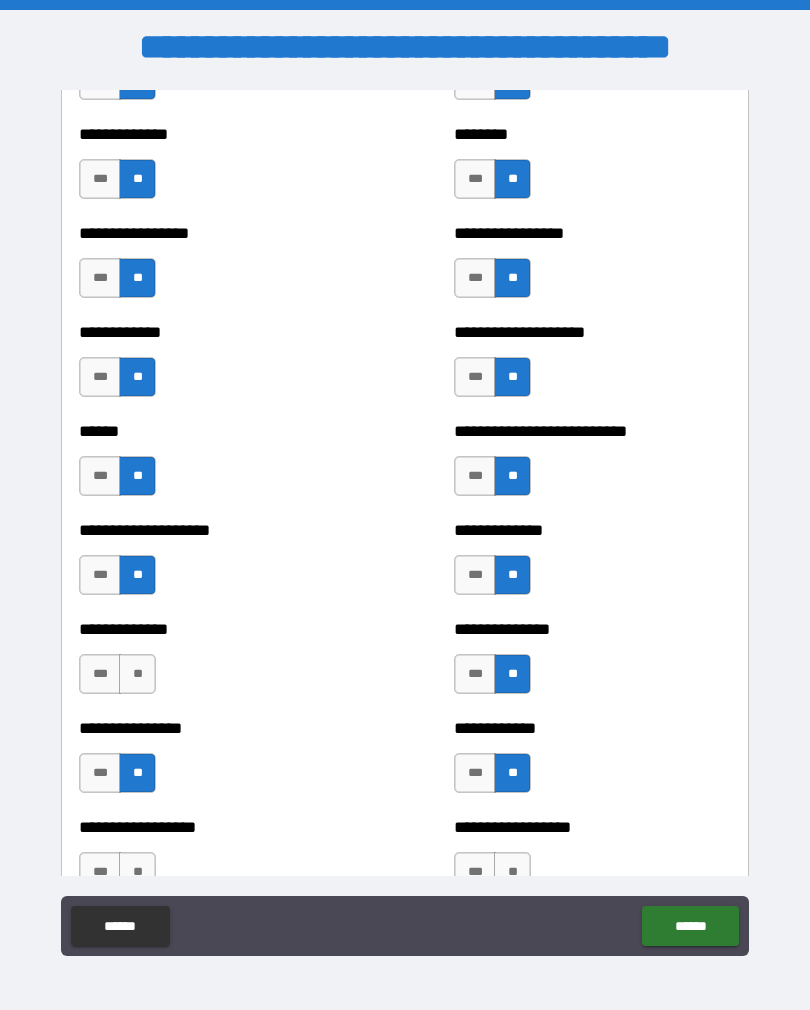 click on "**" at bounding box center (137, 674) 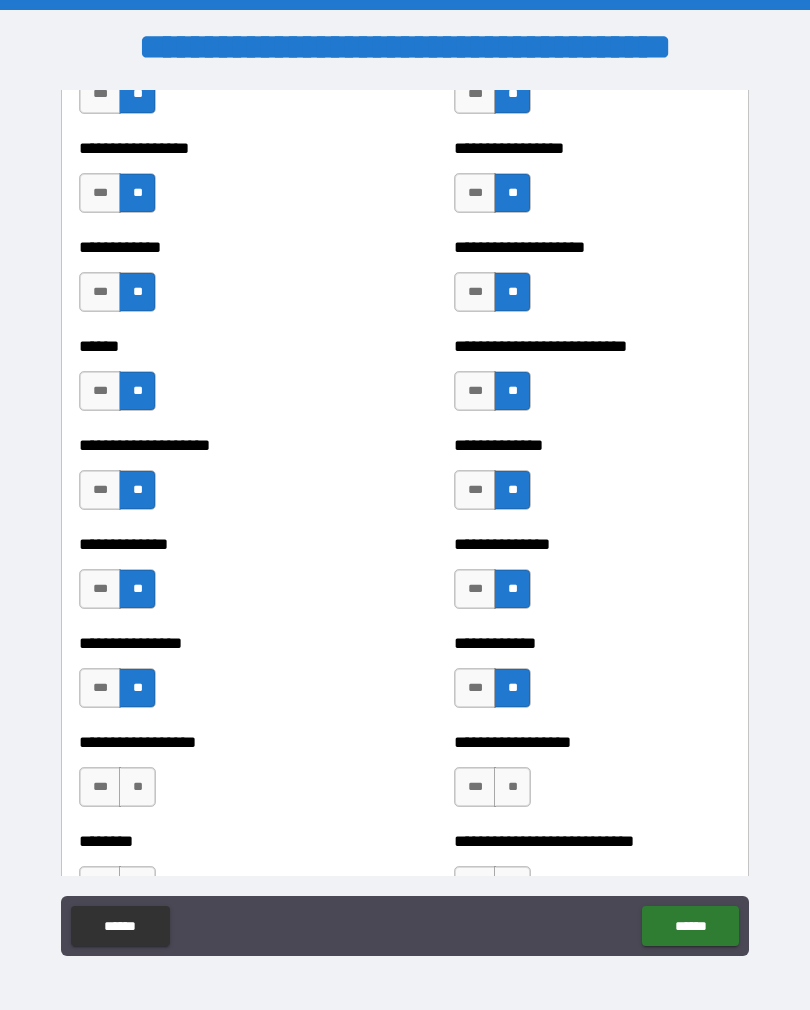 scroll, scrollTop: 3929, scrollLeft: 0, axis: vertical 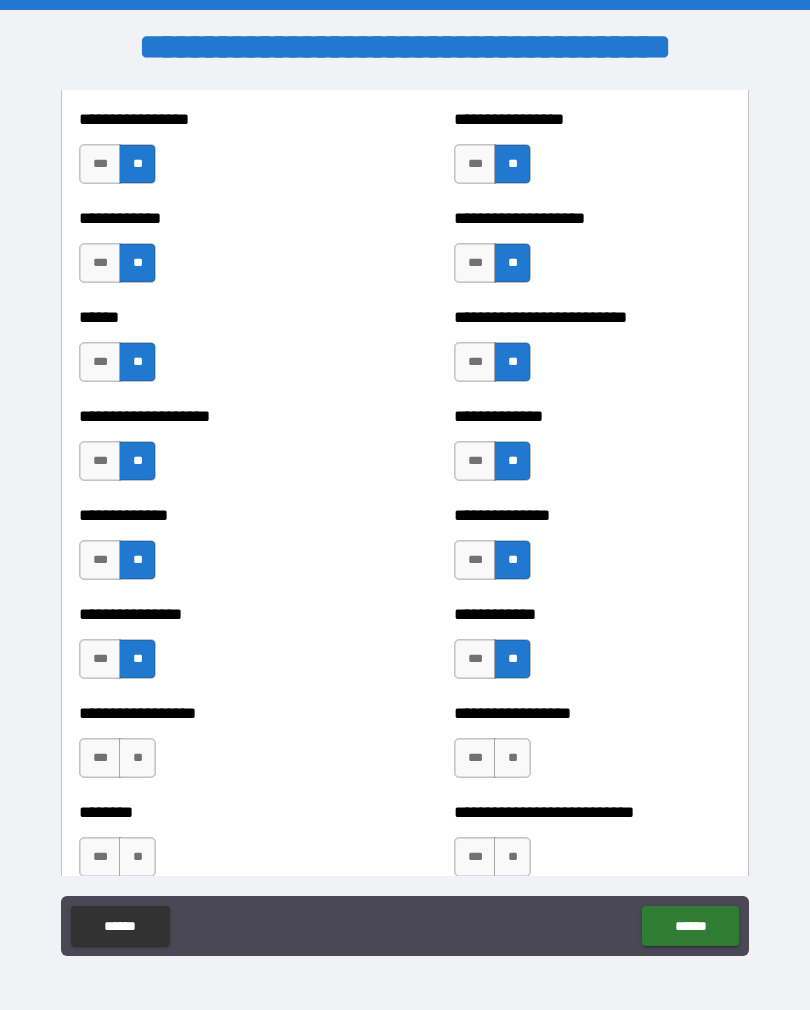 click on "**" at bounding box center [137, 758] 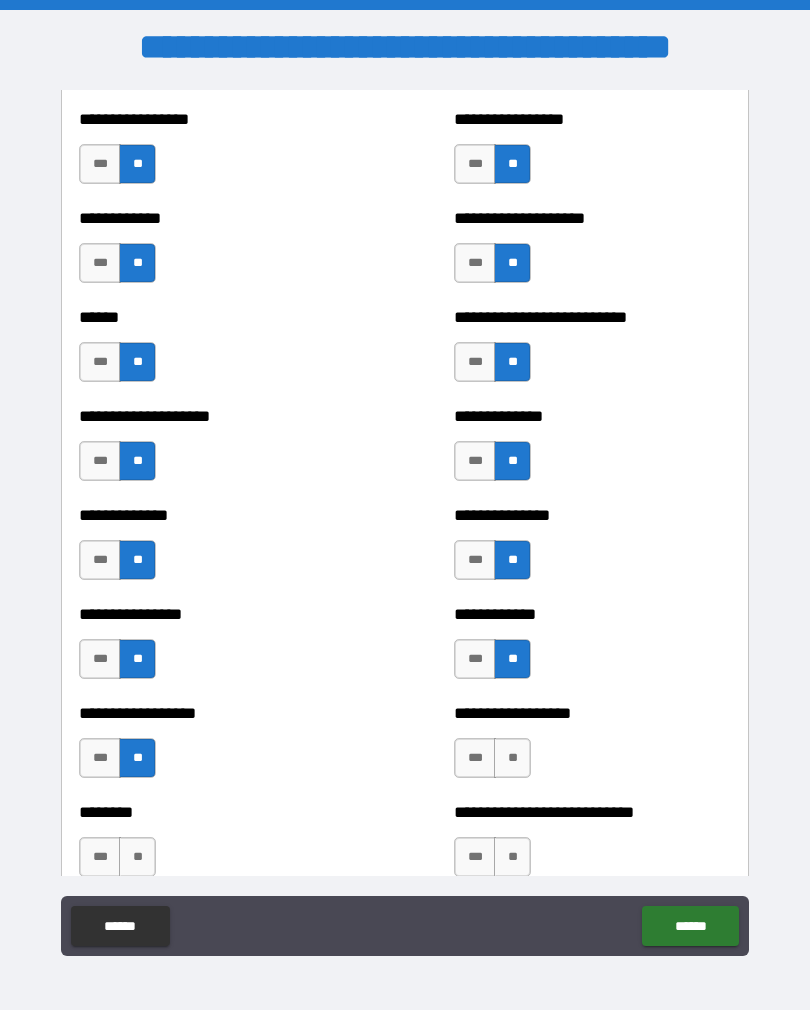 click on "**" at bounding box center [137, 857] 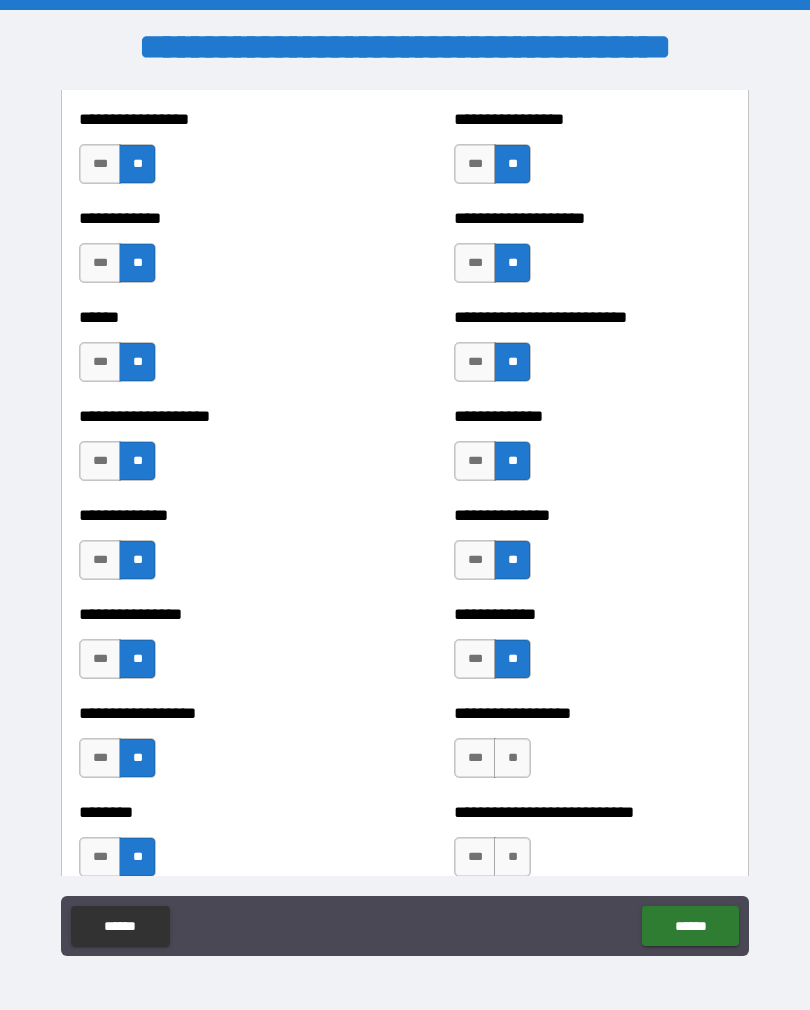 click on "**" at bounding box center [512, 758] 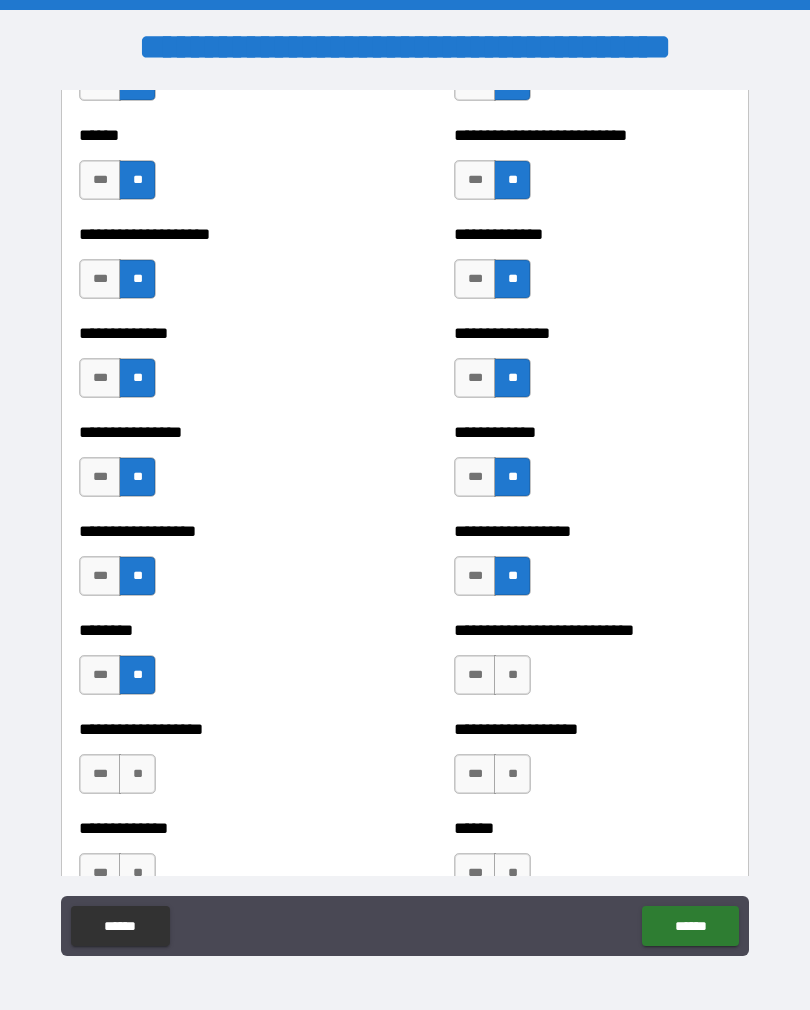 scroll, scrollTop: 4121, scrollLeft: 0, axis: vertical 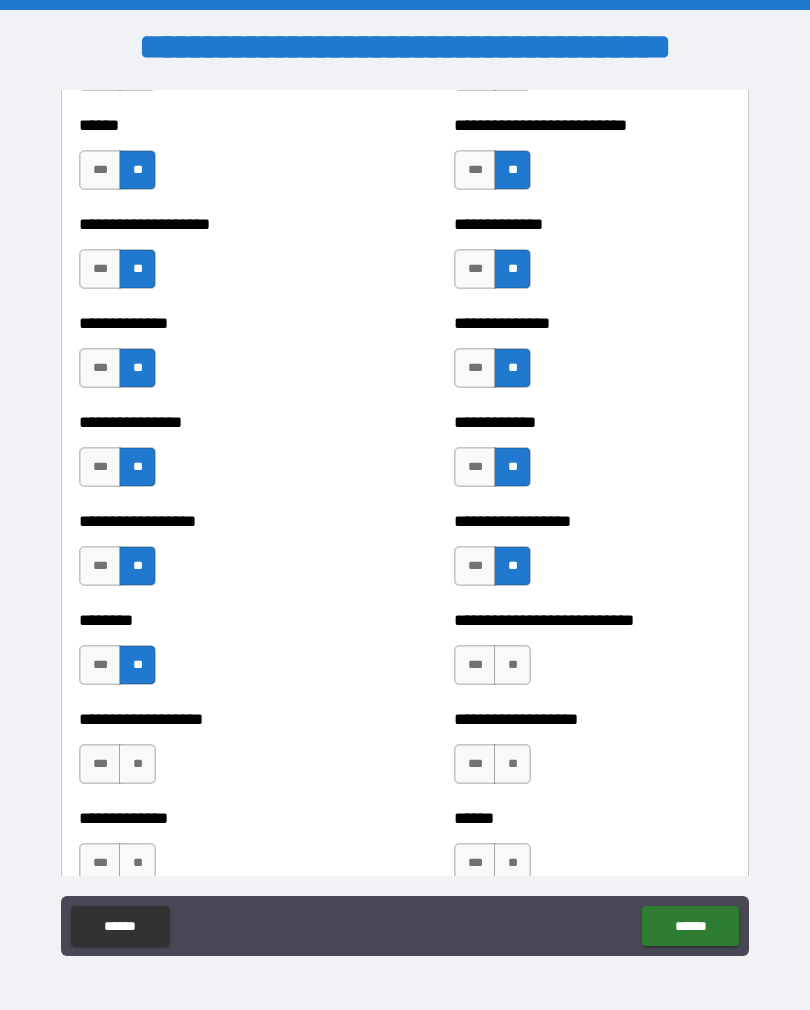 click on "**" at bounding box center (512, 665) 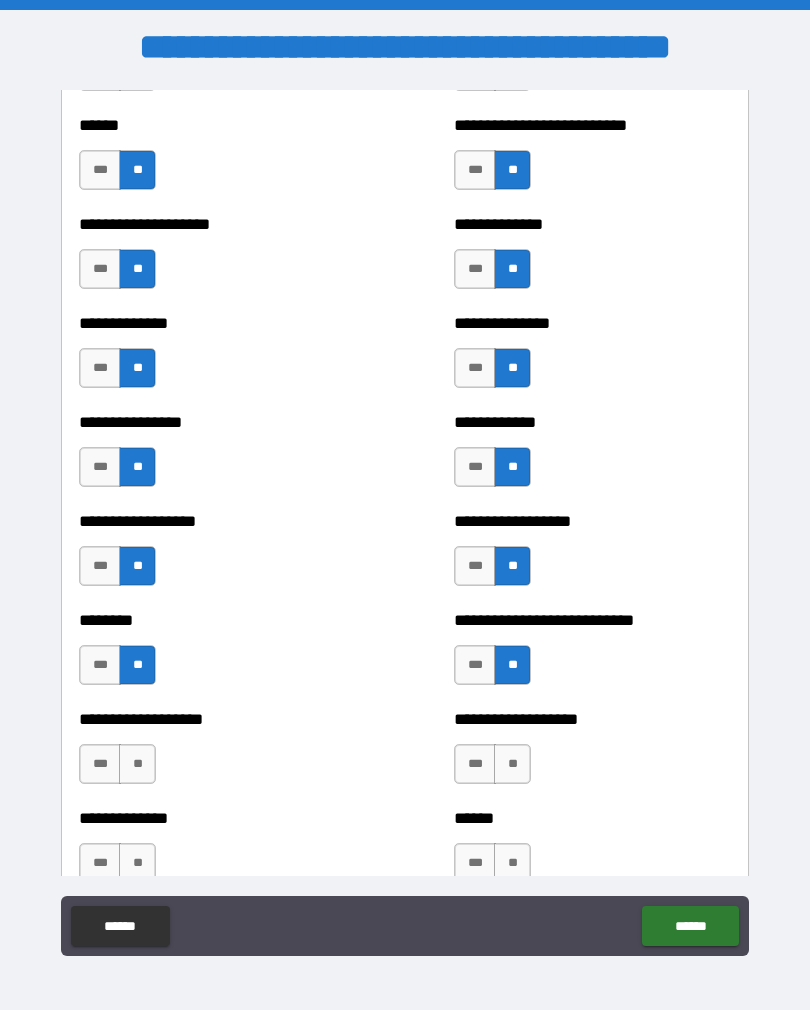 click on "**" at bounding box center [512, 764] 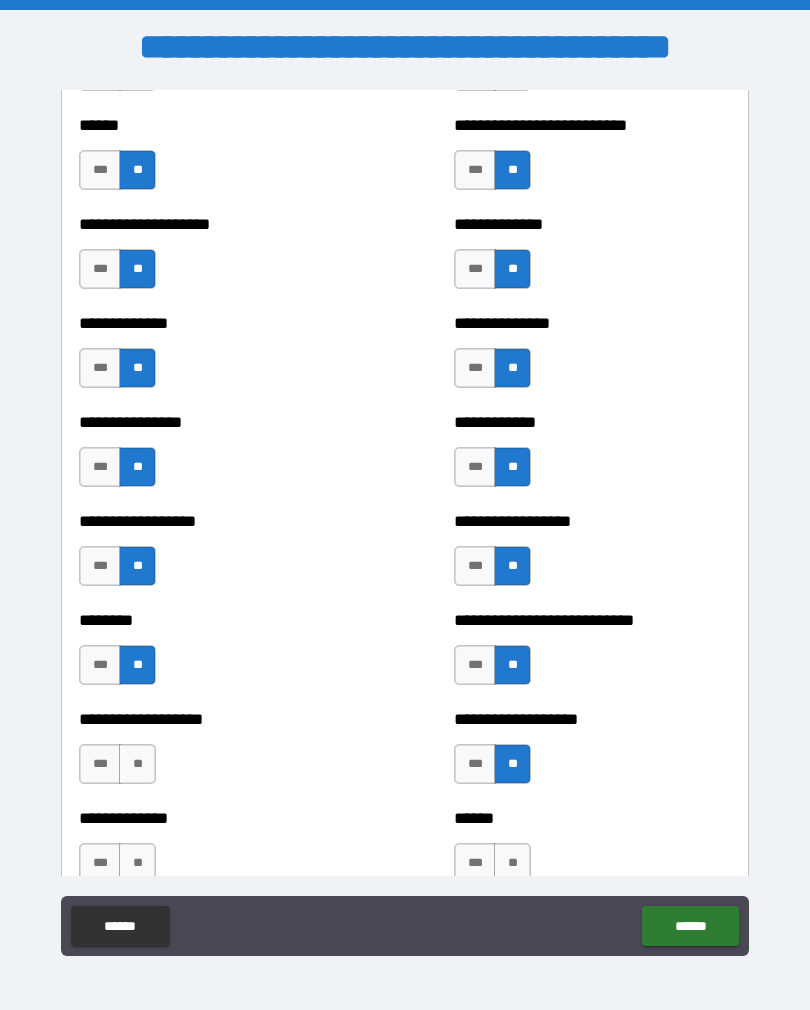 click on "**" at bounding box center [137, 764] 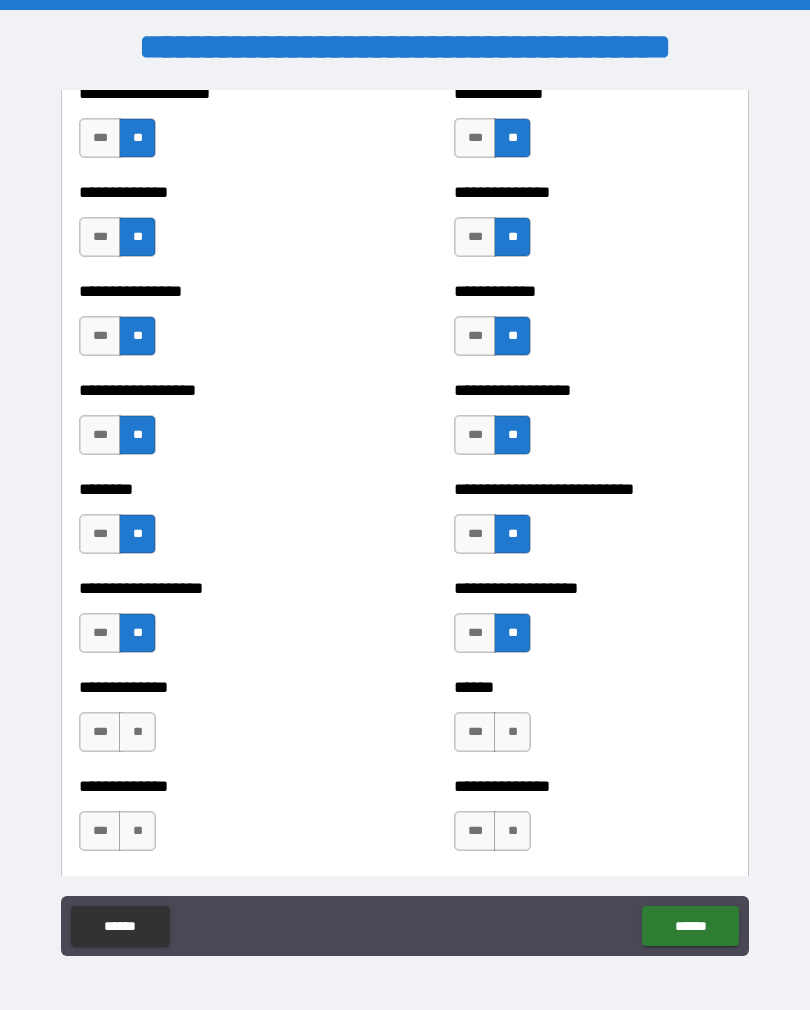 scroll, scrollTop: 4264, scrollLeft: 0, axis: vertical 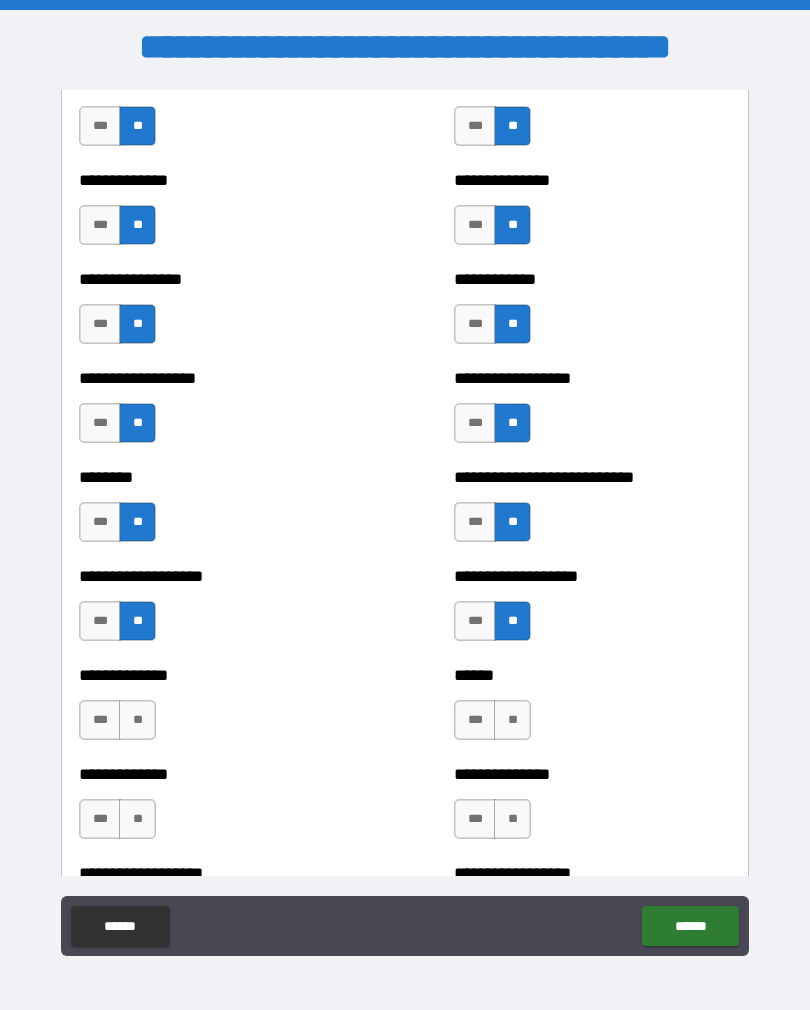 click on "**" at bounding box center (137, 720) 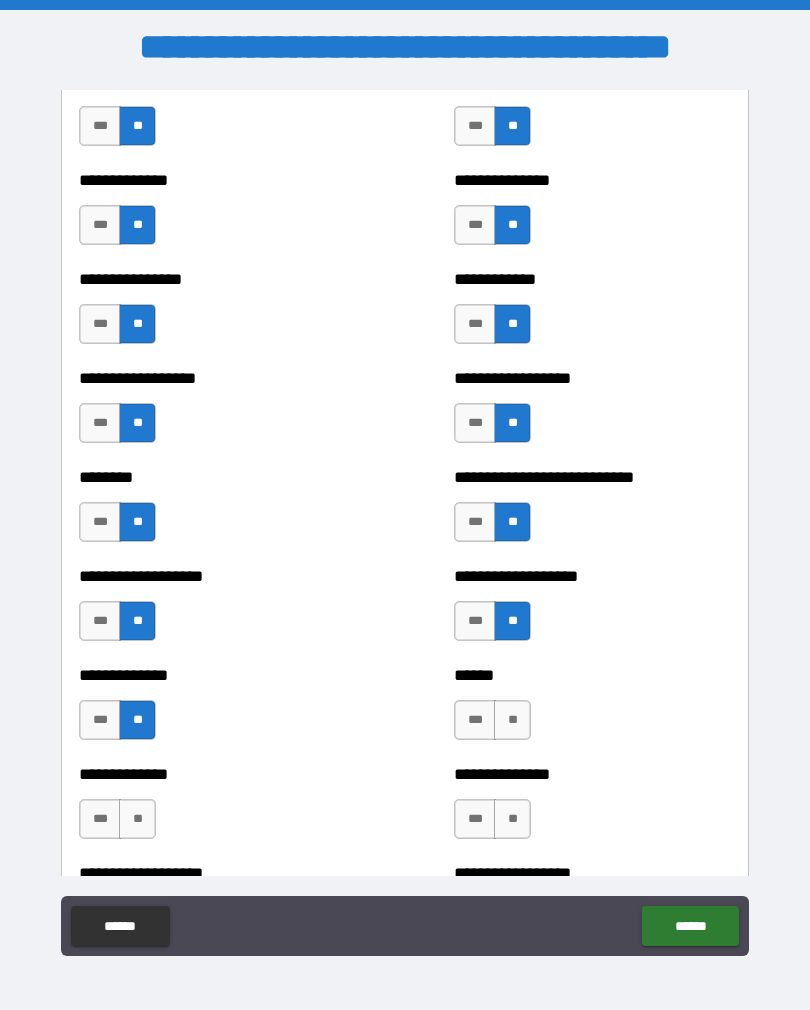 click on "**" at bounding box center (137, 819) 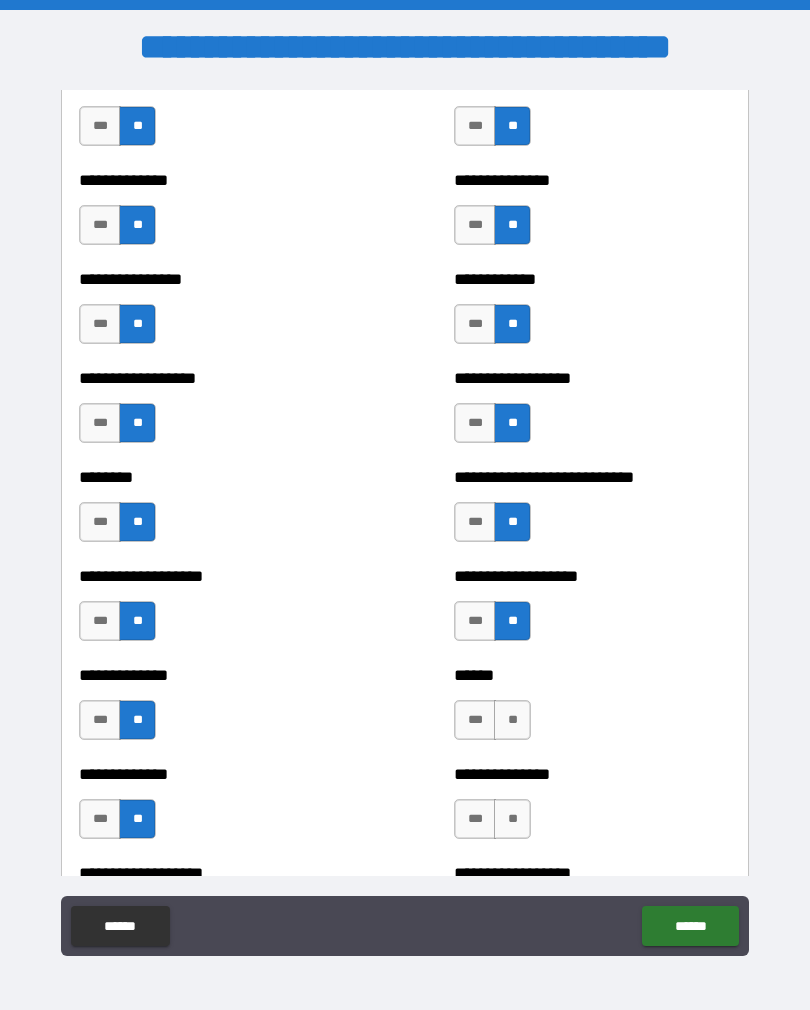 click on "**" at bounding box center (512, 720) 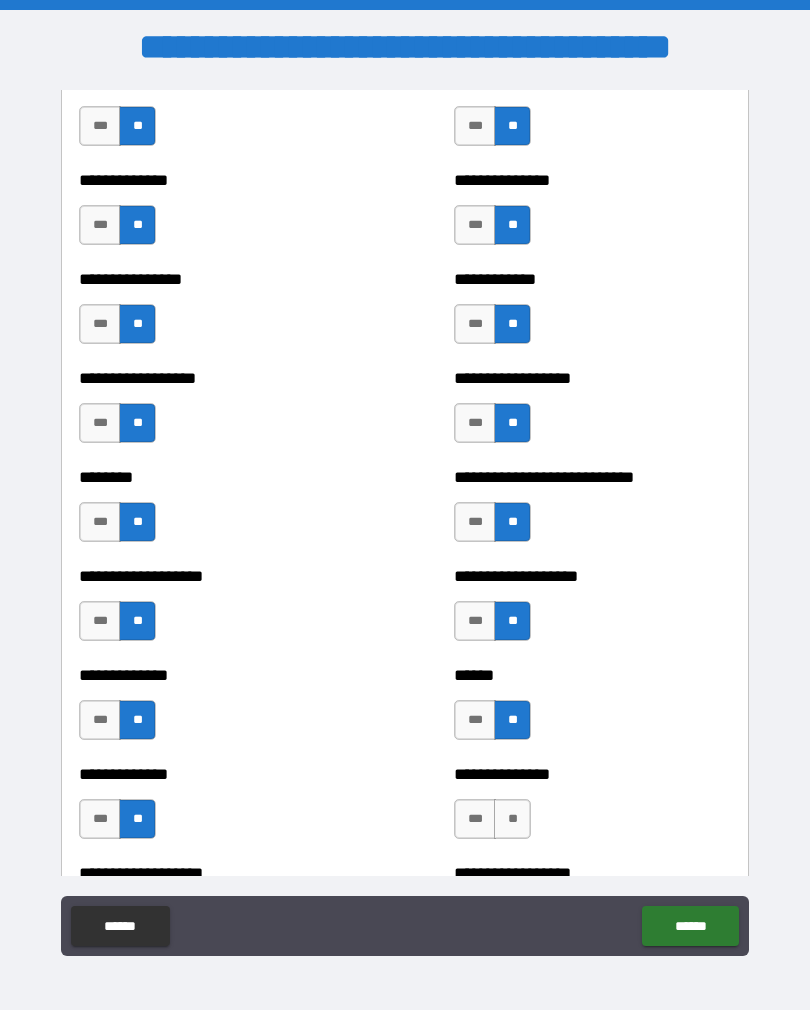 click on "**" at bounding box center [512, 819] 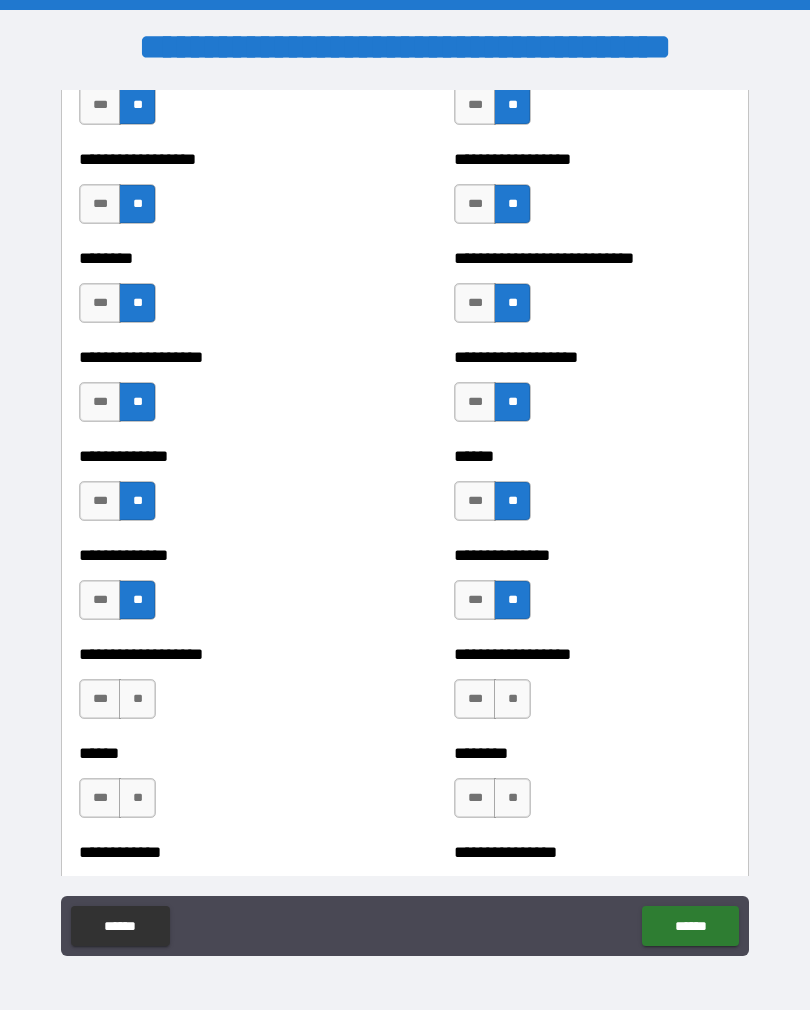 scroll, scrollTop: 4532, scrollLeft: 0, axis: vertical 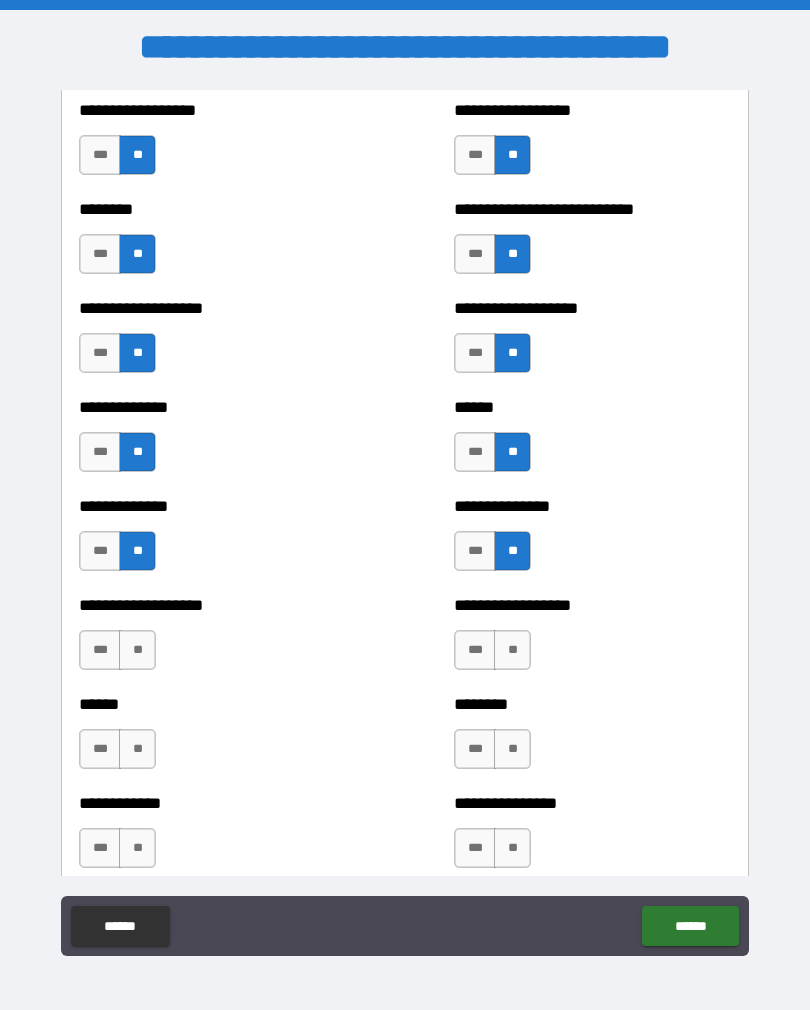 click on "**" at bounding box center (137, 650) 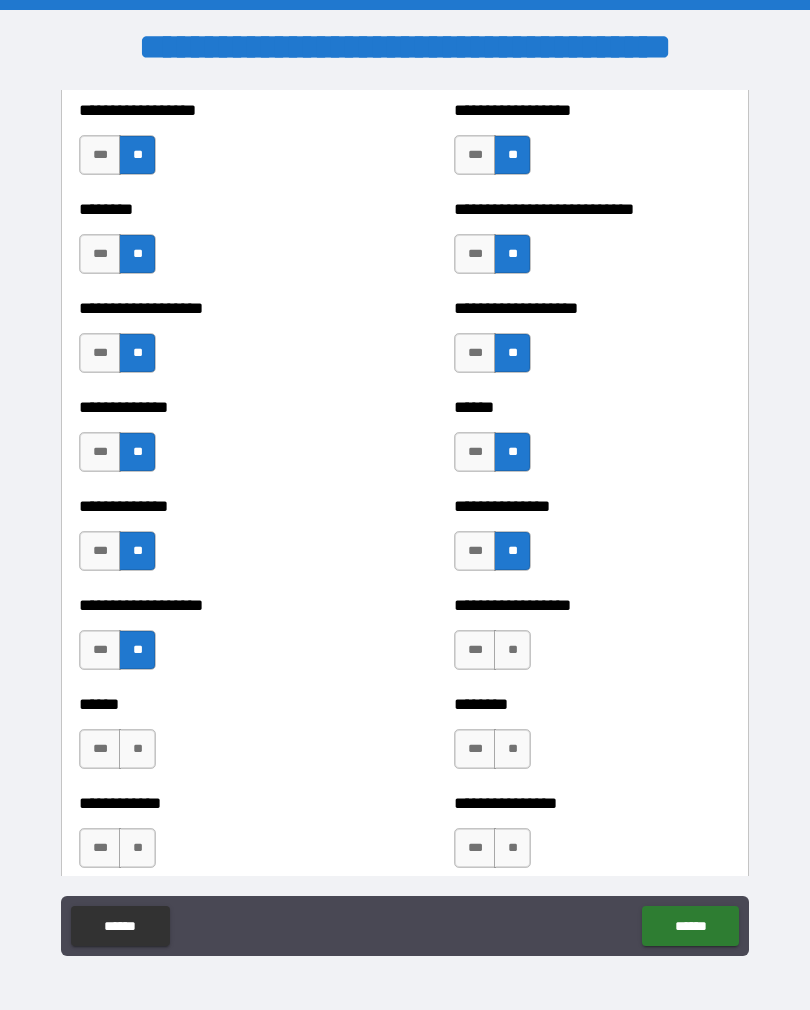 click on "**" at bounding box center (137, 749) 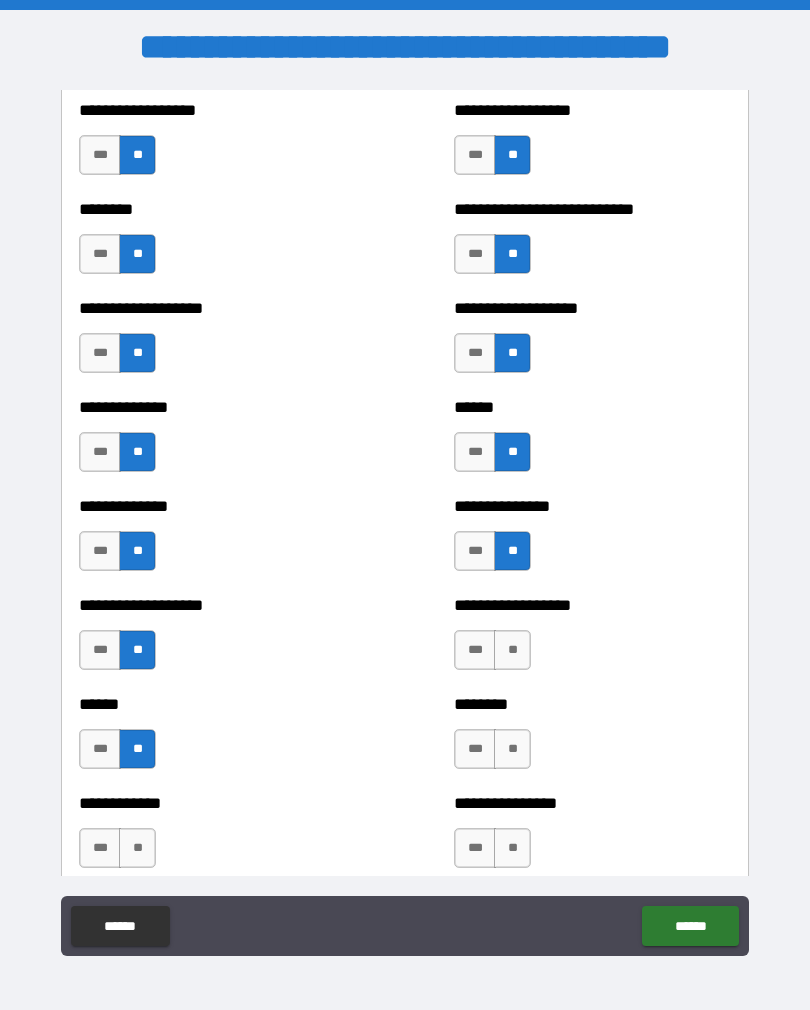 click on "**" at bounding box center (137, 848) 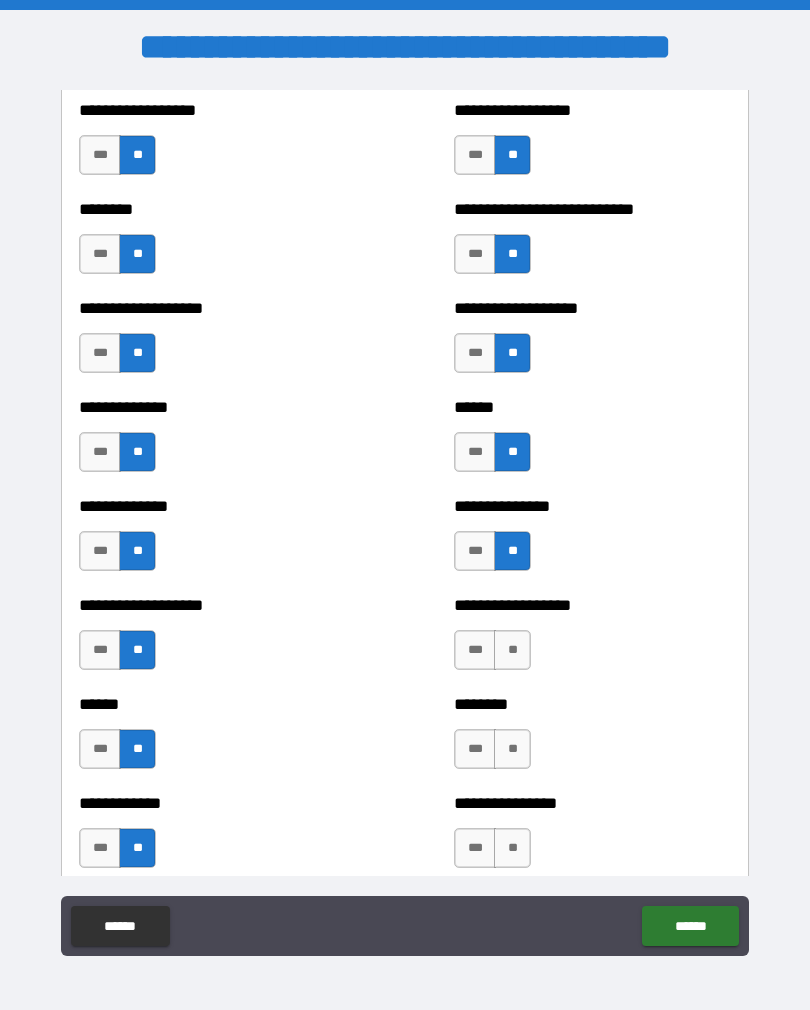 click on "**" at bounding box center [512, 848] 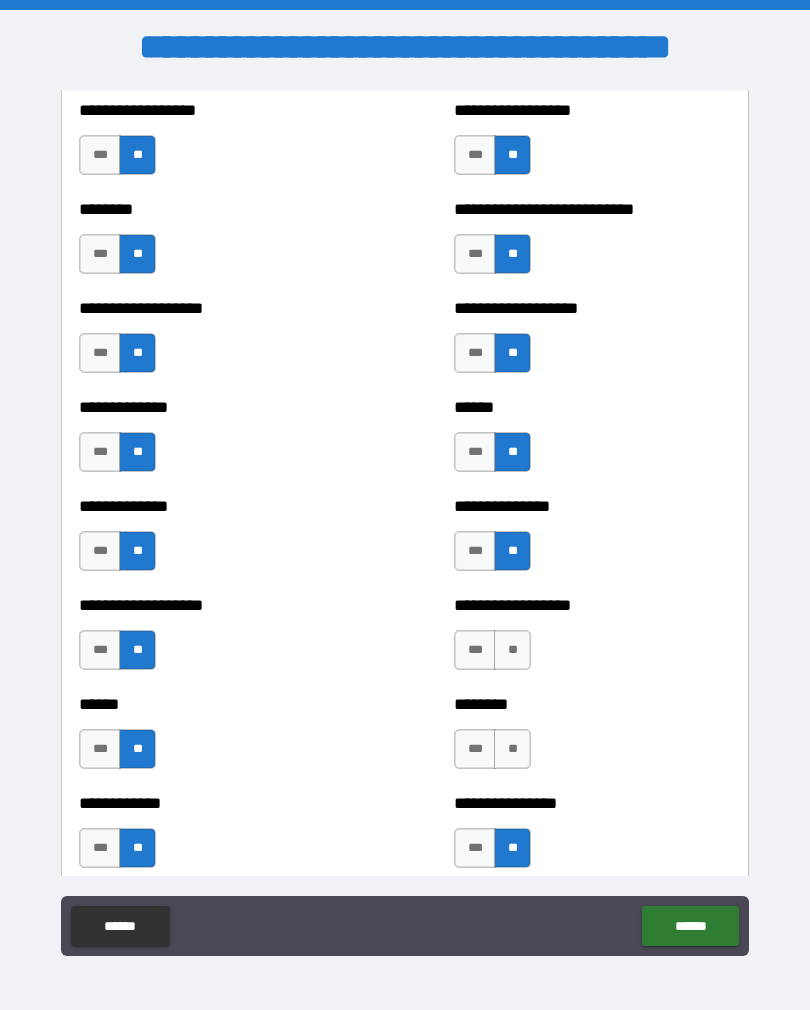 click on "******** *** **" at bounding box center [592, 739] 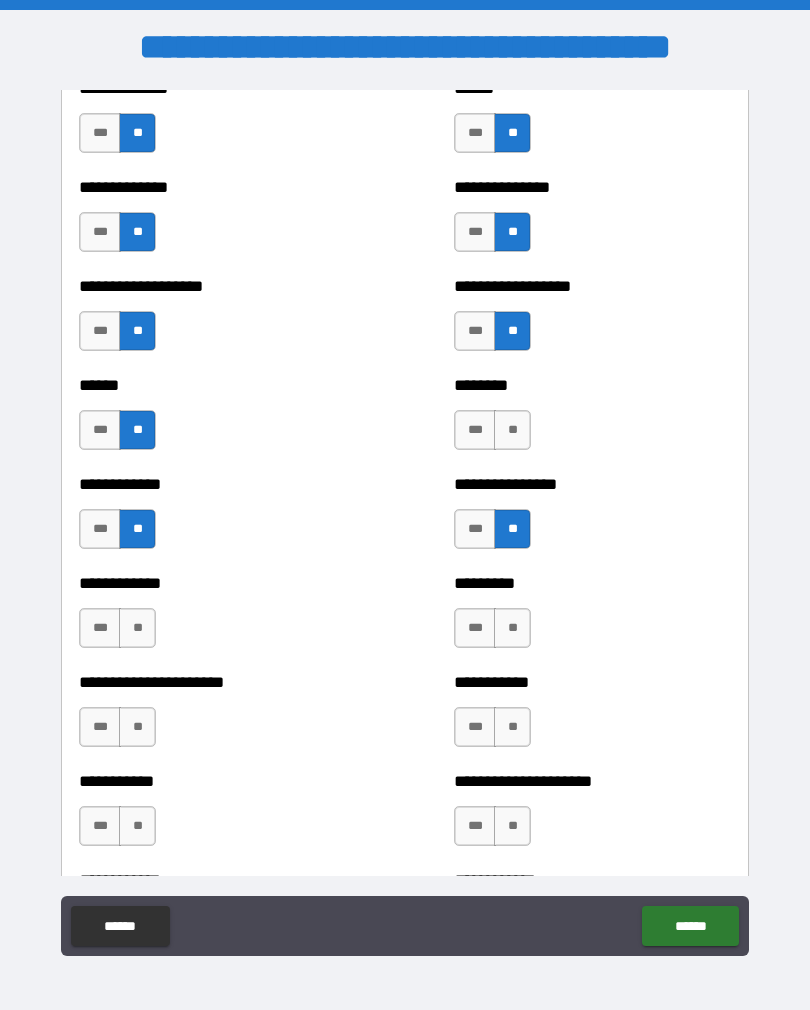 scroll, scrollTop: 4851, scrollLeft: 0, axis: vertical 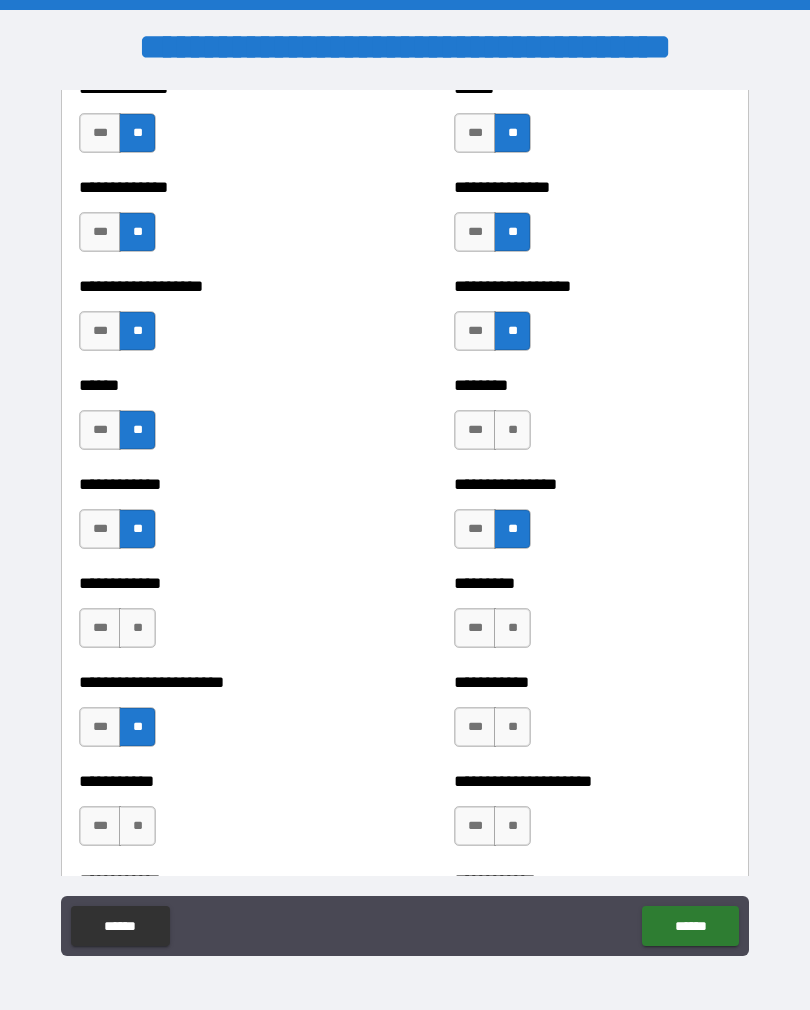 click on "**" at bounding box center [137, 628] 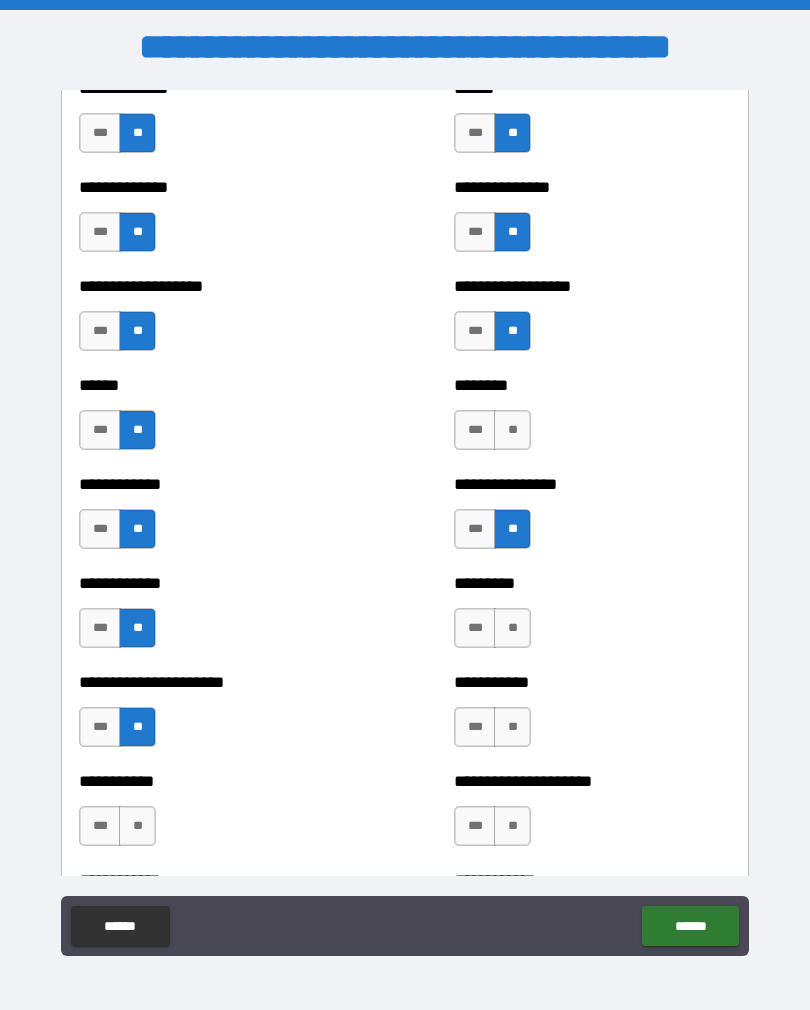 click on "**" at bounding box center [512, 628] 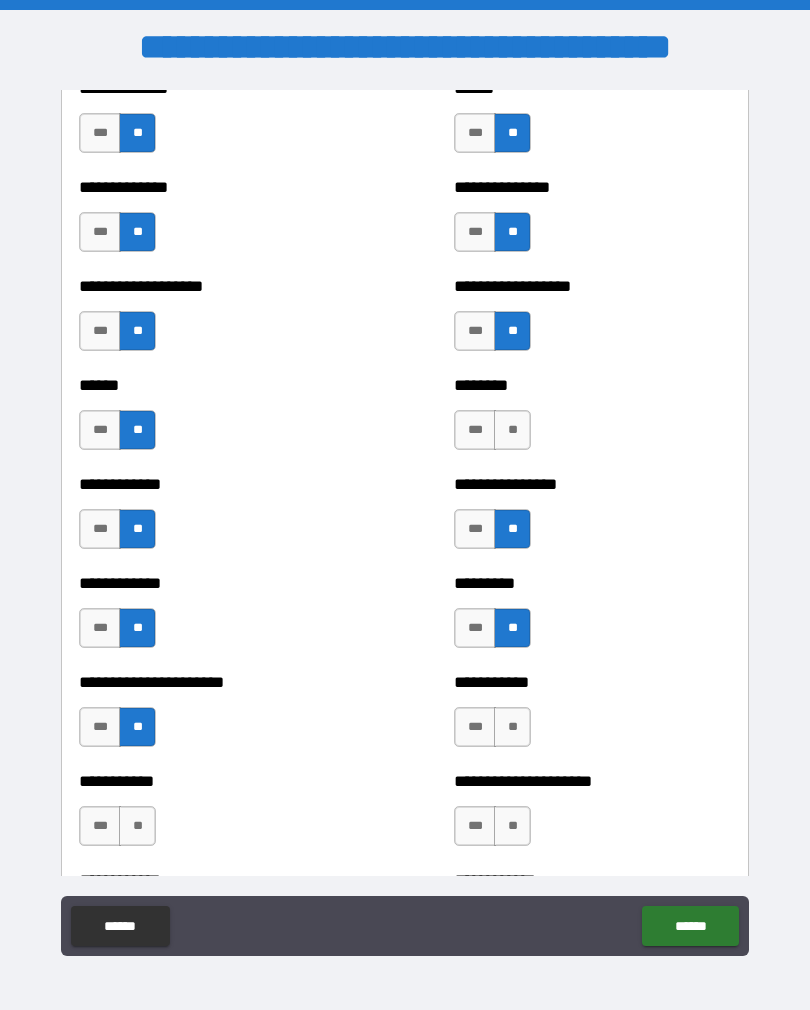 click on "**" at bounding box center (512, 727) 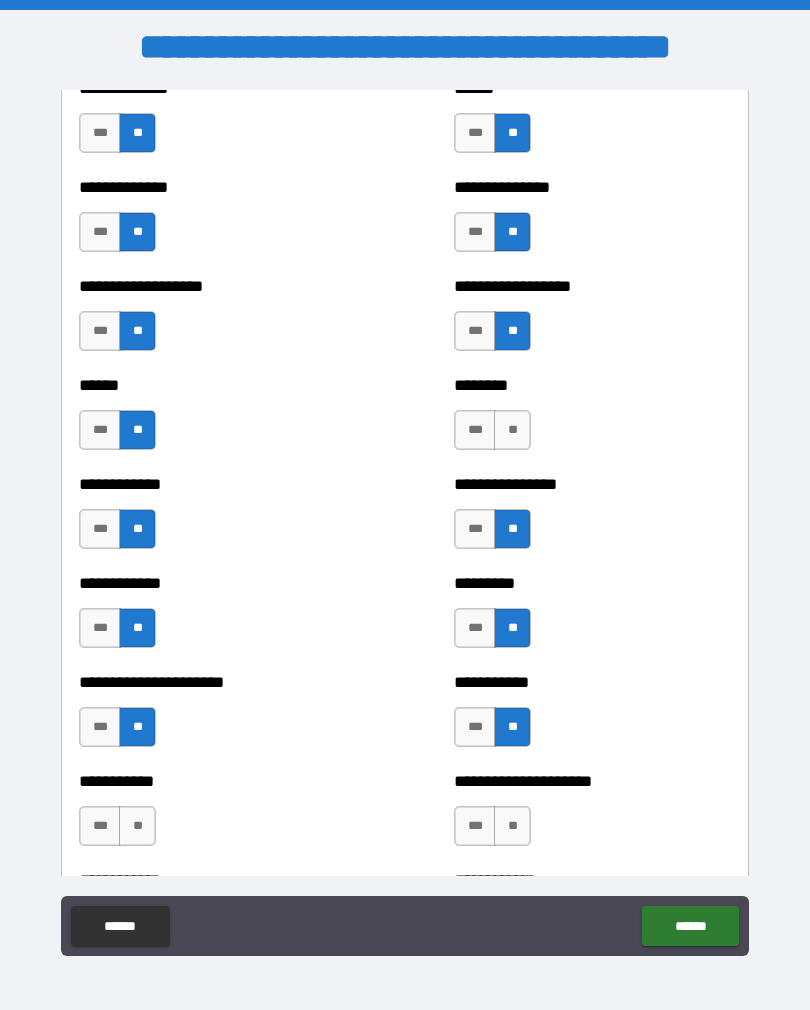 click on "**" at bounding box center (512, 826) 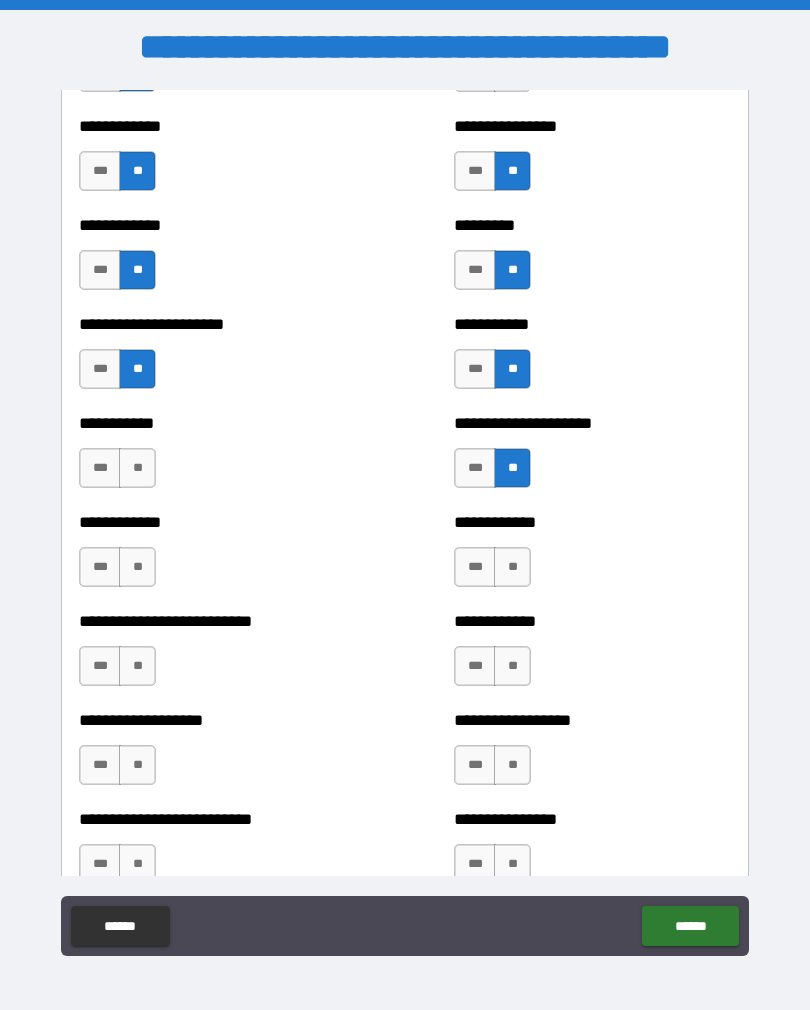scroll, scrollTop: 5219, scrollLeft: 0, axis: vertical 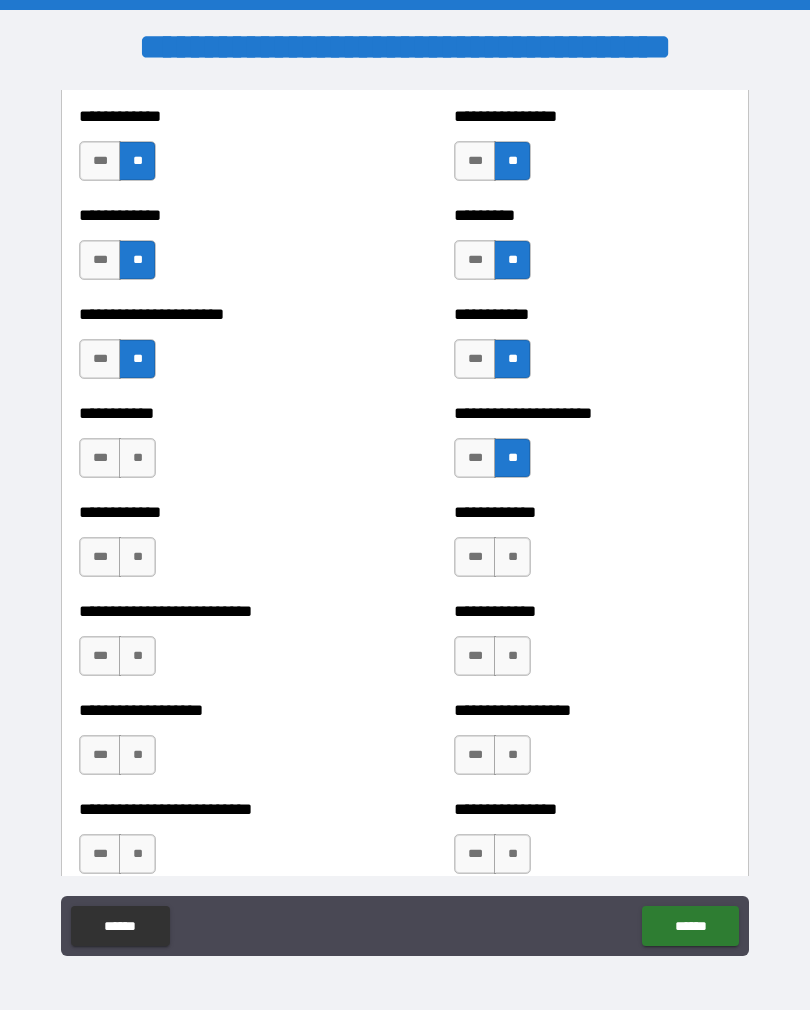 click on "**" at bounding box center (137, 458) 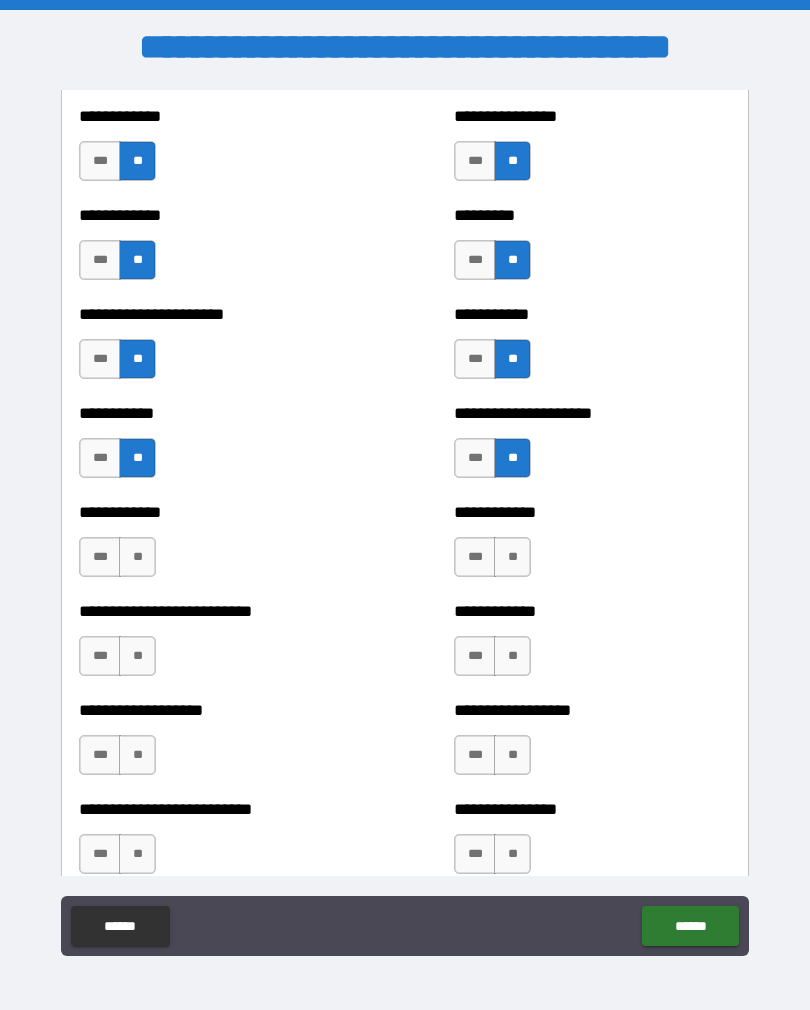 click on "**" at bounding box center (137, 557) 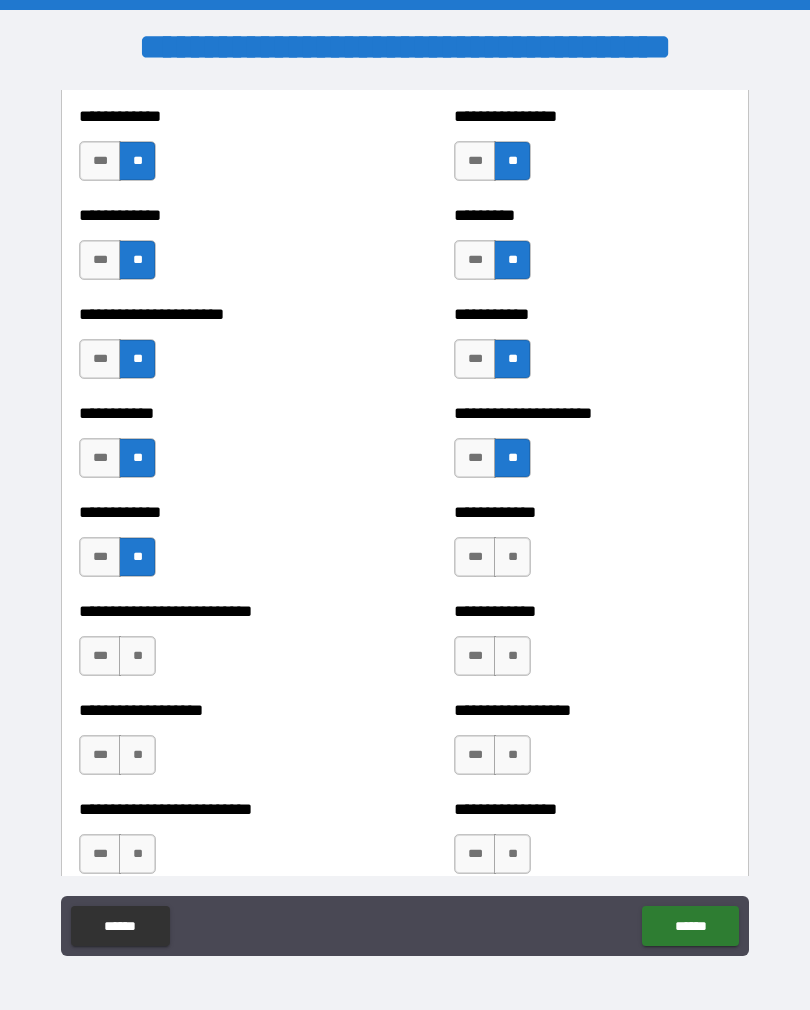 click on "**" at bounding box center (137, 656) 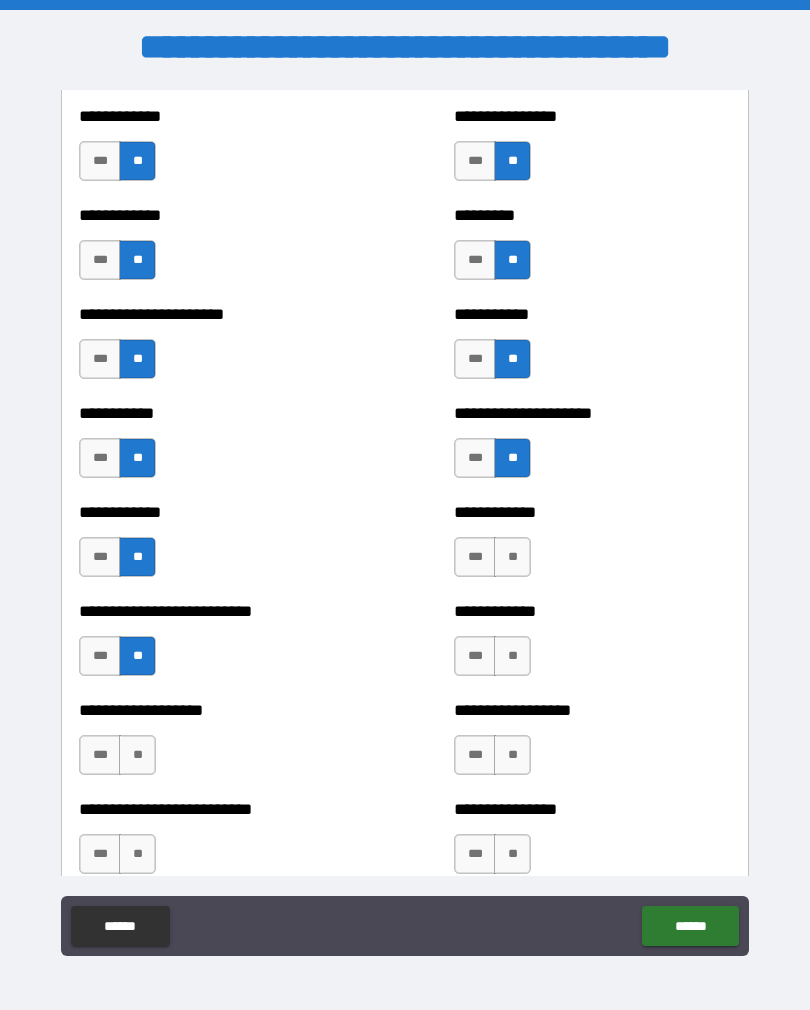 click on "**" at bounding box center [137, 755] 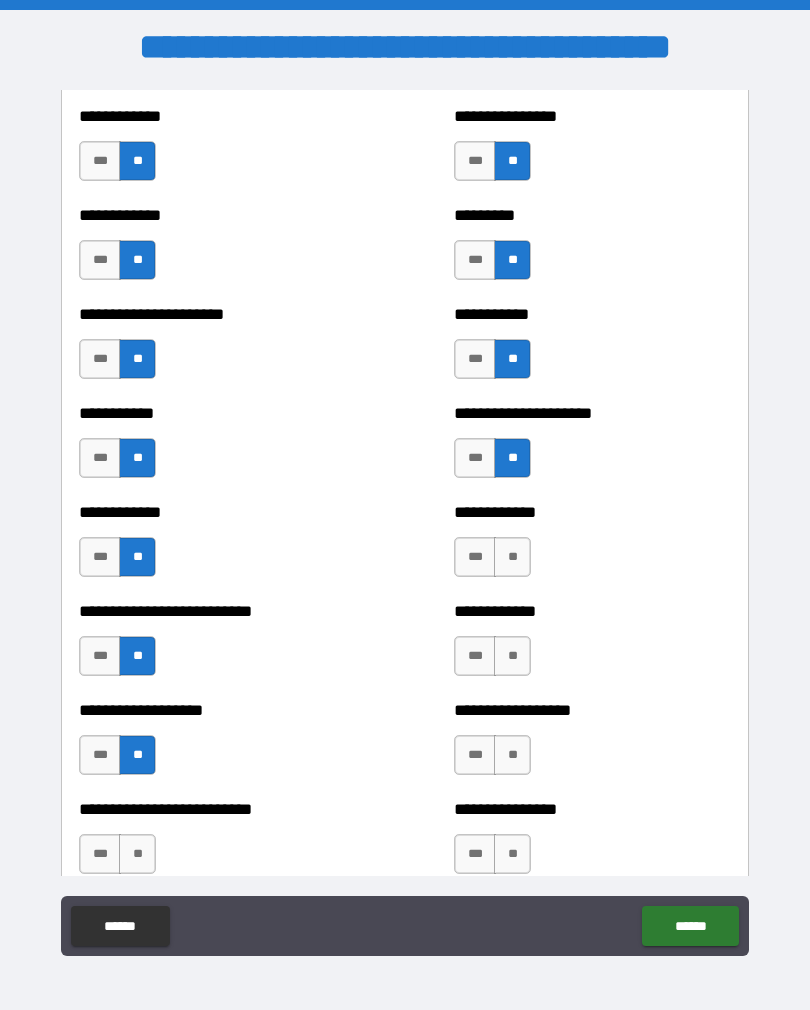 click on "**" at bounding box center (137, 854) 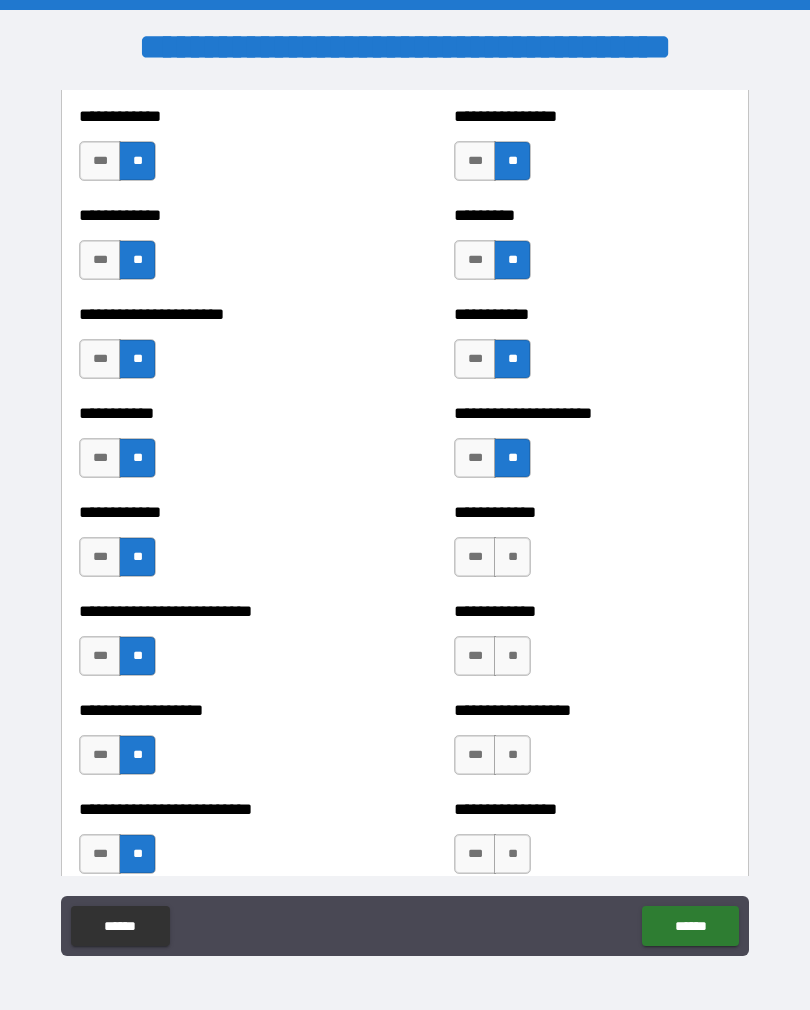click on "**" at bounding box center (512, 557) 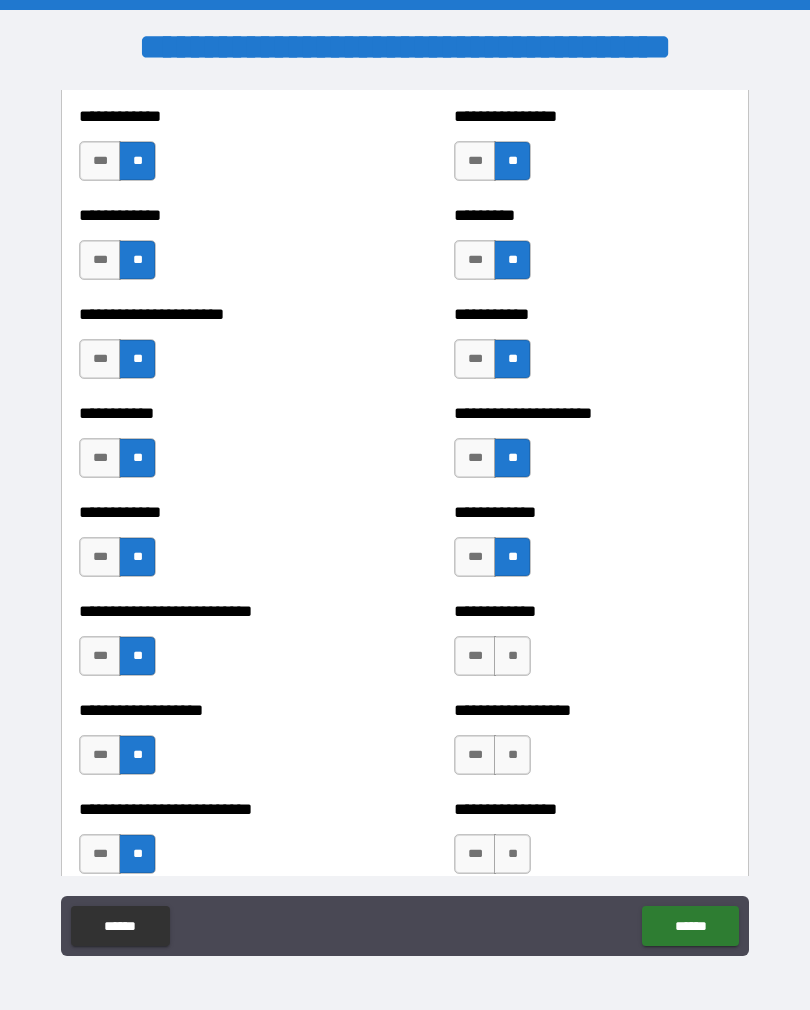 click on "**" at bounding box center (512, 656) 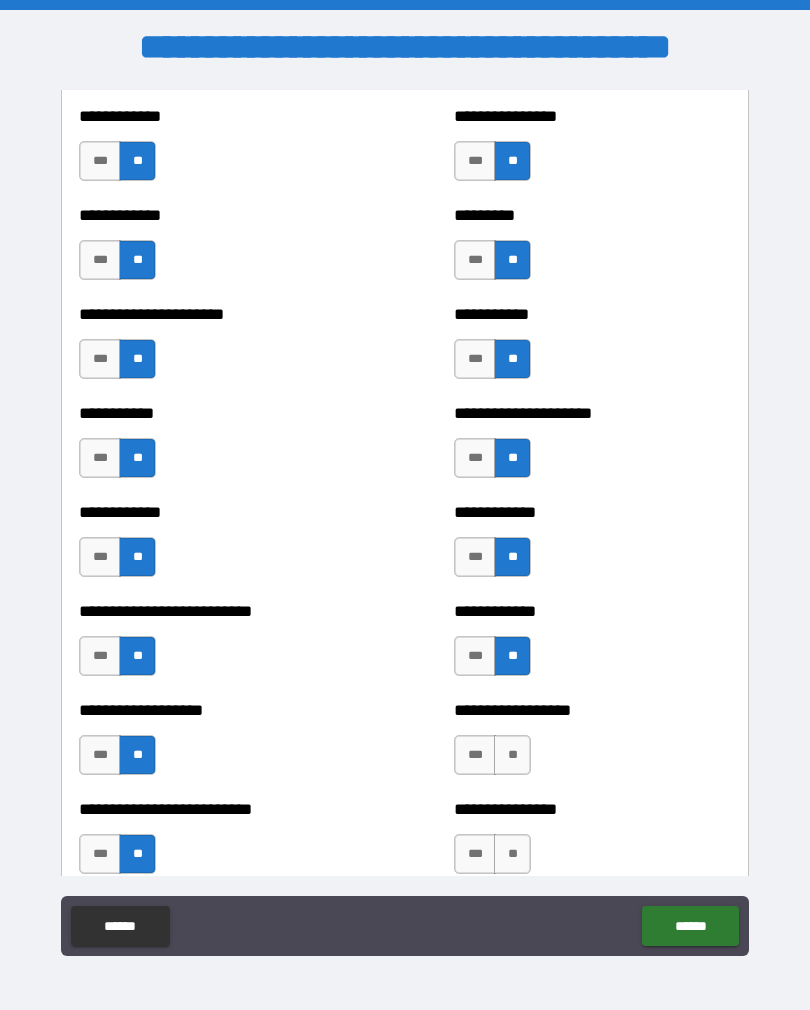 click on "**" at bounding box center [512, 755] 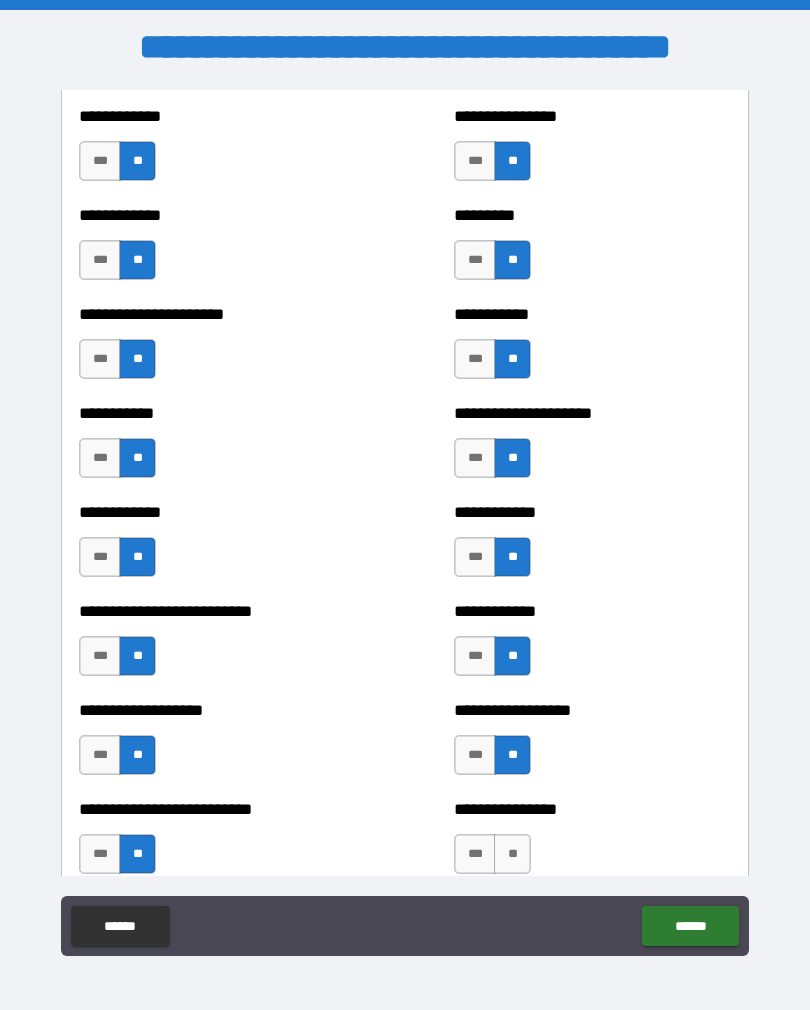 click on "**" at bounding box center [512, 854] 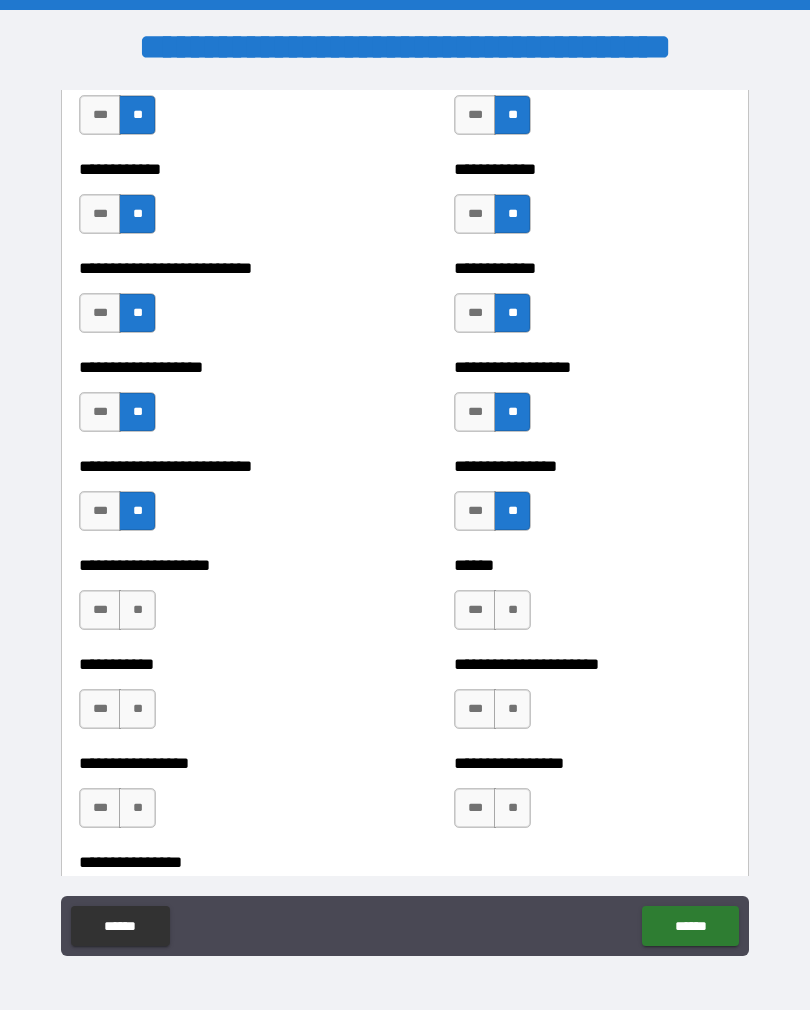scroll, scrollTop: 5580, scrollLeft: 0, axis: vertical 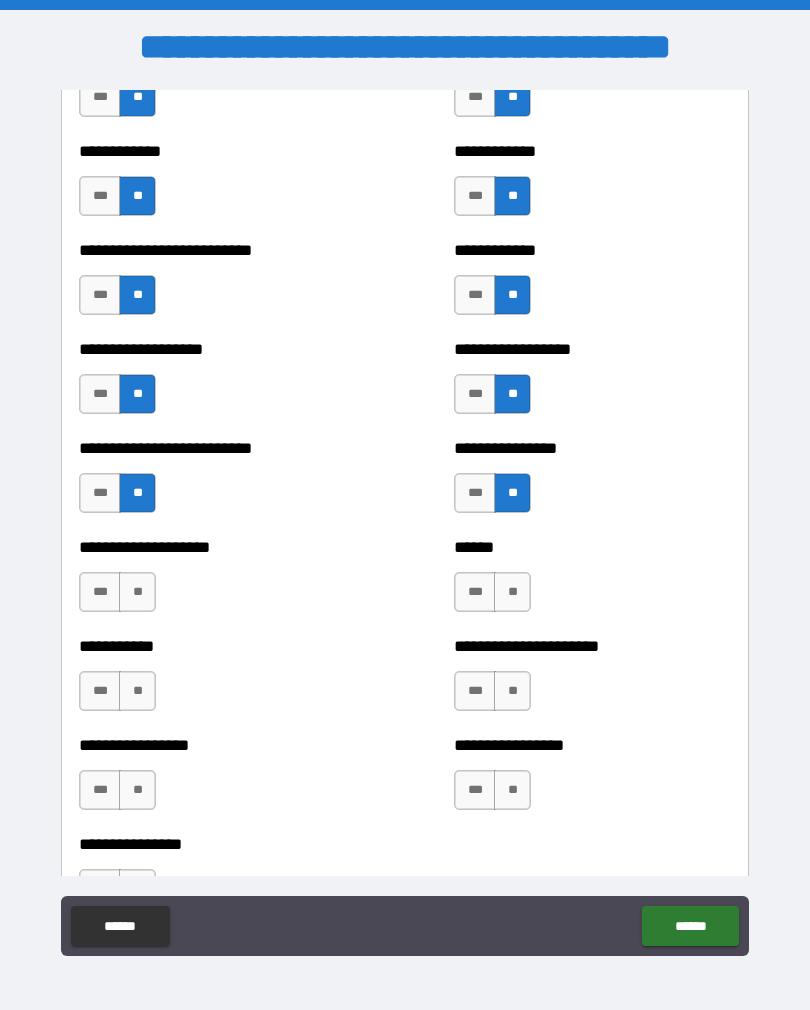 click on "**" at bounding box center (137, 592) 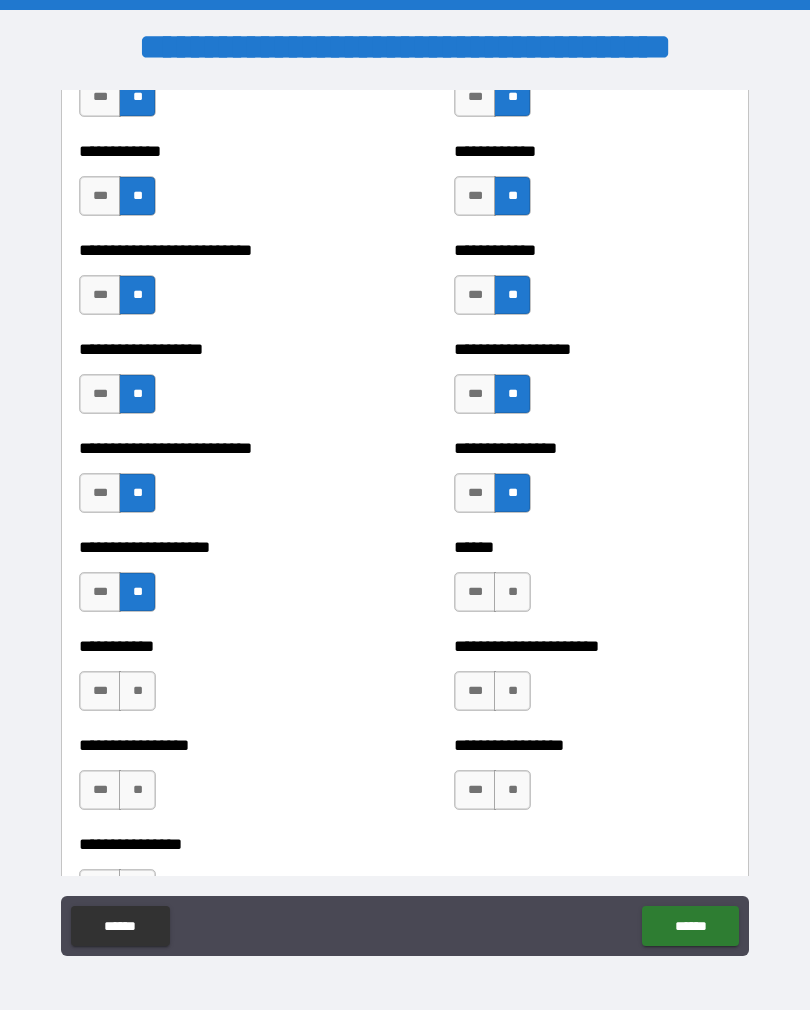click on "**********" at bounding box center [217, 681] 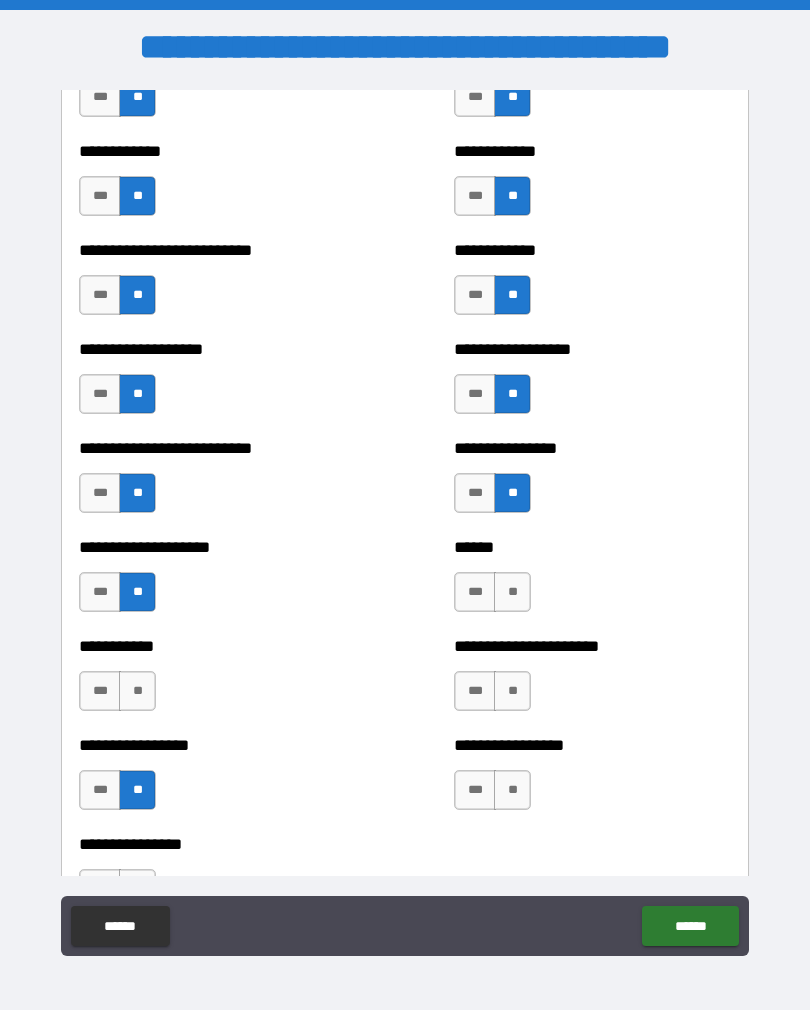click on "**" at bounding box center [137, 691] 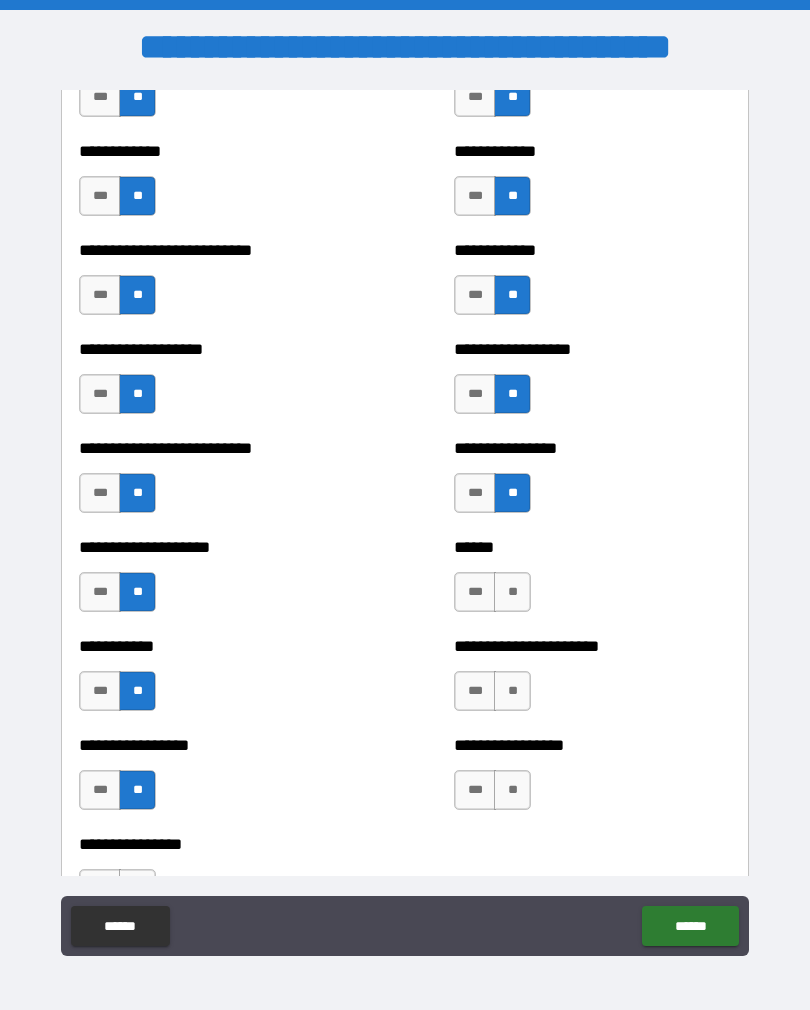 click on "**" at bounding box center (512, 592) 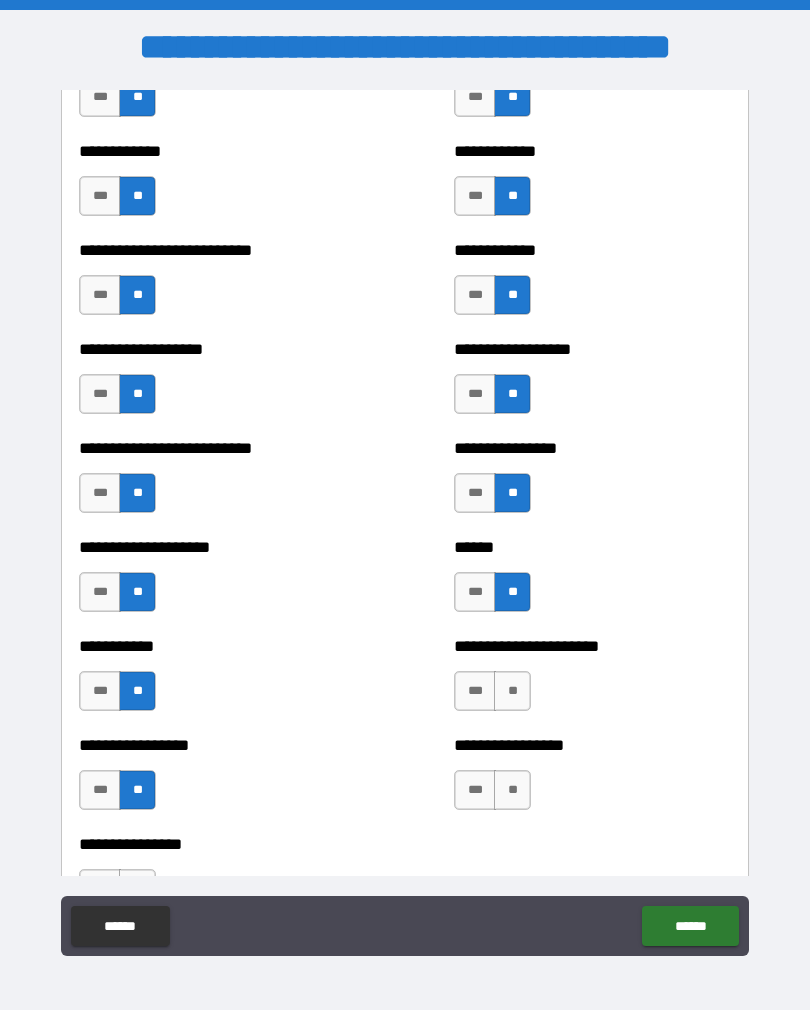 click on "**" at bounding box center [512, 691] 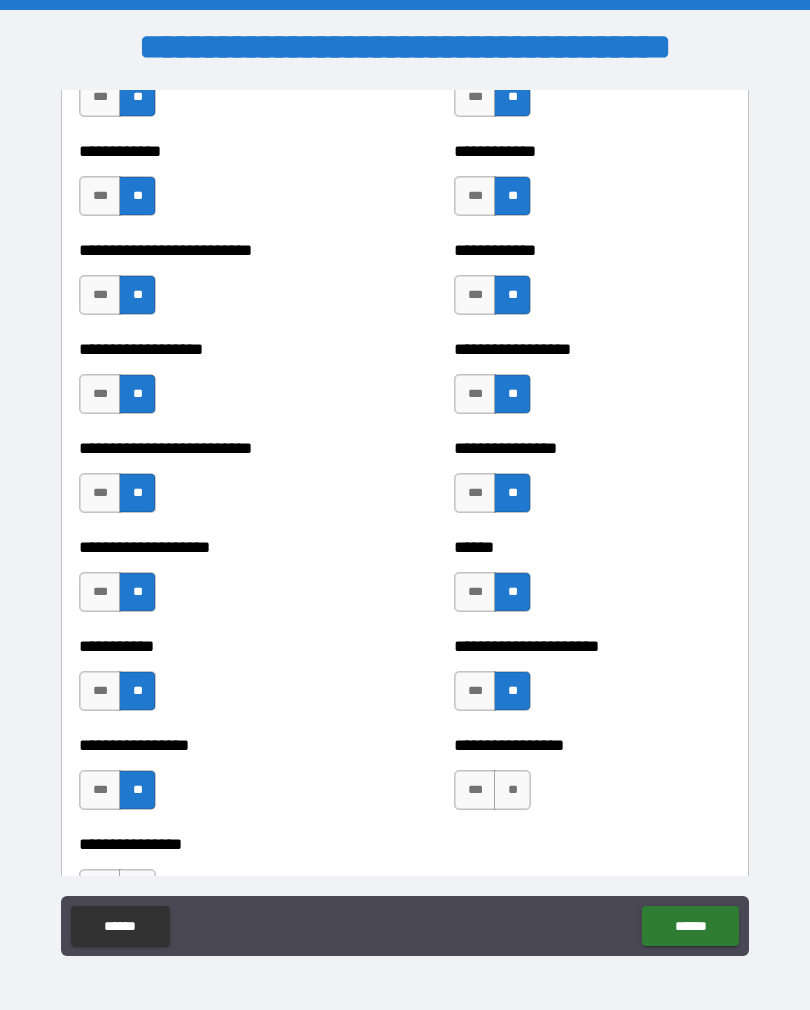 click on "**" at bounding box center (512, 790) 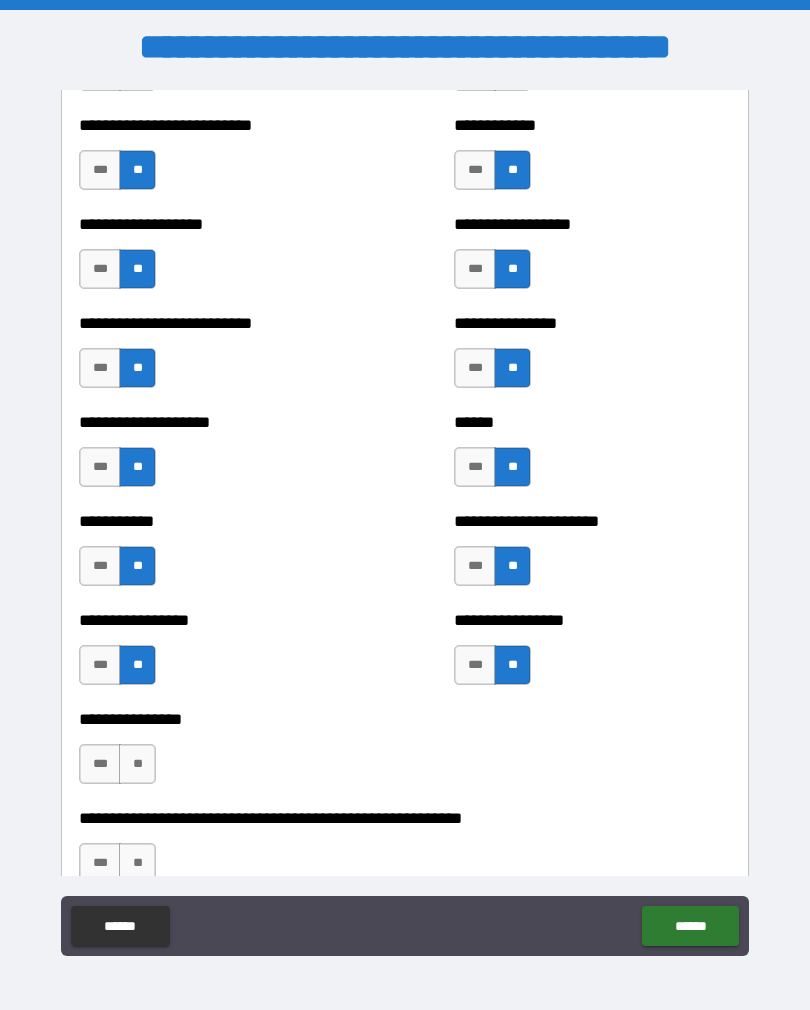 scroll, scrollTop: 5708, scrollLeft: 0, axis: vertical 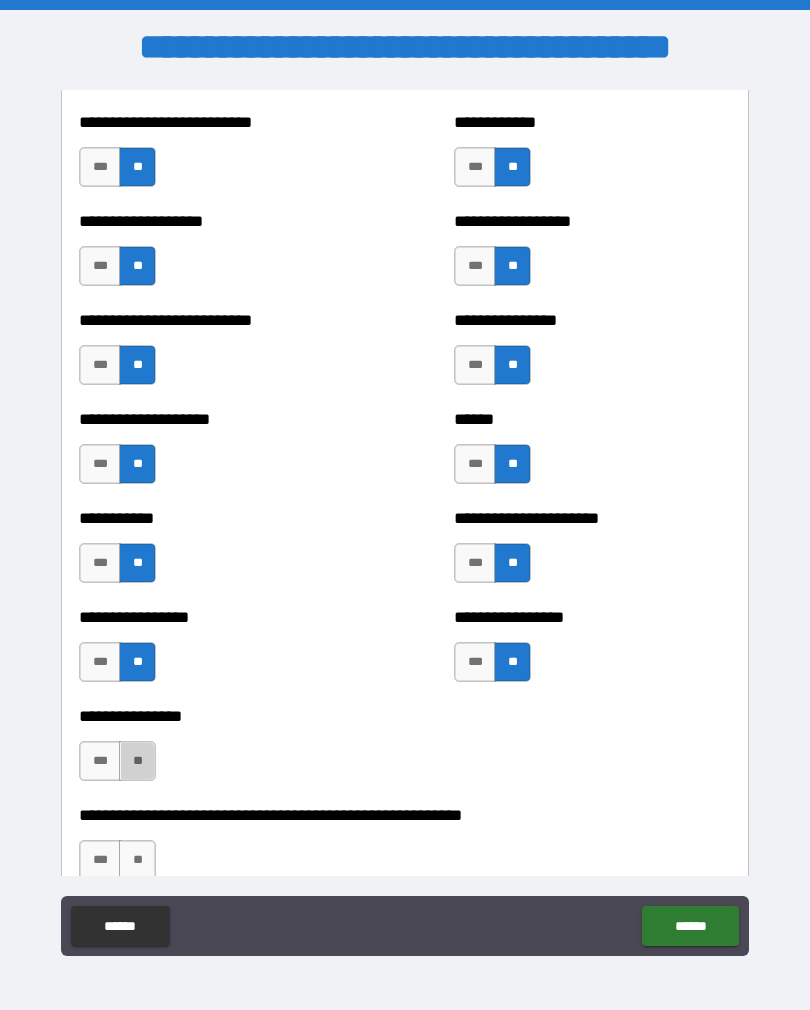 click on "**" at bounding box center [137, 761] 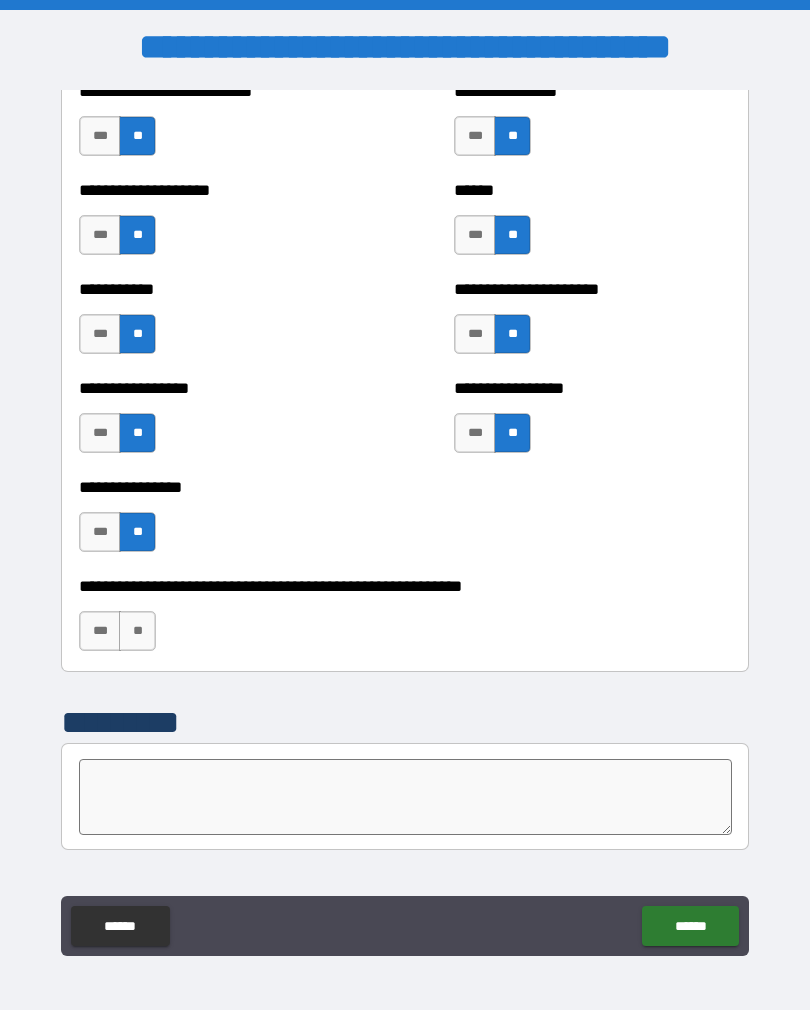 scroll, scrollTop: 5951, scrollLeft: 0, axis: vertical 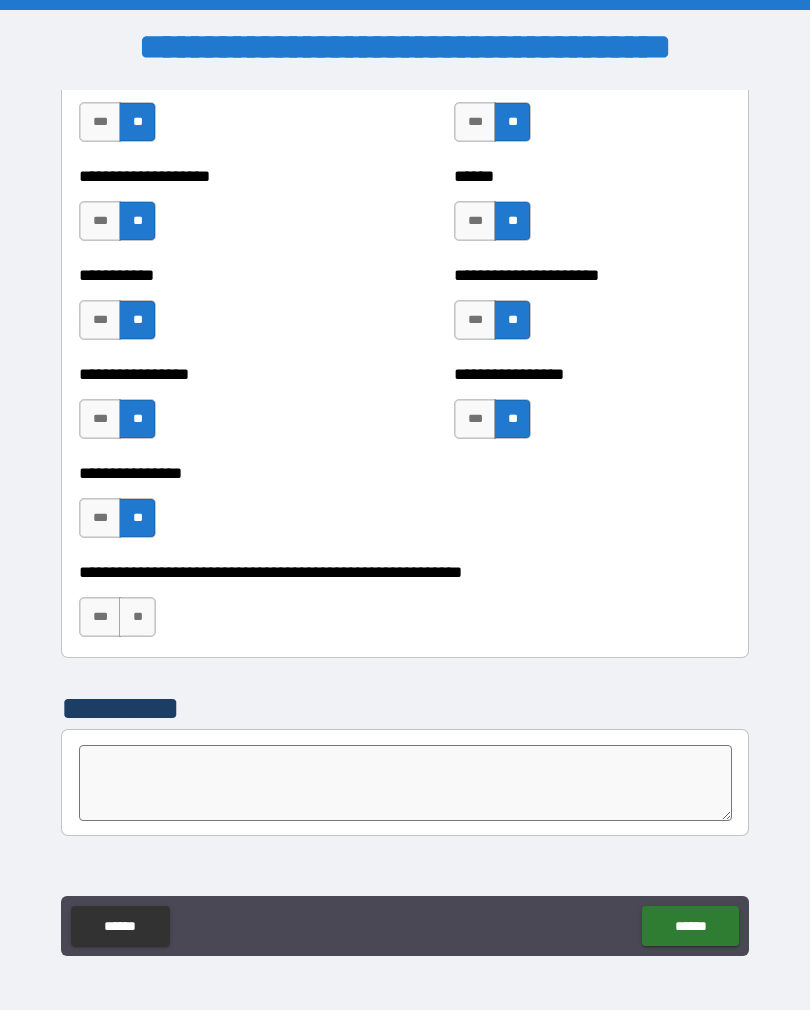 click on "**" at bounding box center [137, 617] 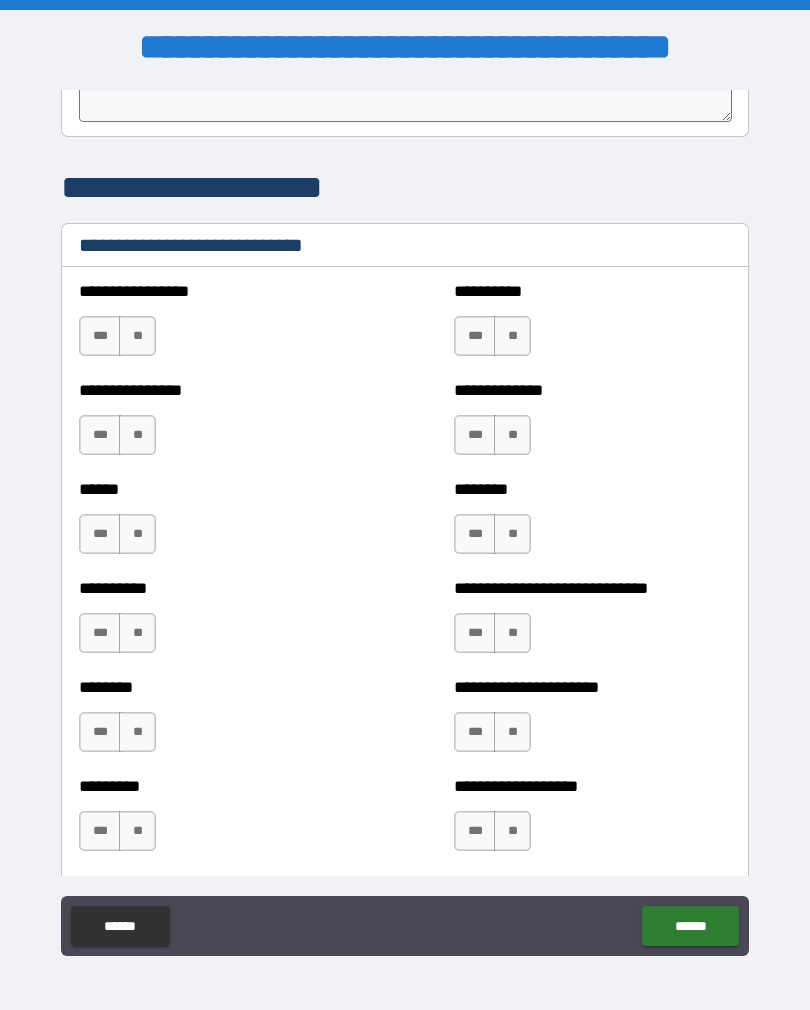 scroll, scrollTop: 6651, scrollLeft: 0, axis: vertical 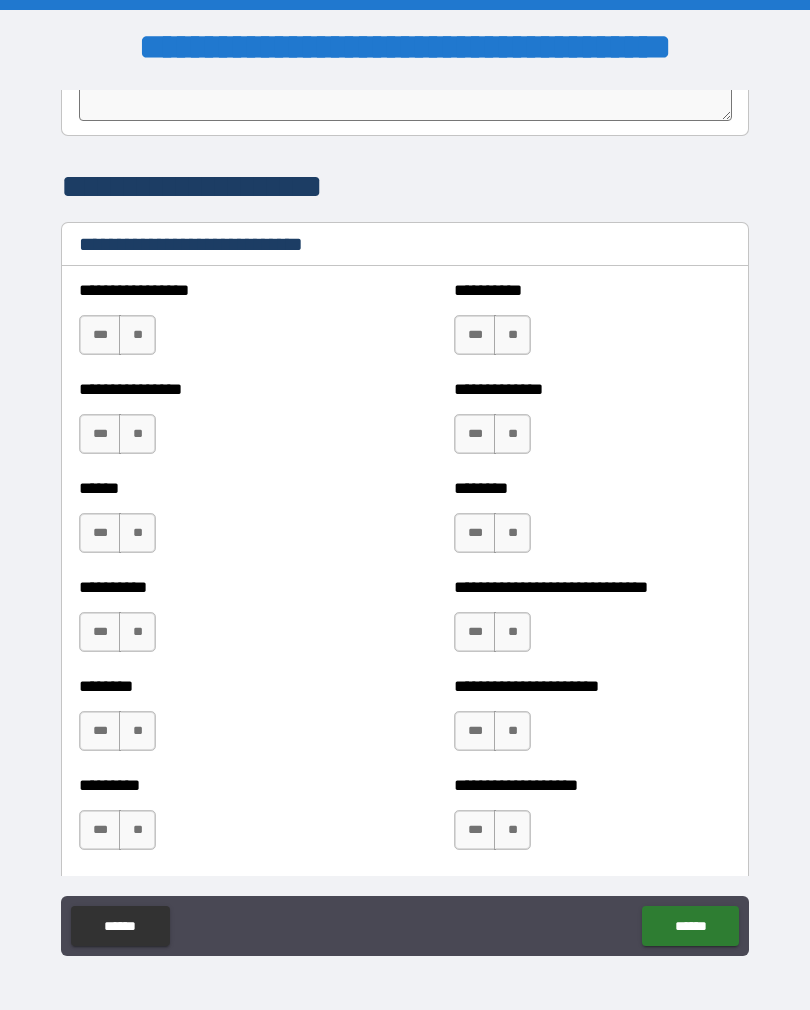 click on "**" at bounding box center [137, 335] 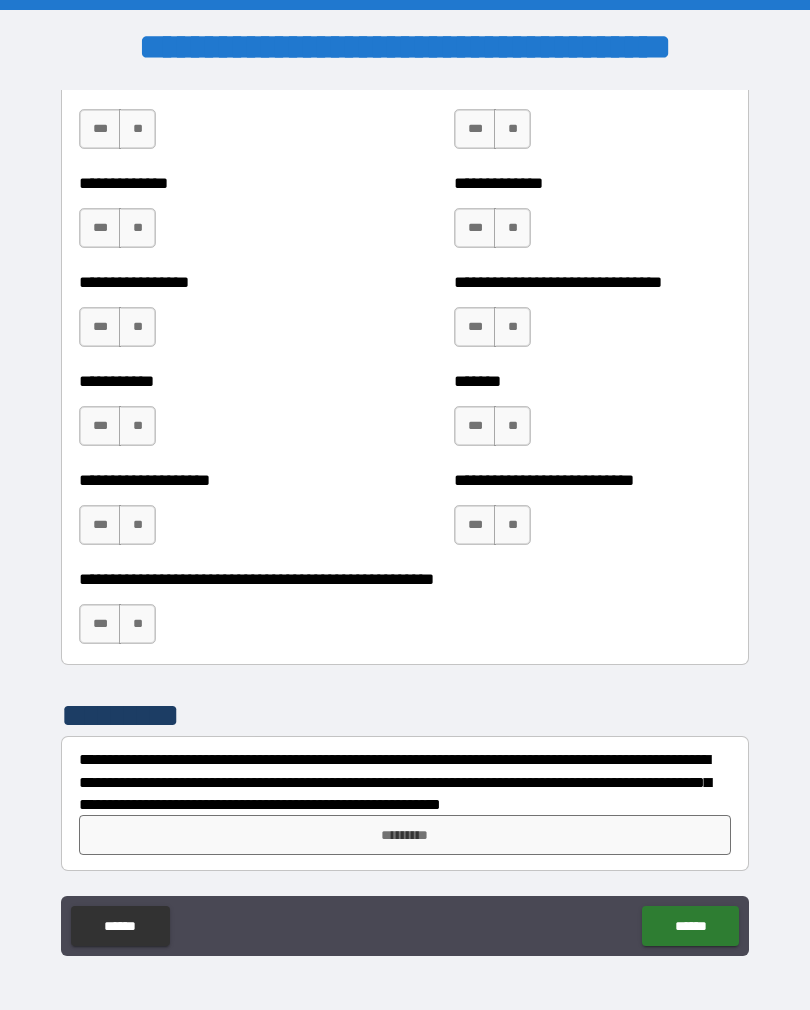 scroll, scrollTop: 7847, scrollLeft: 0, axis: vertical 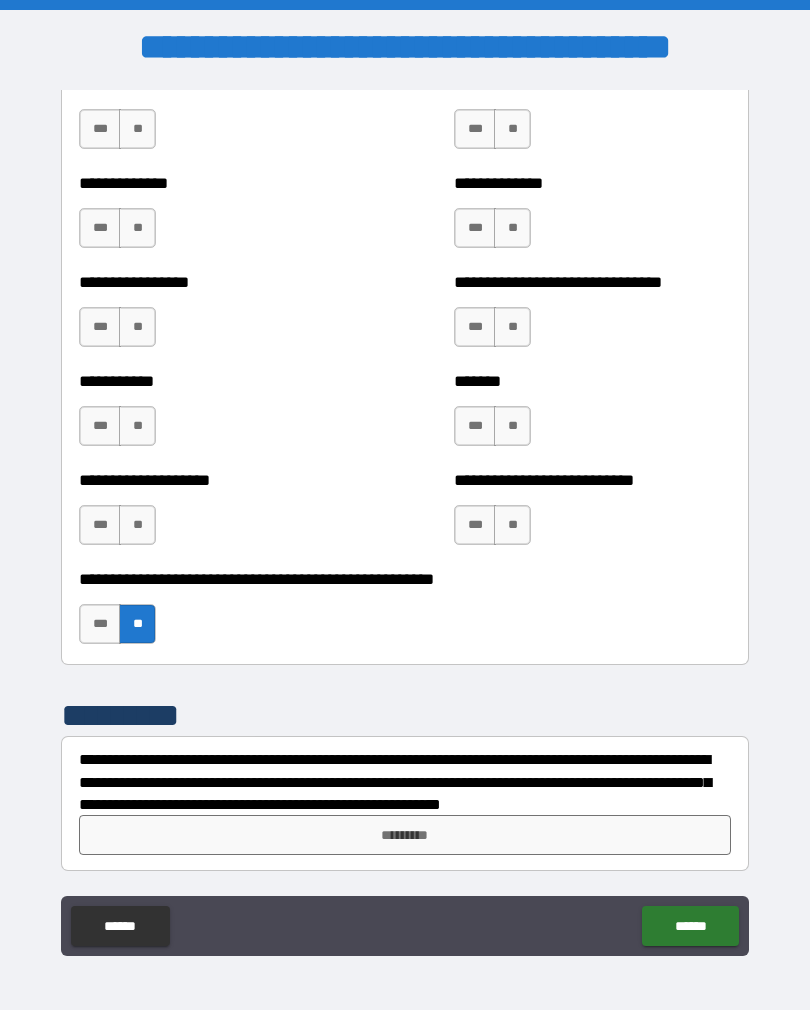 click on "**" at bounding box center [137, 525] 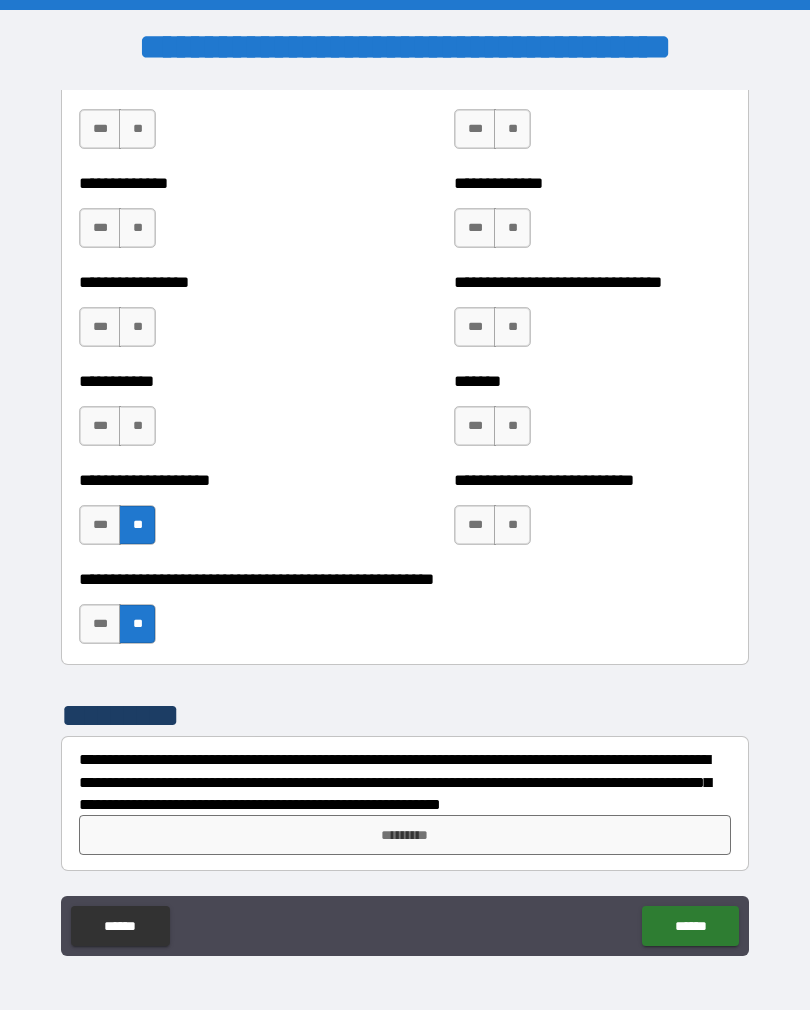 click on "**" at bounding box center (512, 525) 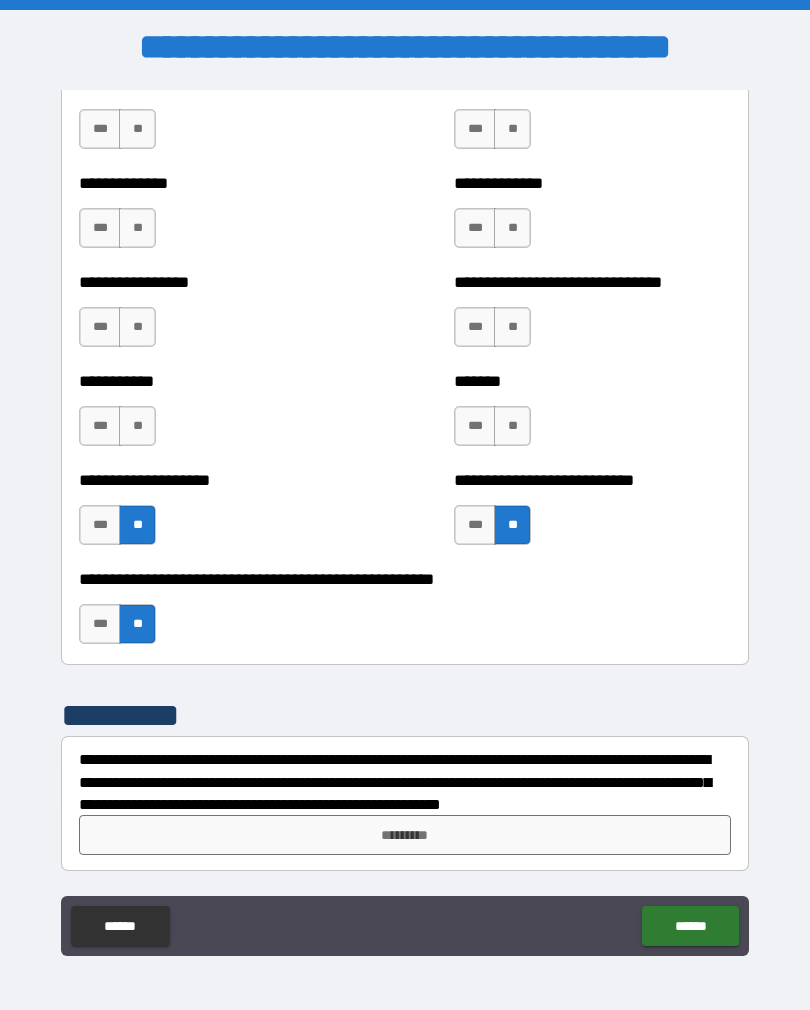 click on "**" at bounding box center (137, 426) 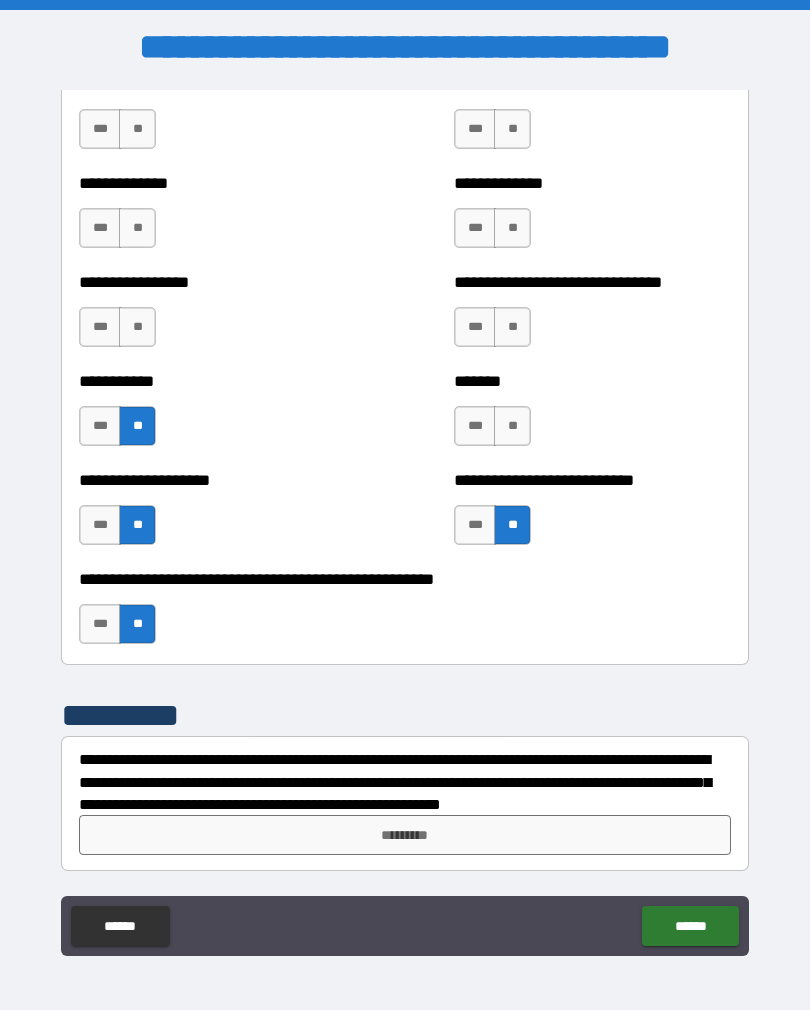 click on "**" at bounding box center (512, 426) 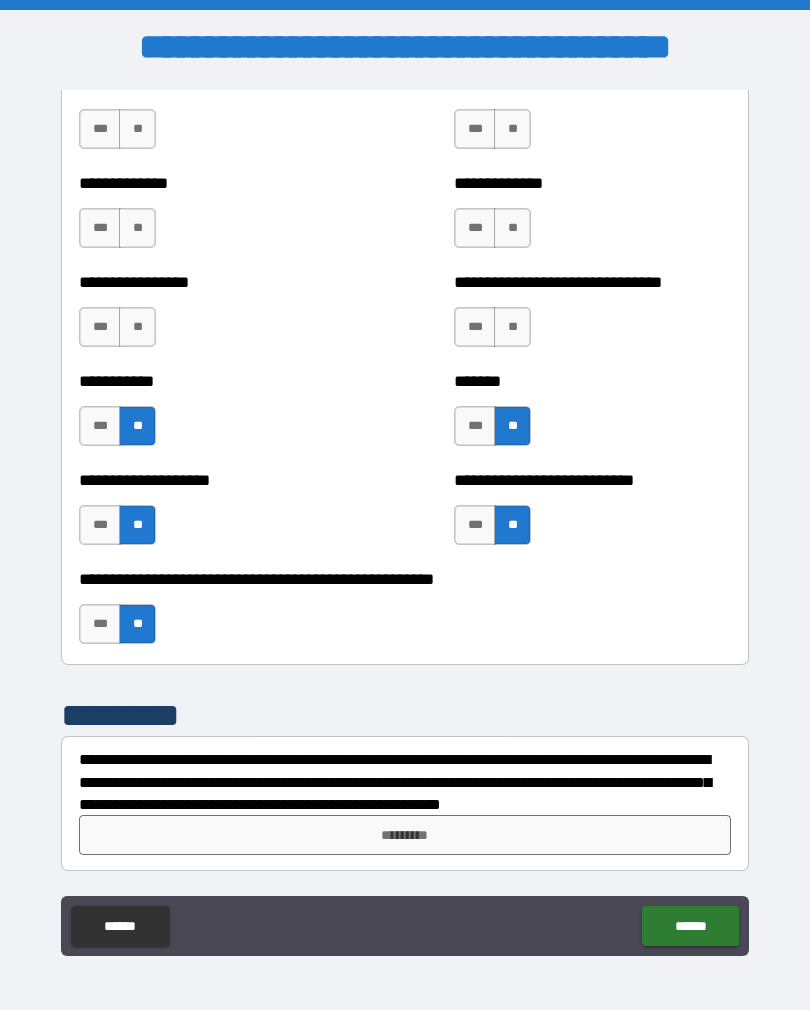 click on "**" at bounding box center (512, 327) 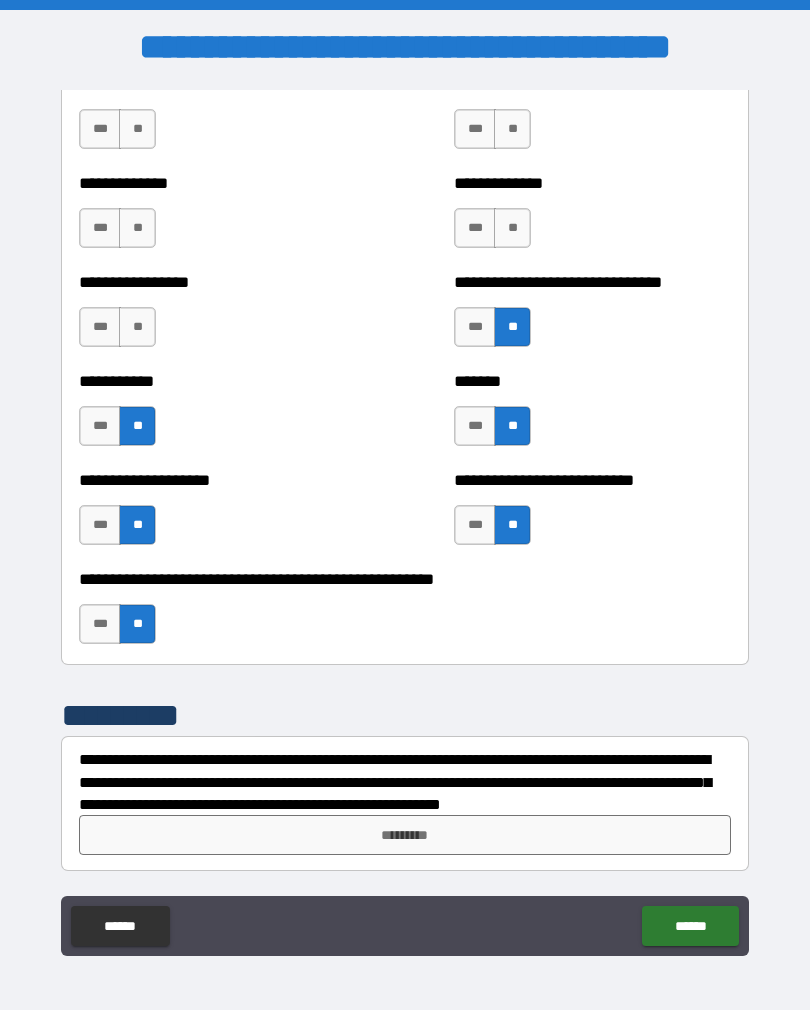 click on "**" at bounding box center [137, 327] 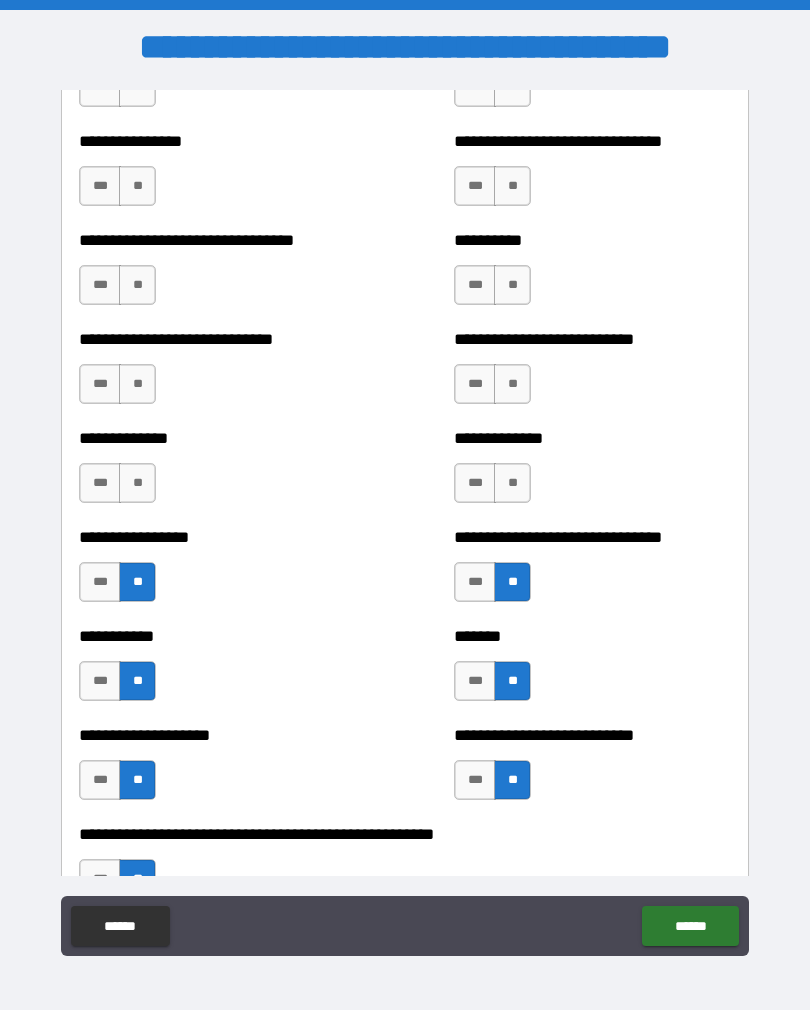 scroll, scrollTop: 7590, scrollLeft: 0, axis: vertical 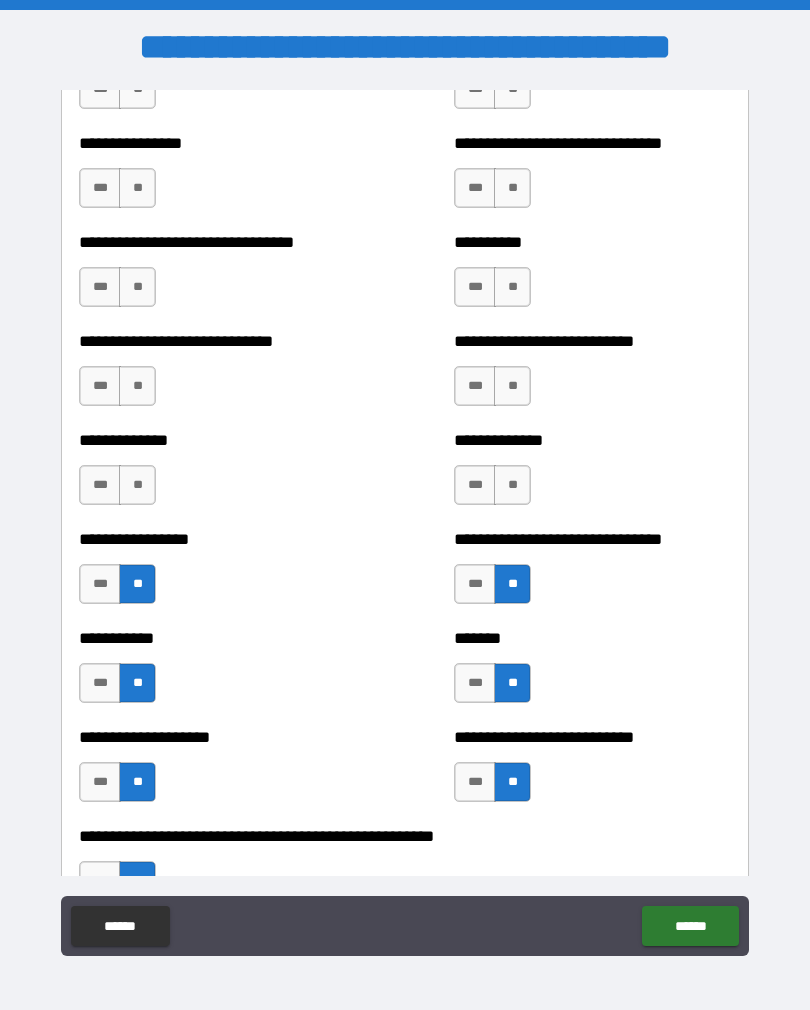 click on "**" at bounding box center (512, 386) 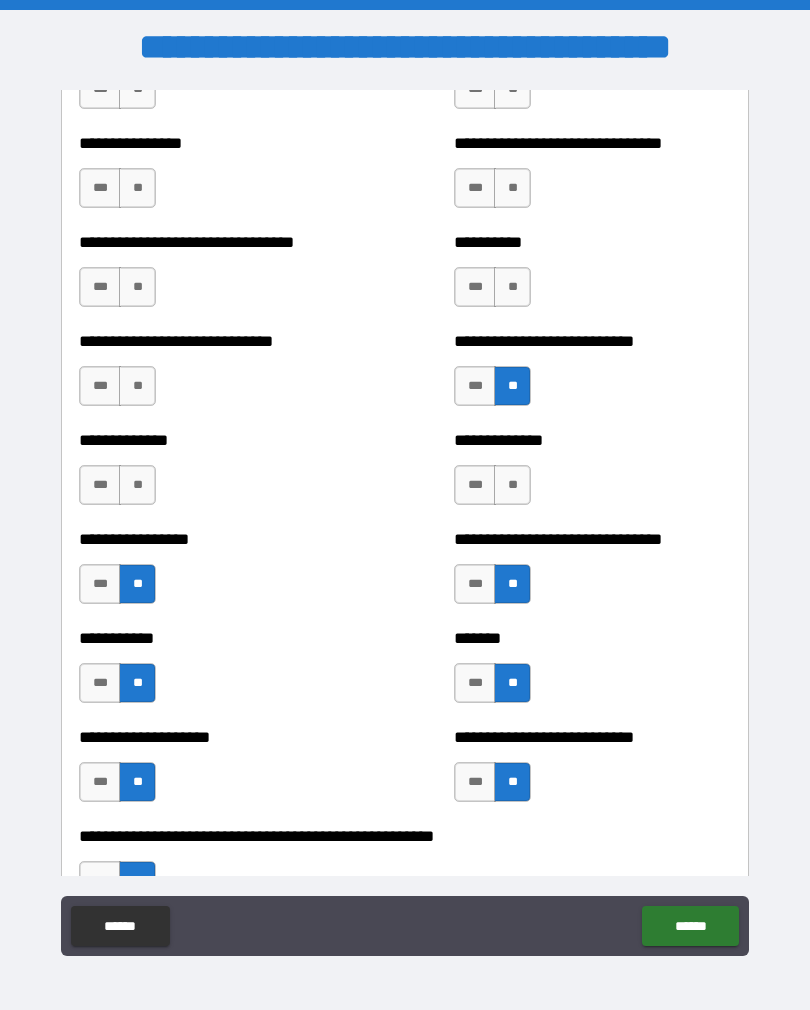 click on "**" at bounding box center (512, 485) 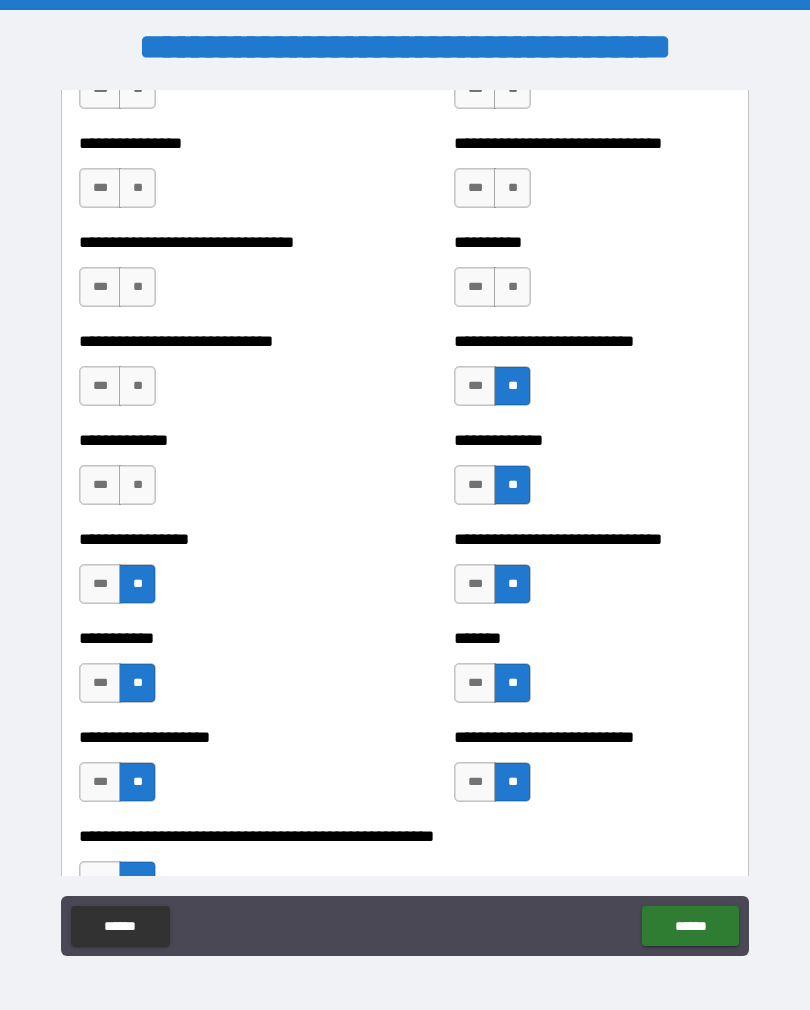click on "***" at bounding box center [100, 485] 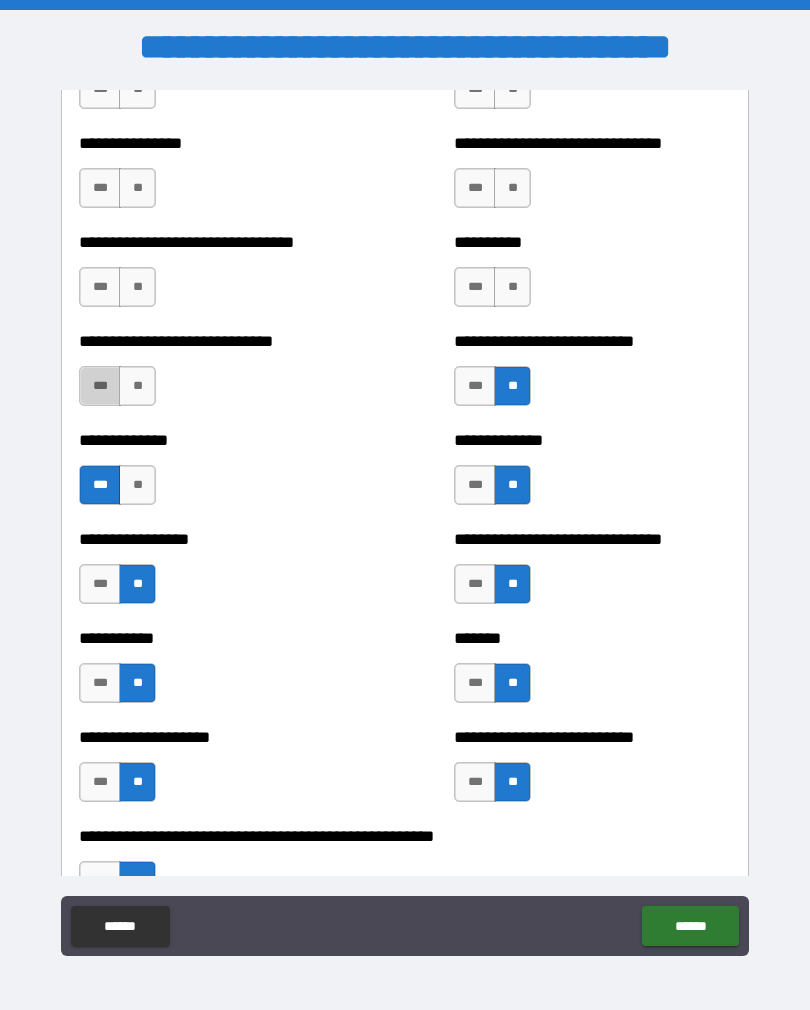click on "***" at bounding box center (100, 386) 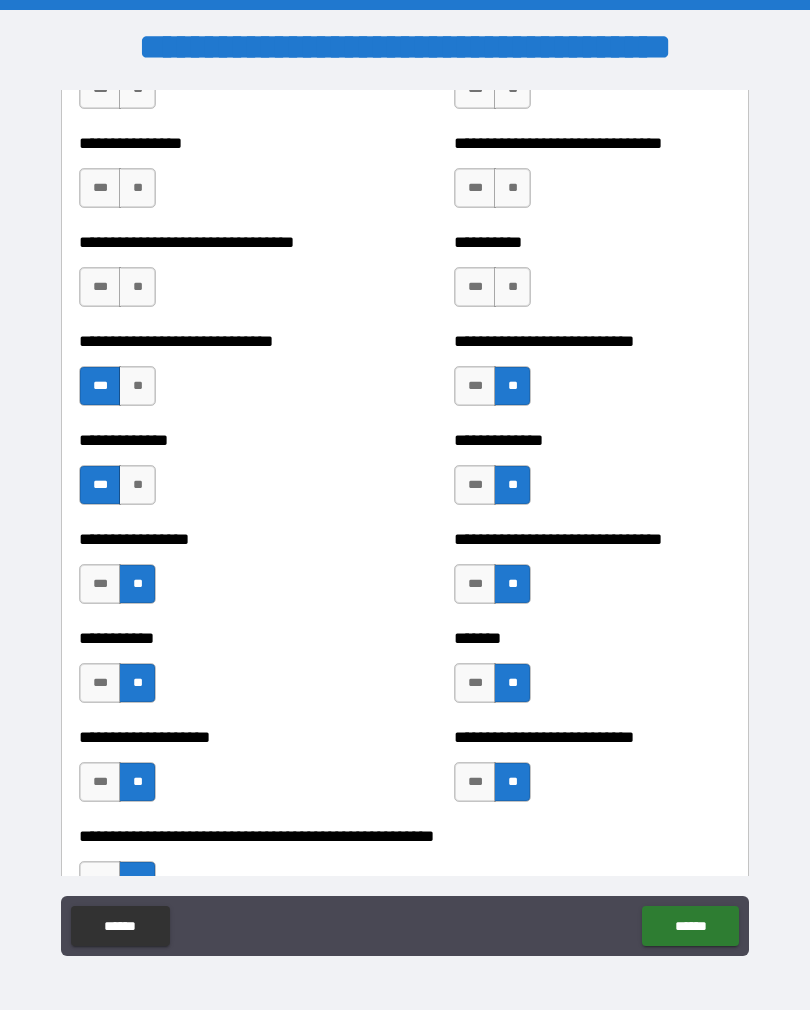 click on "***" at bounding box center [100, 386] 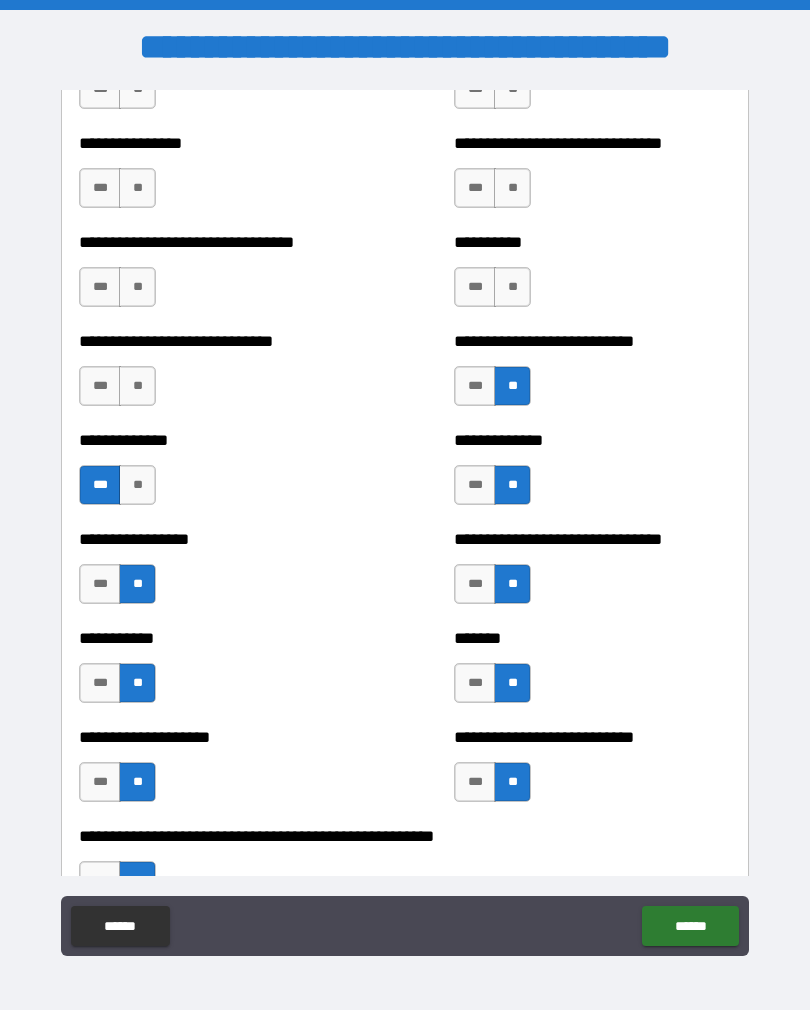click on "***" at bounding box center [100, 386] 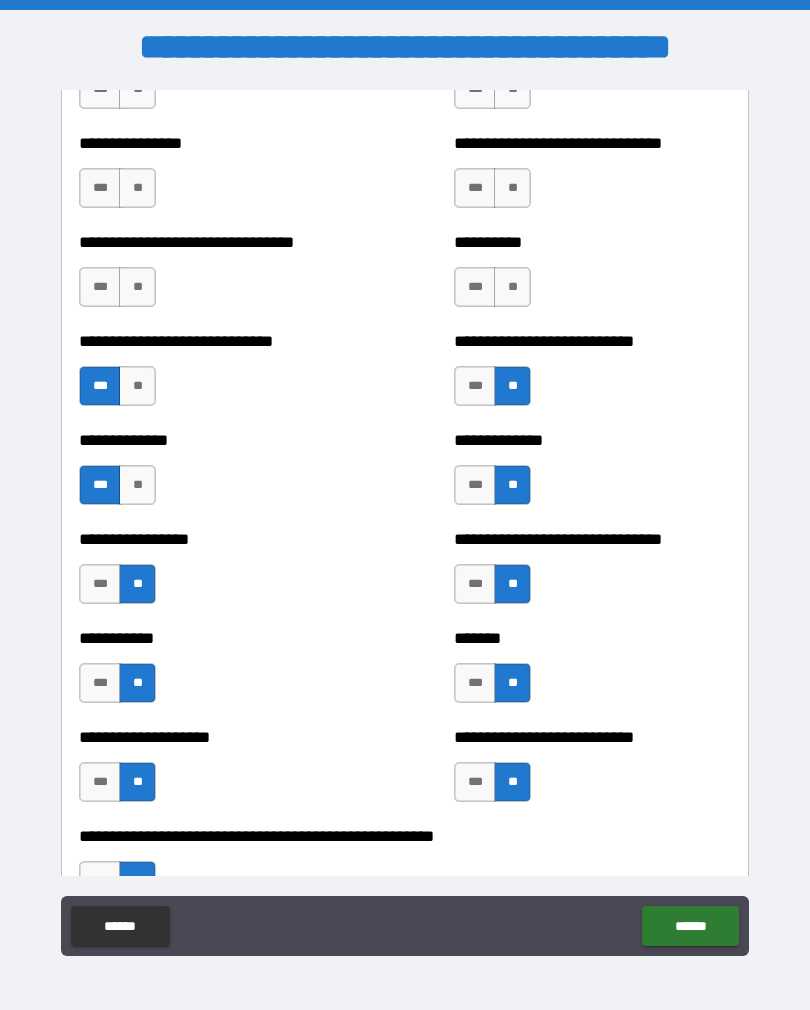 click on "**" at bounding box center (137, 485) 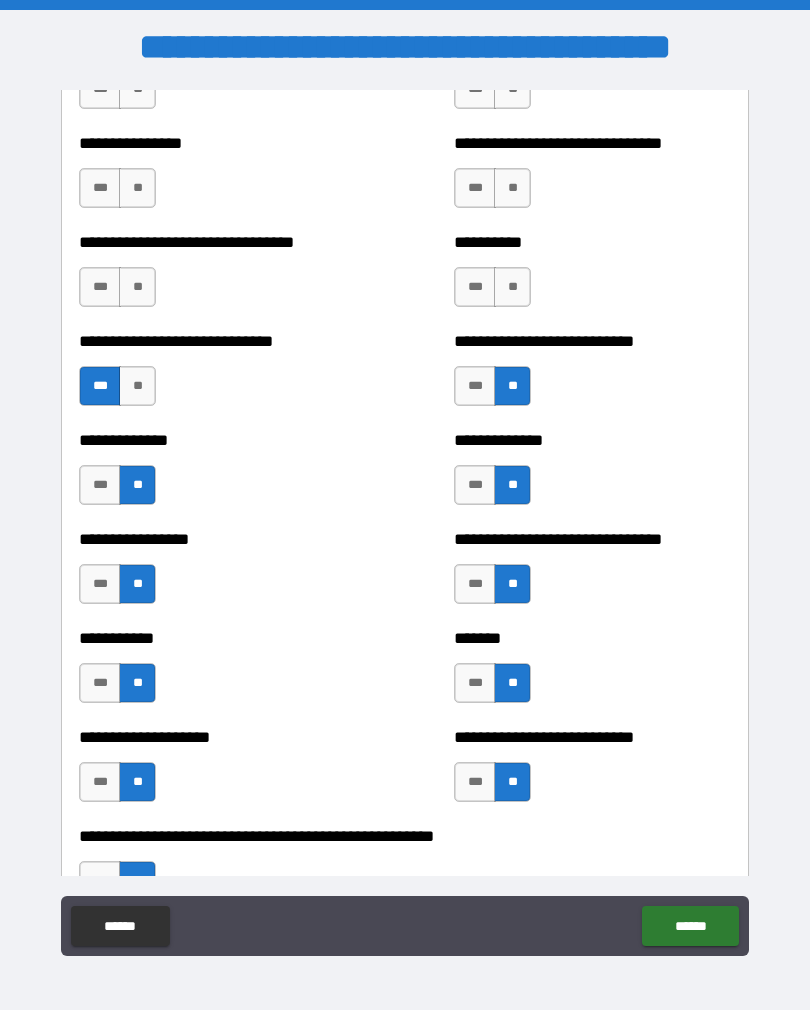 click on "**" at bounding box center (137, 386) 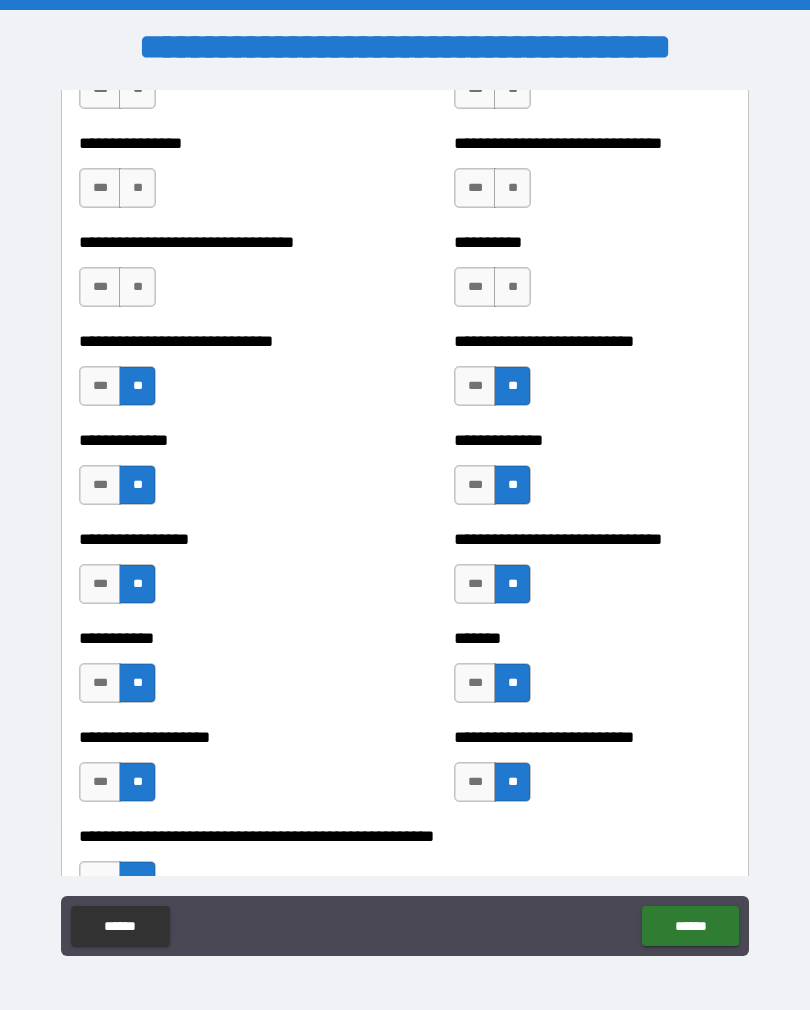 click on "**" at bounding box center [512, 287] 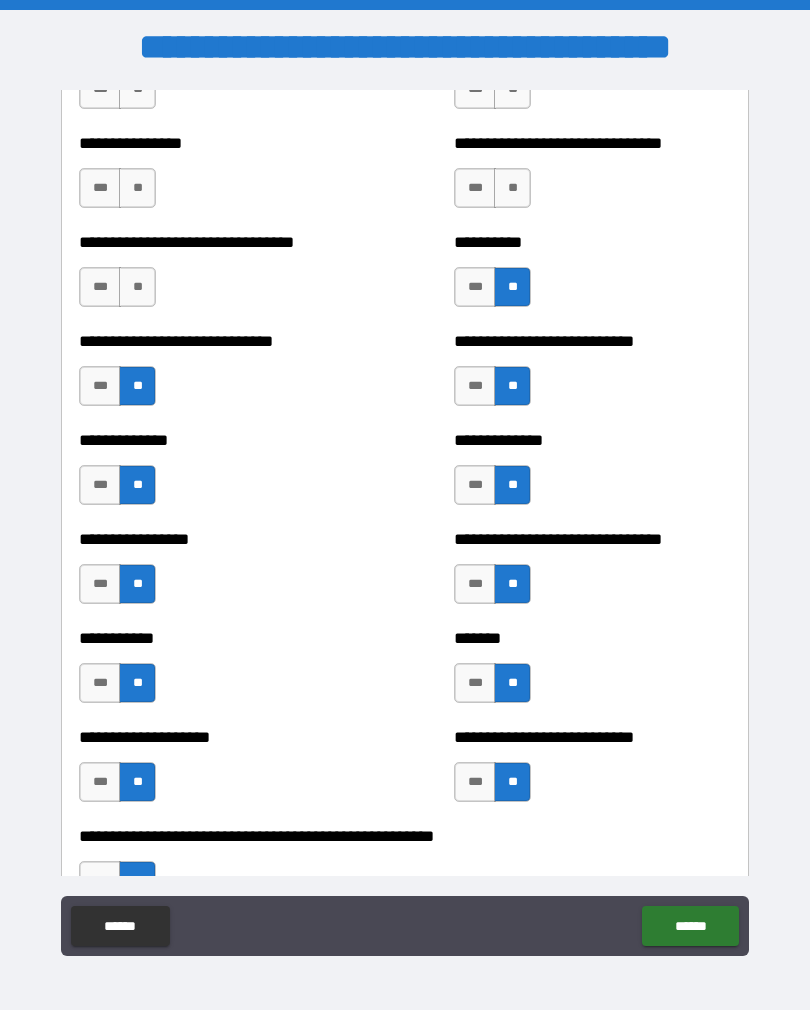 click on "**" at bounding box center [137, 287] 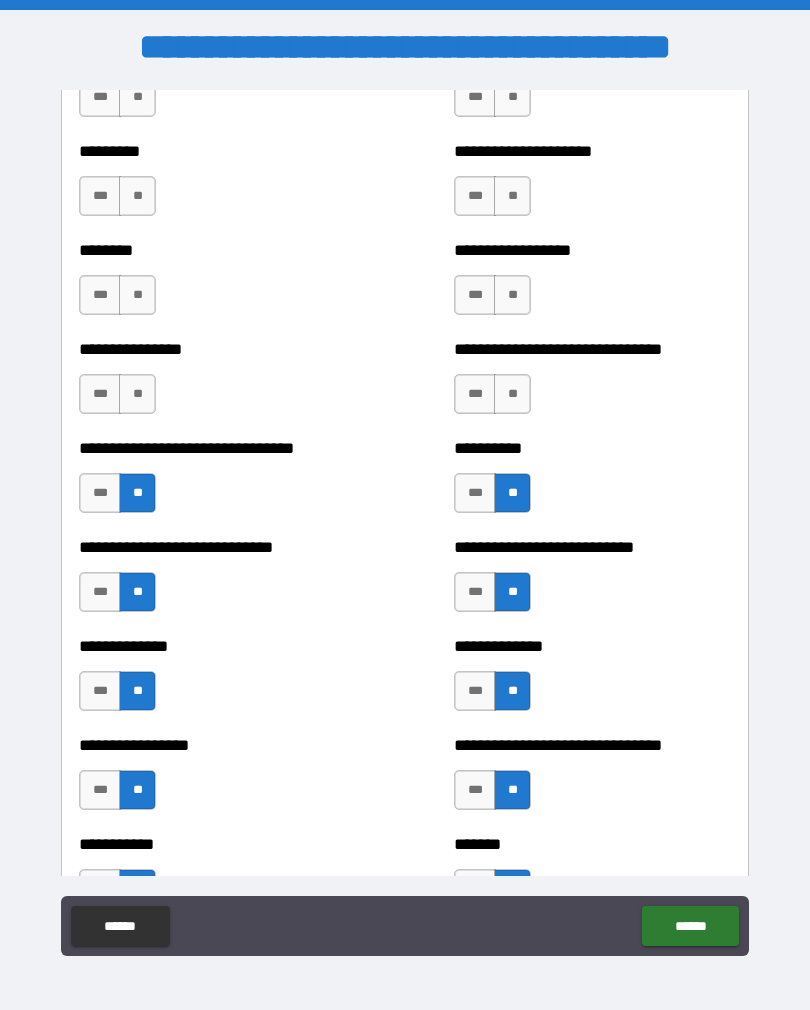 scroll, scrollTop: 7383, scrollLeft: 0, axis: vertical 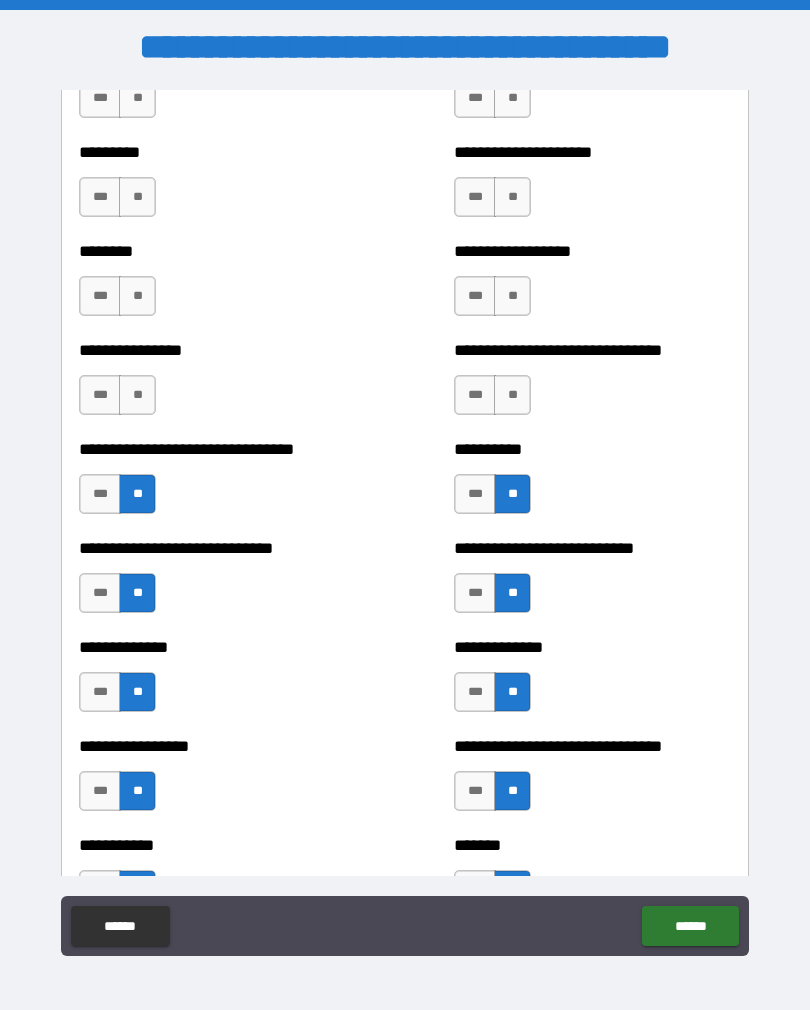 click on "**" at bounding box center [137, 395] 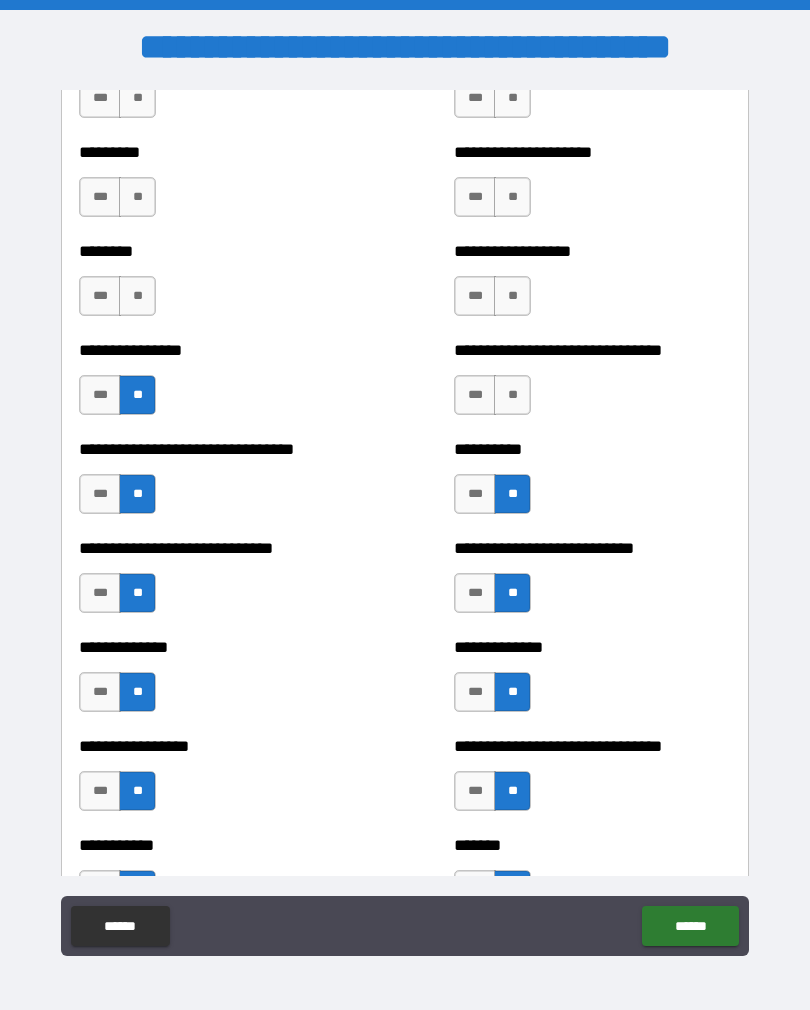 click on "**" at bounding box center (137, 296) 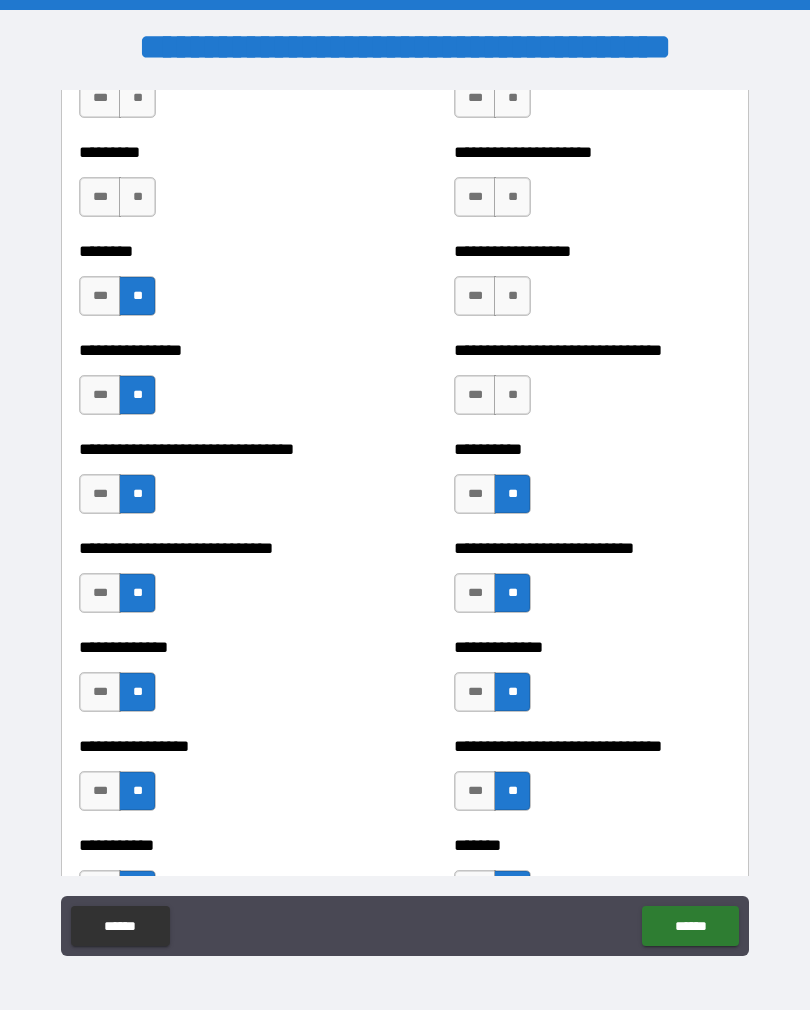 click on "**" at bounding box center [512, 296] 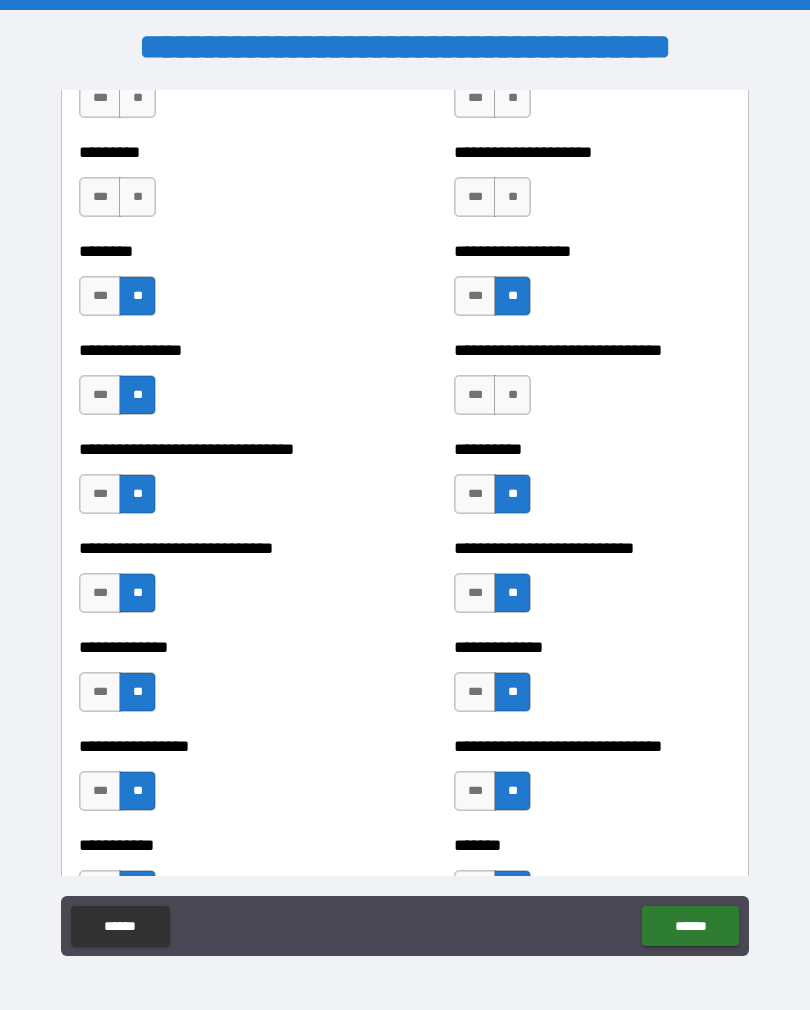 click on "**" at bounding box center [512, 197] 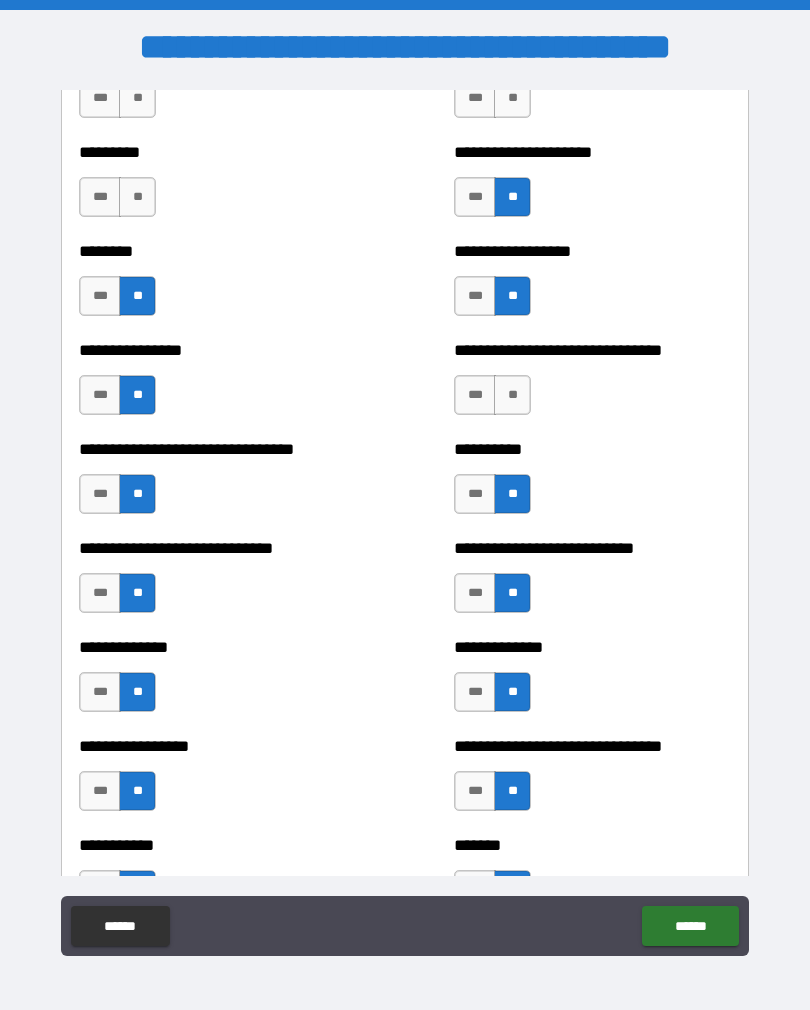 click on "**" at bounding box center [137, 197] 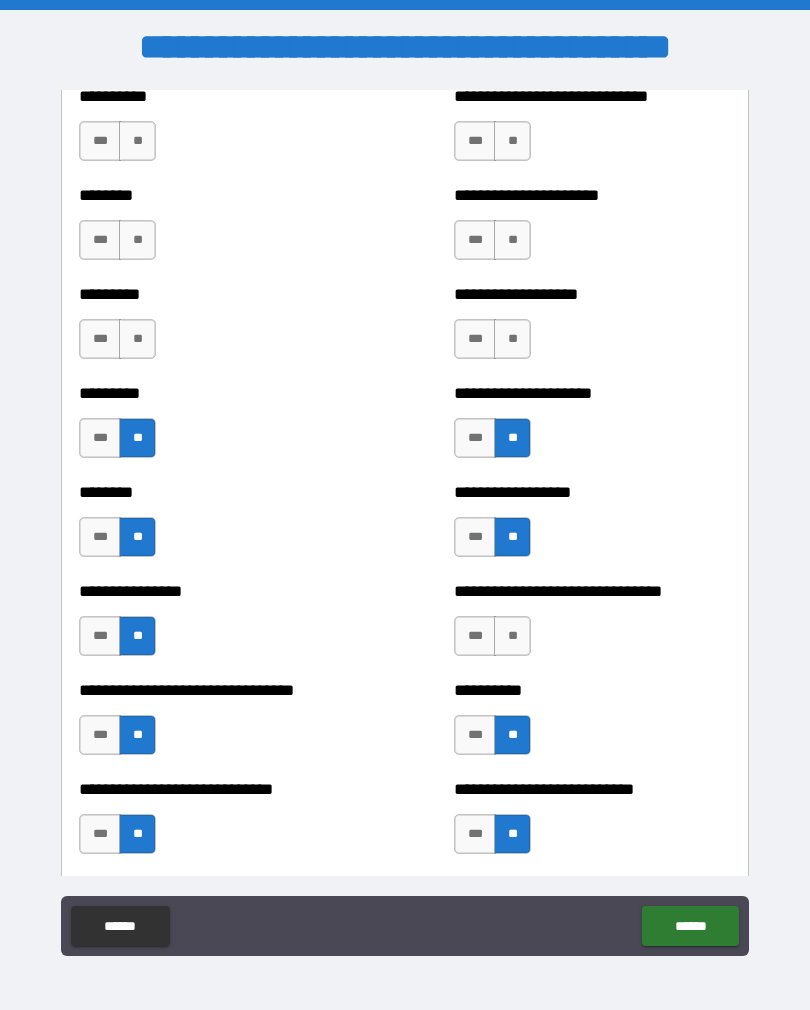 scroll, scrollTop: 7136, scrollLeft: 0, axis: vertical 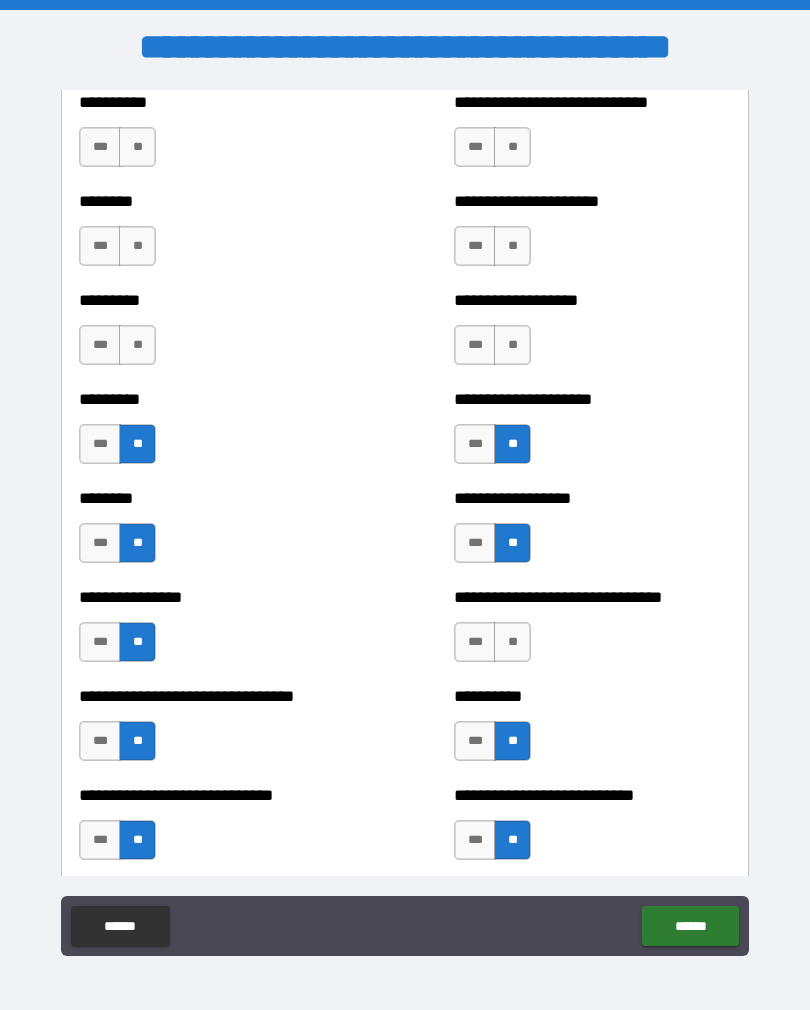 click on "**" at bounding box center [137, 345] 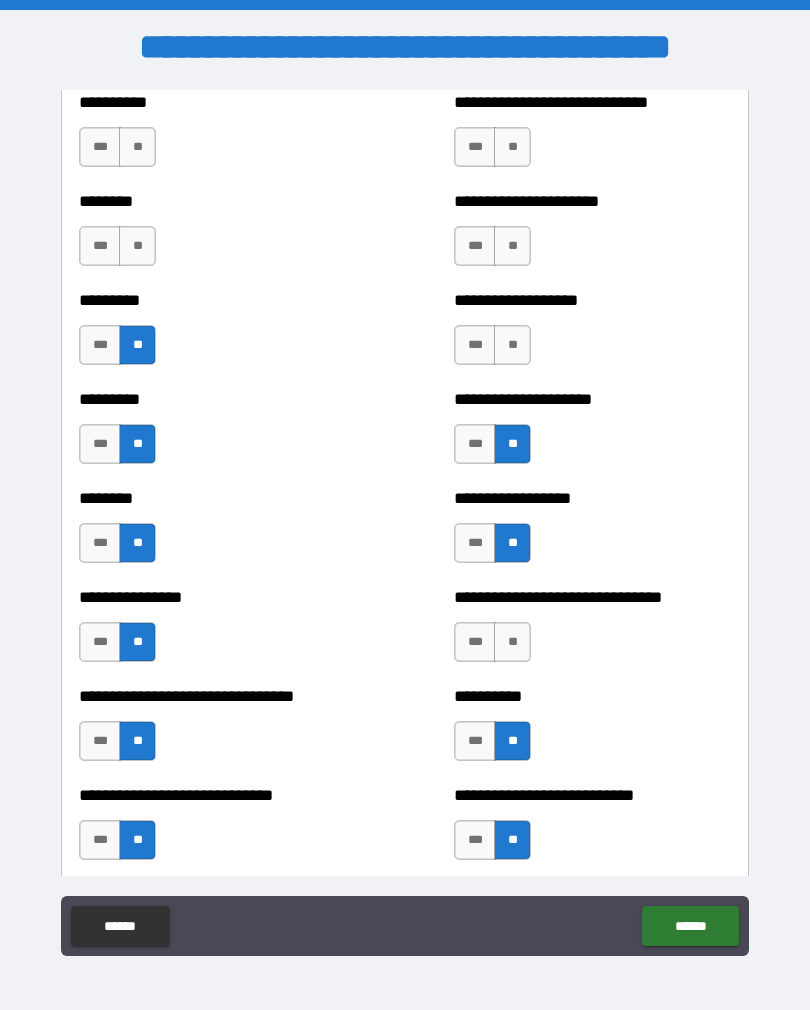 click on "**" at bounding box center [137, 246] 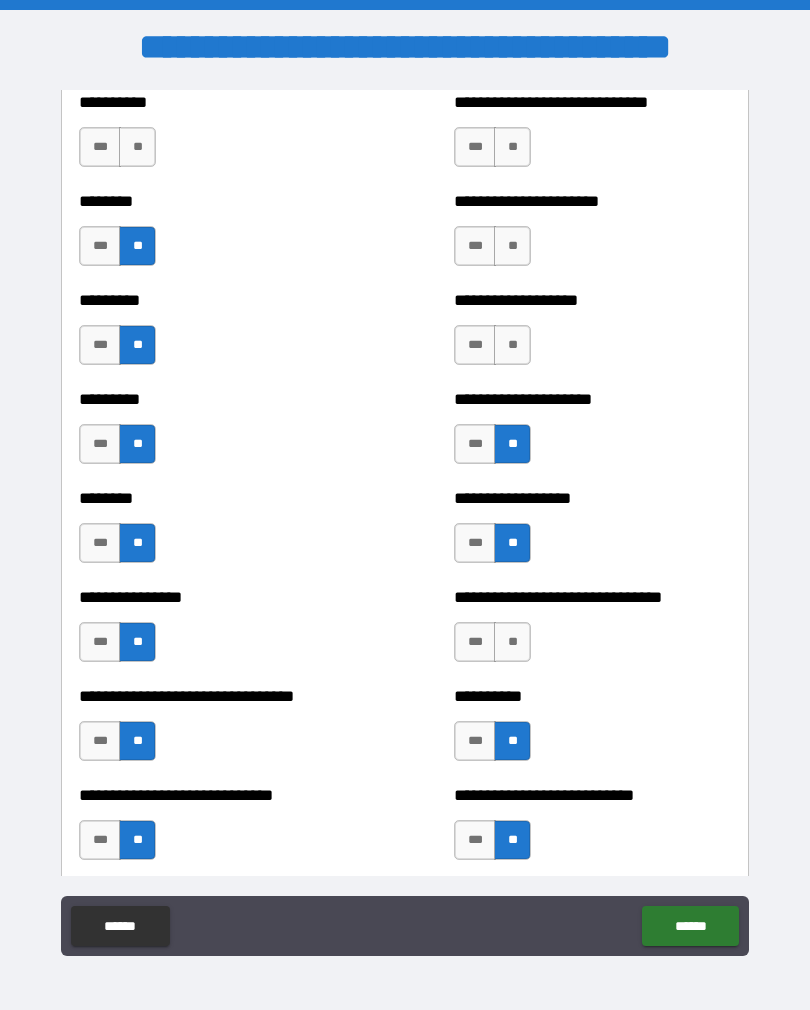 click on "**" at bounding box center (512, 246) 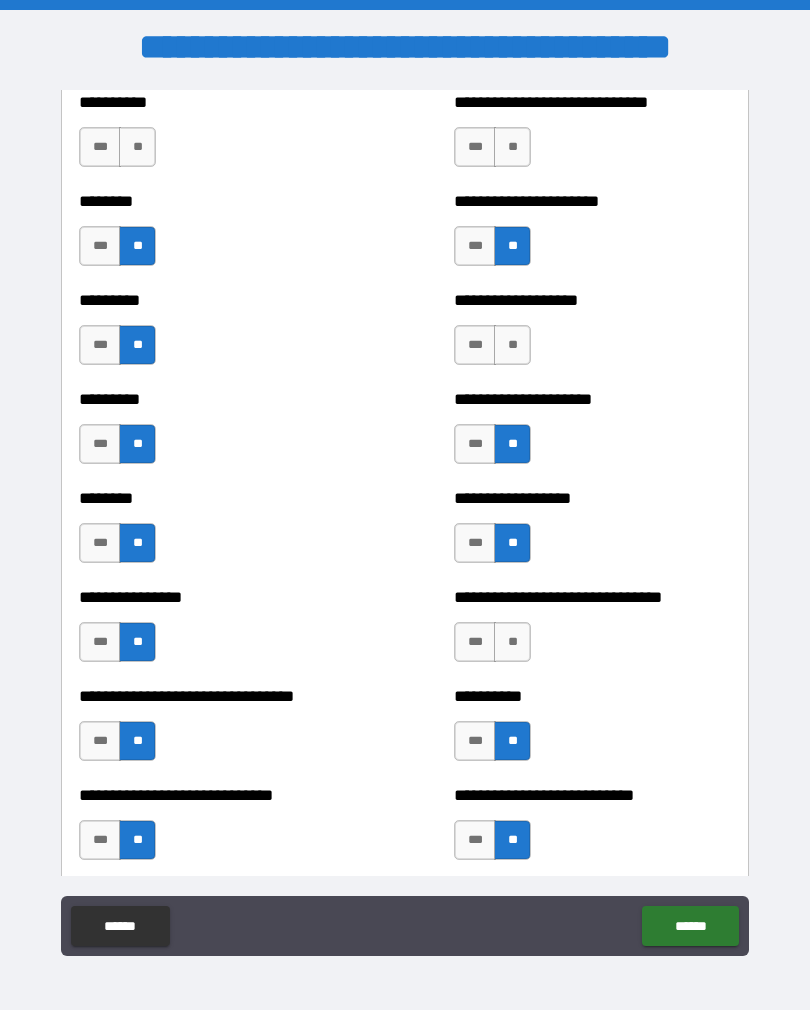 click on "***" at bounding box center [475, 246] 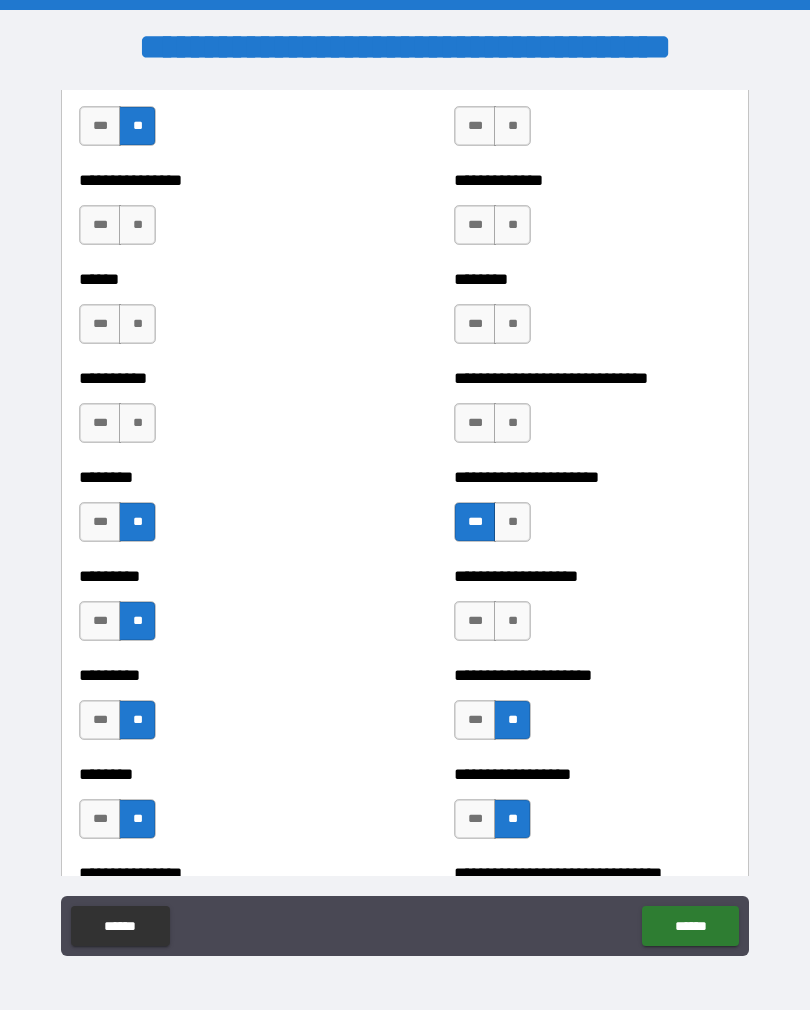 scroll, scrollTop: 6866, scrollLeft: 0, axis: vertical 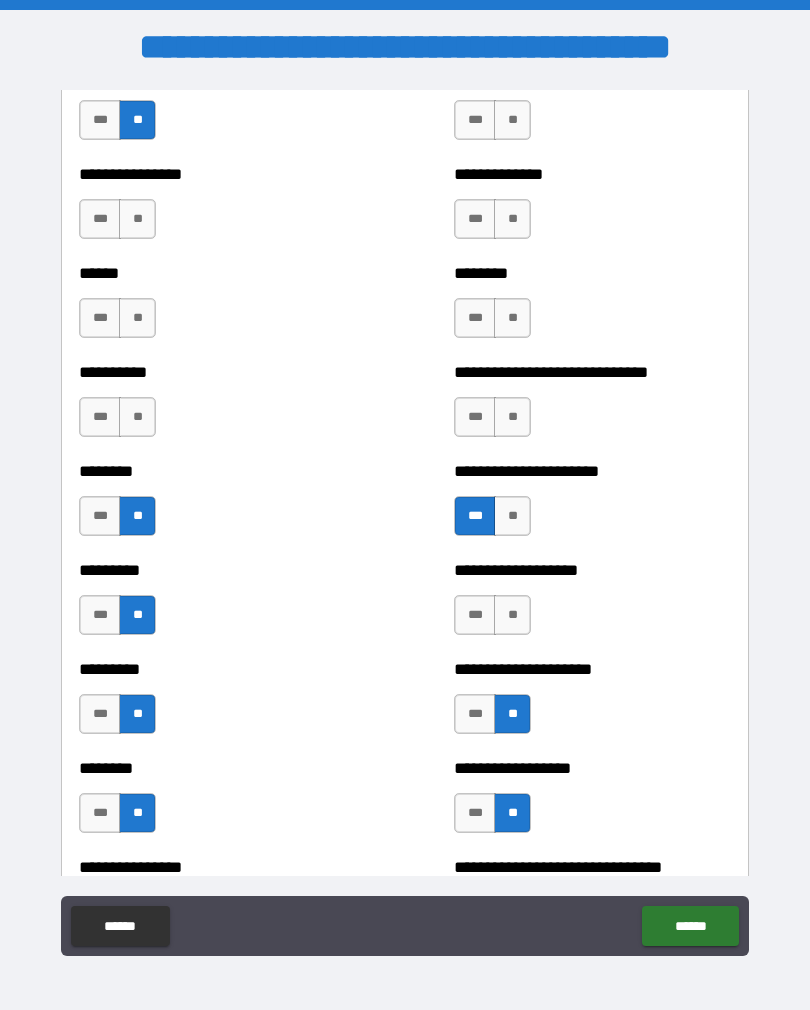 click on "**" at bounding box center [512, 615] 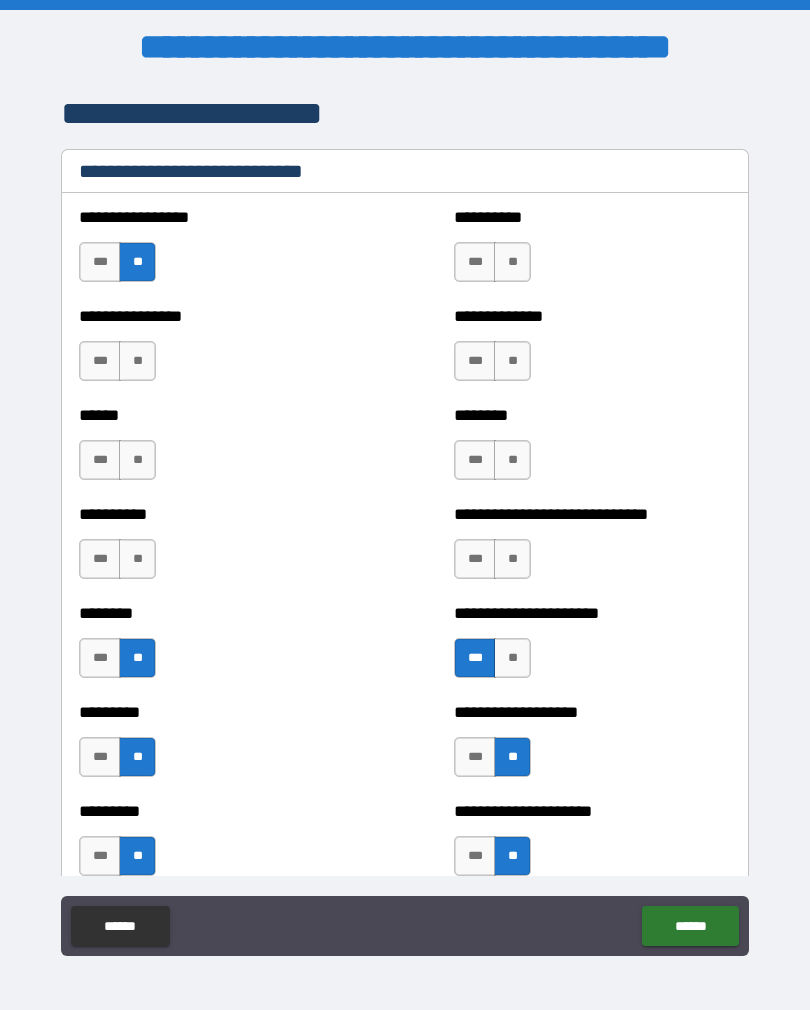 scroll, scrollTop: 6725, scrollLeft: 0, axis: vertical 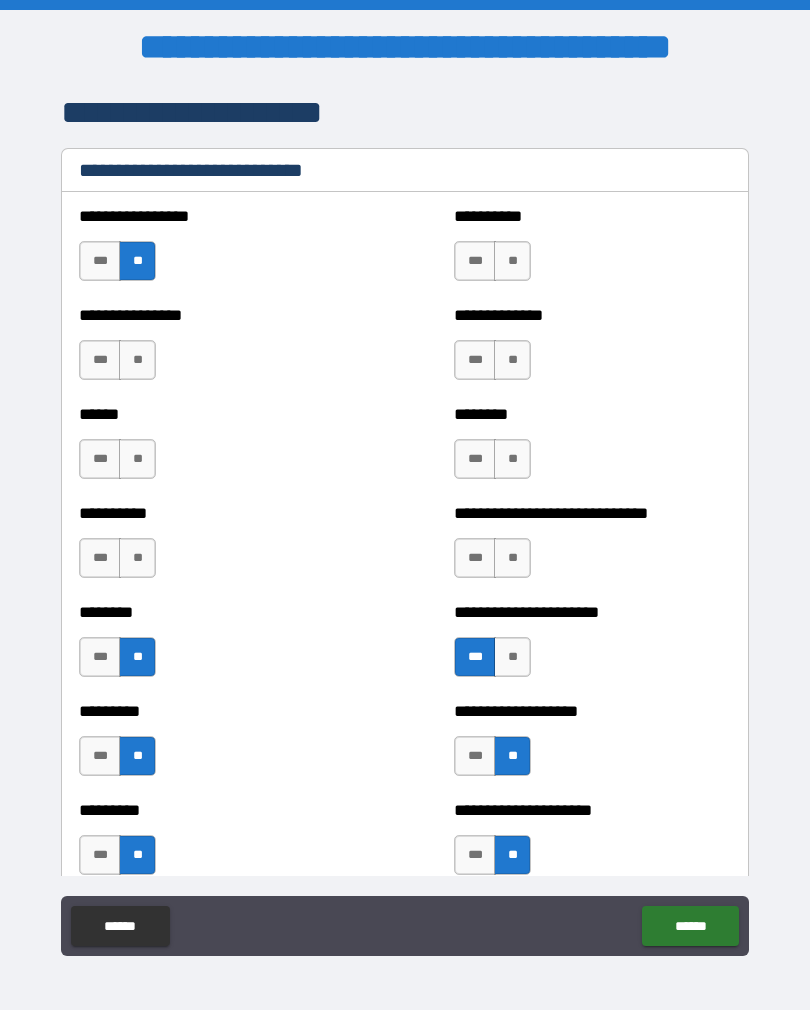 click on "**" at bounding box center (512, 657) 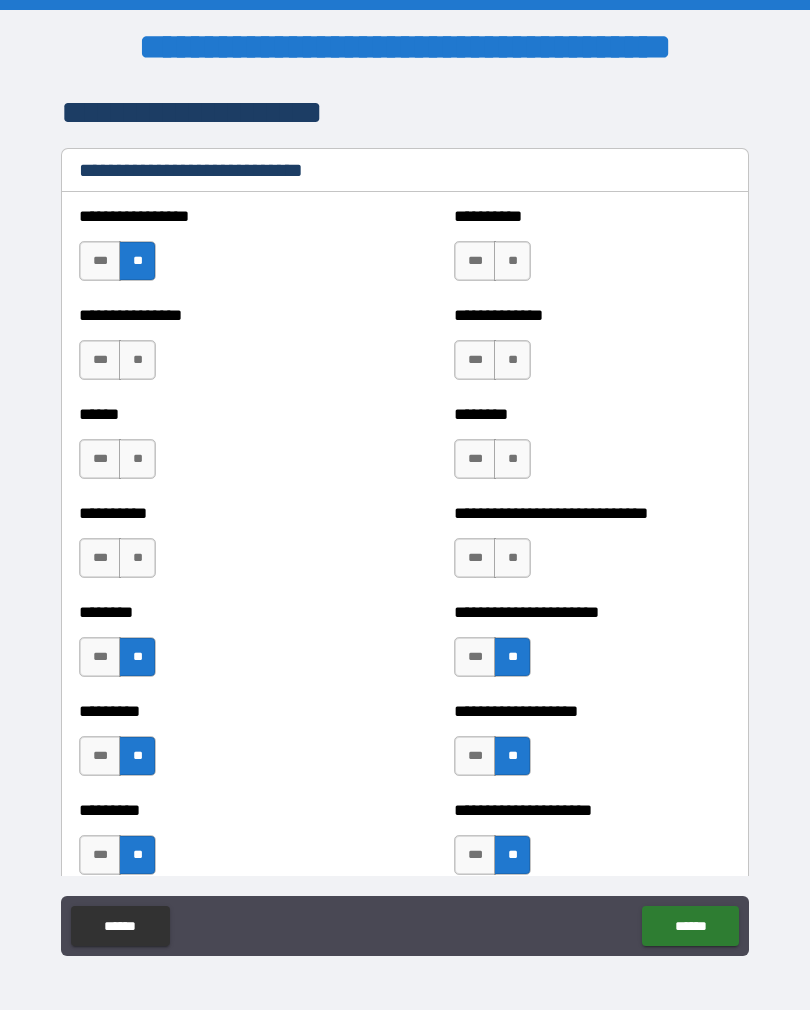 click on "**" at bounding box center [137, 558] 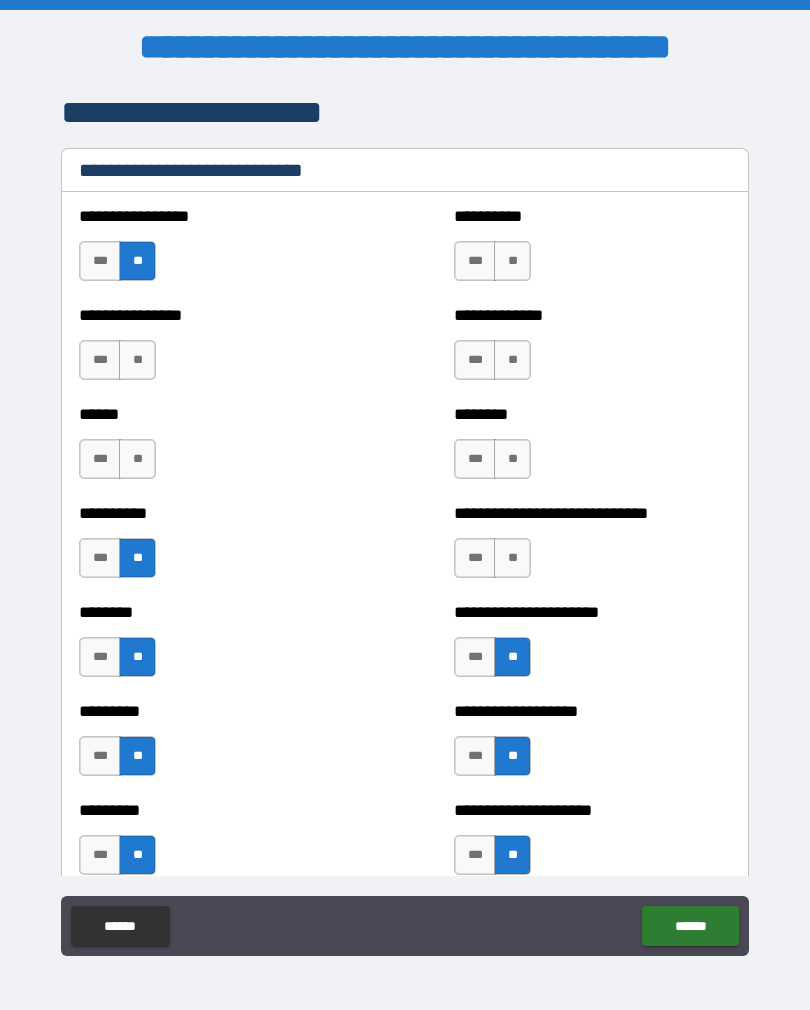 click on "**" at bounding box center [512, 558] 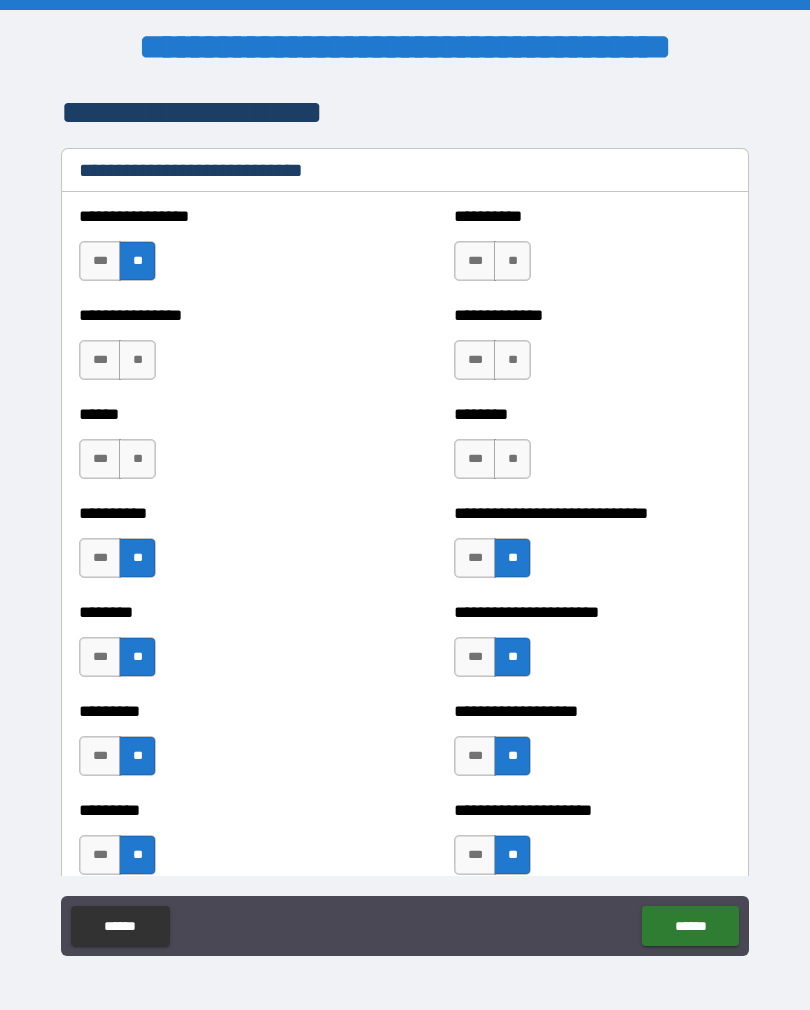click on "**" at bounding box center (137, 459) 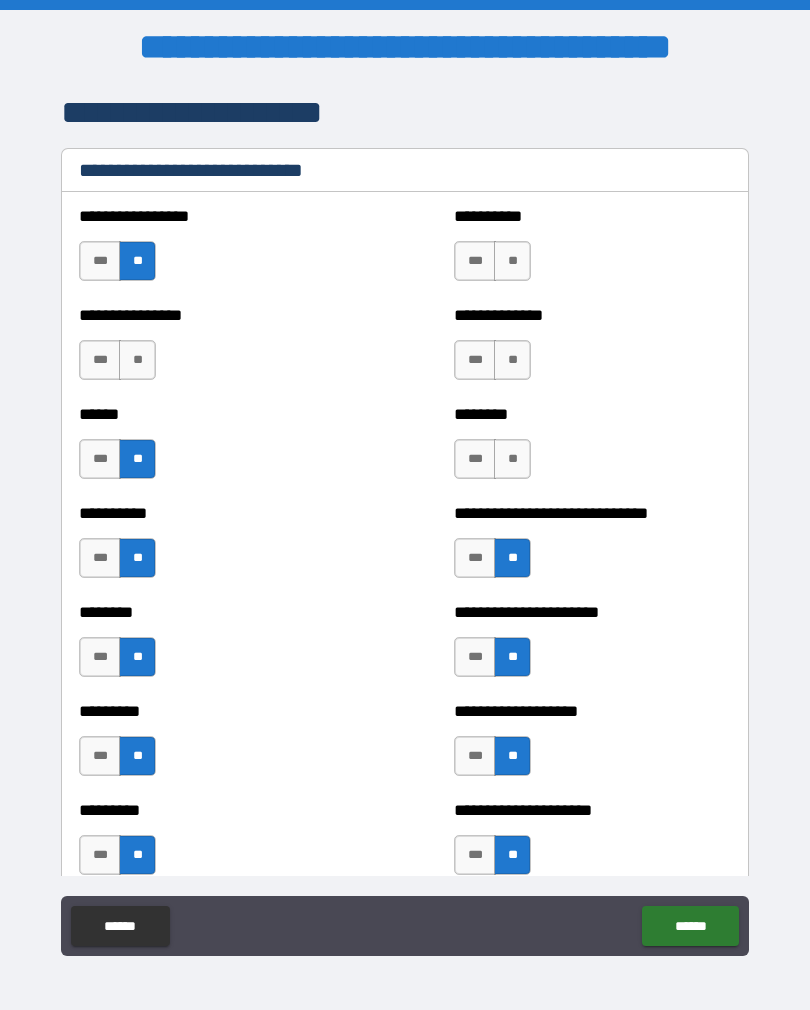 click on "**" at bounding box center [512, 459] 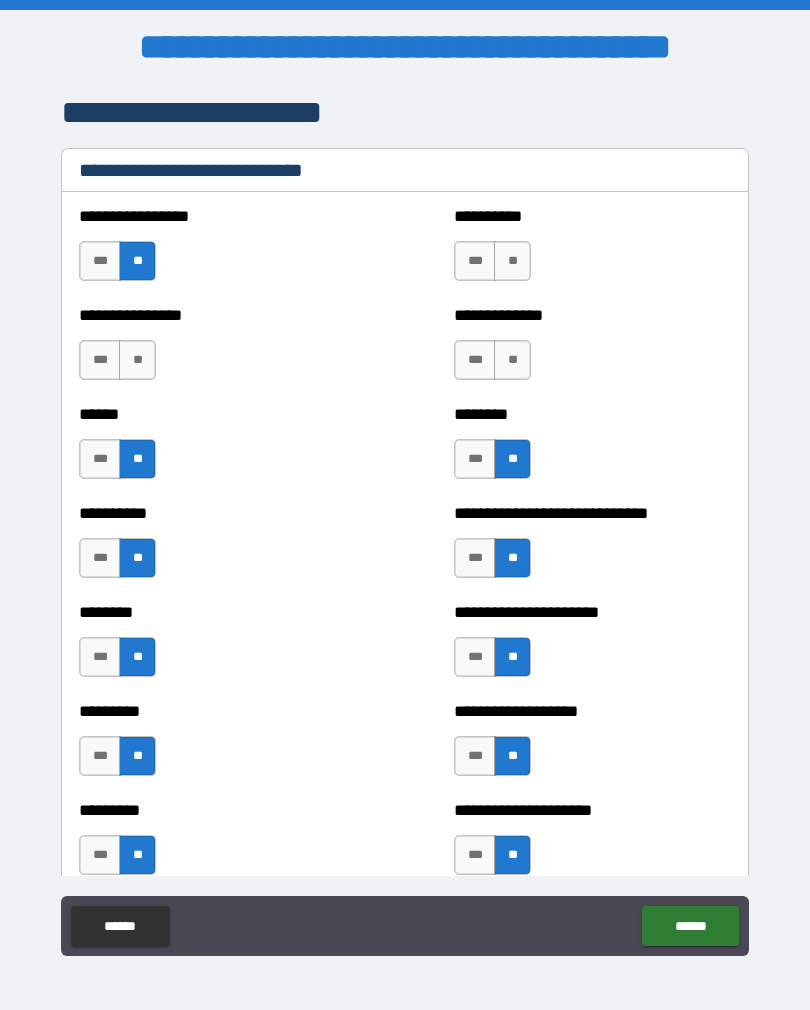 click on "***" at bounding box center [475, 360] 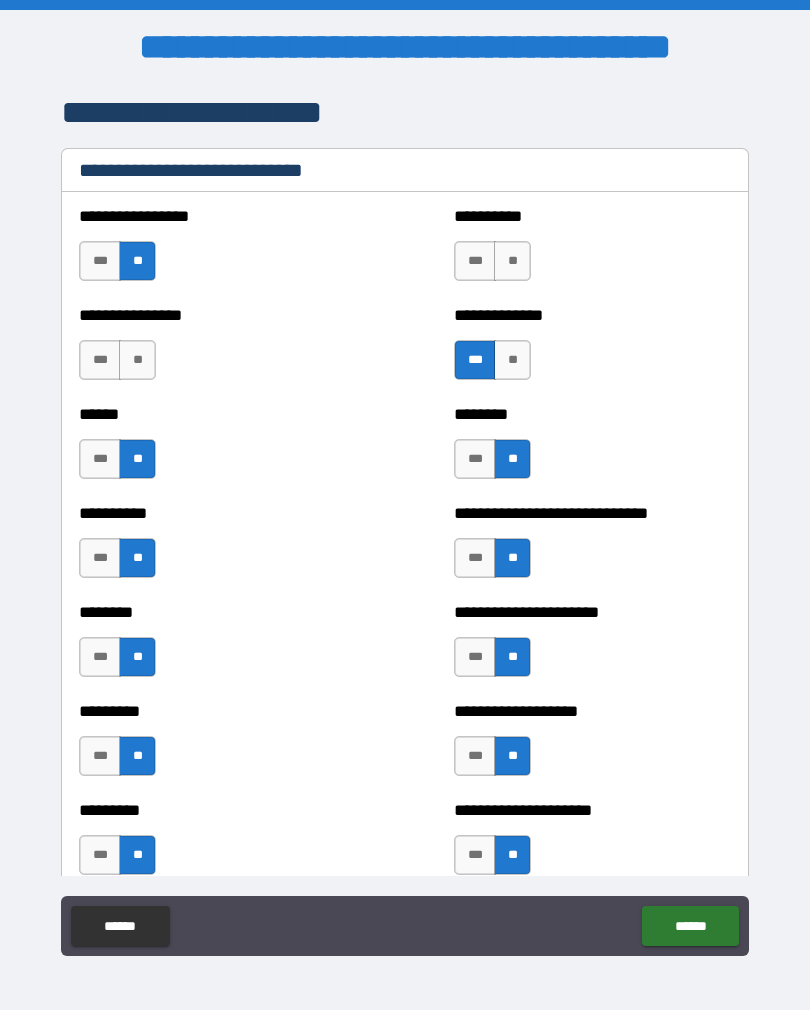 click on "***" at bounding box center [100, 360] 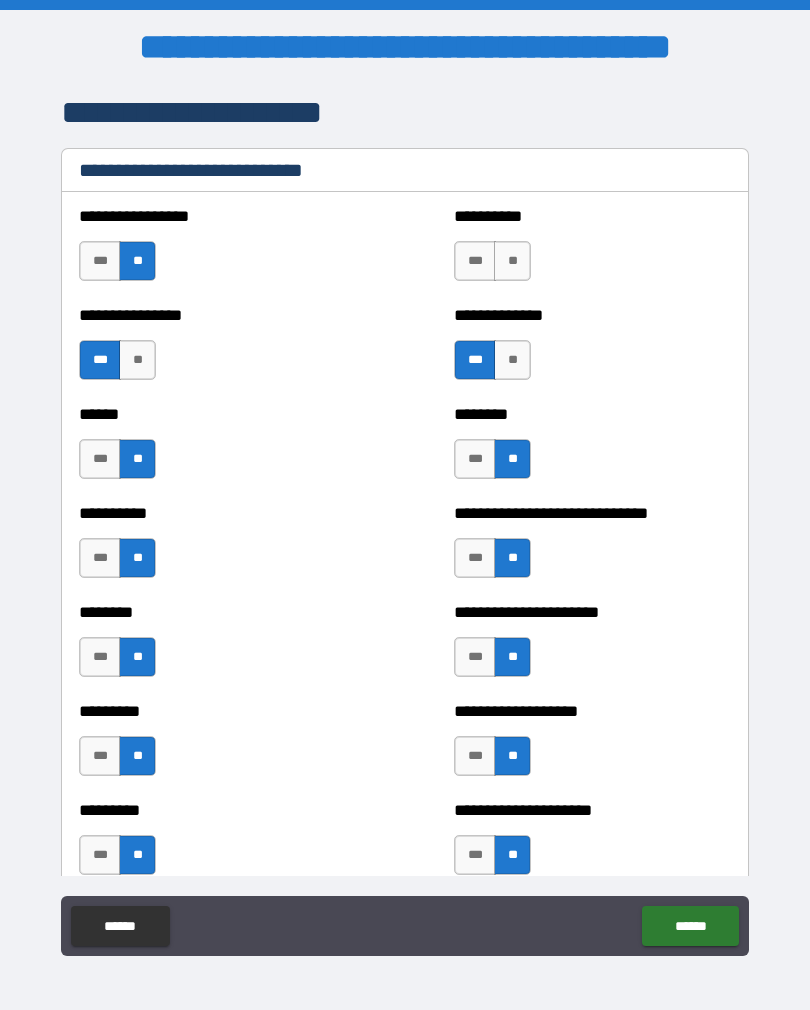 click on "**" at bounding box center [512, 261] 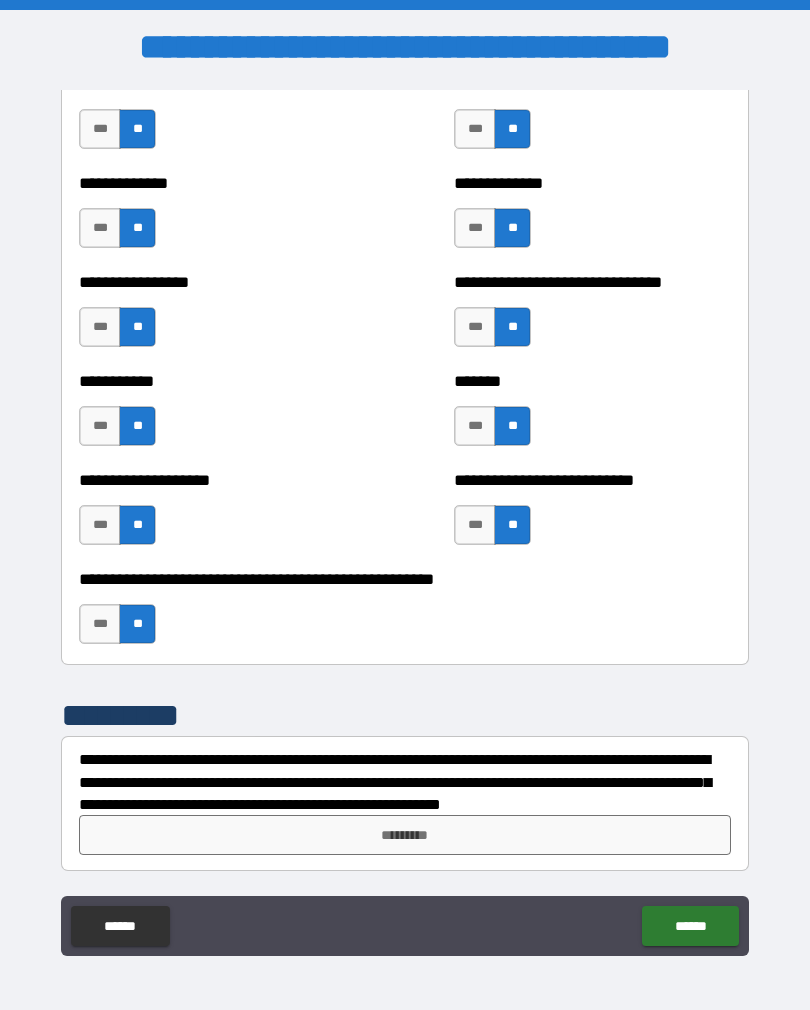 scroll, scrollTop: 7847, scrollLeft: 0, axis: vertical 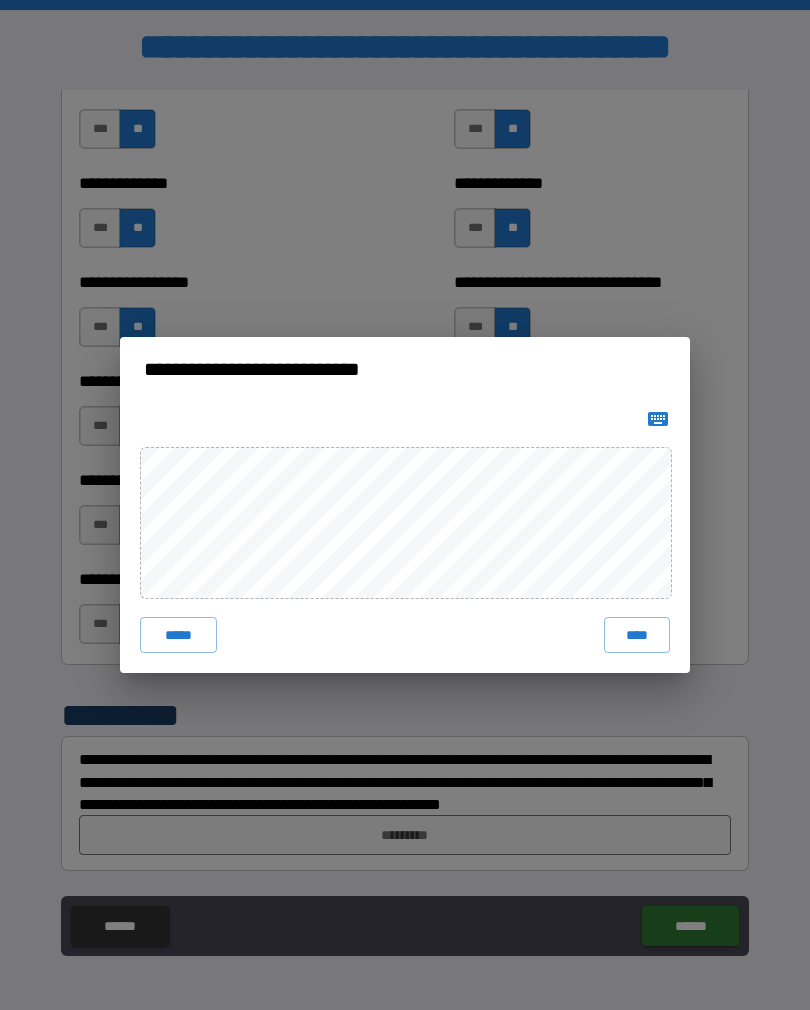 click on "****" at bounding box center (637, 635) 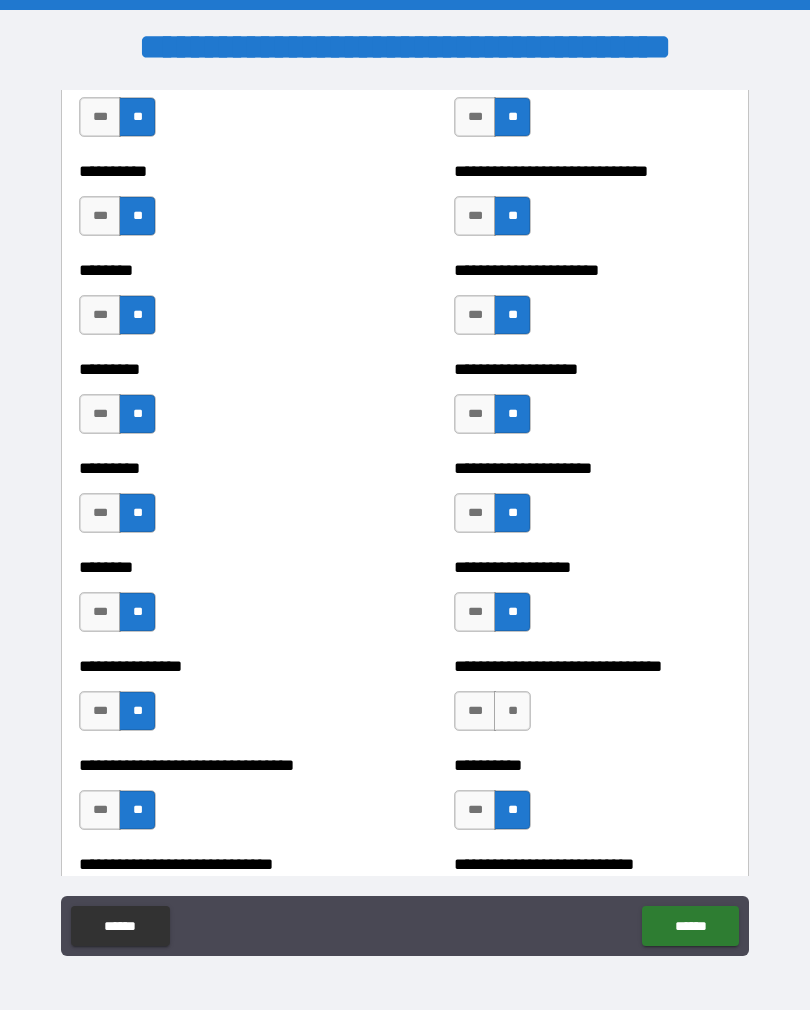 scroll, scrollTop: 7069, scrollLeft: 0, axis: vertical 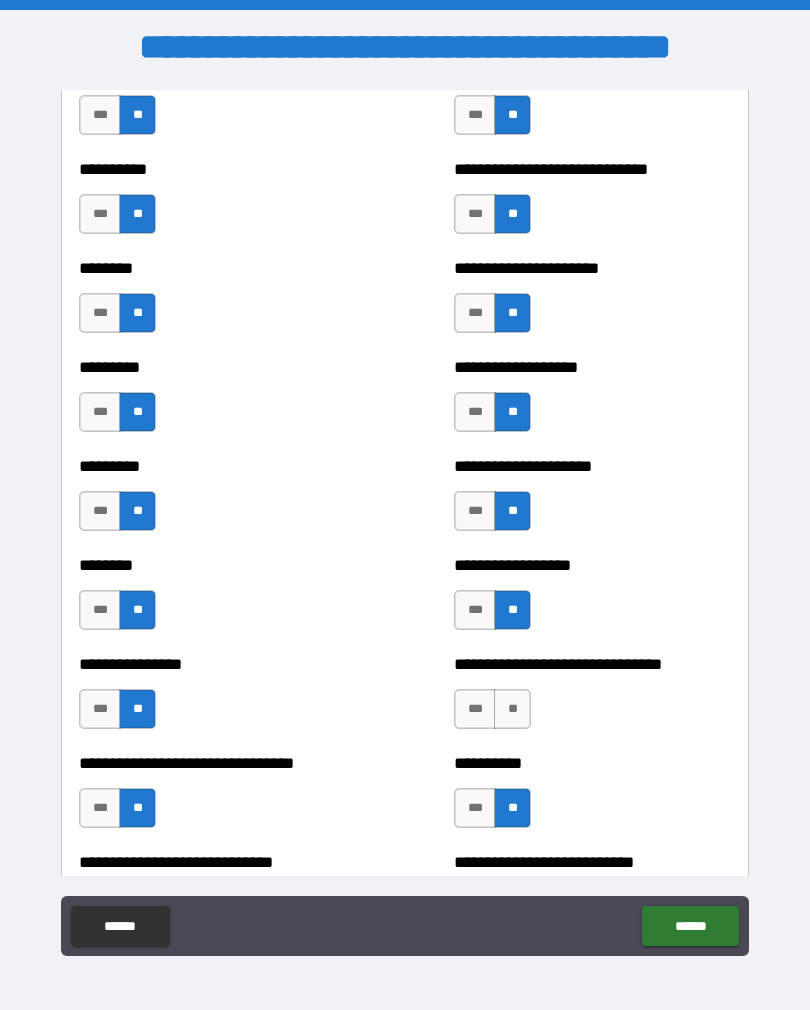 click on "***" at bounding box center (475, 313) 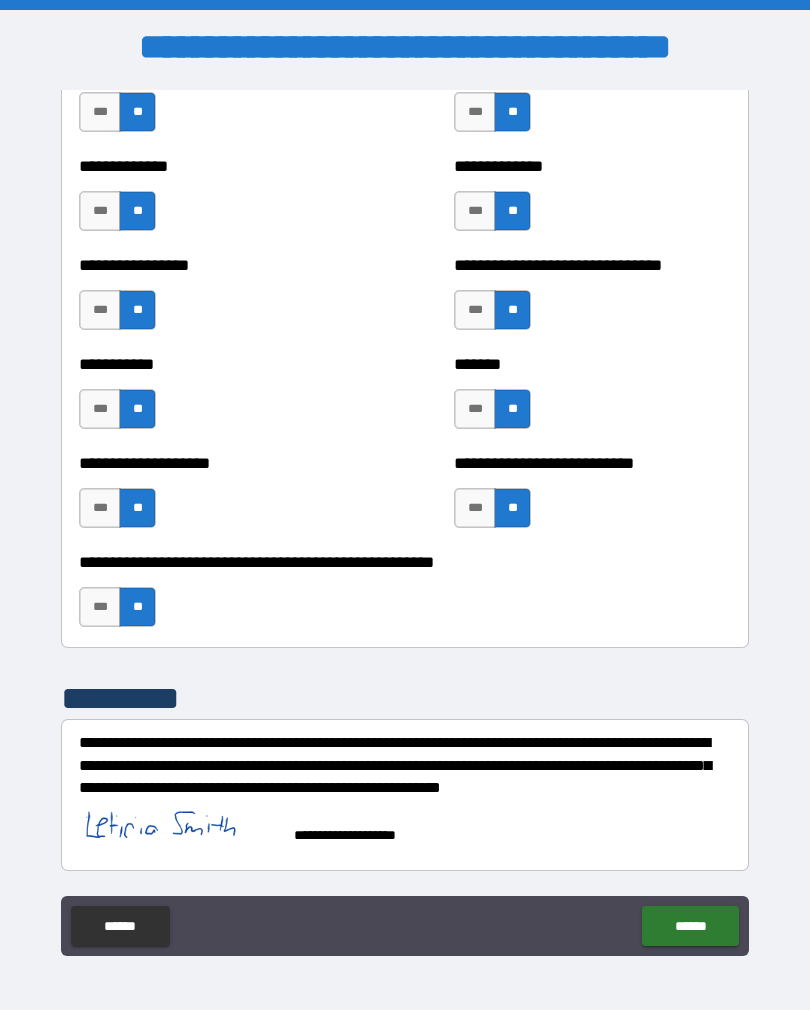 scroll, scrollTop: 7864, scrollLeft: 0, axis: vertical 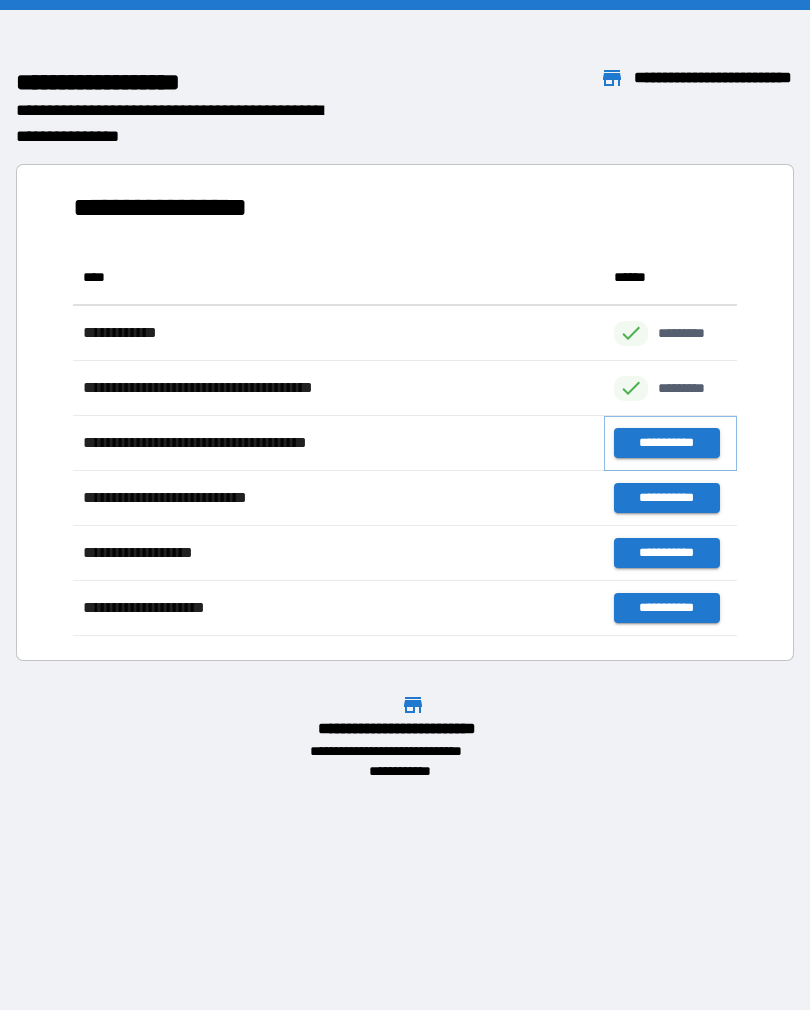 click on "**********" at bounding box center (666, 443) 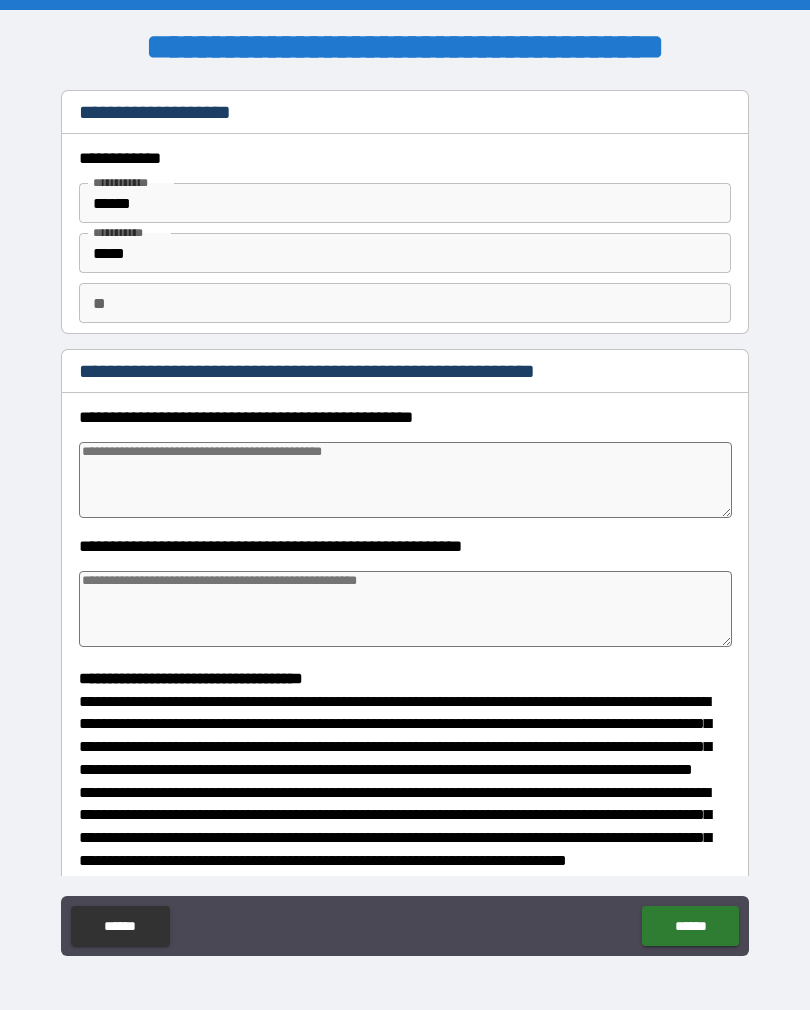 type on "*" 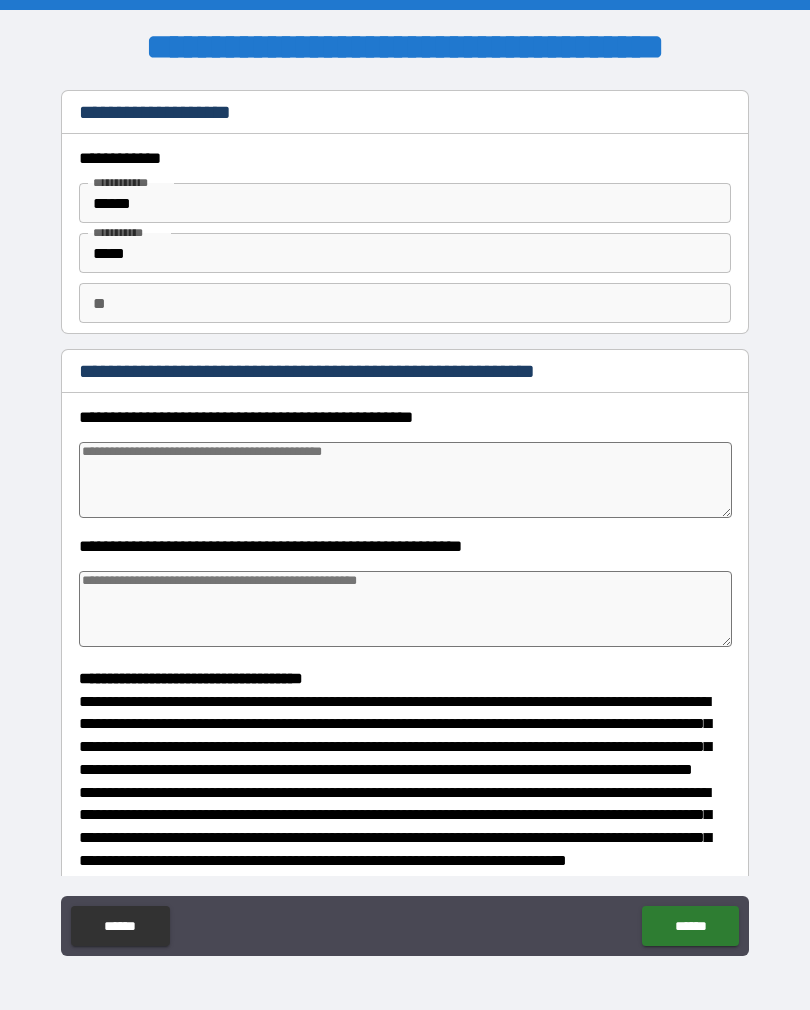 type on "*" 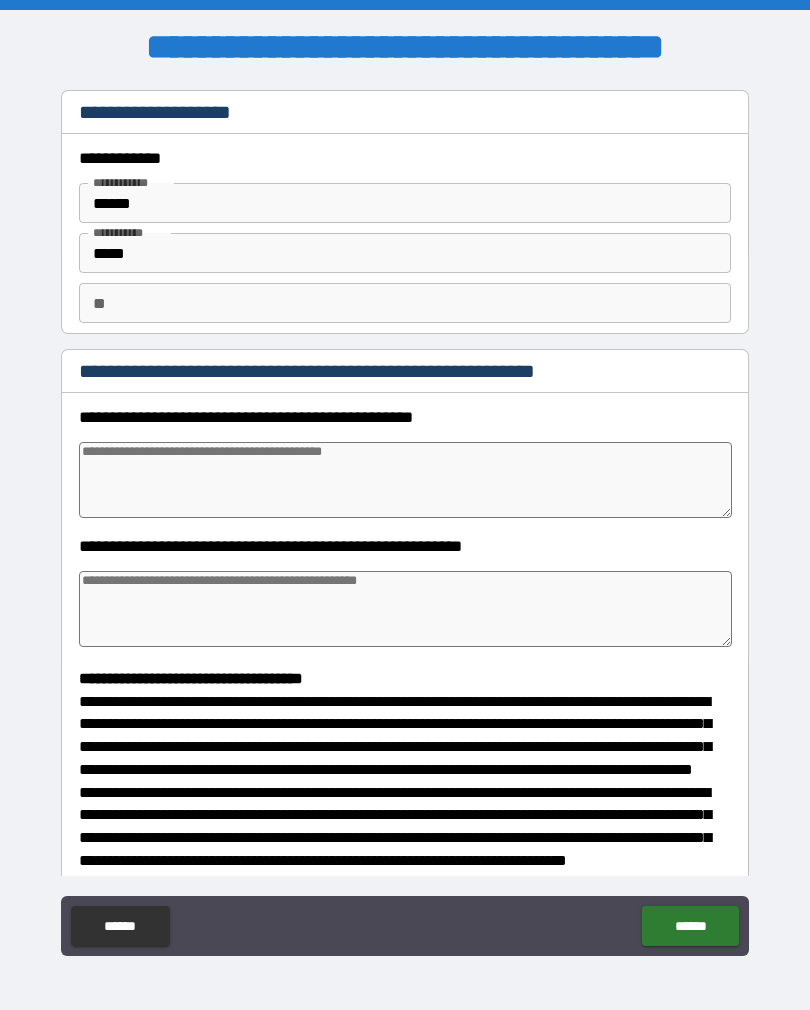 type on "*" 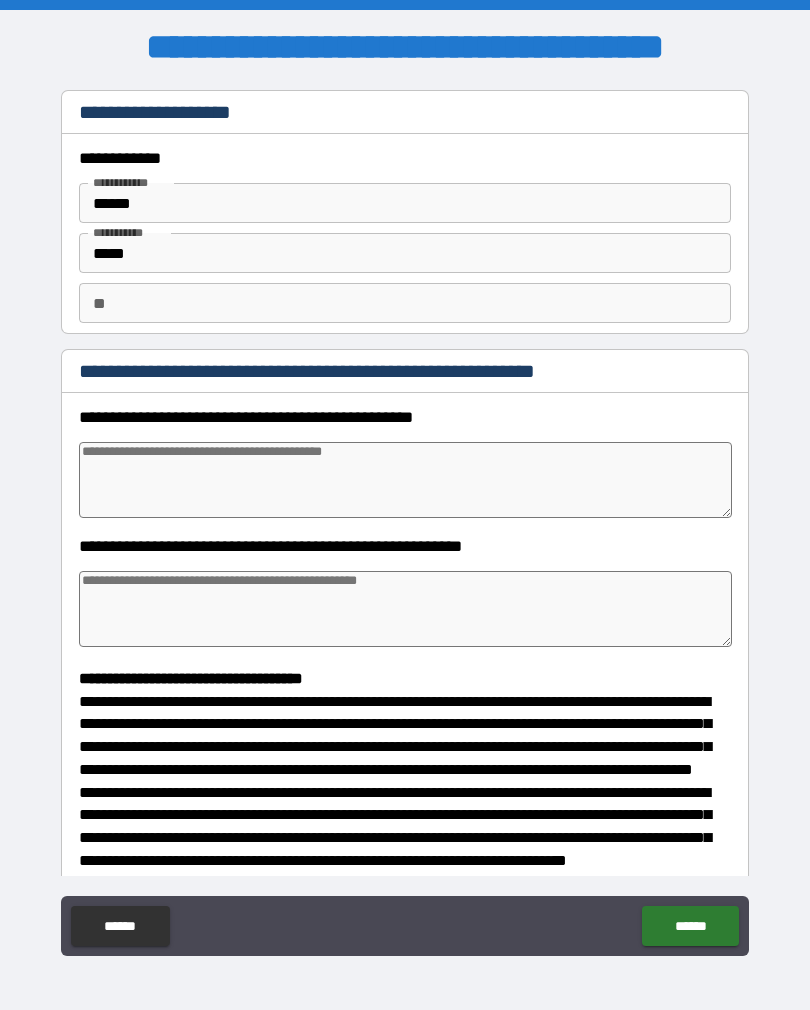type on "*" 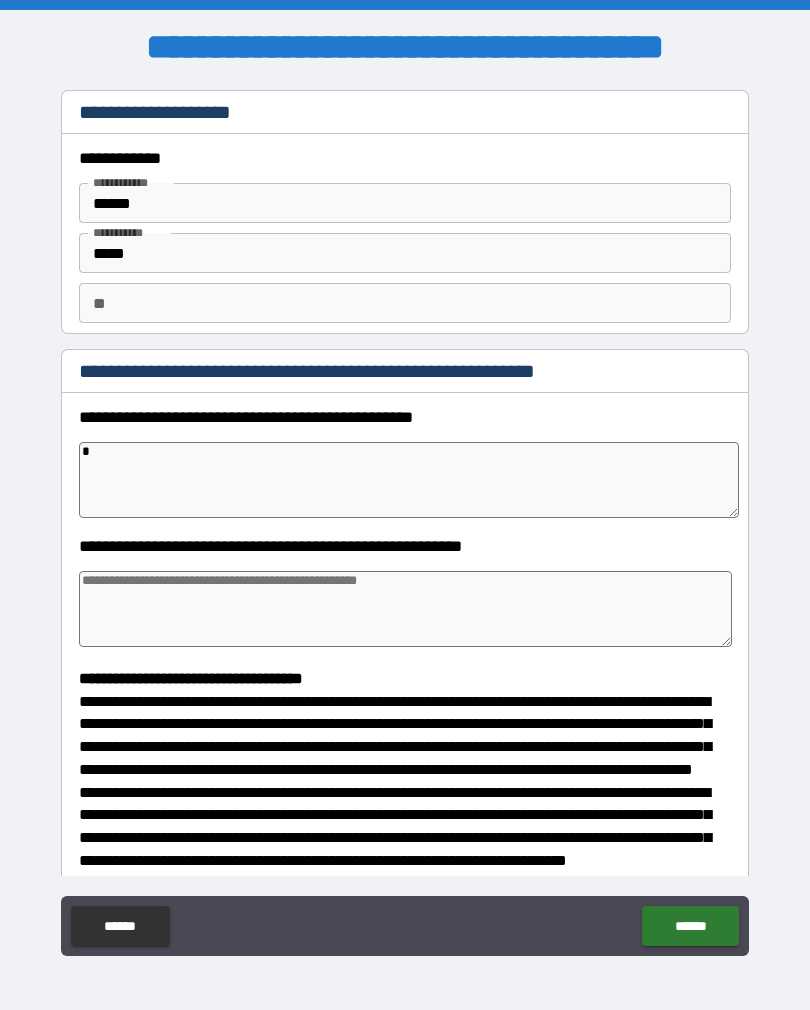 type on "*" 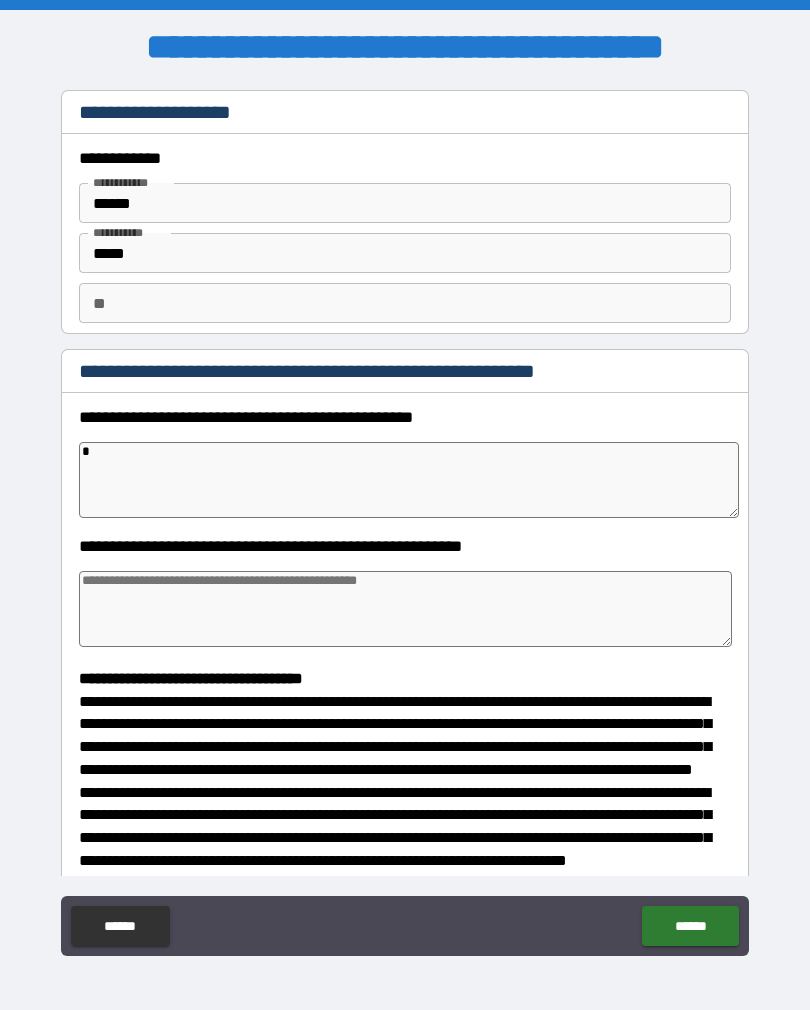 type on "*" 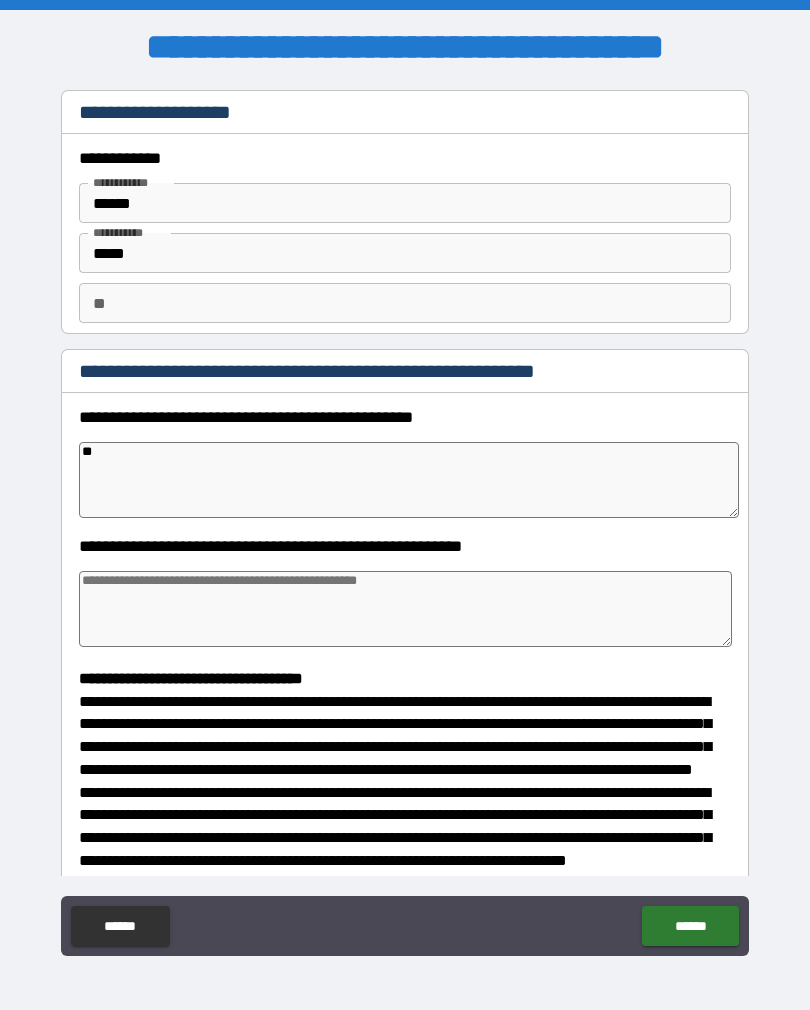 type on "*" 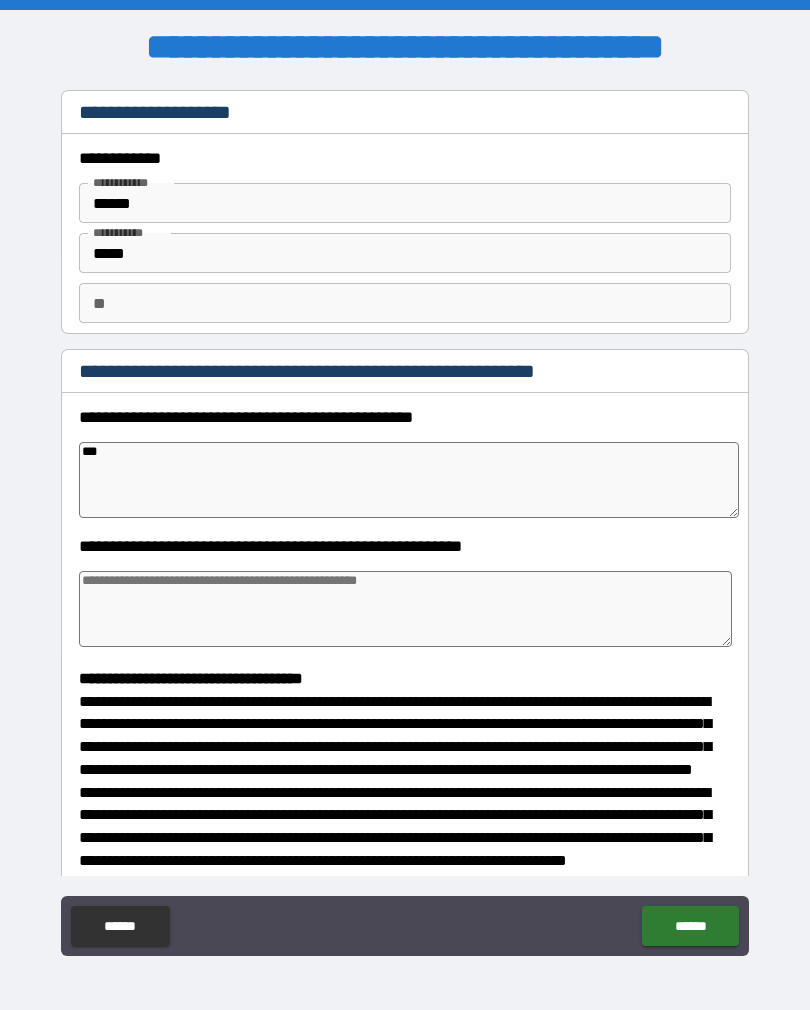 type on "*" 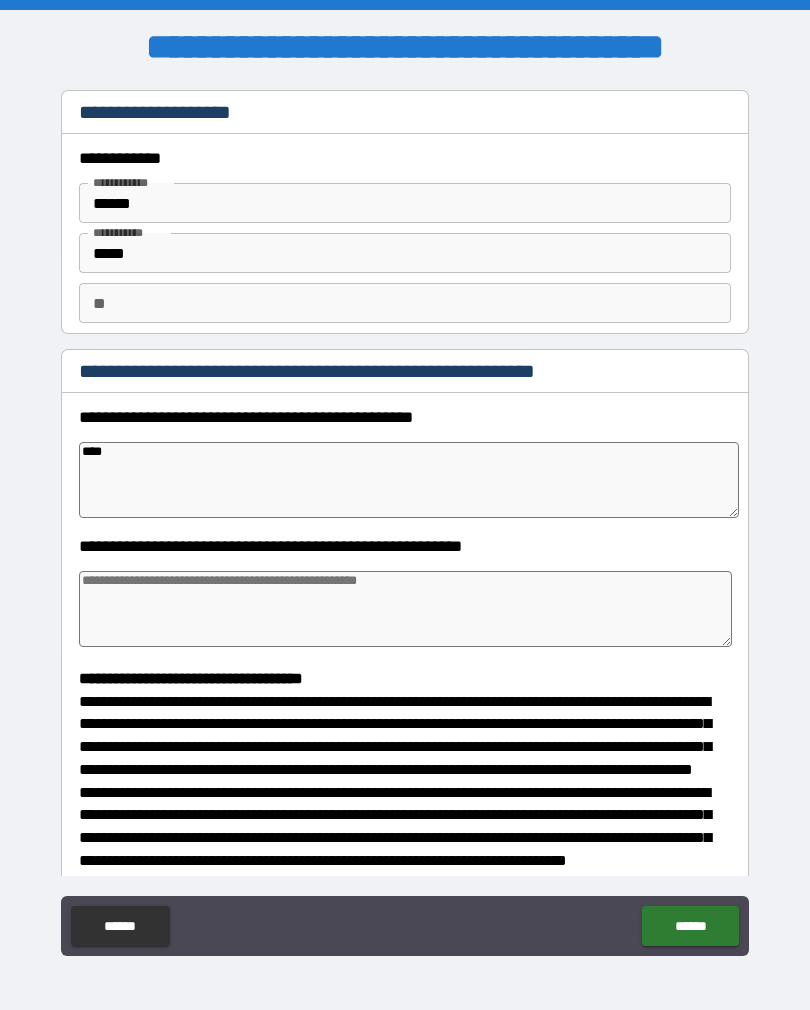 type on "*" 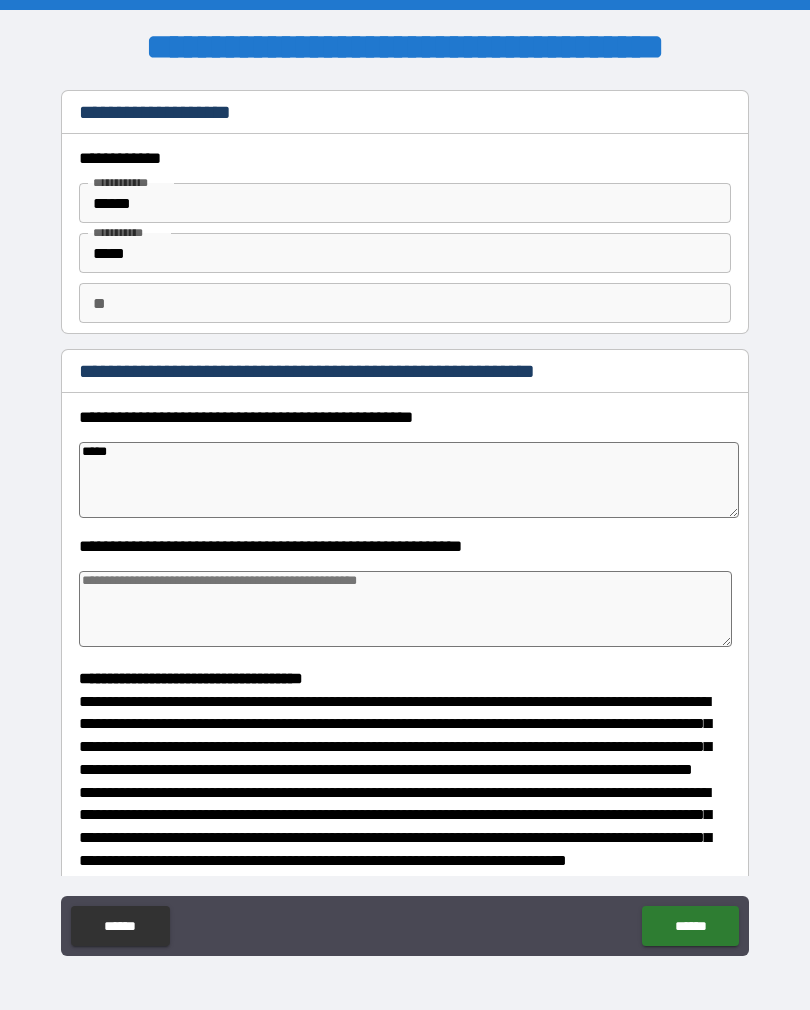 type on "*" 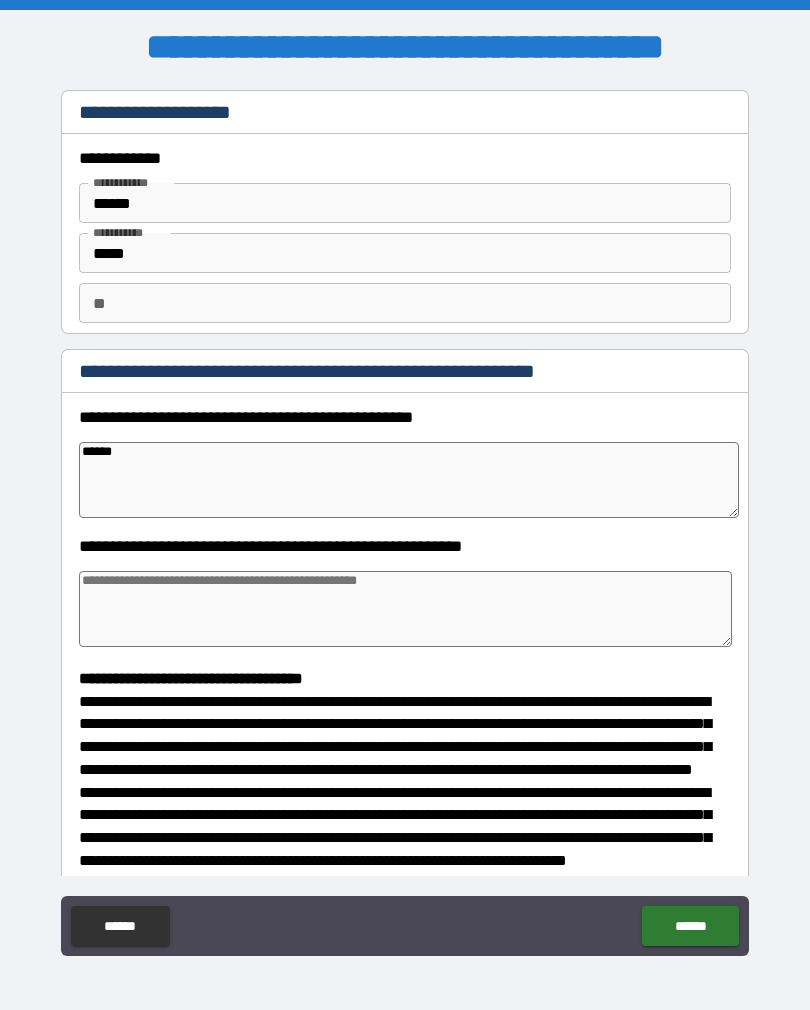 type on "*" 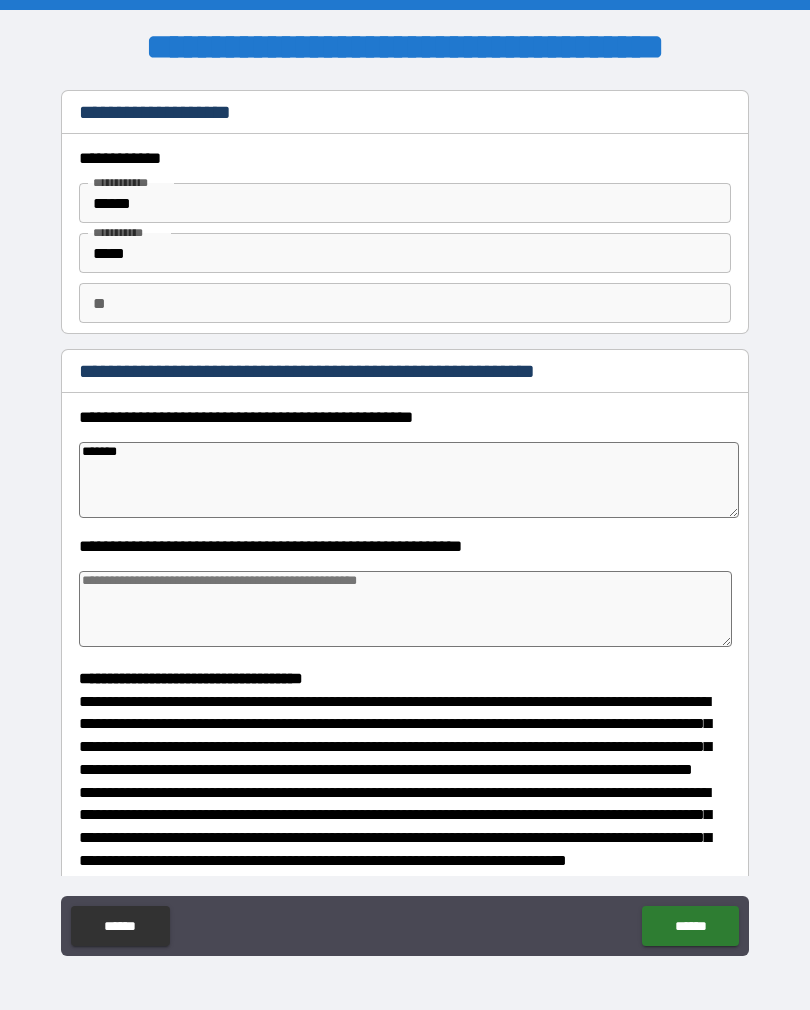 type on "*" 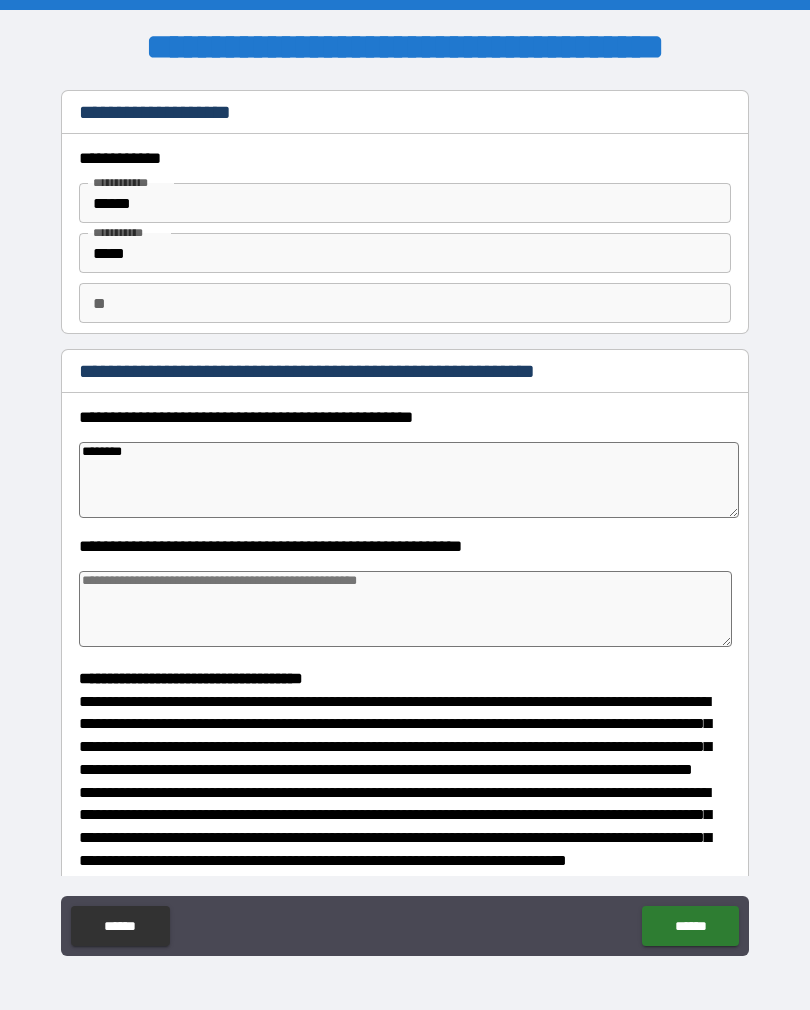 type on "*" 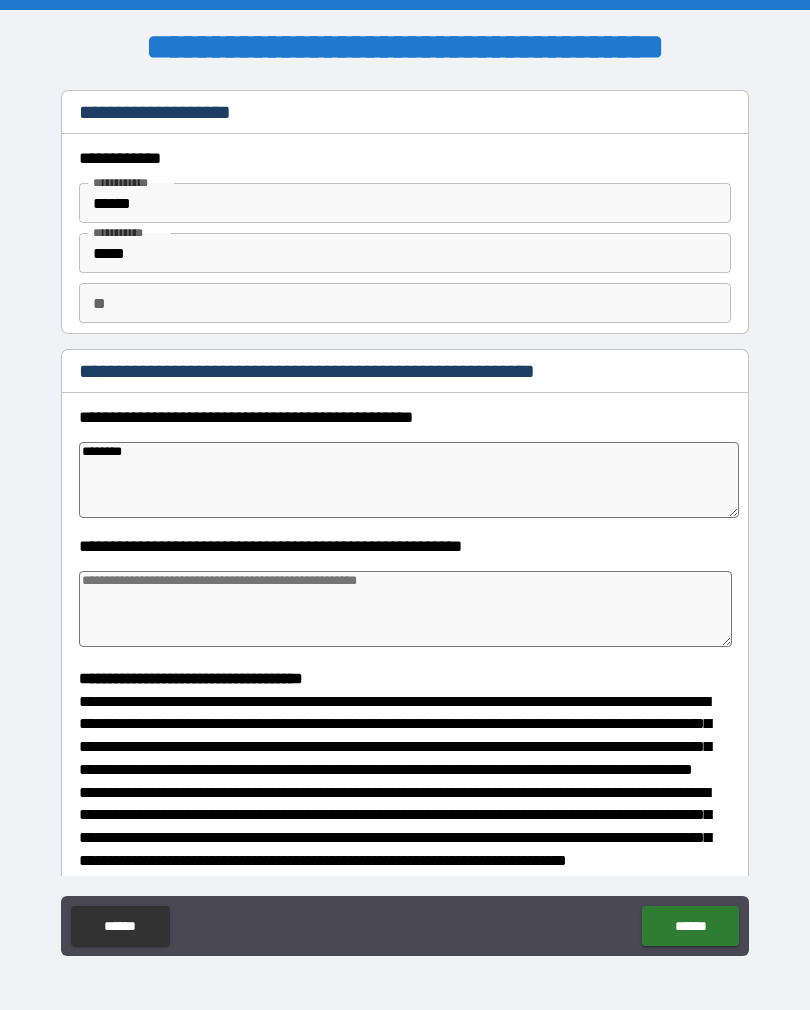 type on "*********" 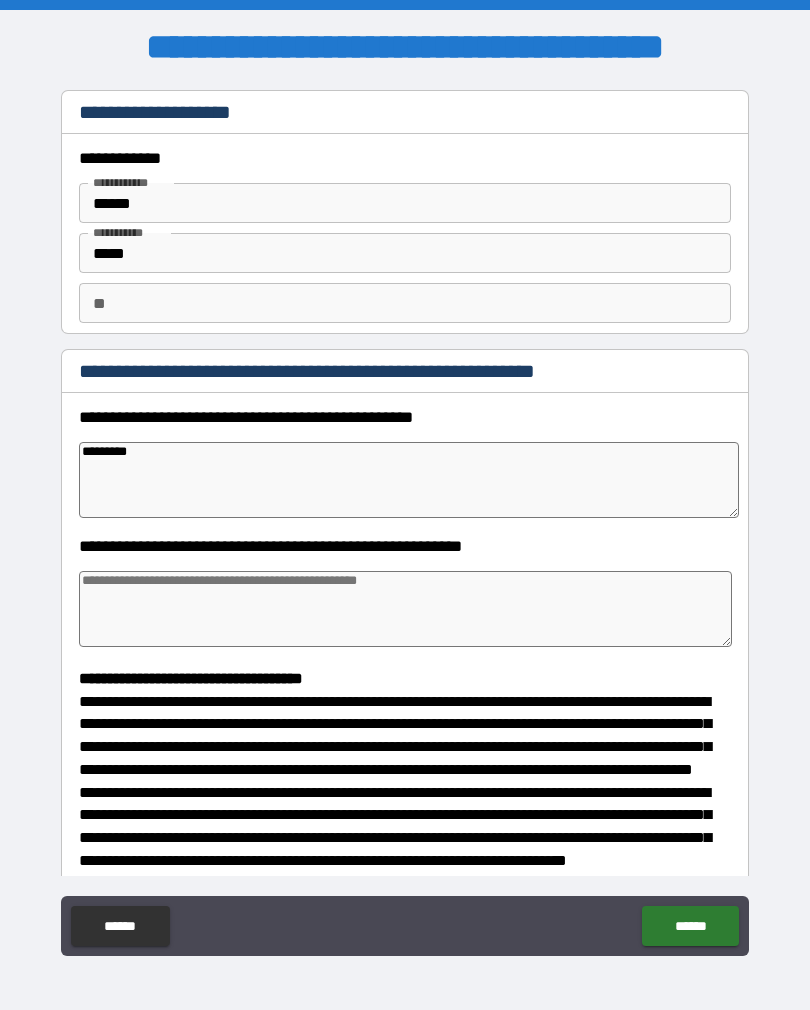 type on "*" 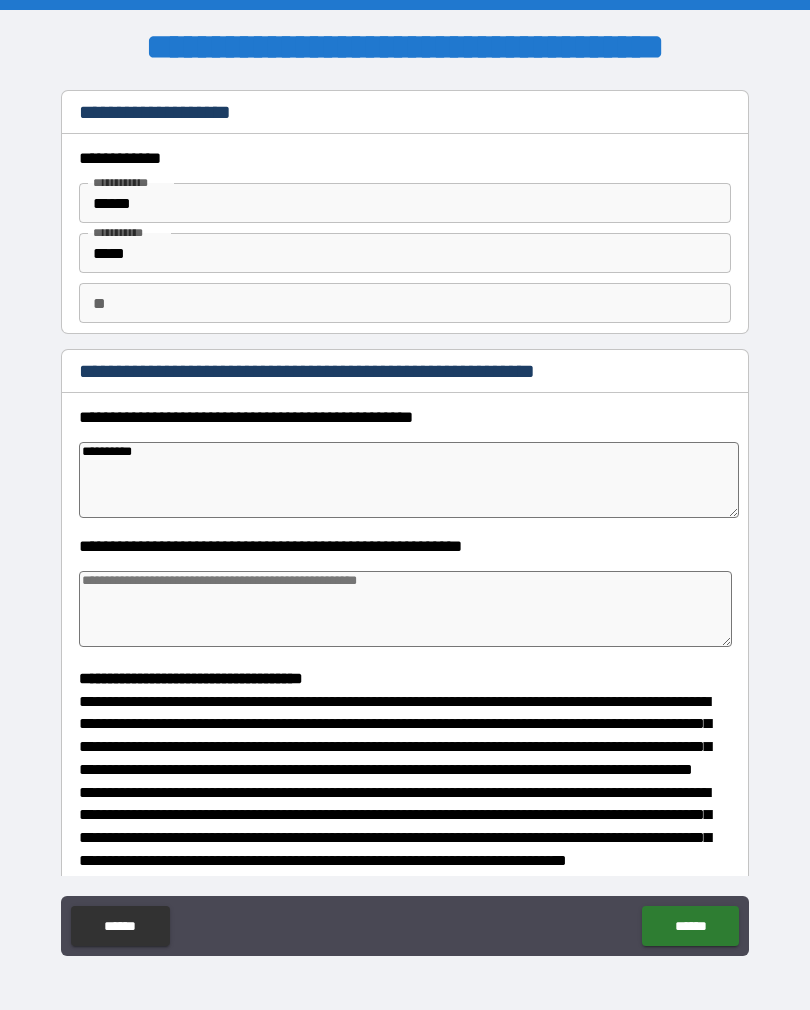type on "*" 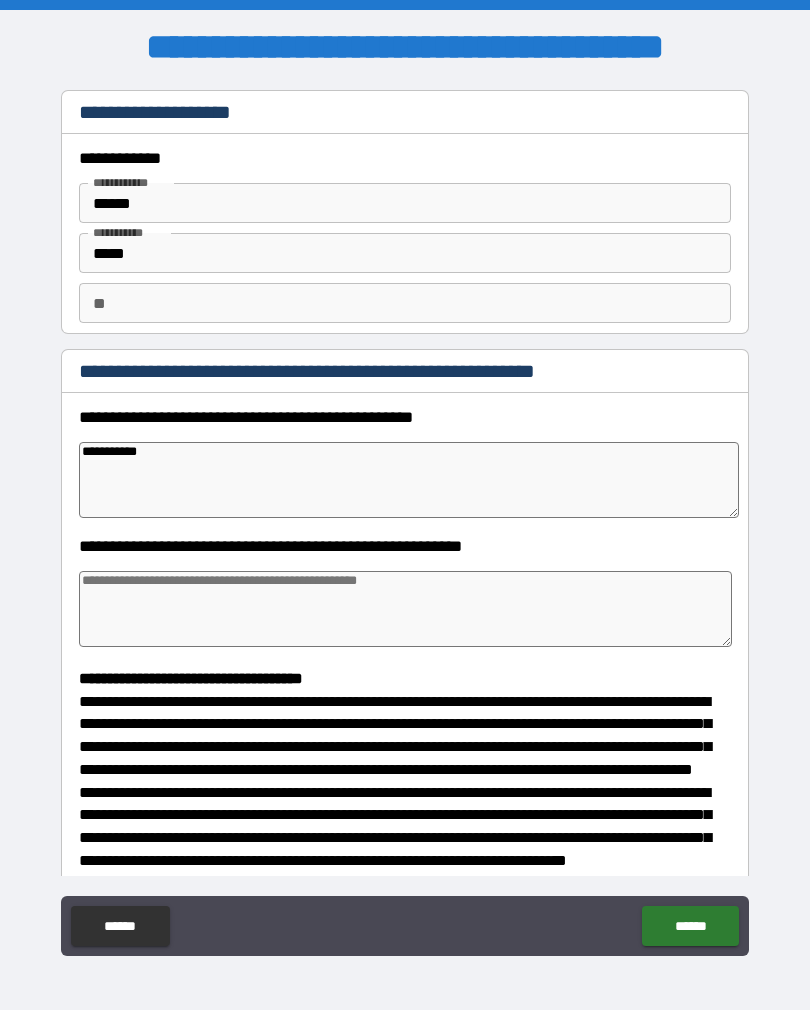 type on "*" 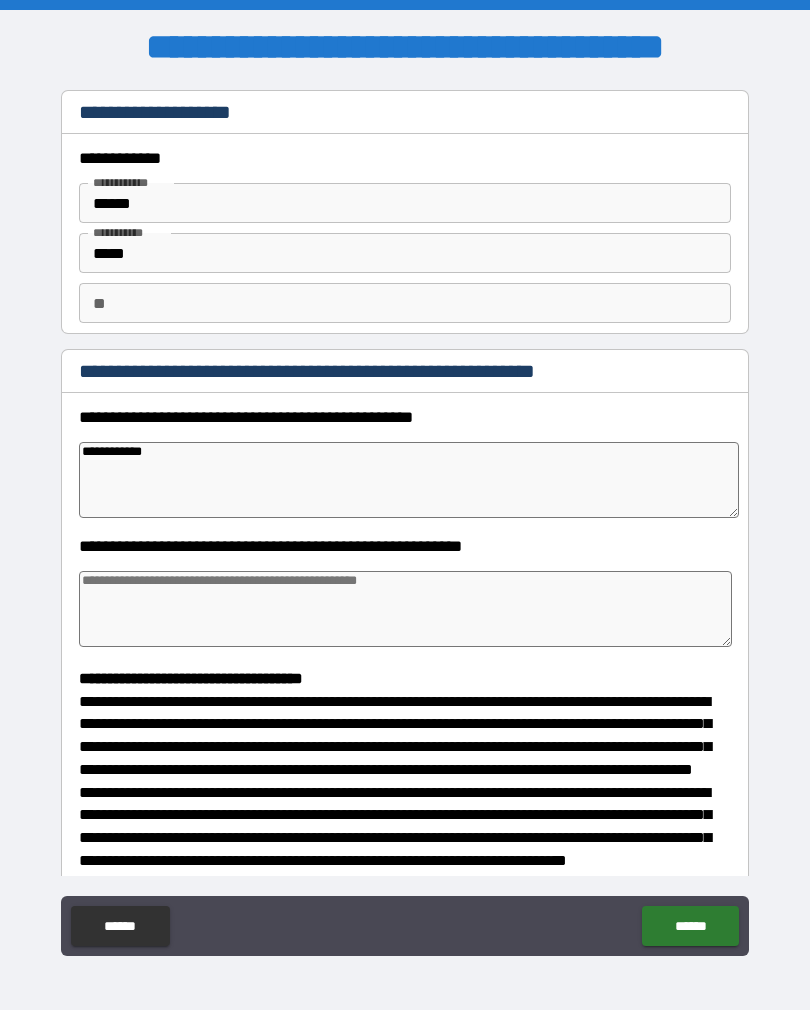 type on "*" 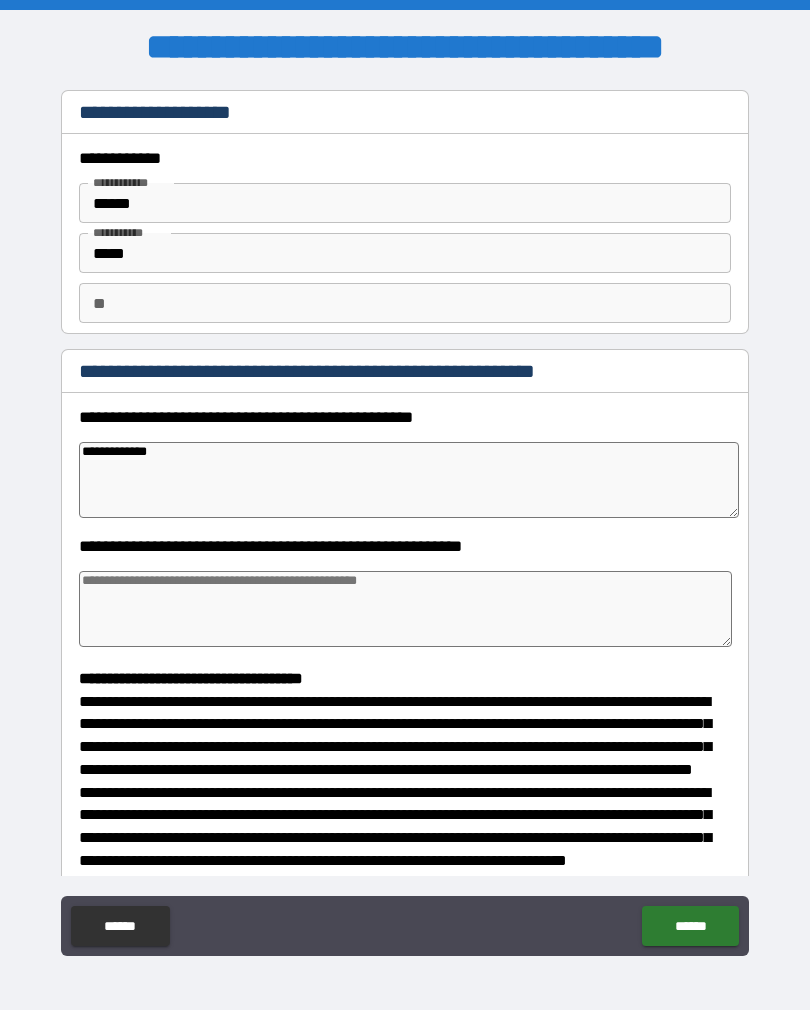 type on "*" 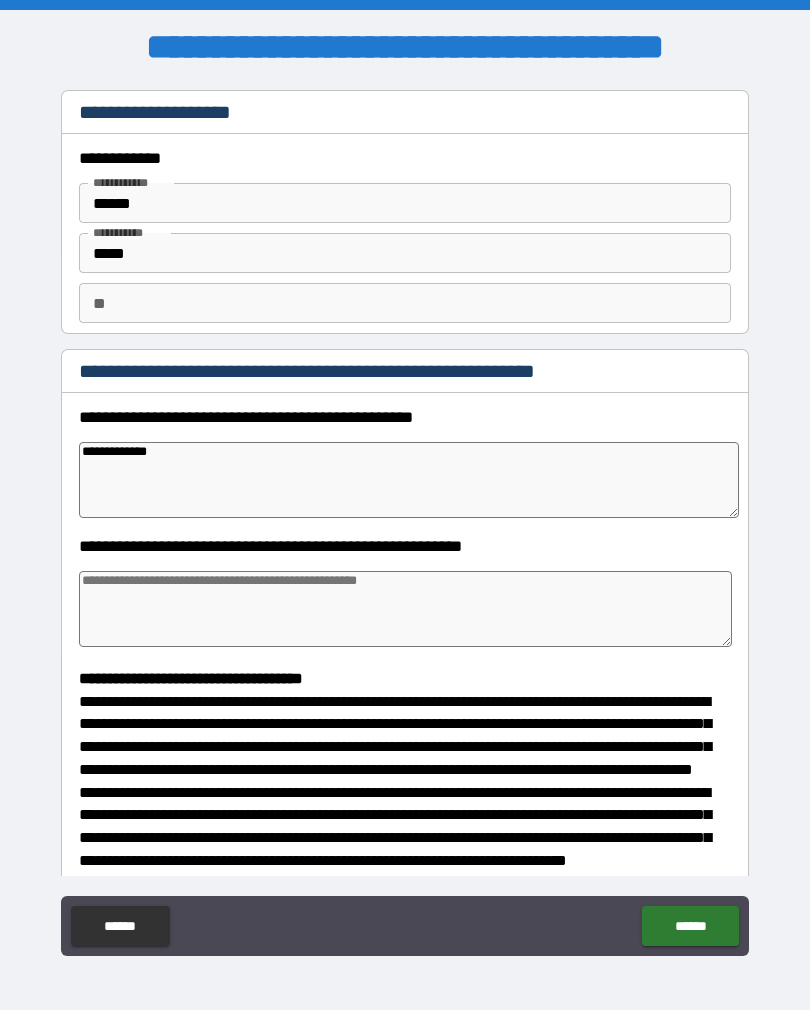 type on "**********" 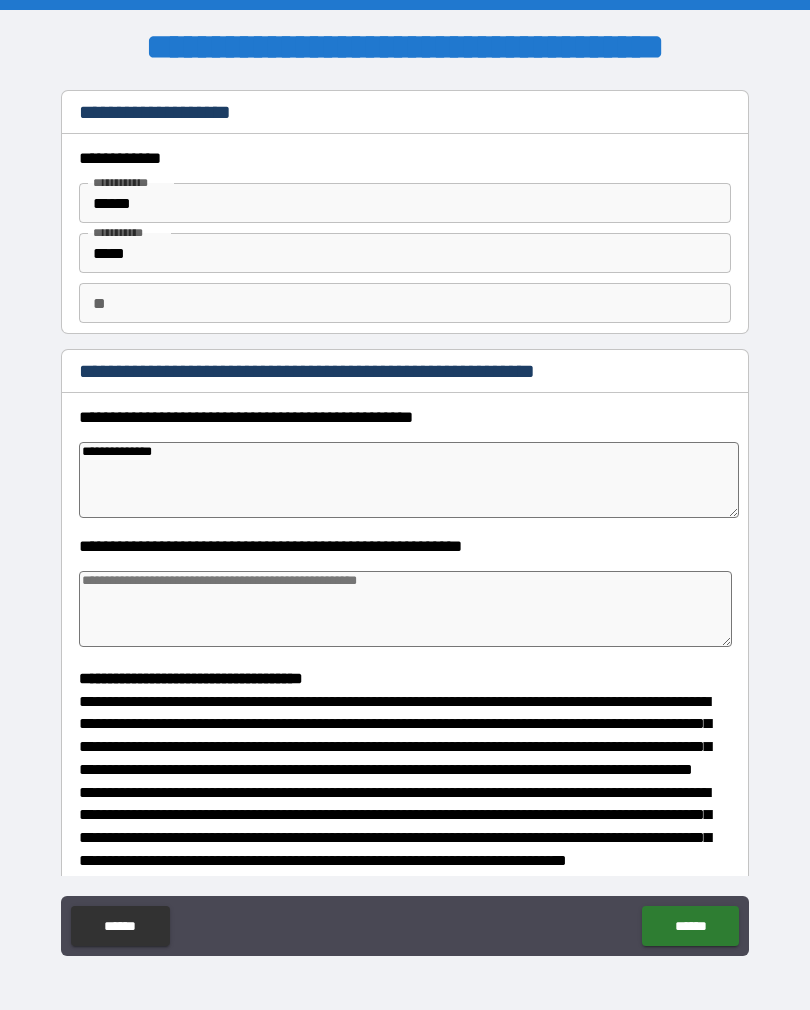 type on "*" 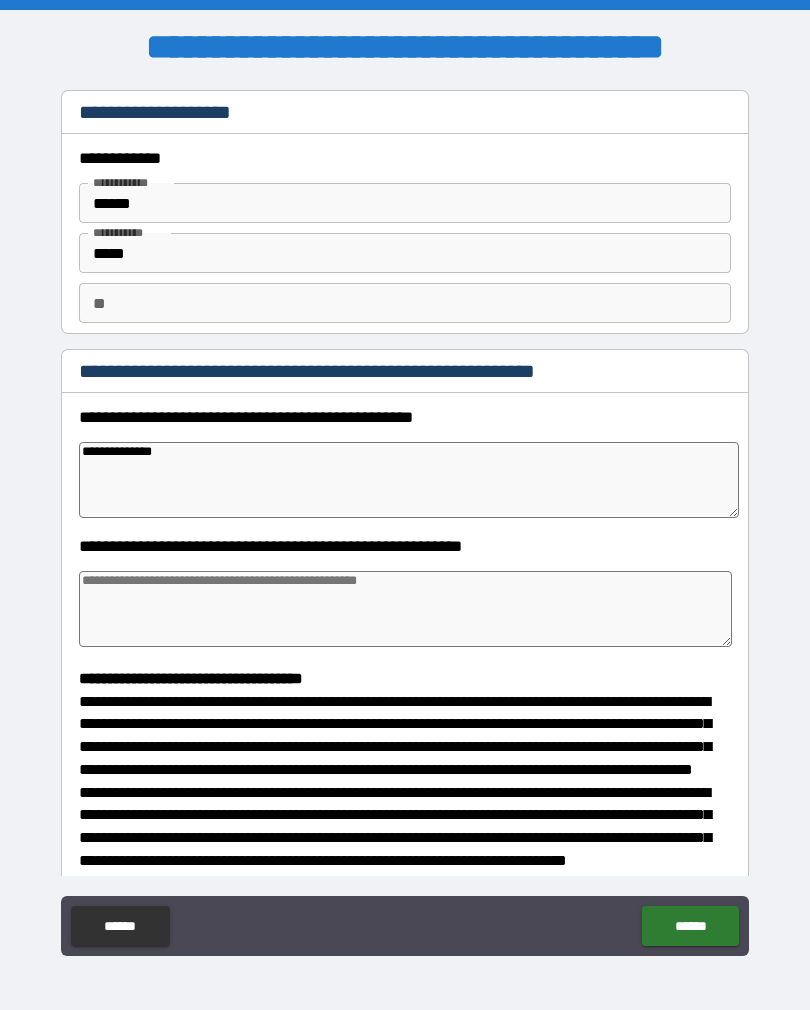 type on "**********" 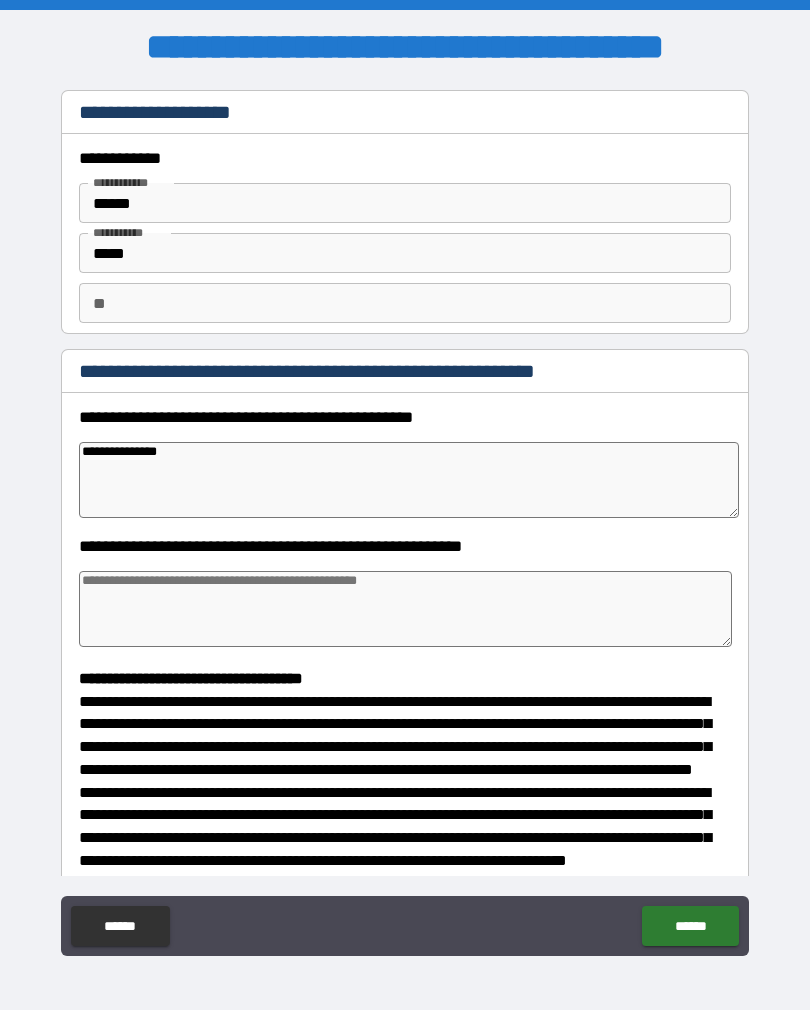 type on "*" 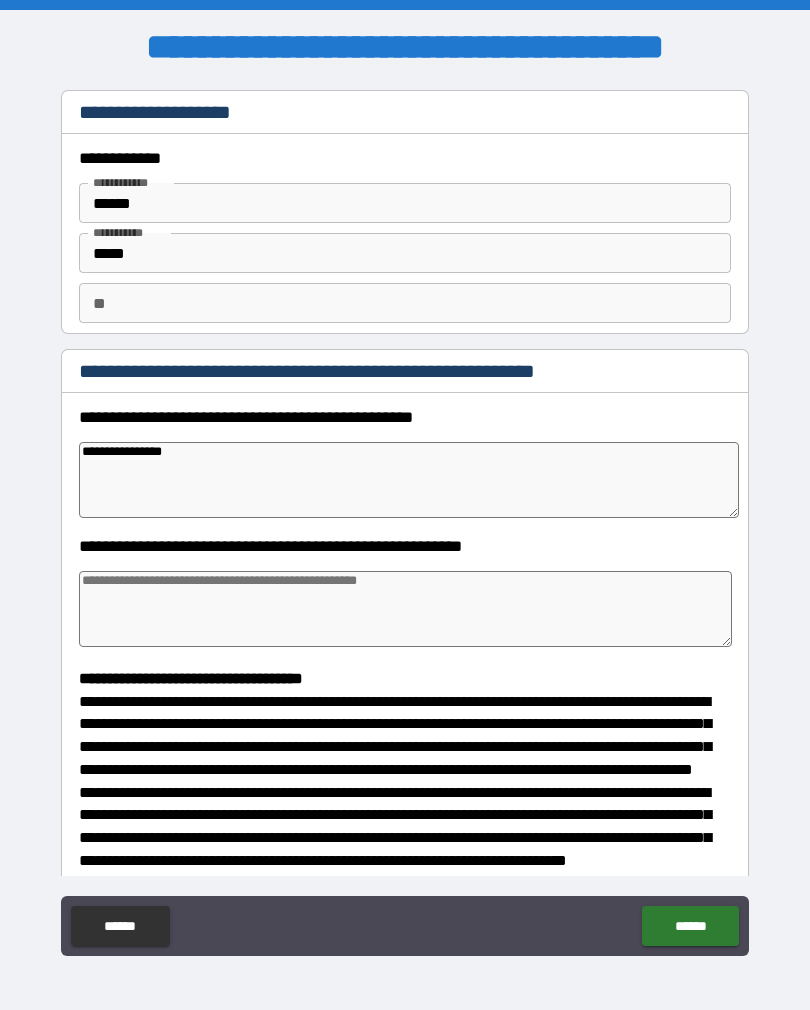 type on "*" 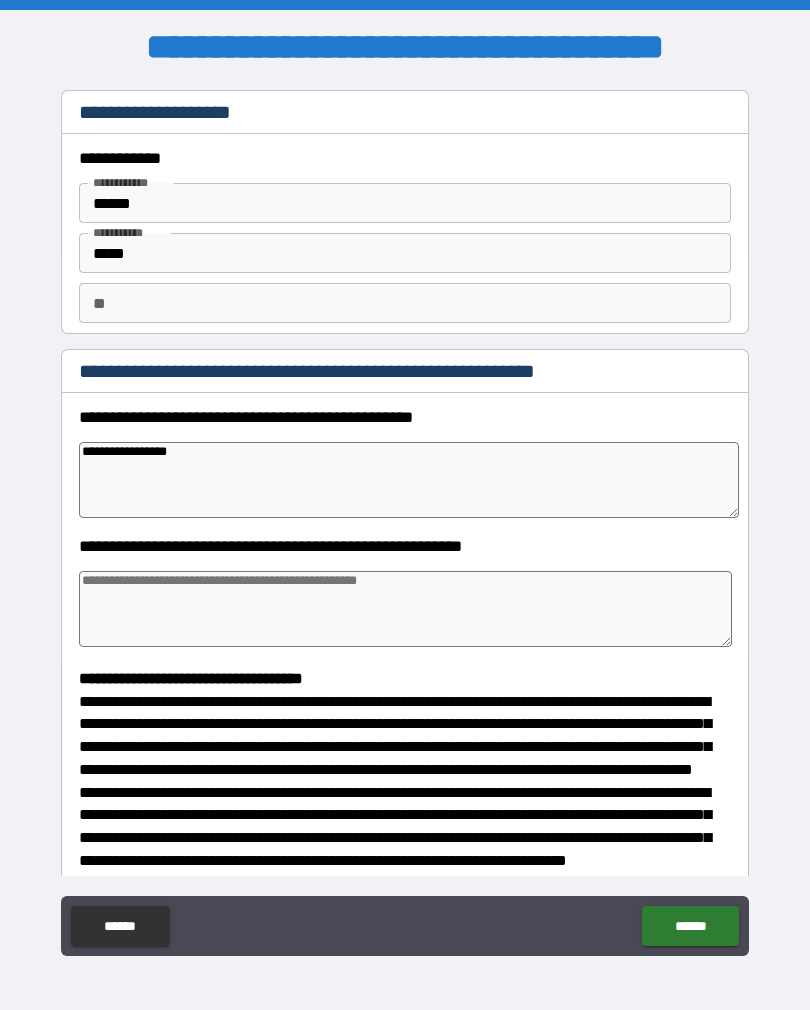 type on "*" 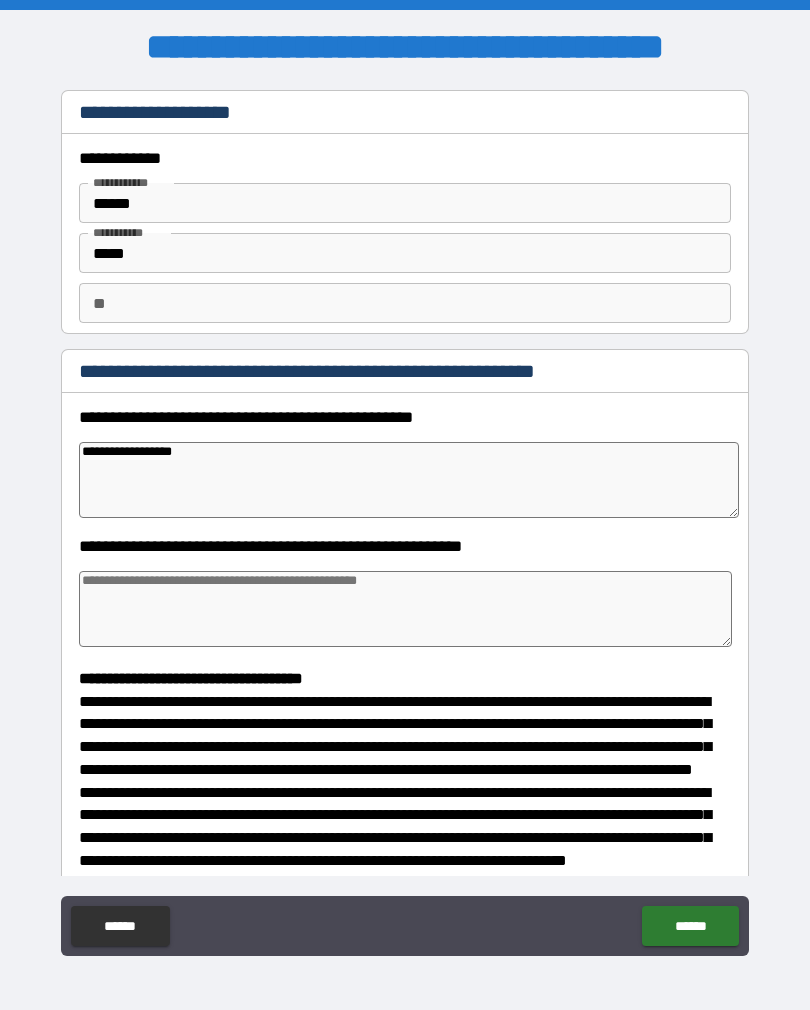 type on "*" 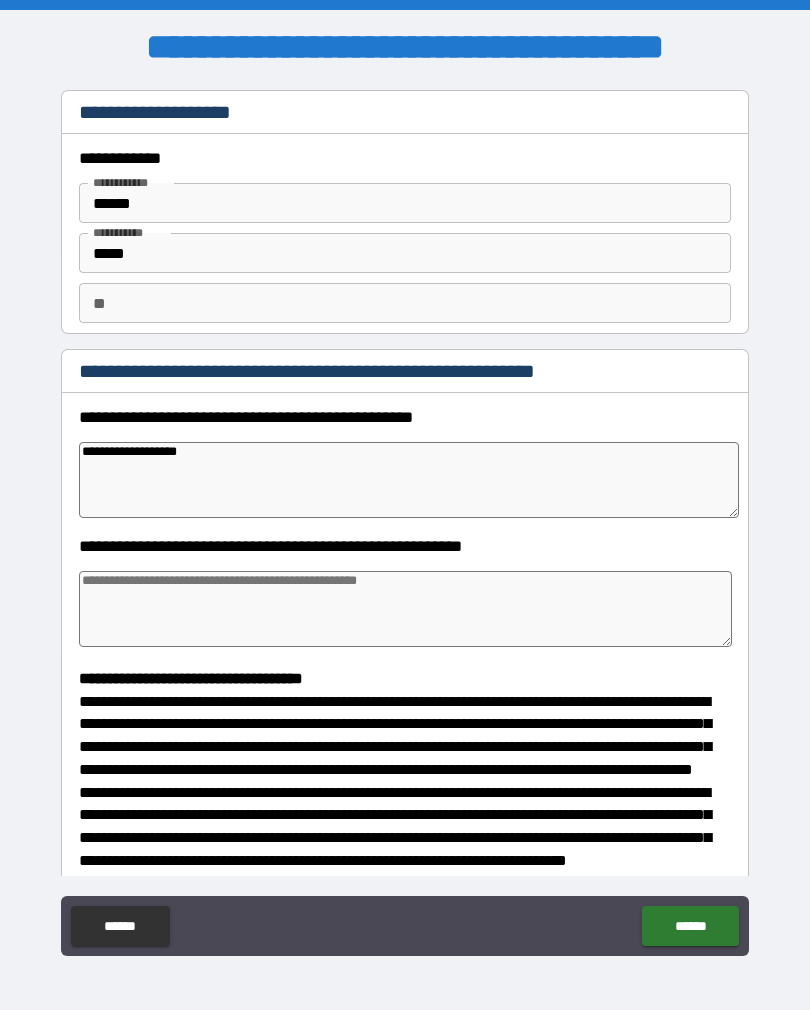 type on "*" 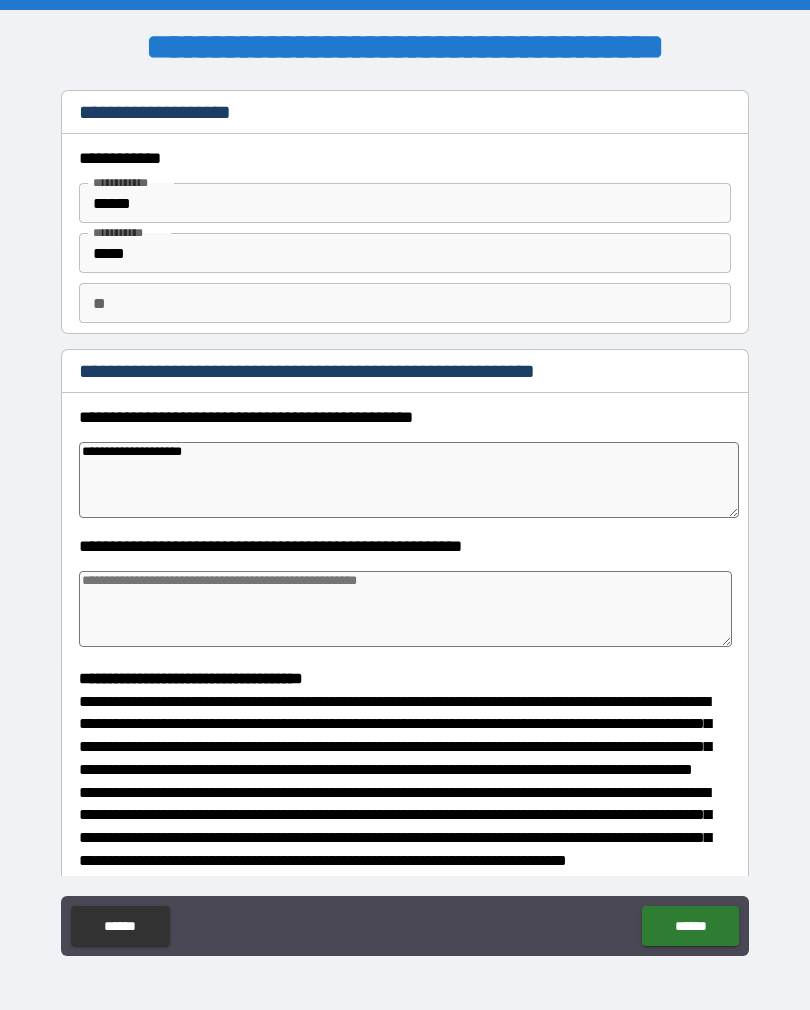 type on "*" 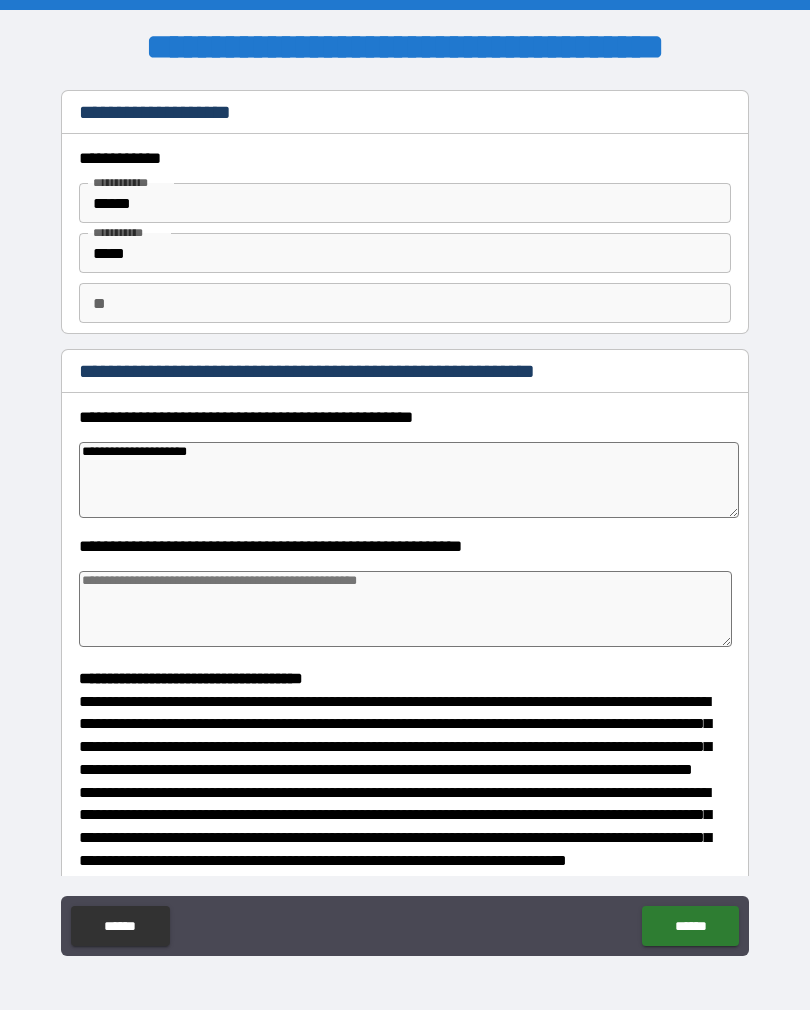 type on "*" 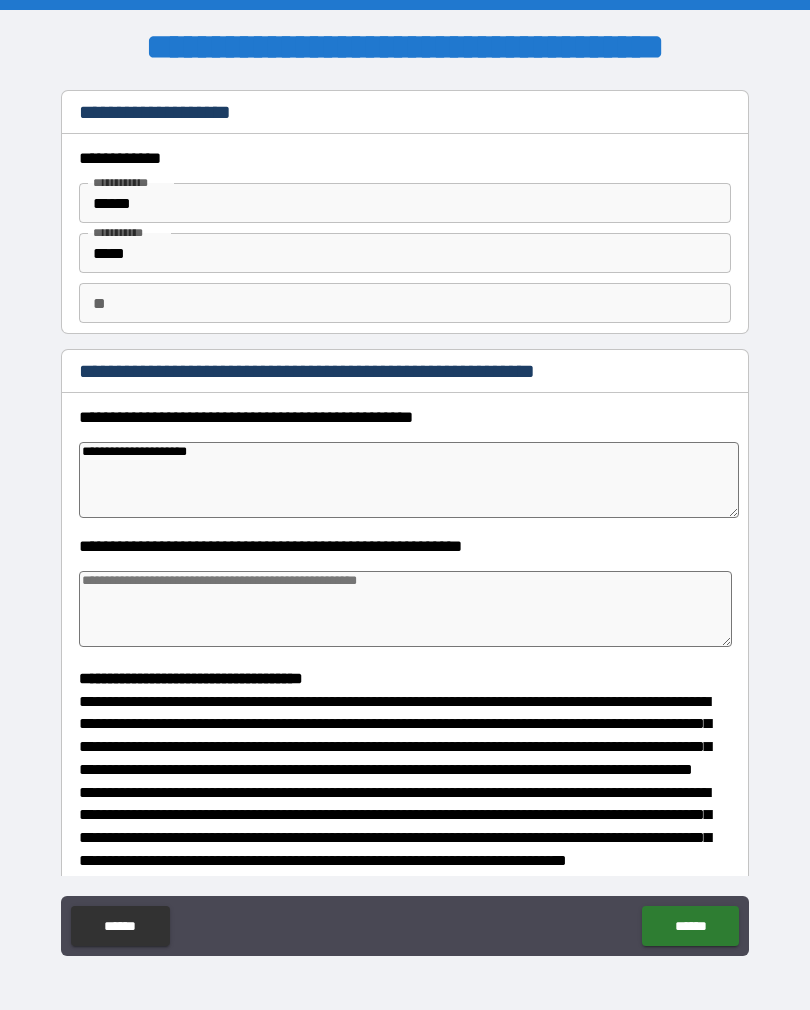 type on "**********" 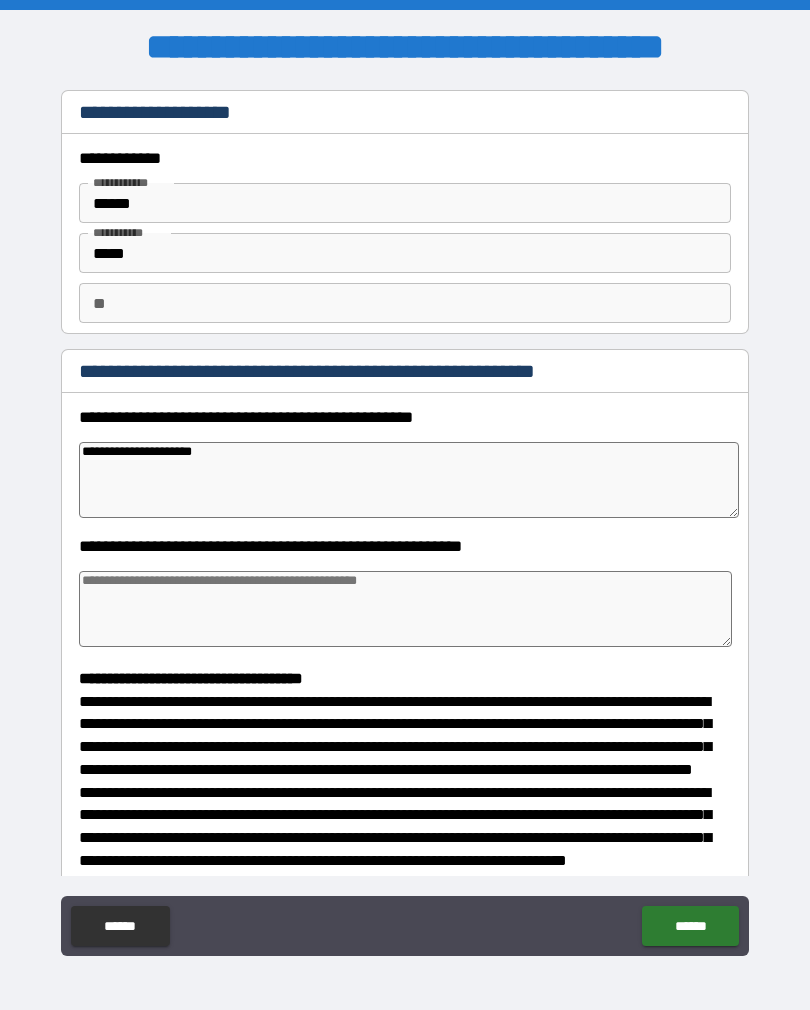 type on "*" 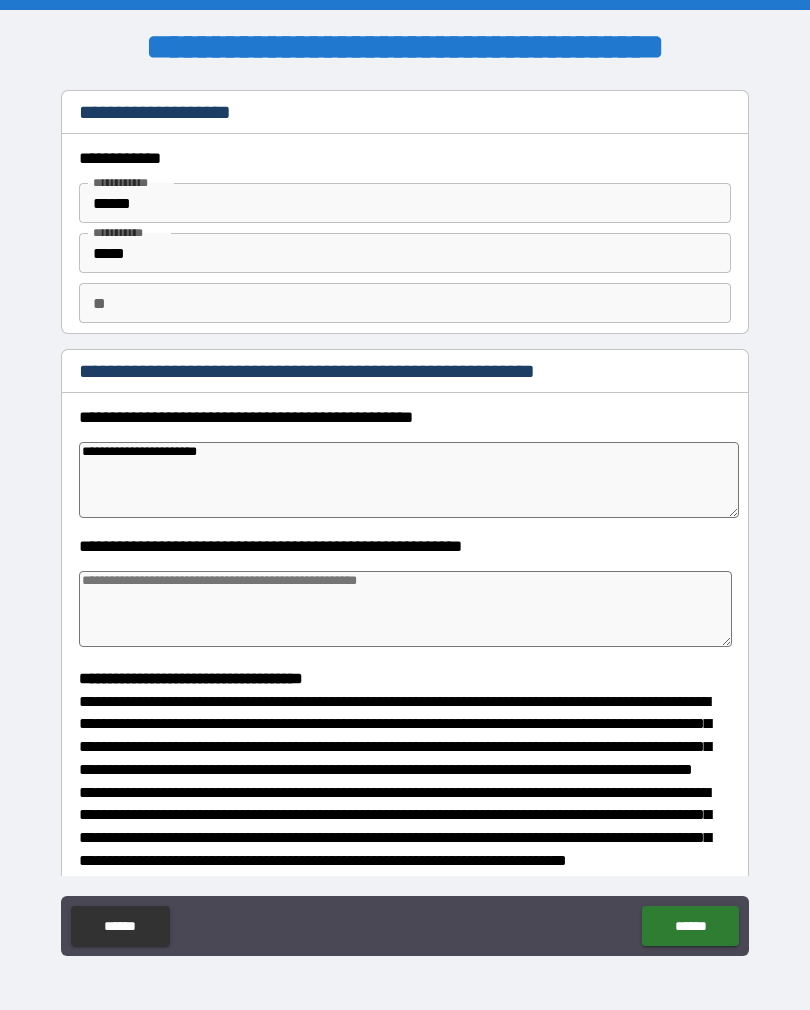 type on "*" 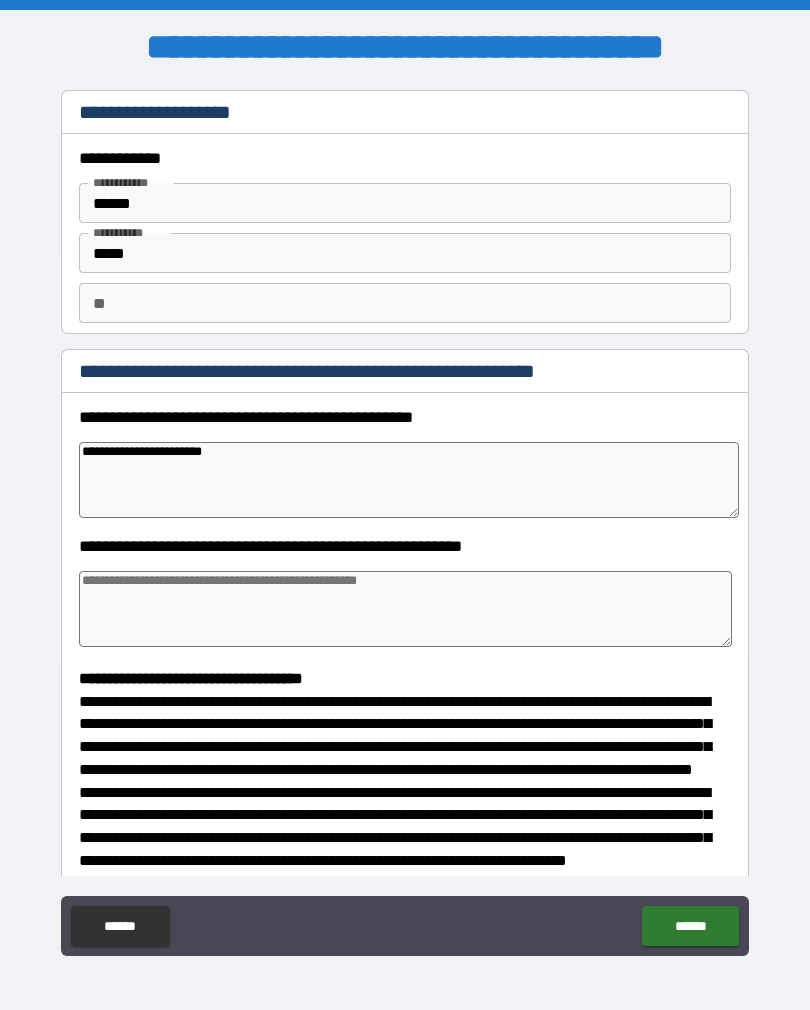 type on "*" 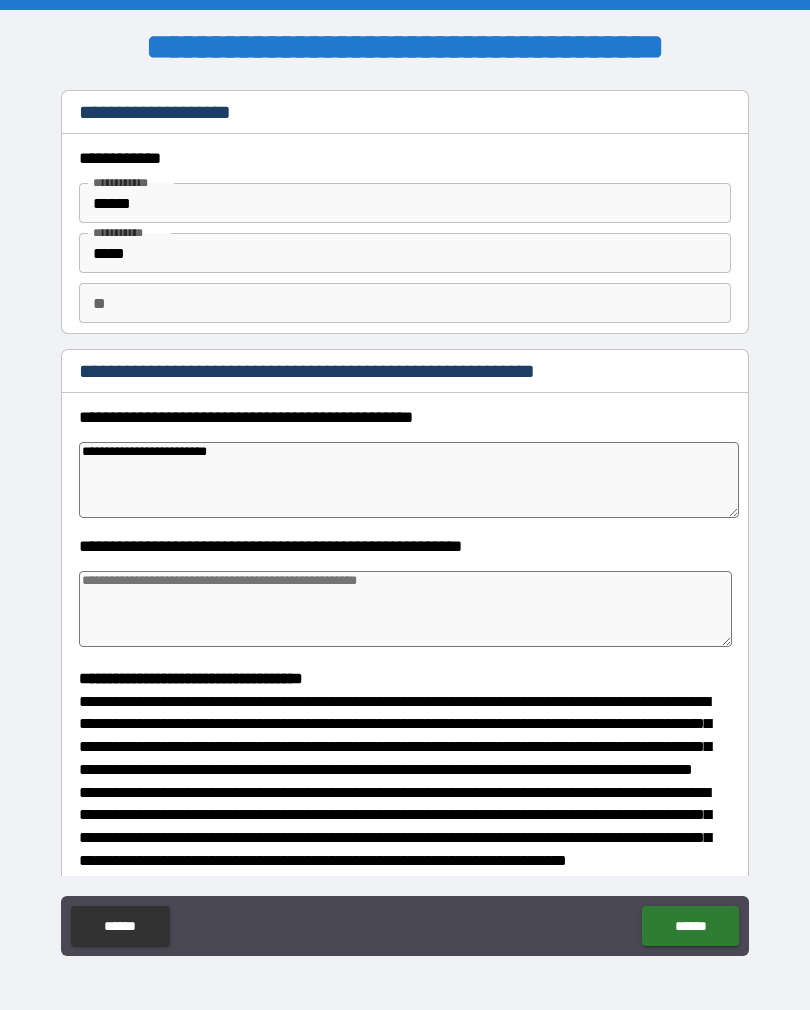 type on "*" 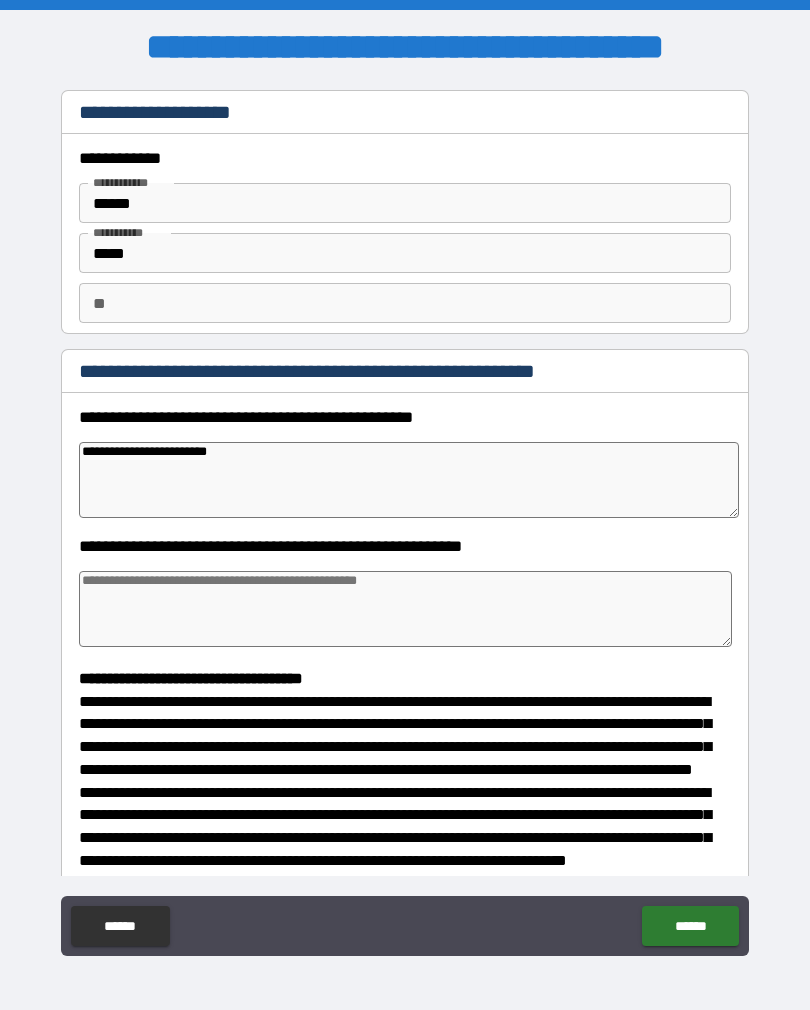 type on "**********" 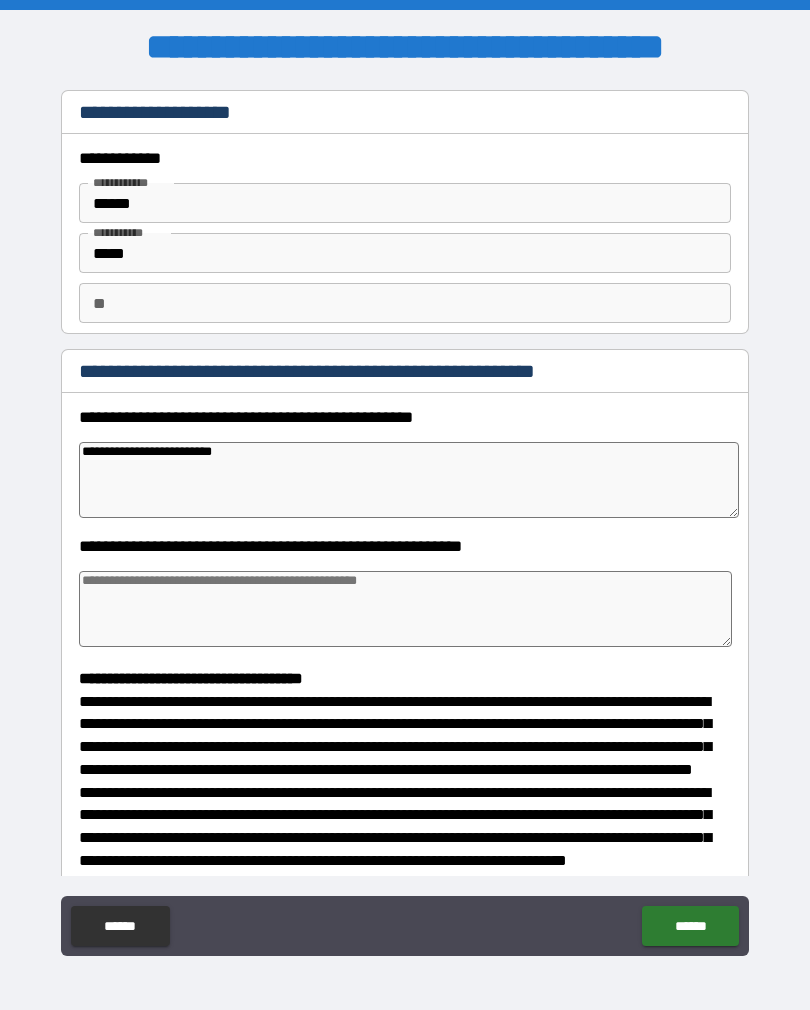 type on "*" 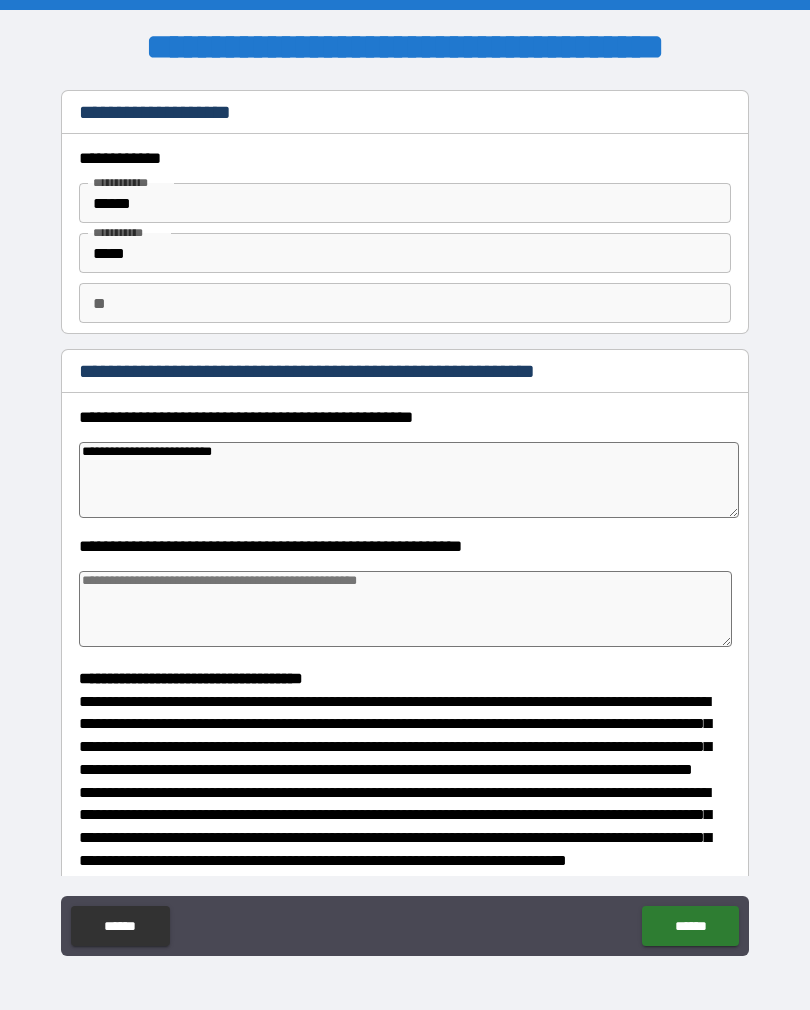 type on "**********" 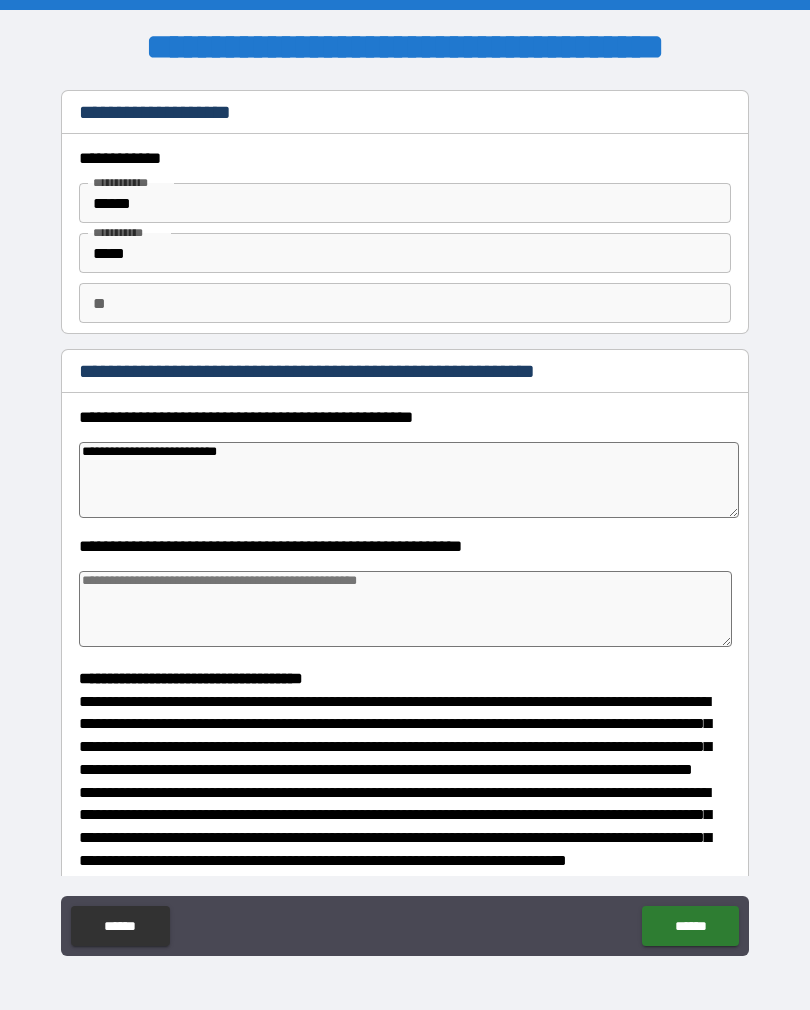 type on "*" 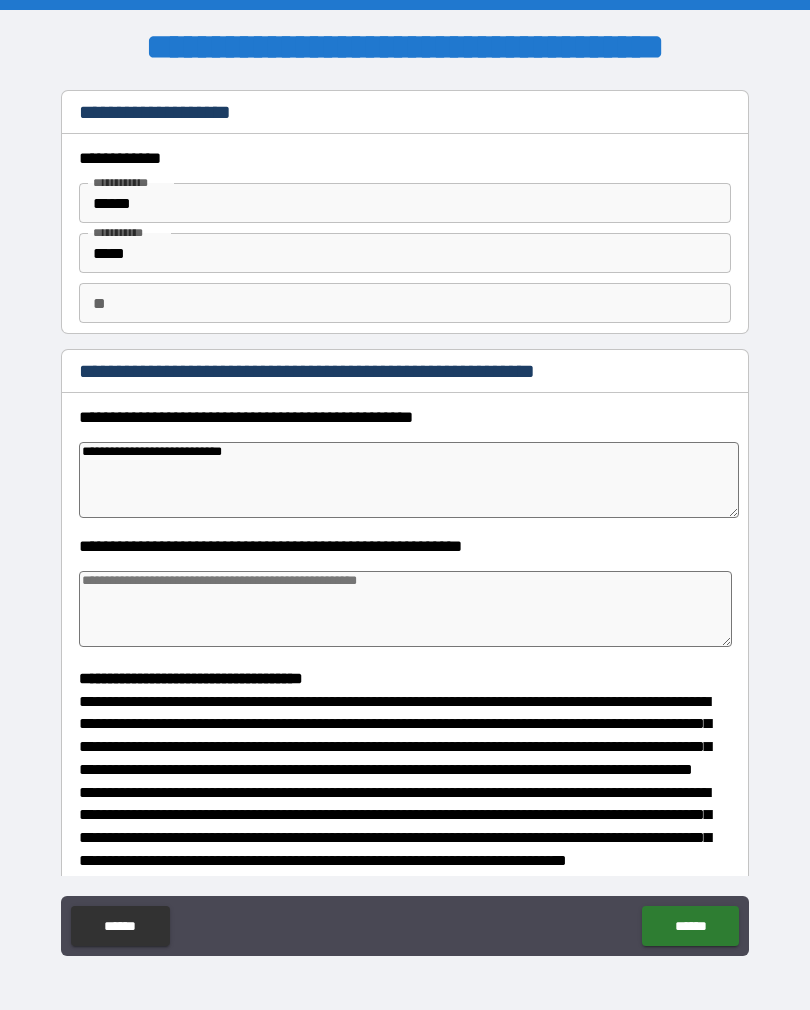 type on "*" 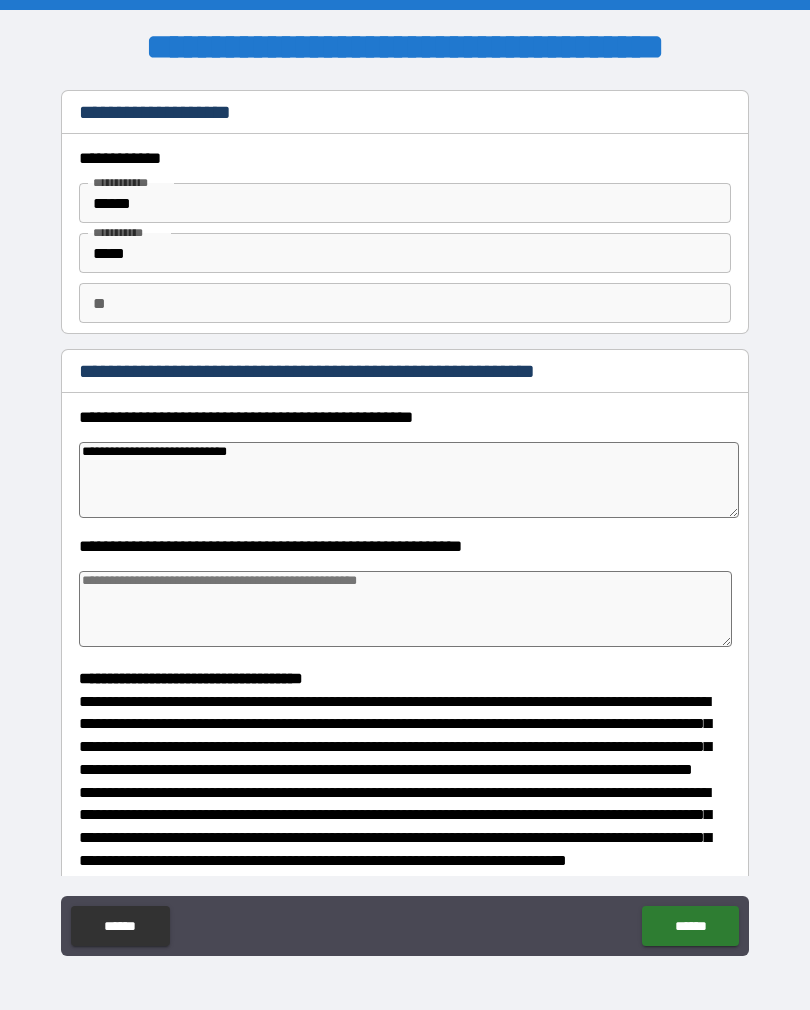 type on "*" 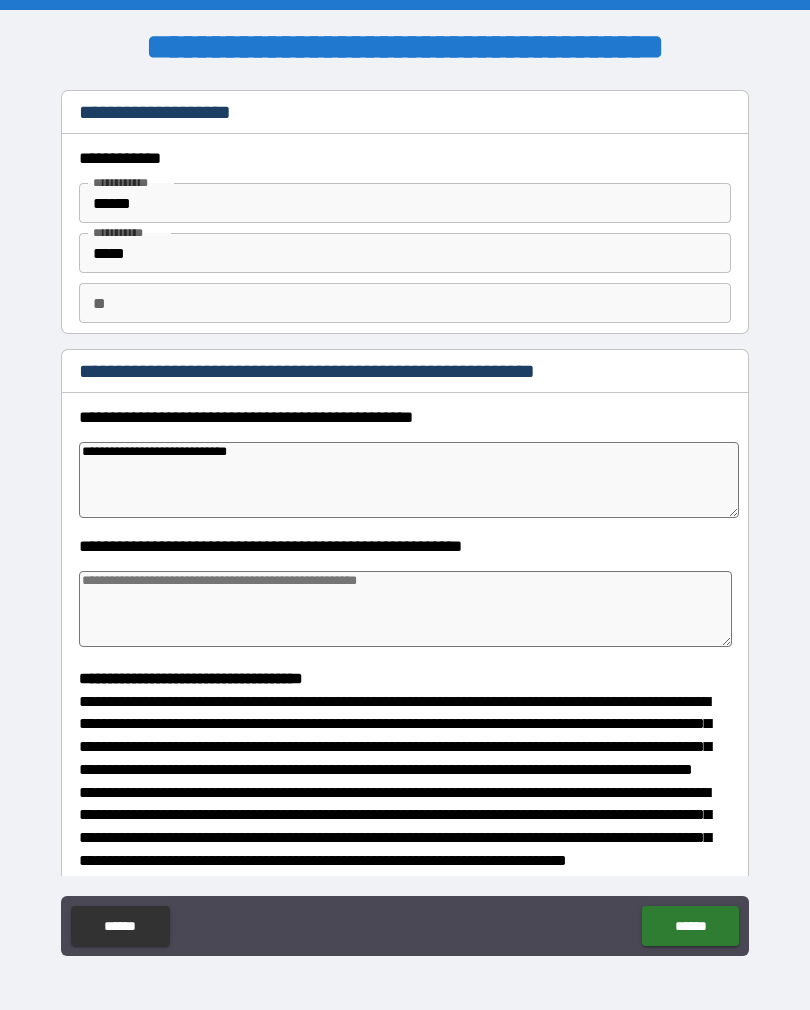 type on "**********" 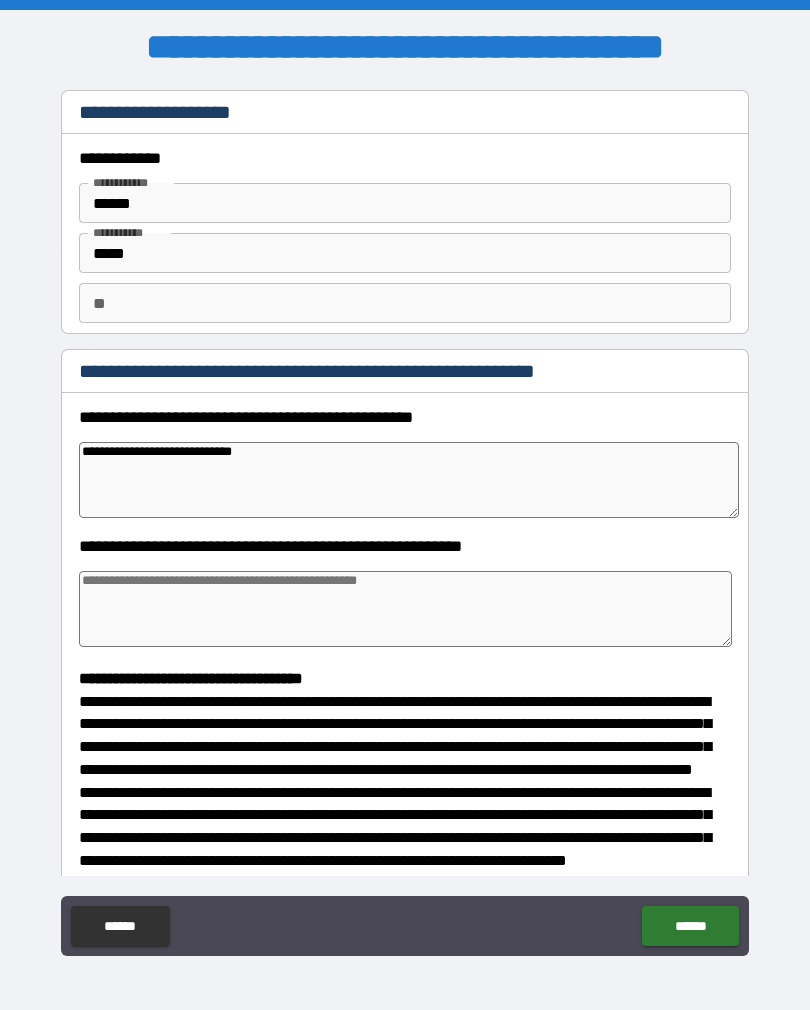 type on "*" 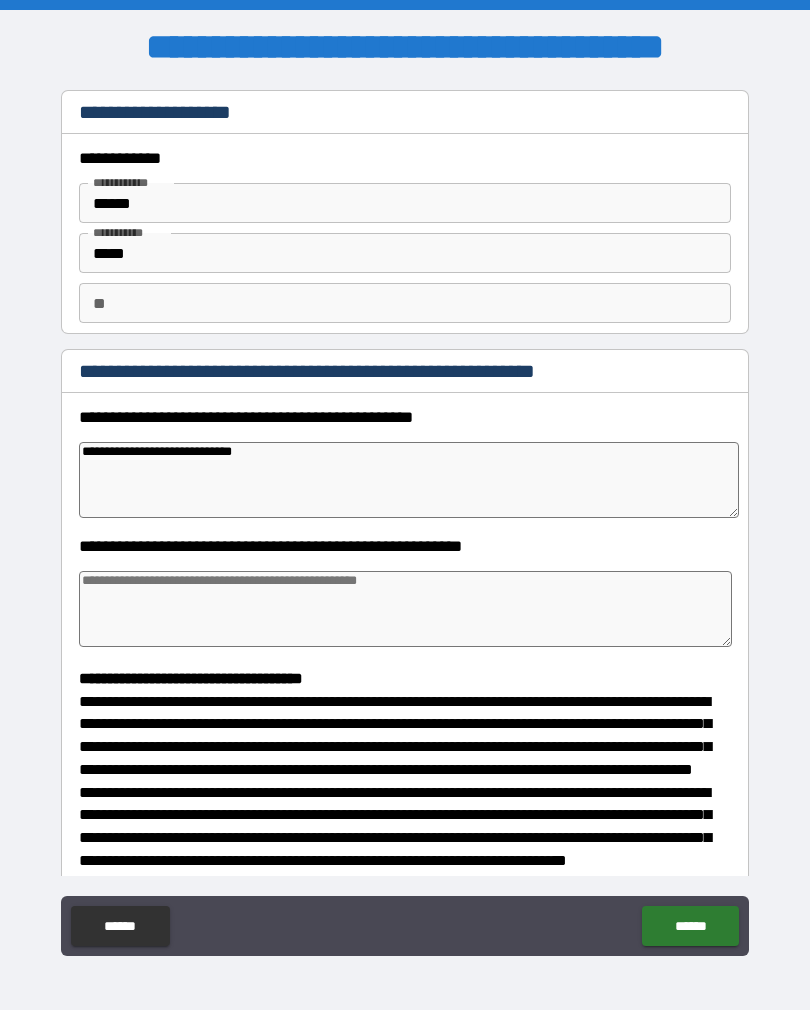 type on "**********" 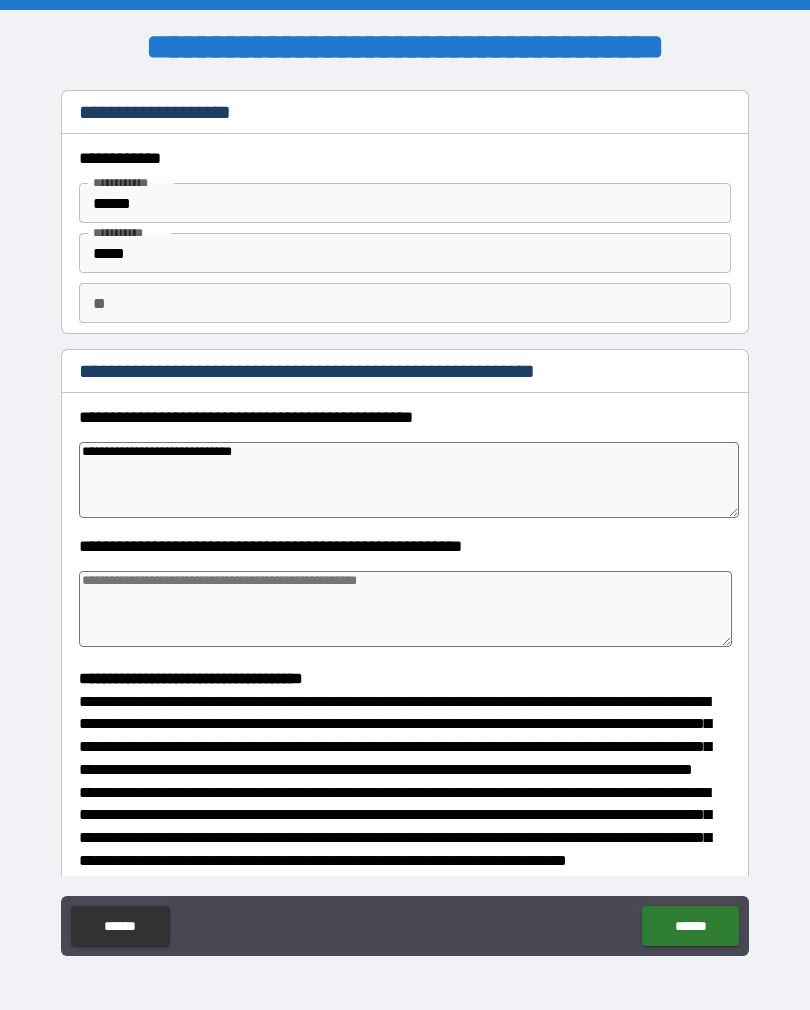 type on "*" 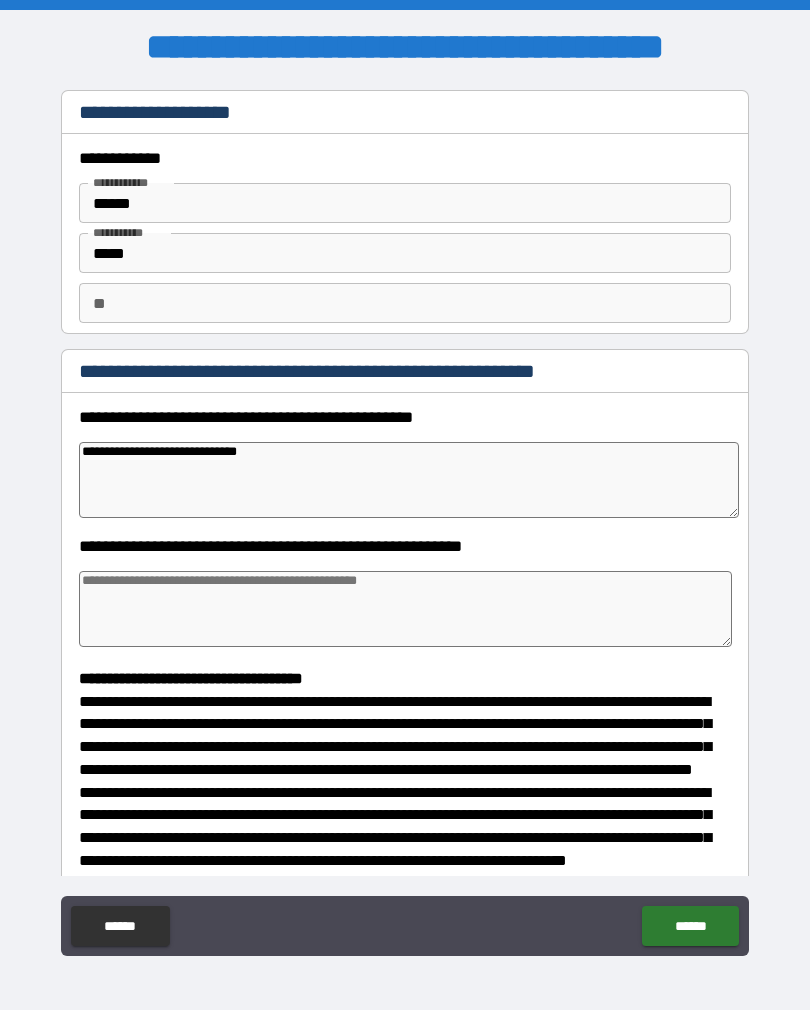 type on "*" 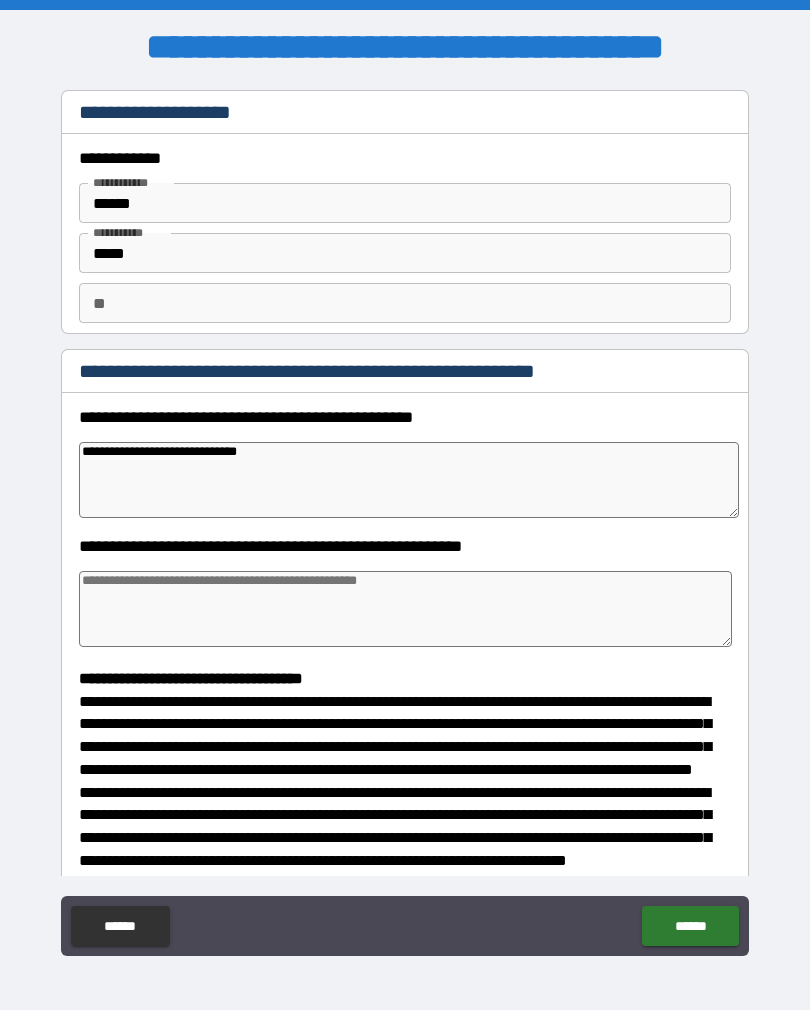 type on "**********" 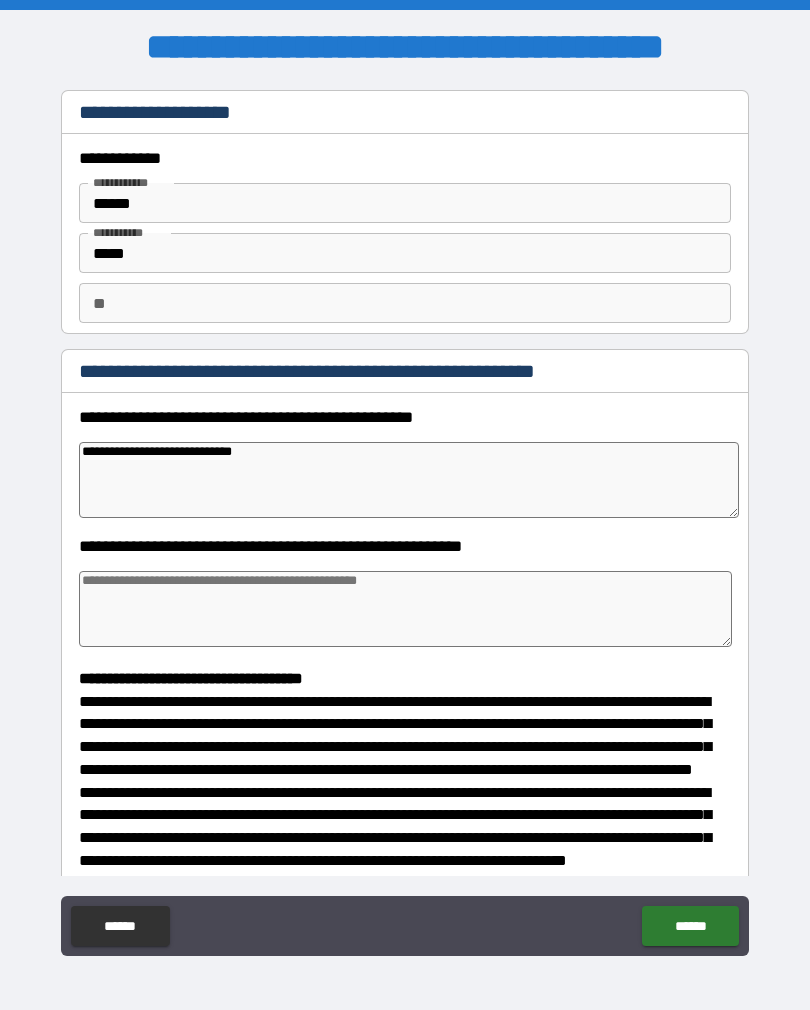type on "*" 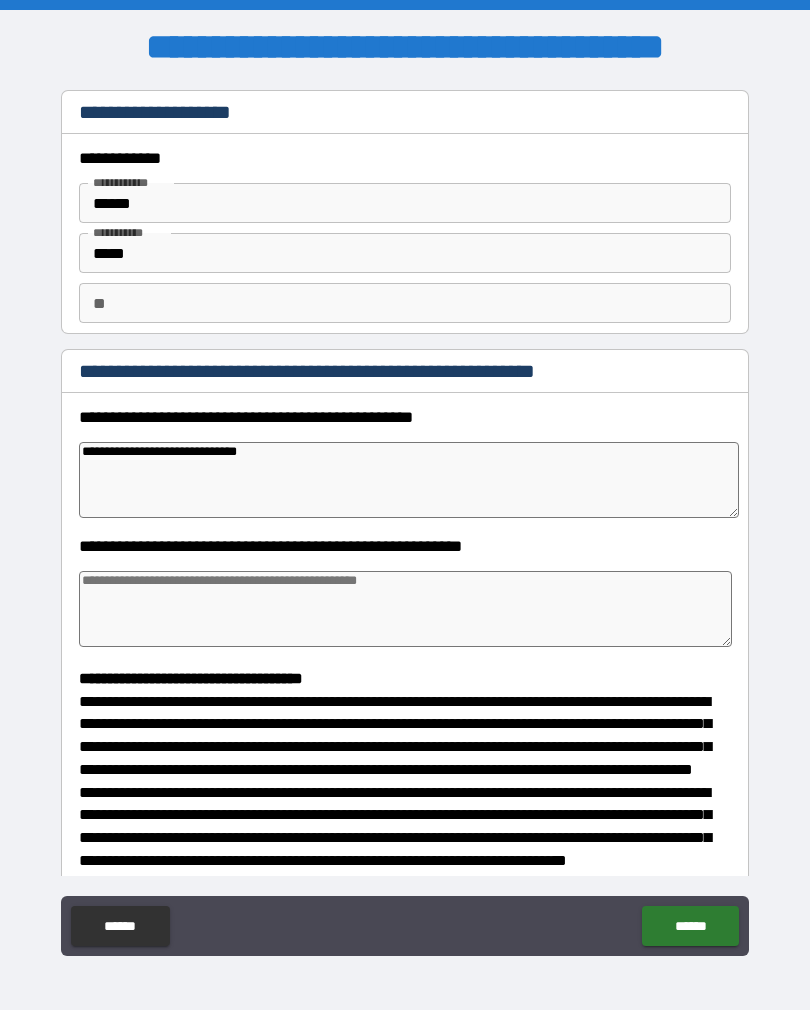 type on "*" 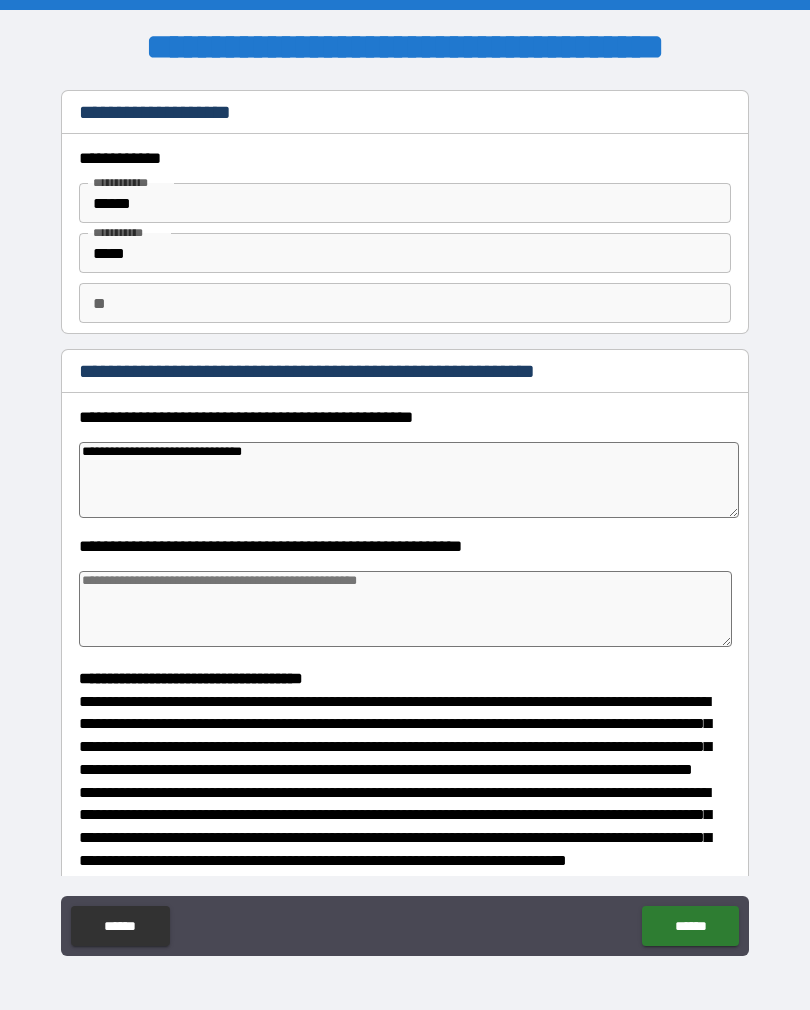 type on "*" 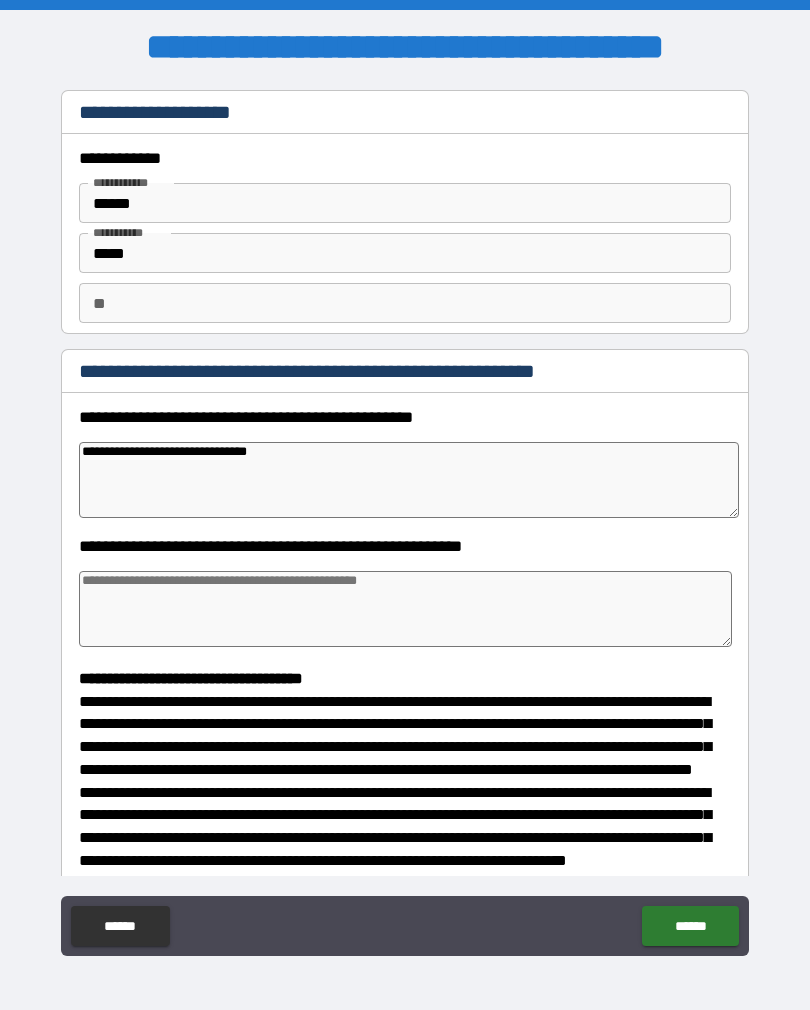 type on "*" 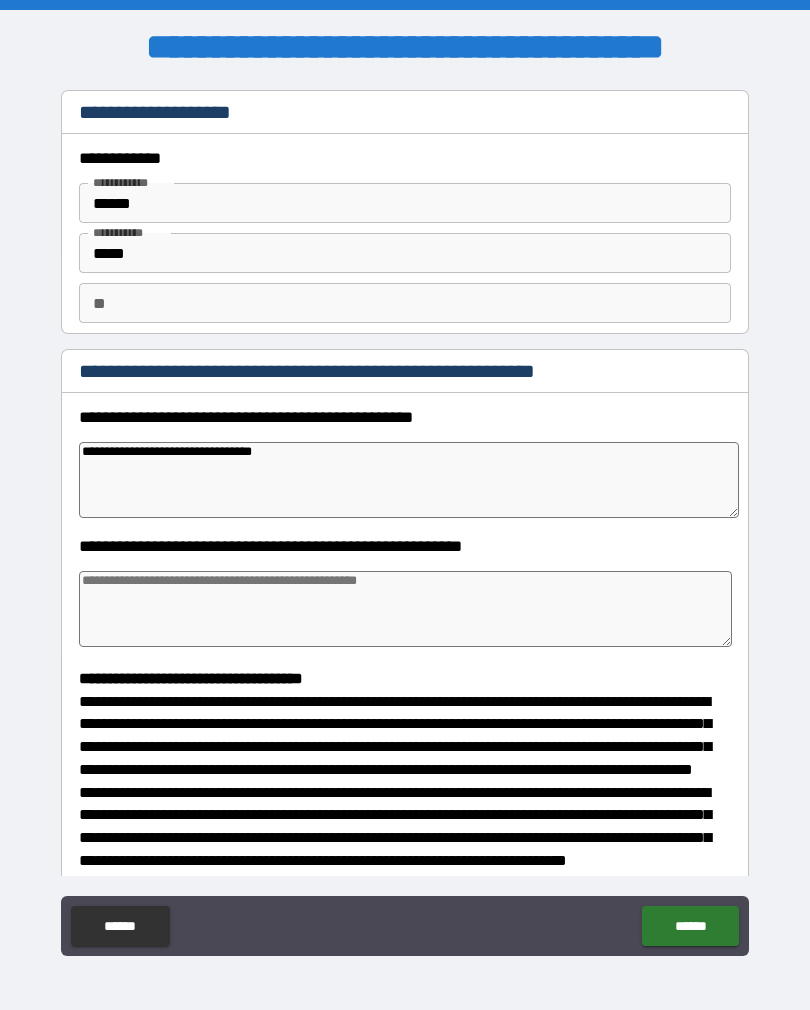 type on "*" 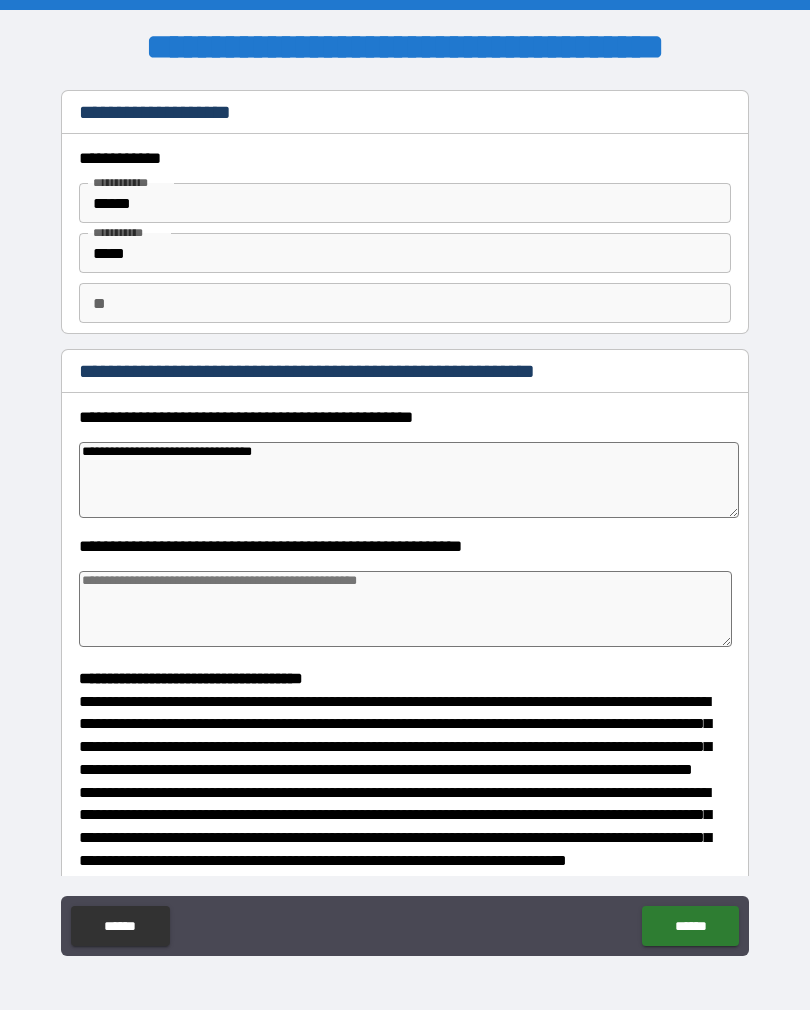 type on "*" 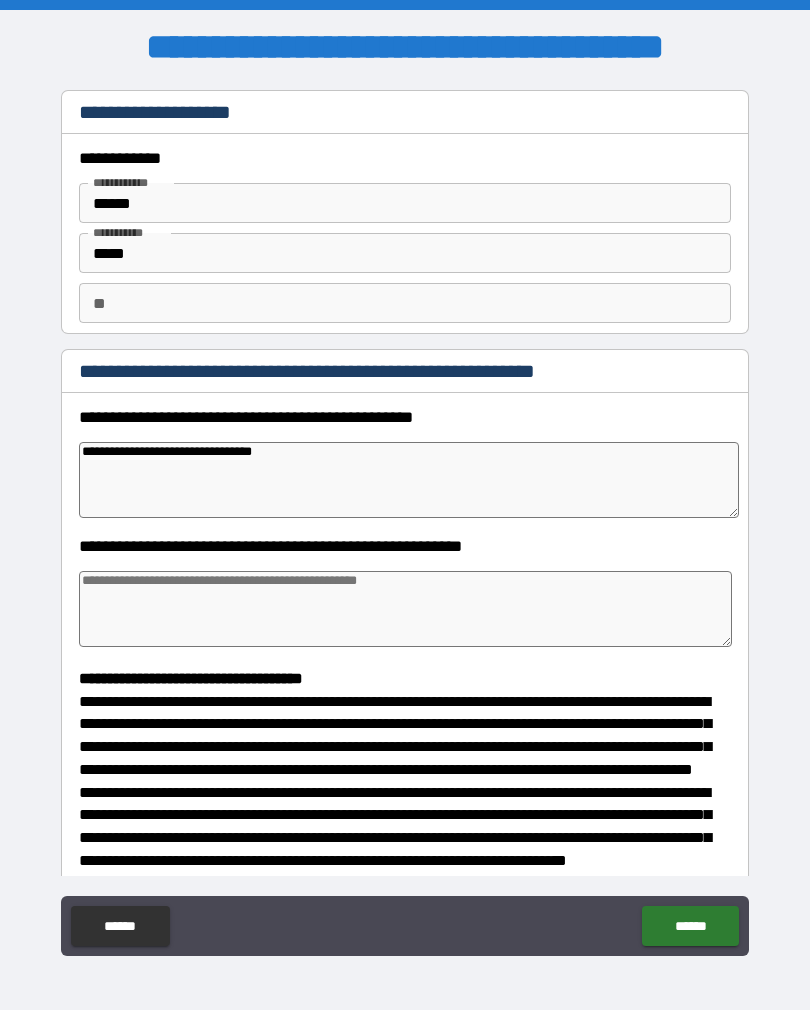type on "*" 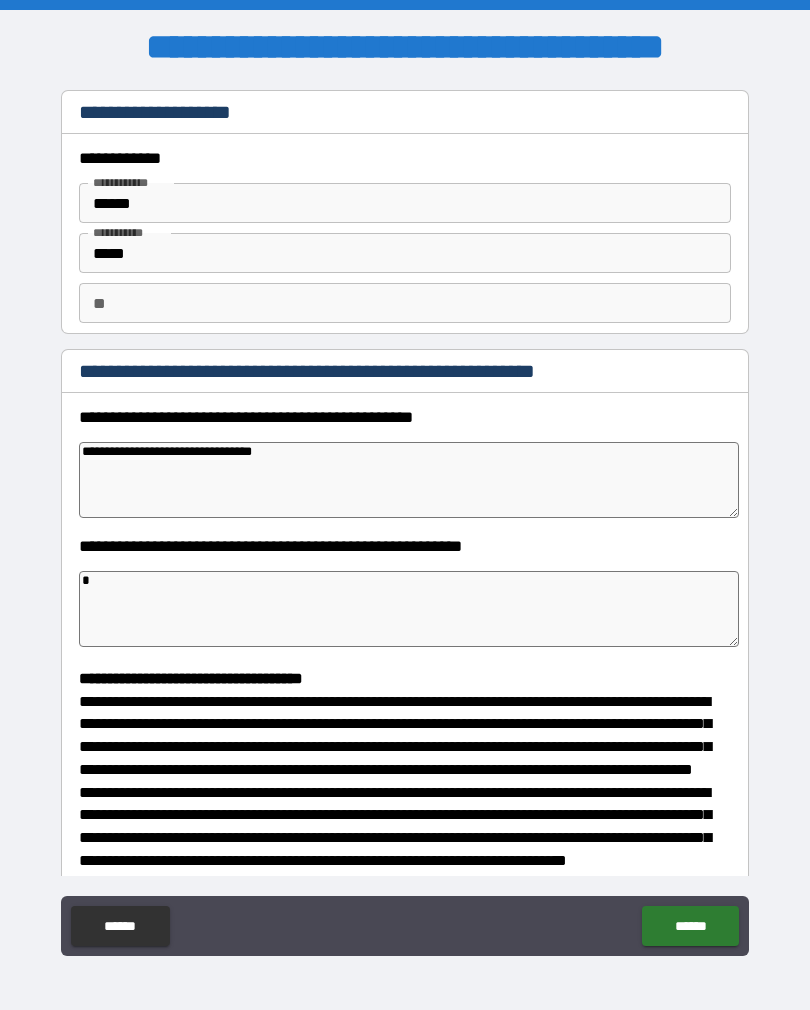 type on "*" 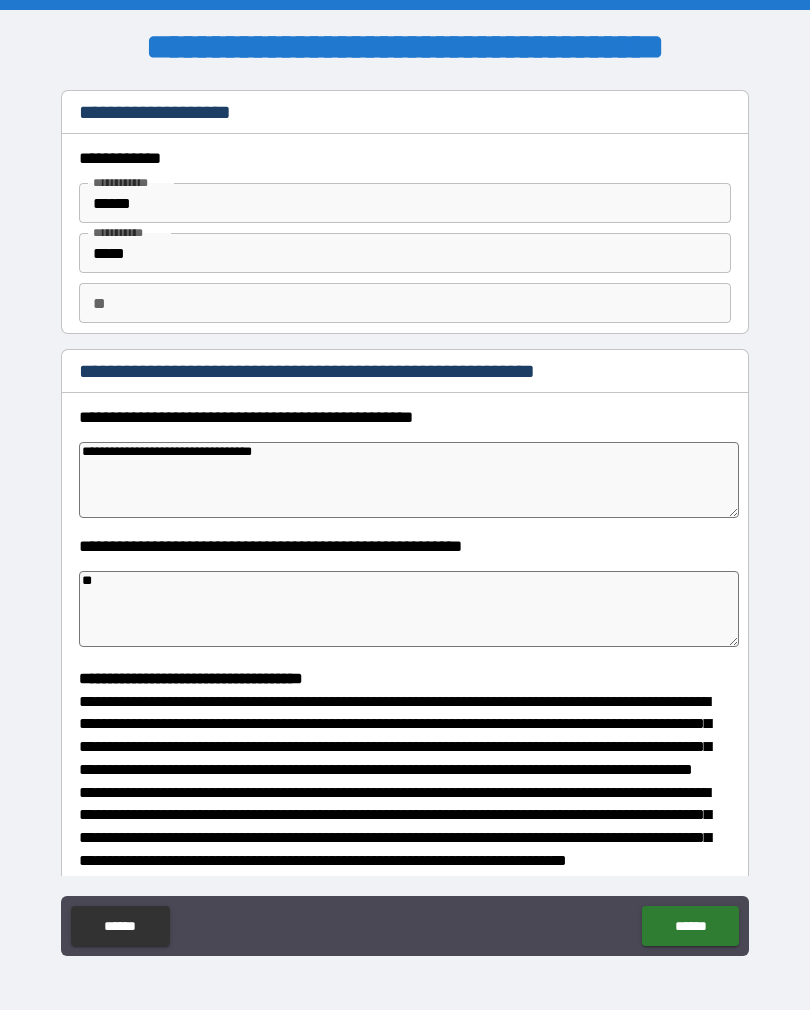 type on "*" 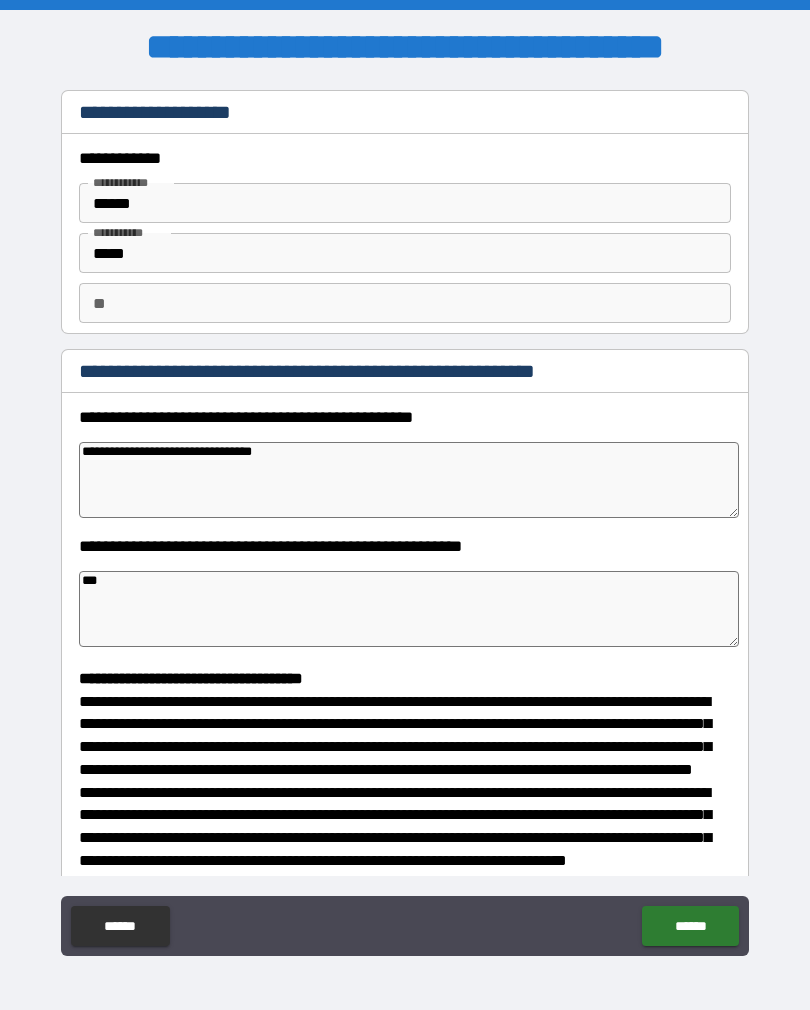 type on "*" 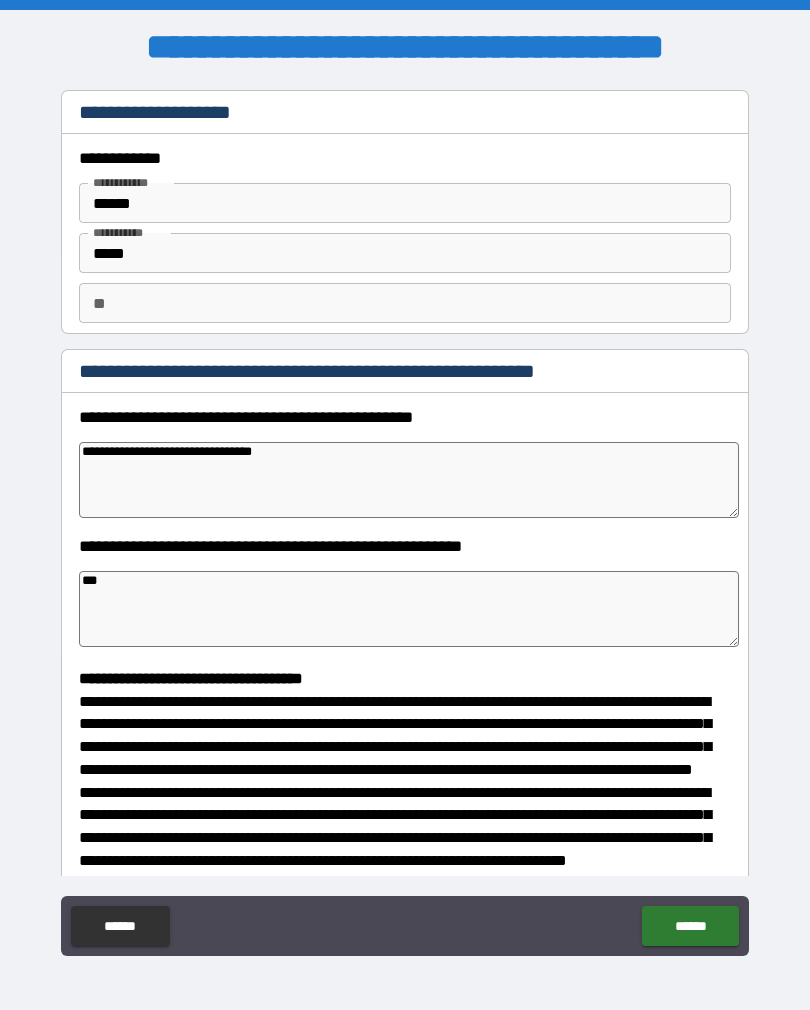 type on "****" 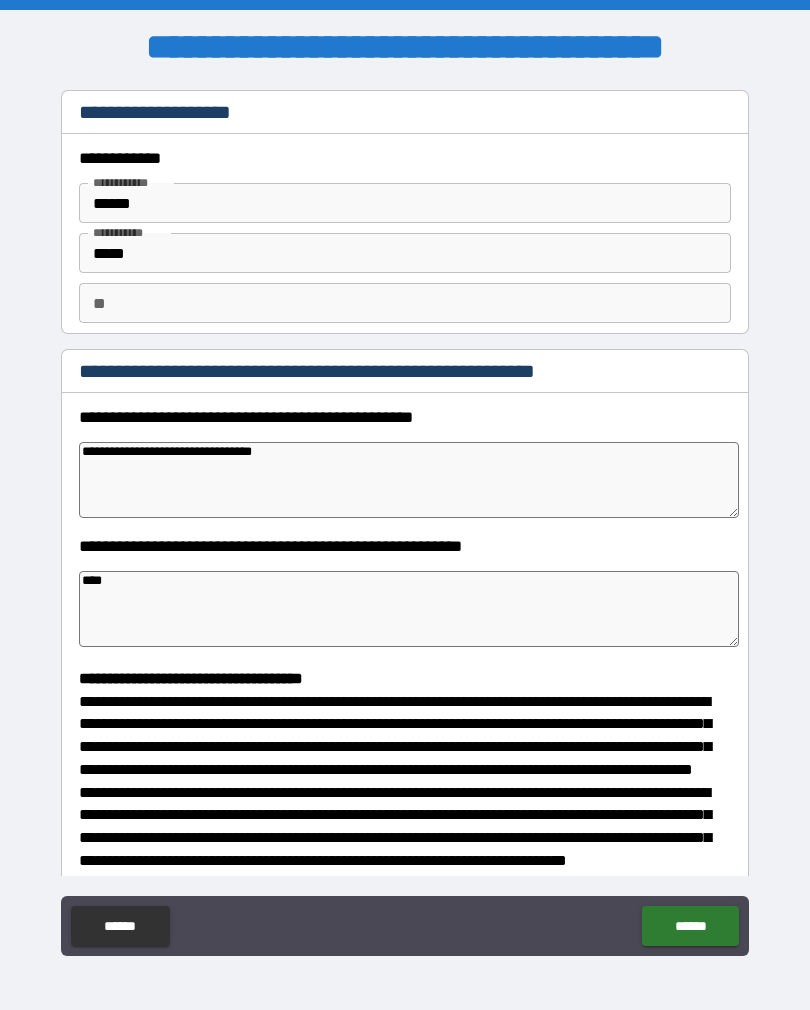 type on "*" 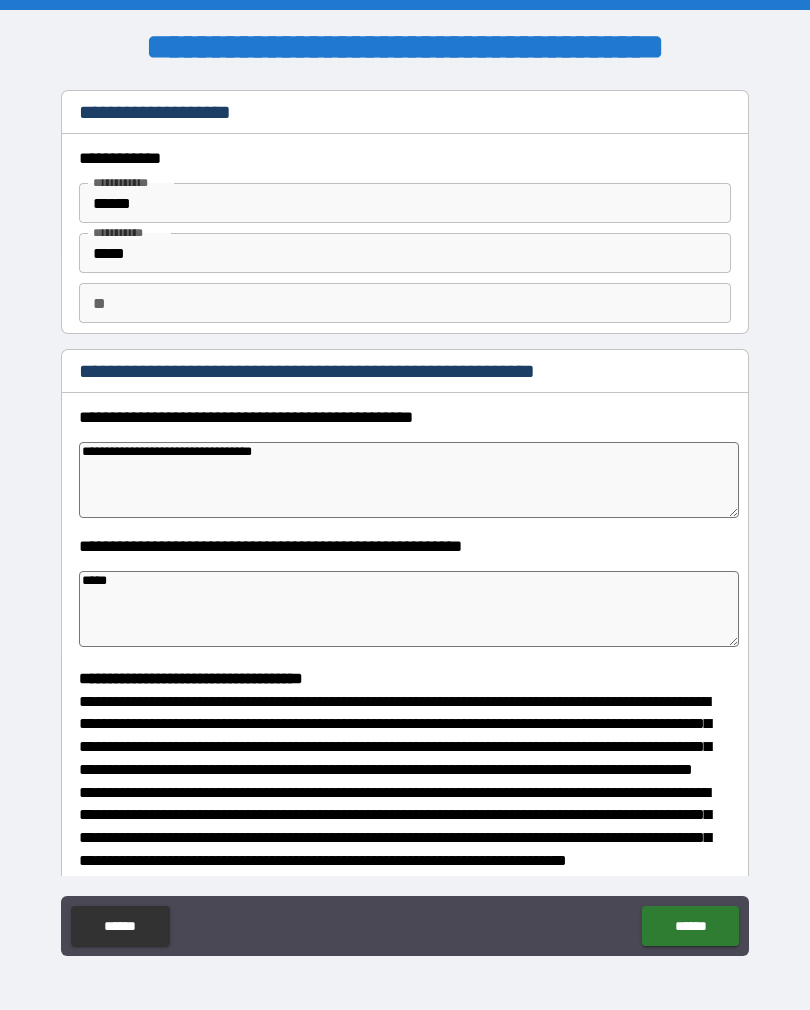 type on "*" 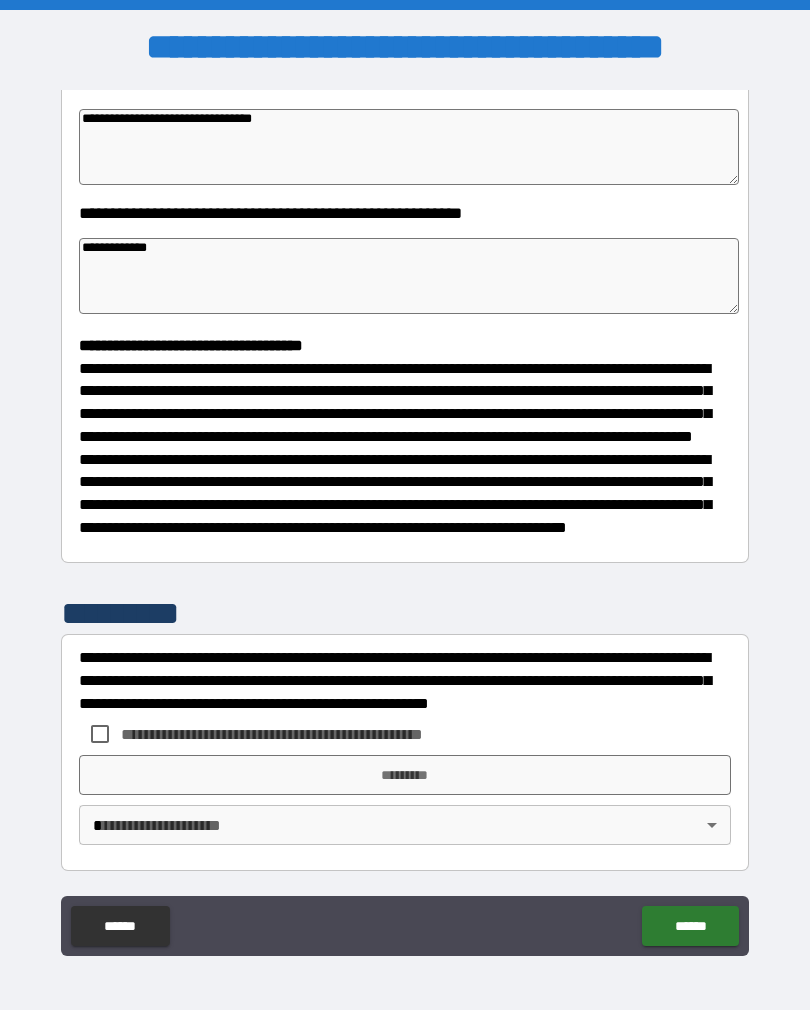scroll, scrollTop: 370, scrollLeft: 0, axis: vertical 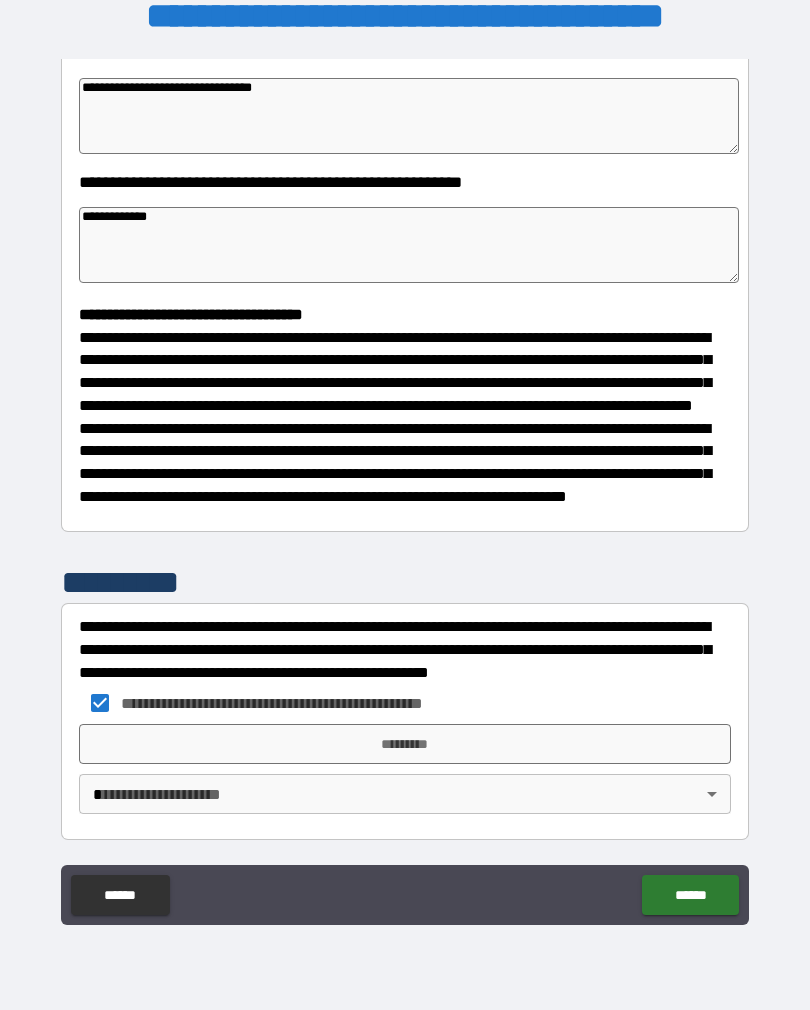 click on "**********" at bounding box center (405, 489) 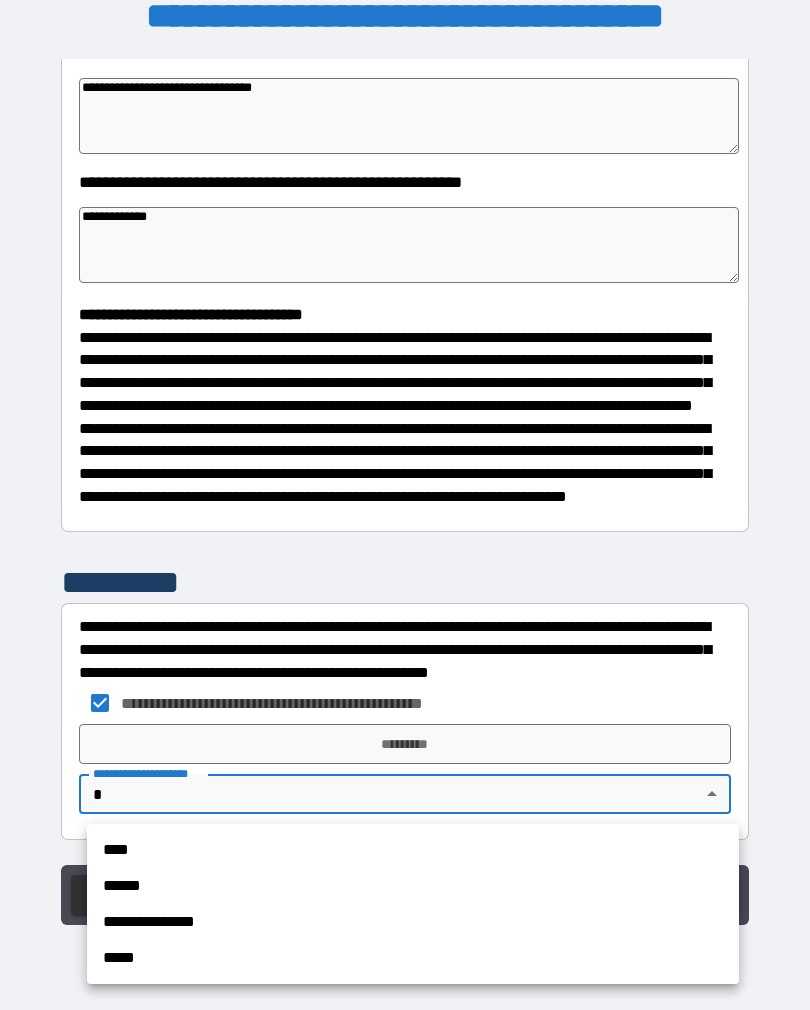 click on "**********" at bounding box center (413, 922) 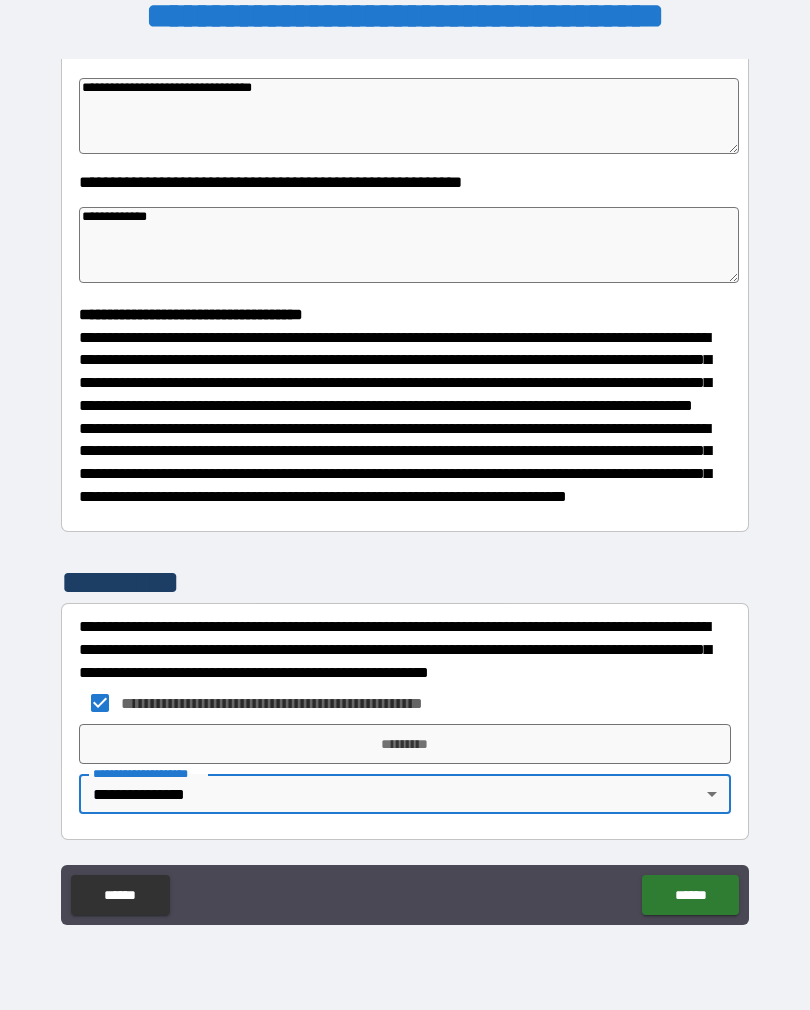 click on "*********" at bounding box center [405, 744] 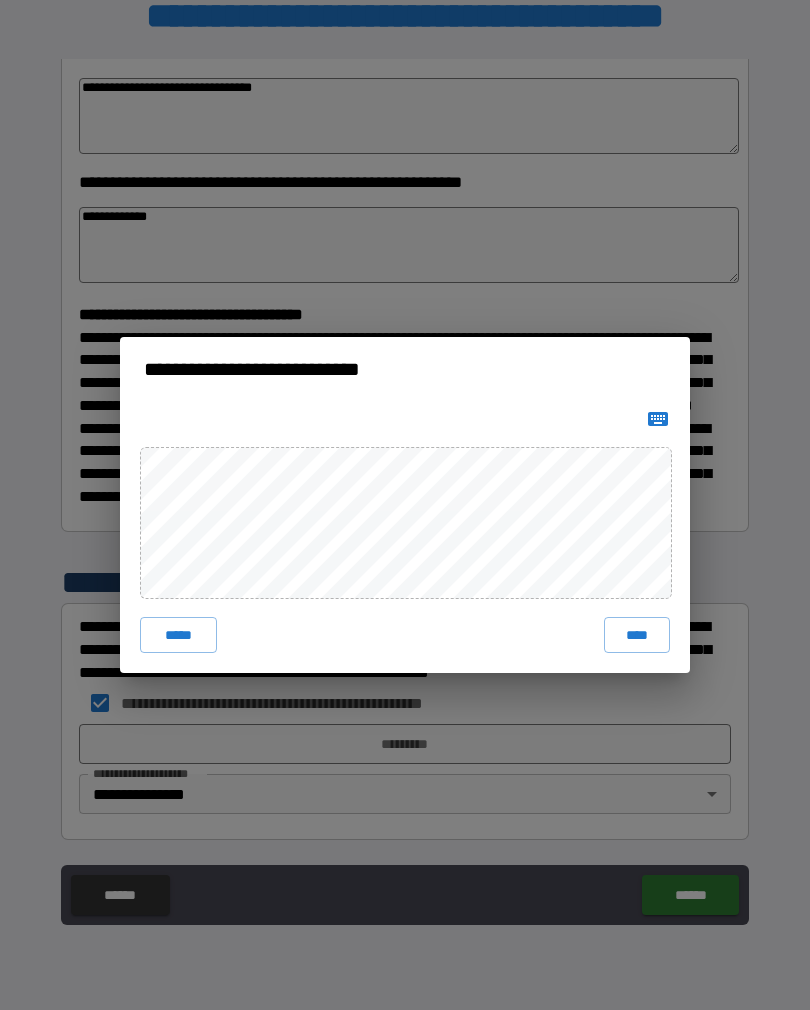 click on "****" at bounding box center (637, 635) 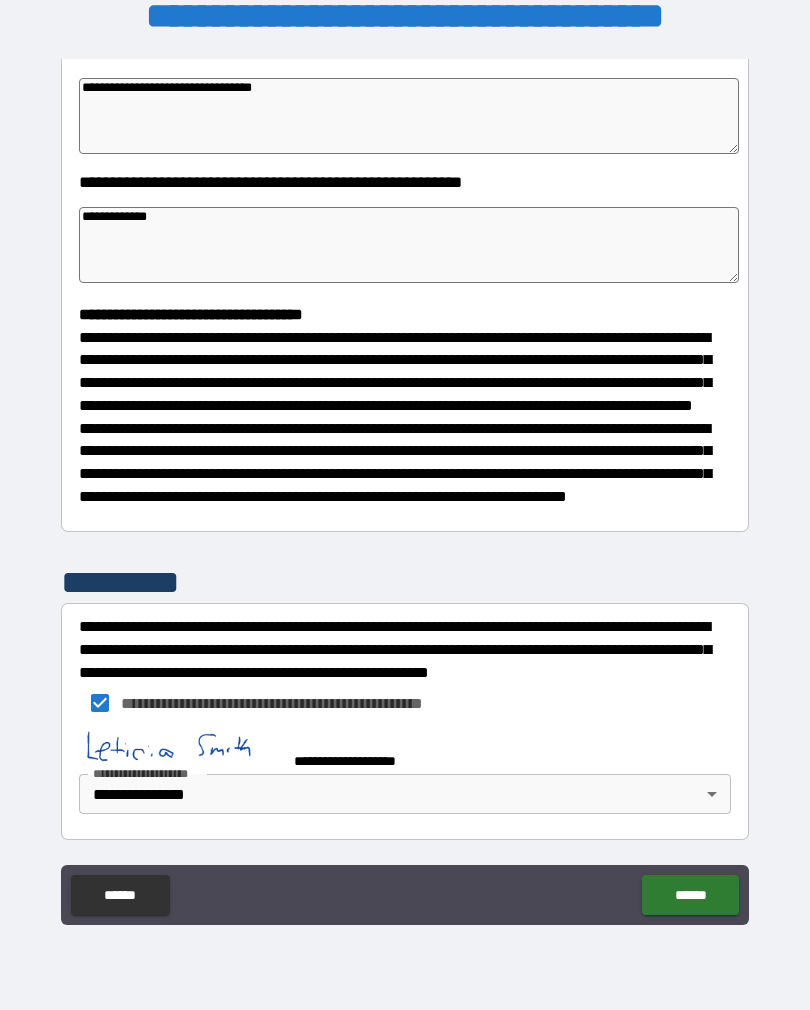 scroll, scrollTop: 360, scrollLeft: 0, axis: vertical 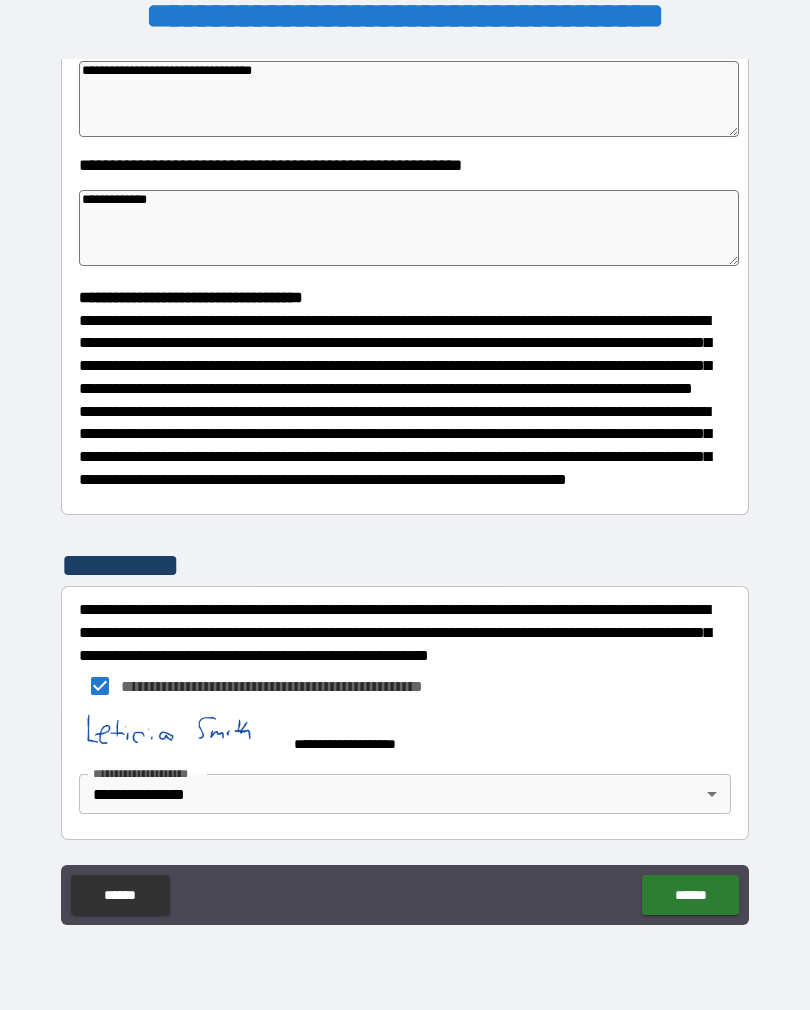 click on "******" at bounding box center (690, 895) 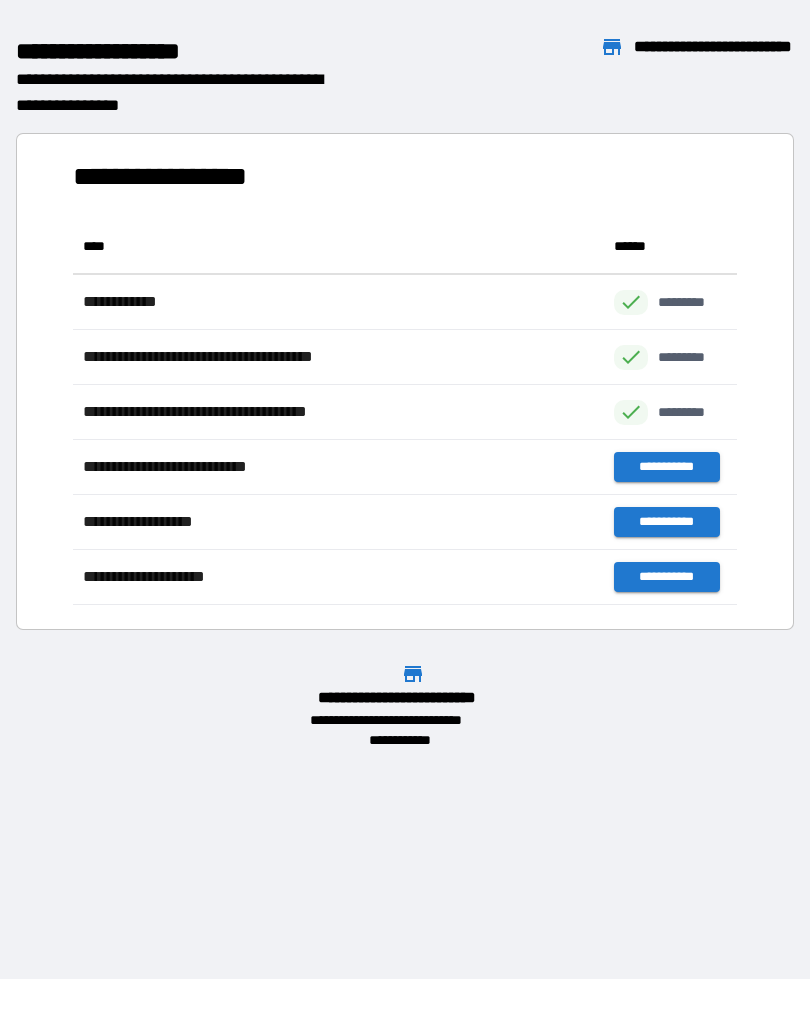 scroll, scrollTop: 386, scrollLeft: 664, axis: both 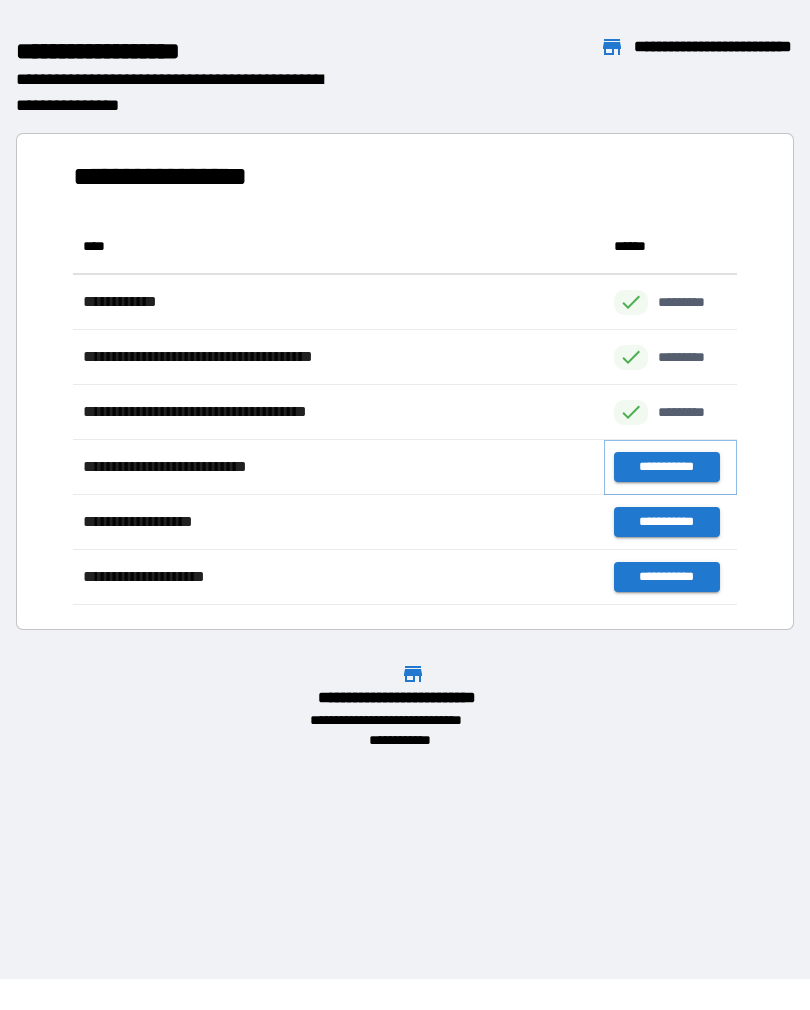 click on "**********" at bounding box center (666, 467) 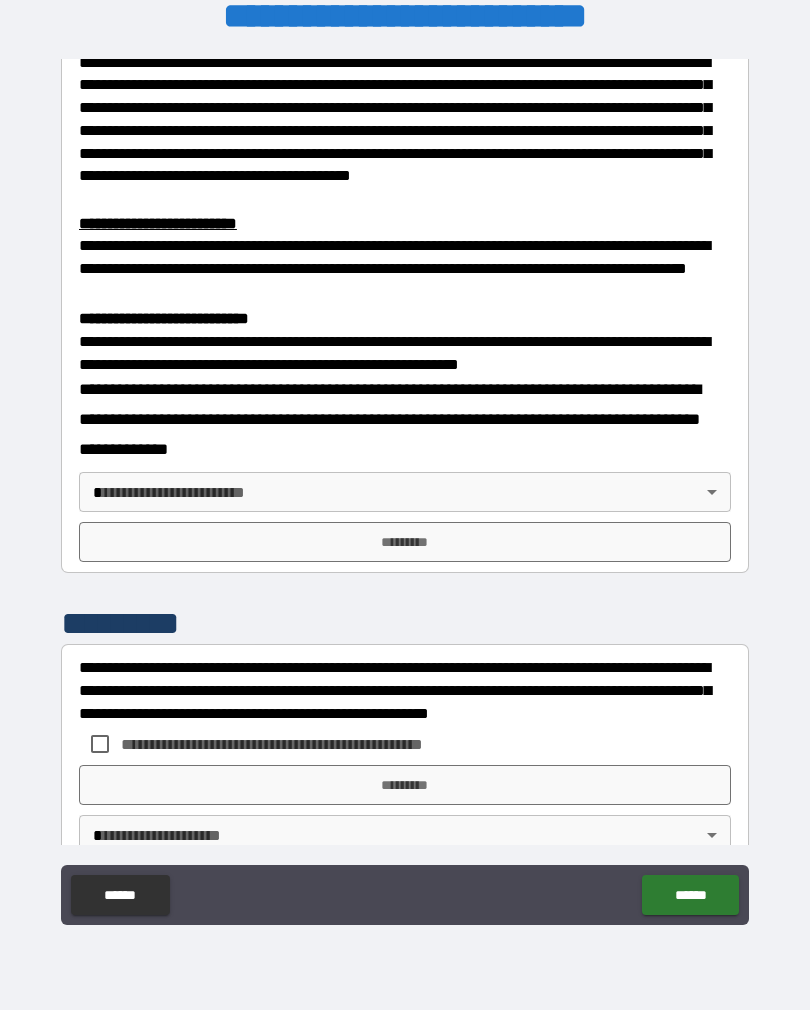 scroll, scrollTop: 558, scrollLeft: 0, axis: vertical 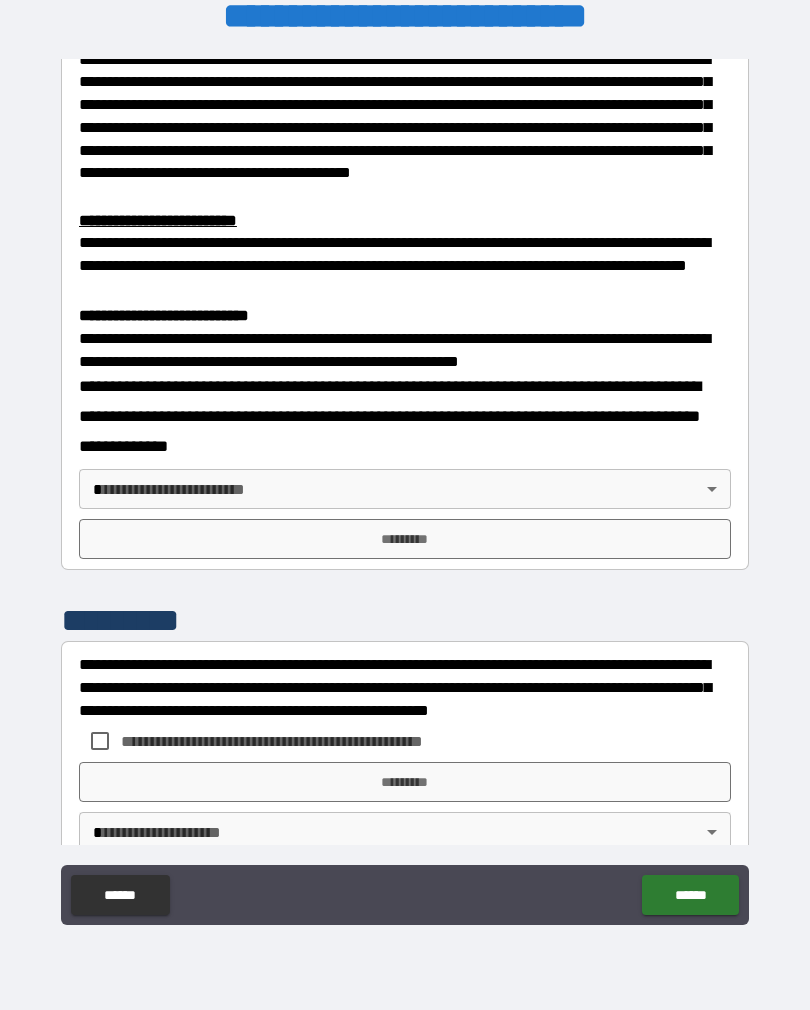 click on "**********" at bounding box center [405, 489] 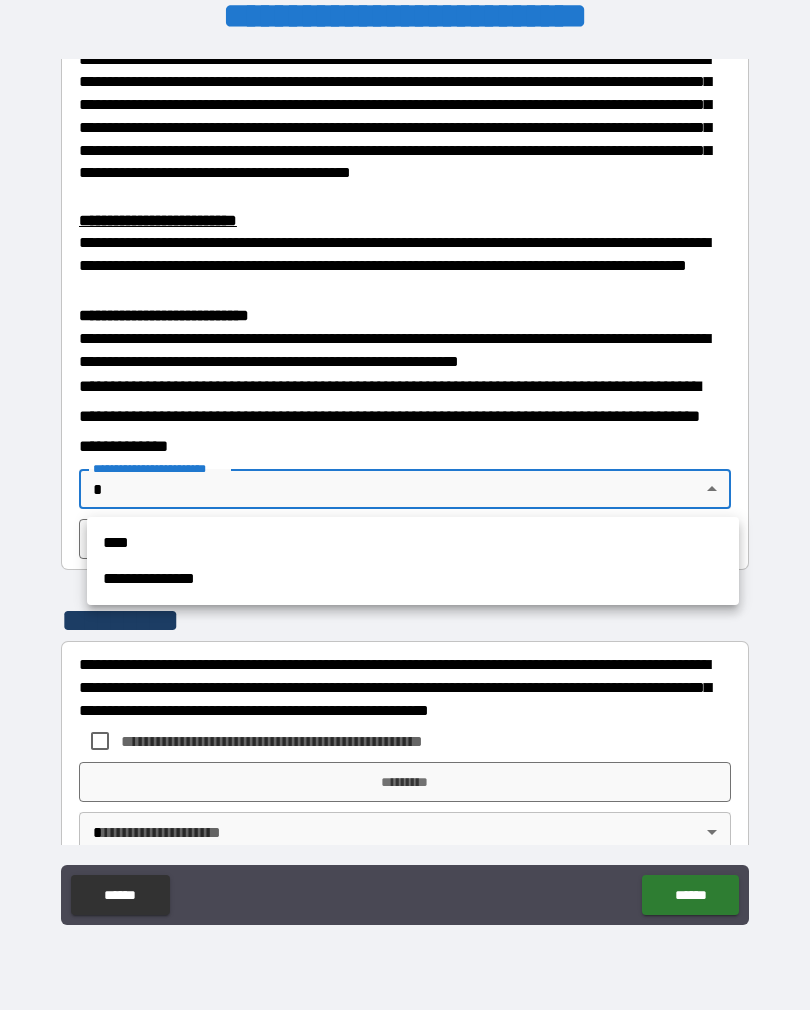 click on "**********" at bounding box center (413, 579) 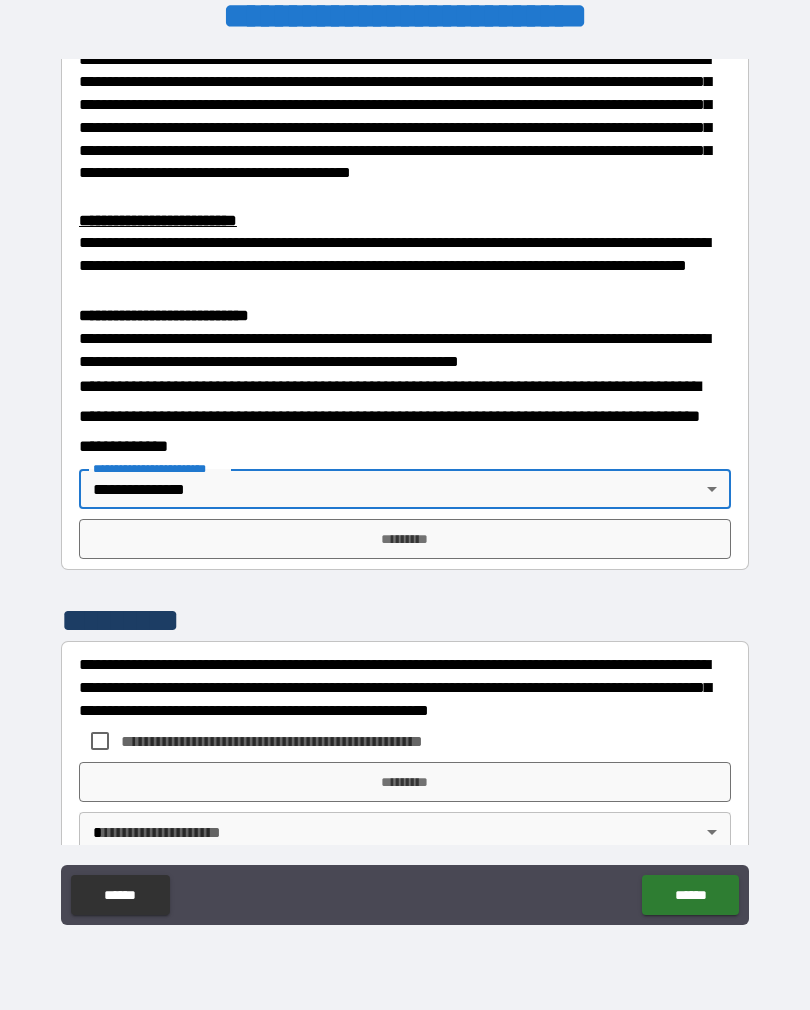 click on "*********" at bounding box center (405, 539) 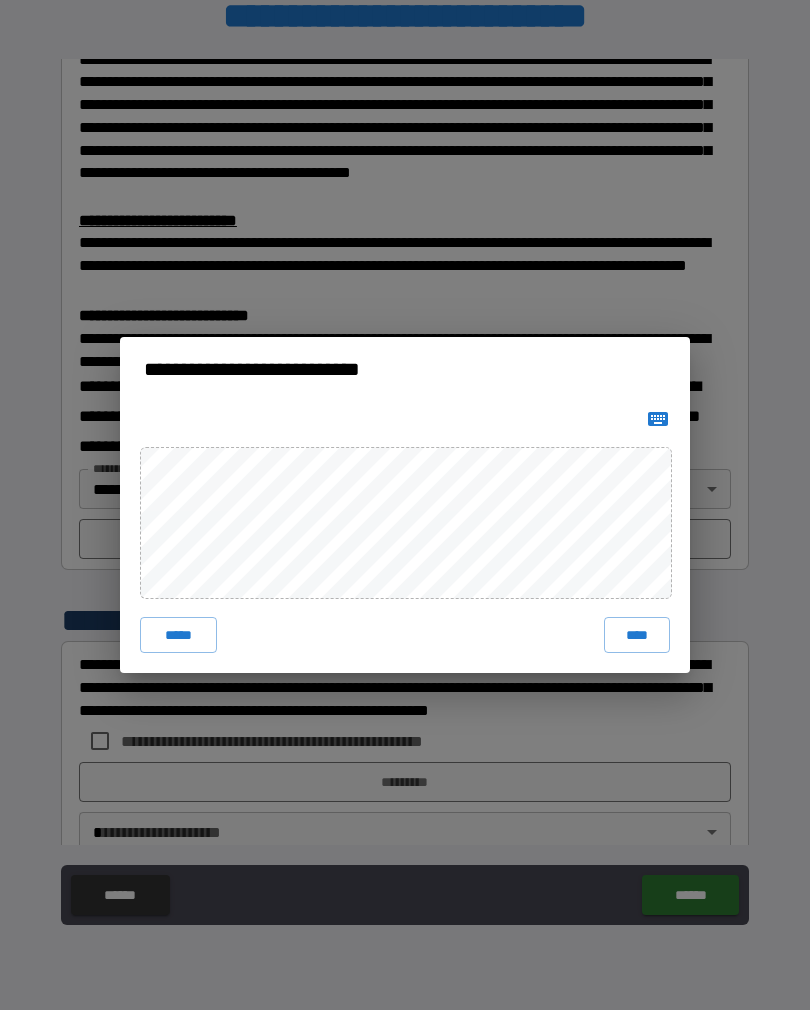 click on "****" at bounding box center [637, 635] 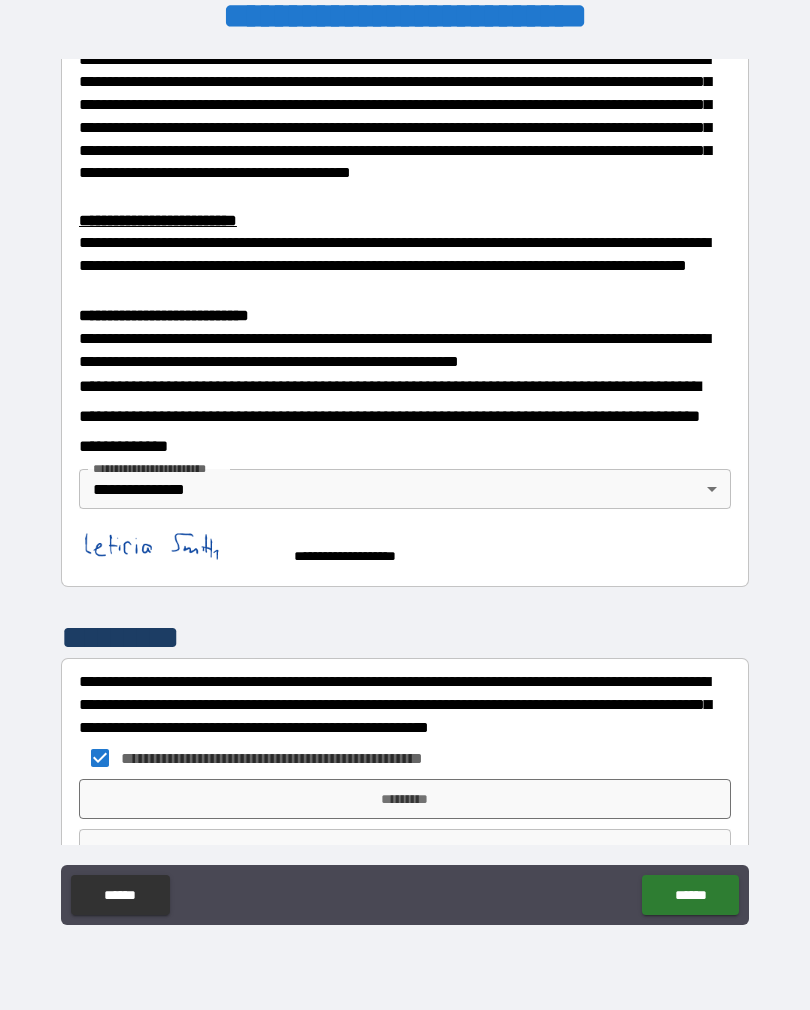 click on "*********" at bounding box center [405, 799] 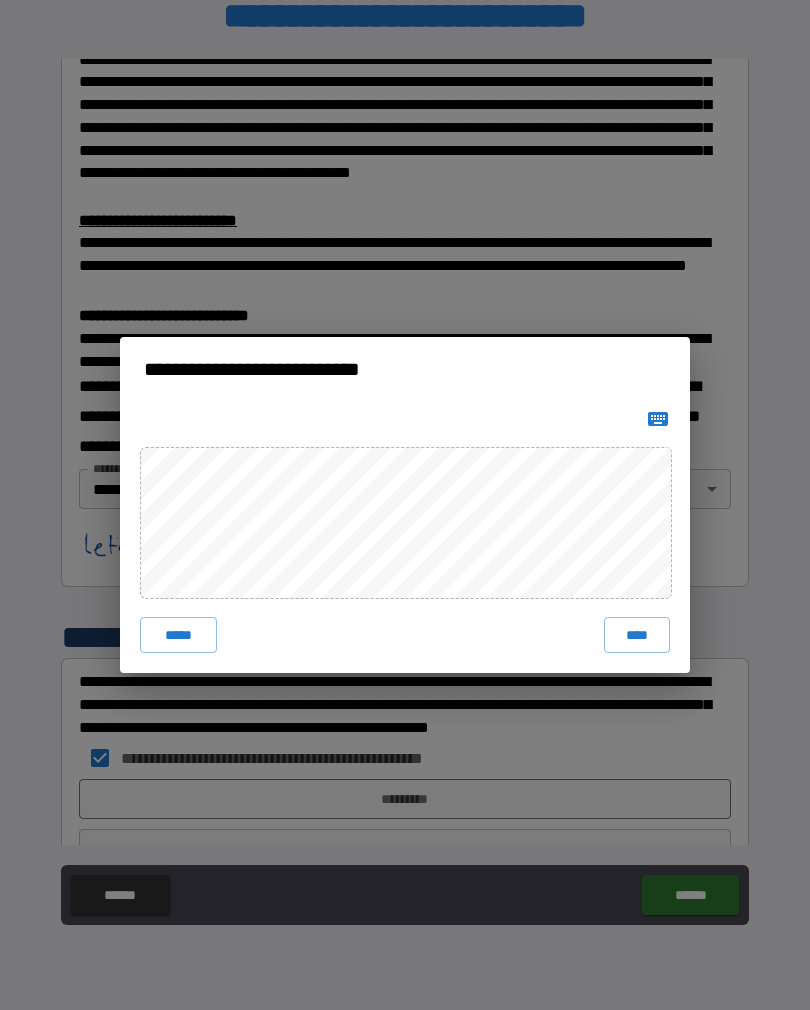 click on "****" at bounding box center [637, 635] 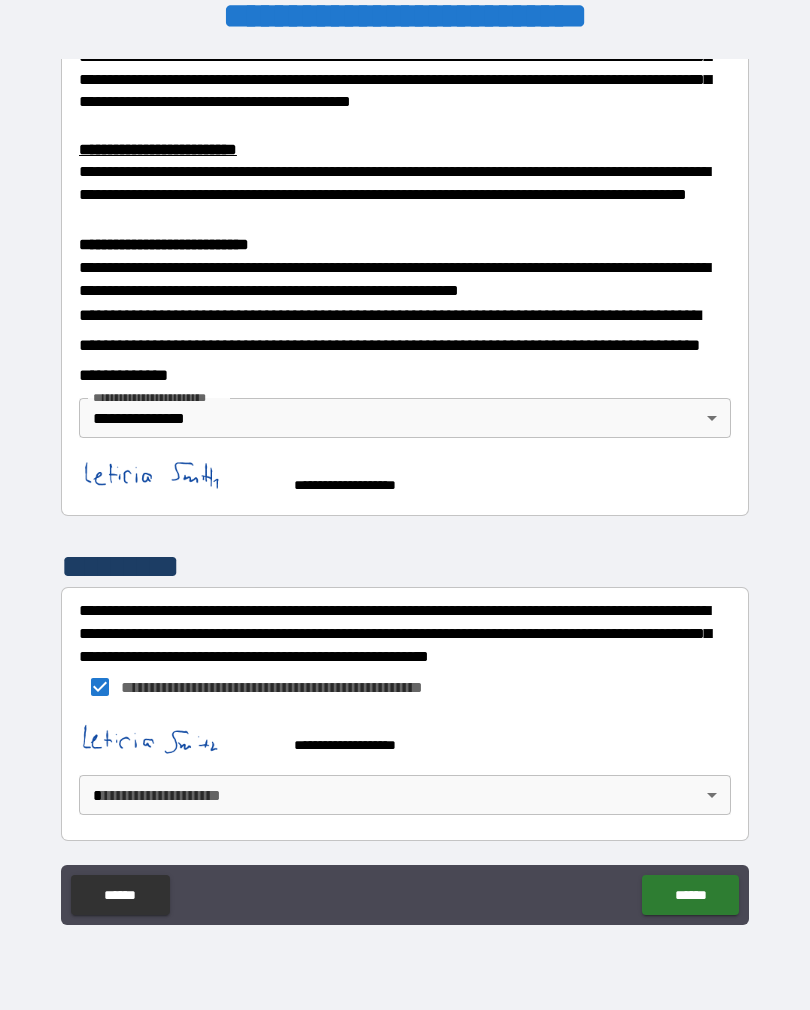 scroll, scrollTop: 628, scrollLeft: 0, axis: vertical 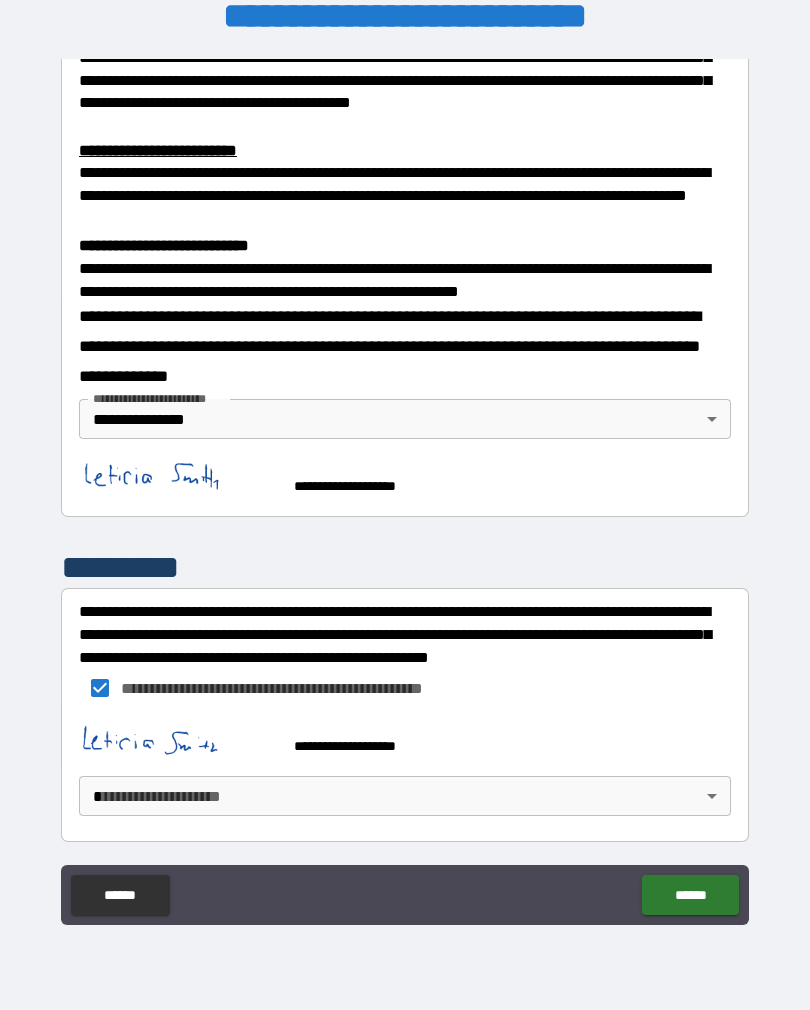 click on "**********" at bounding box center [405, 489] 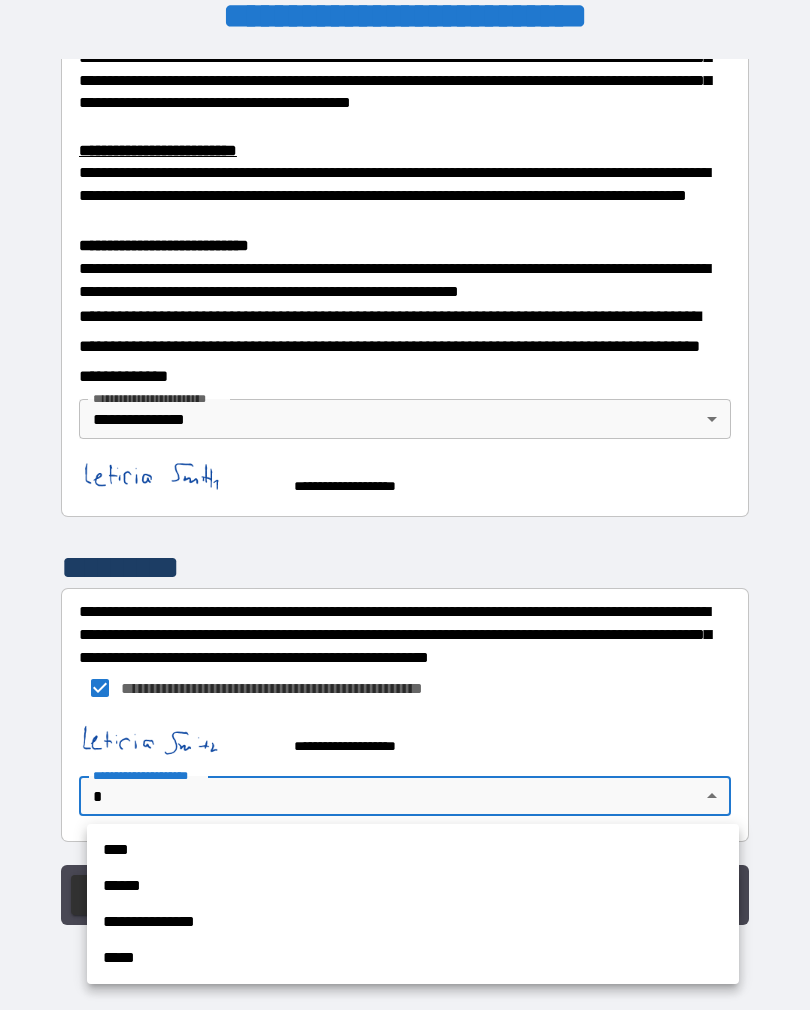 click on "**********" at bounding box center [413, 922] 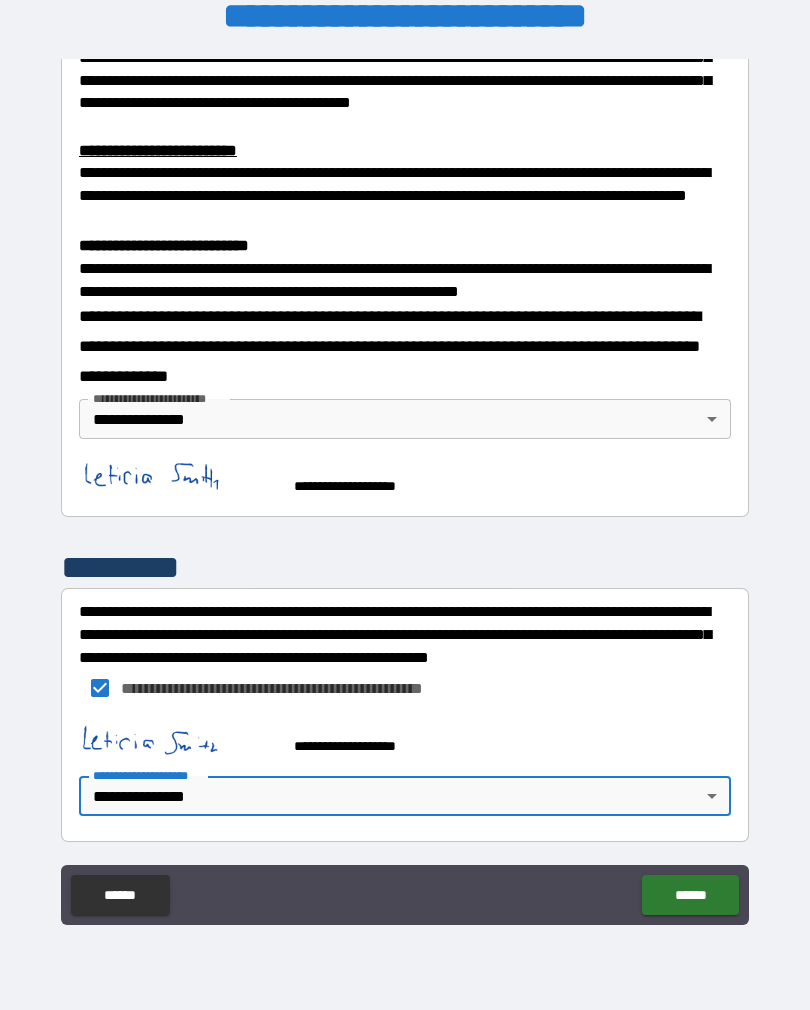 click on "******" at bounding box center (690, 895) 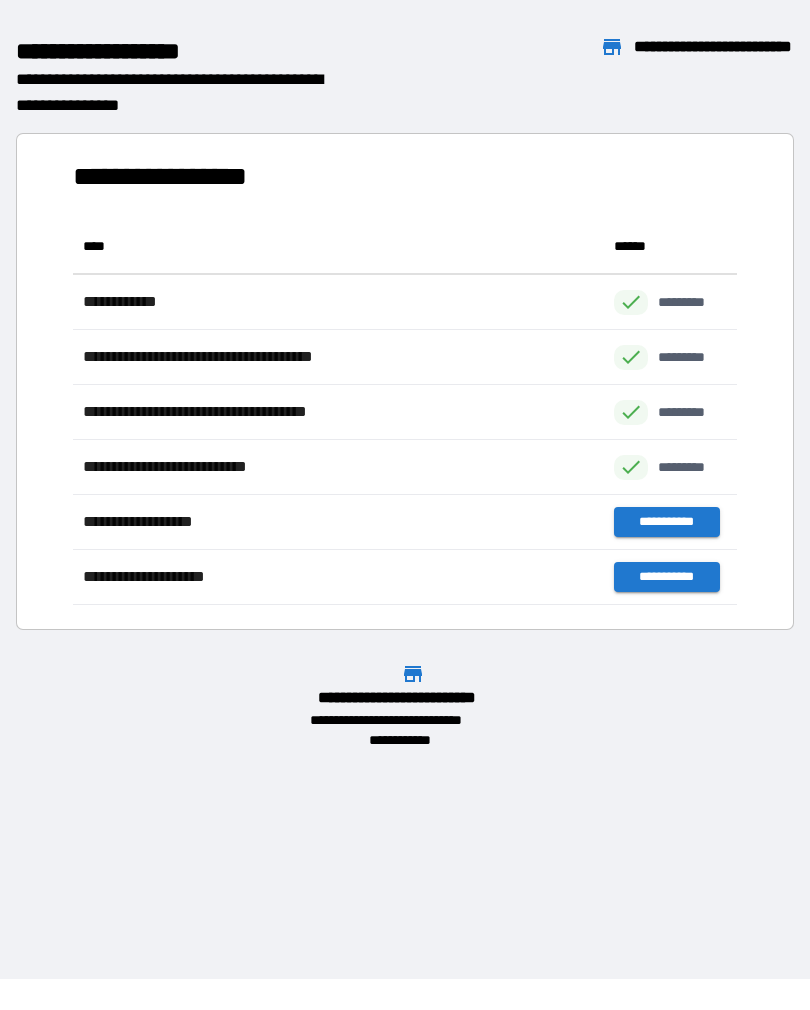 scroll, scrollTop: 386, scrollLeft: 664, axis: both 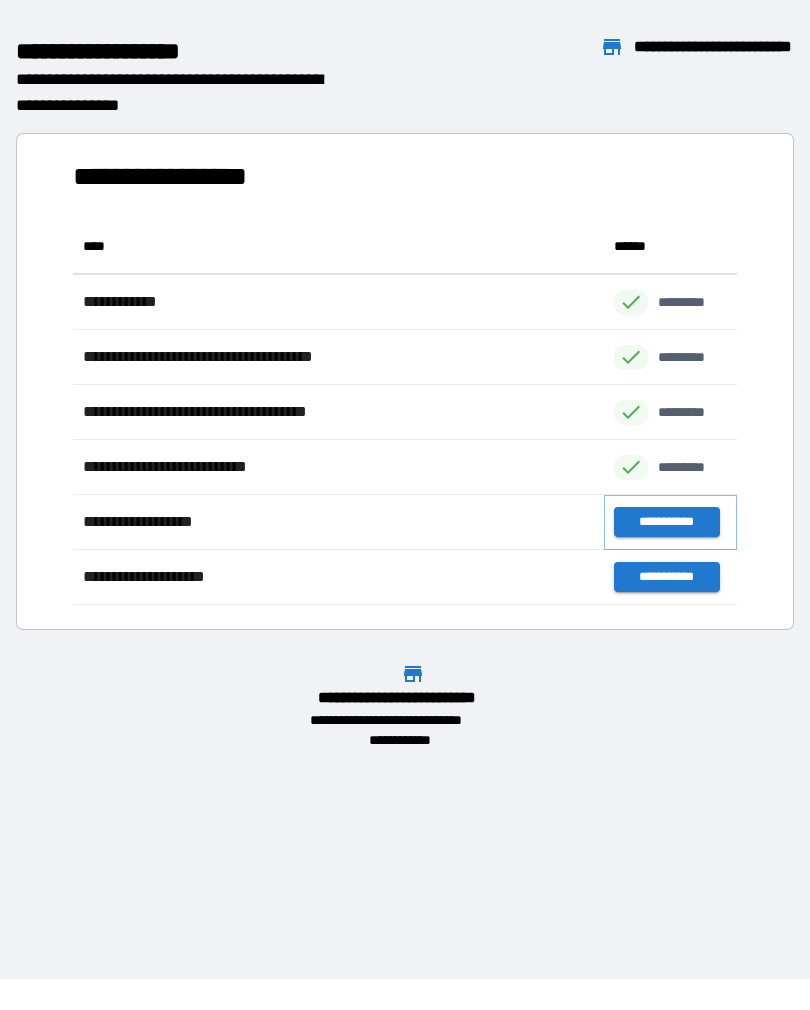 click on "**********" at bounding box center (666, 522) 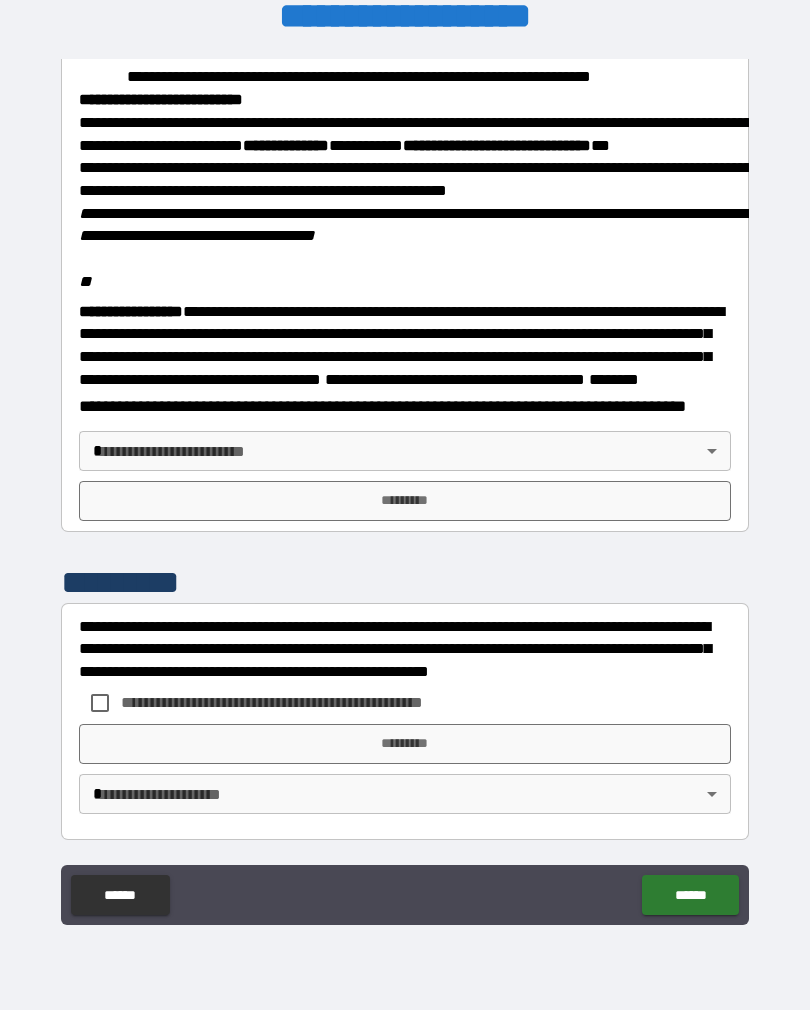 click on "**********" at bounding box center [405, 489] 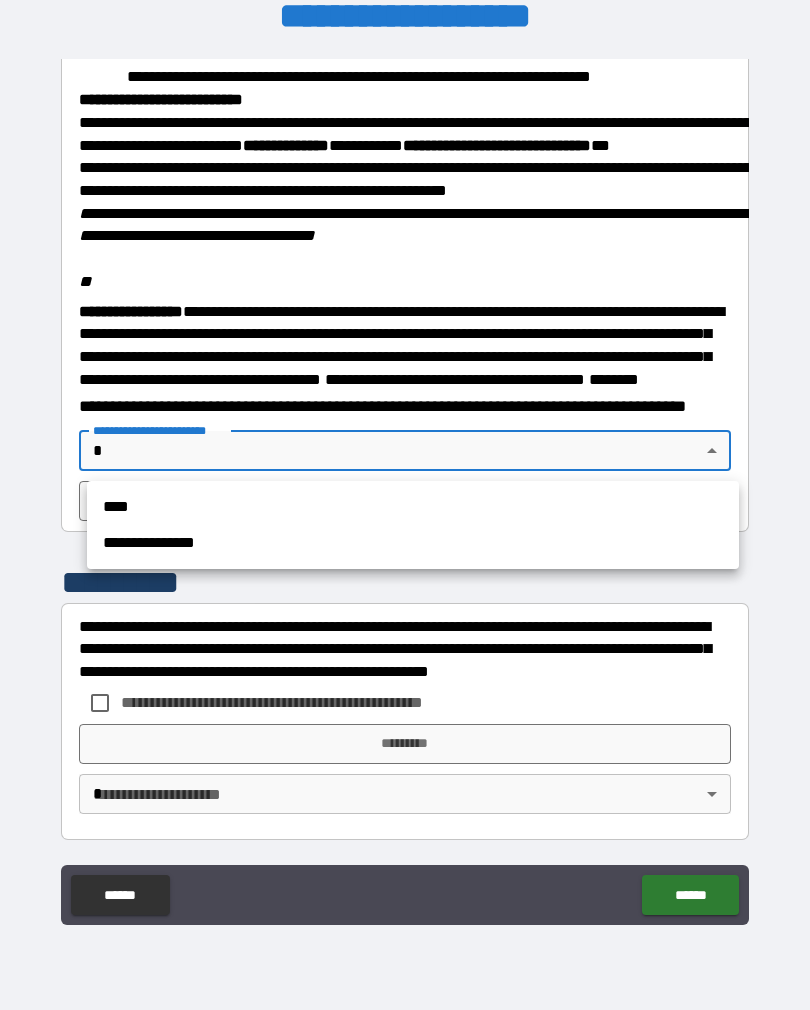 click on "**********" at bounding box center (413, 543) 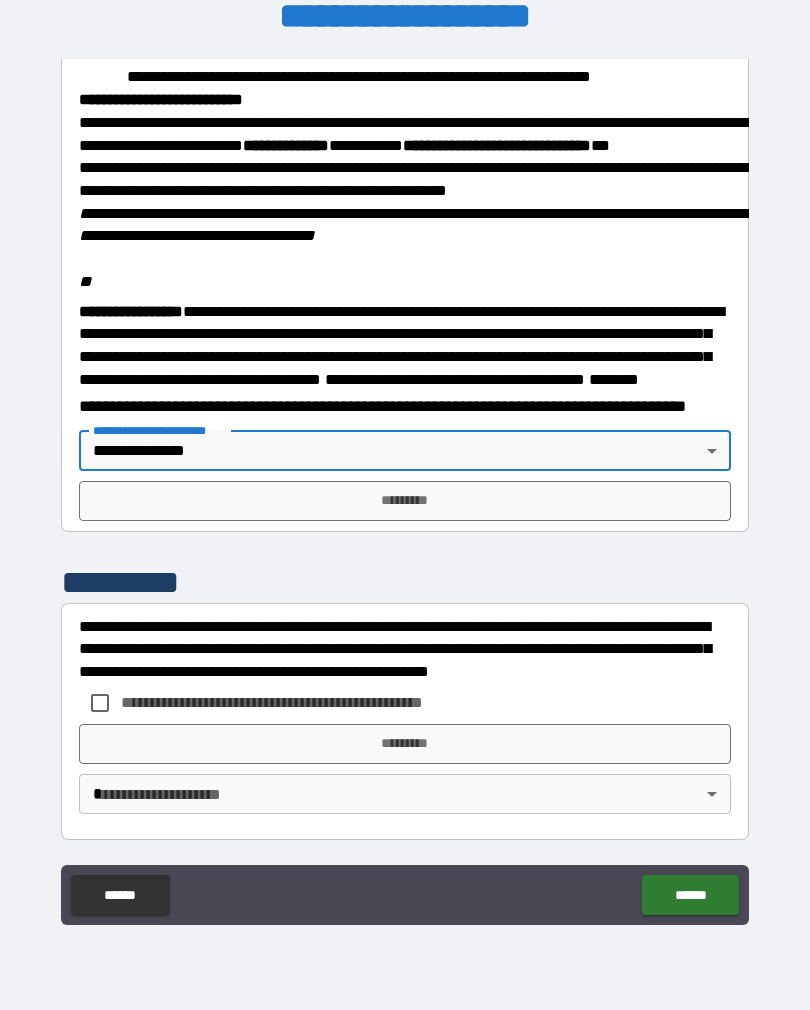 click on "*********" at bounding box center (405, 501) 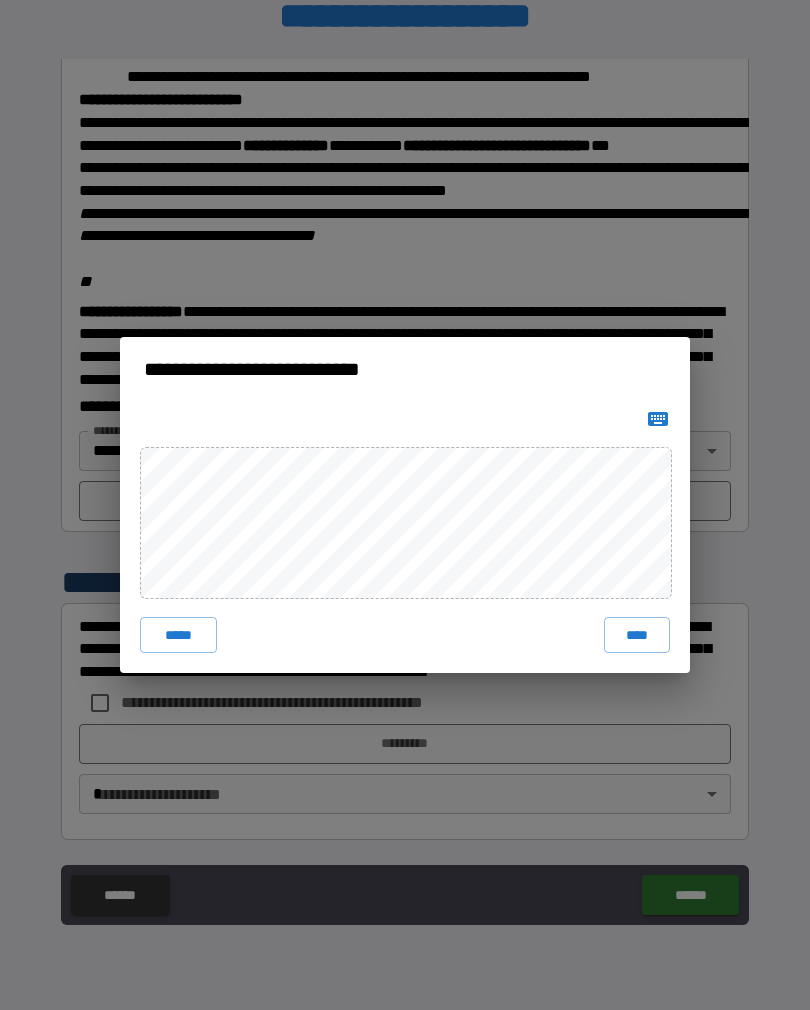click on "****" at bounding box center [637, 635] 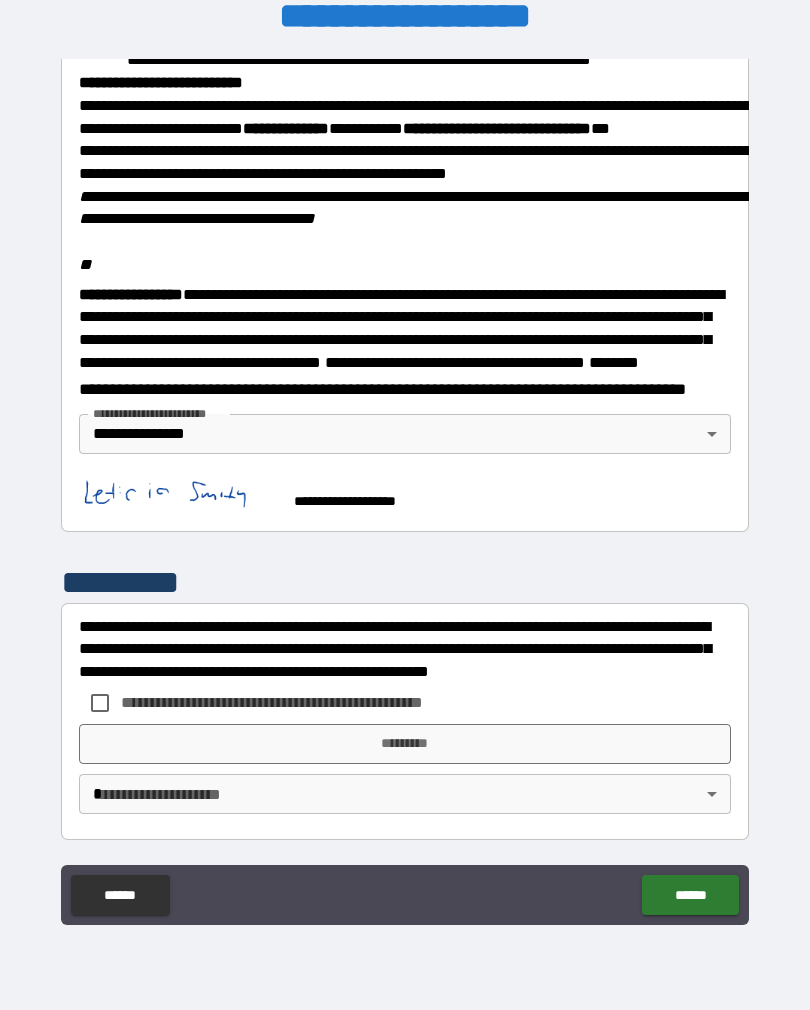 scroll, scrollTop: 2335, scrollLeft: 0, axis: vertical 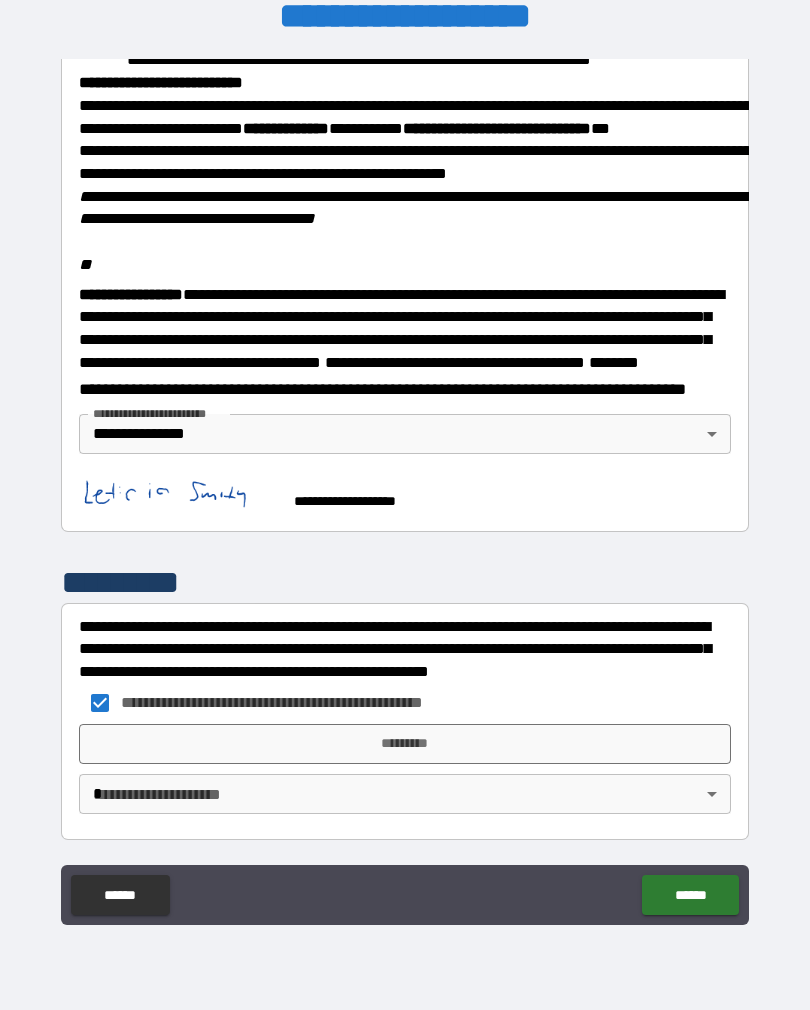click on "*********" at bounding box center (405, 744) 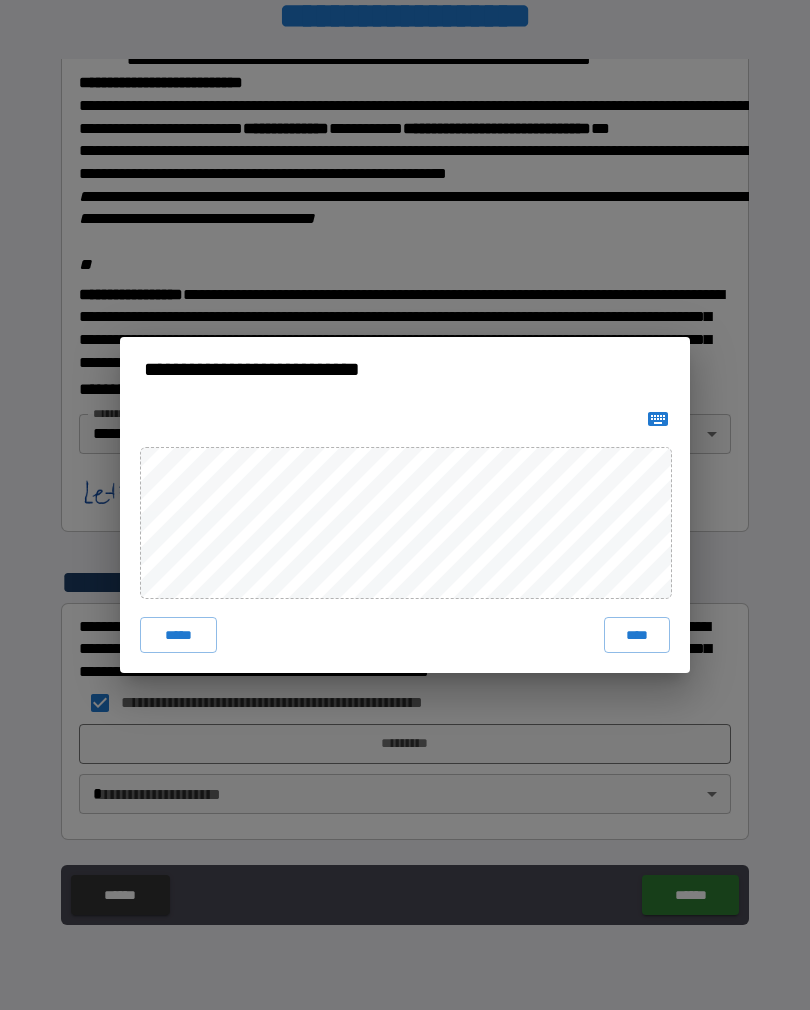 click on "****" at bounding box center [637, 635] 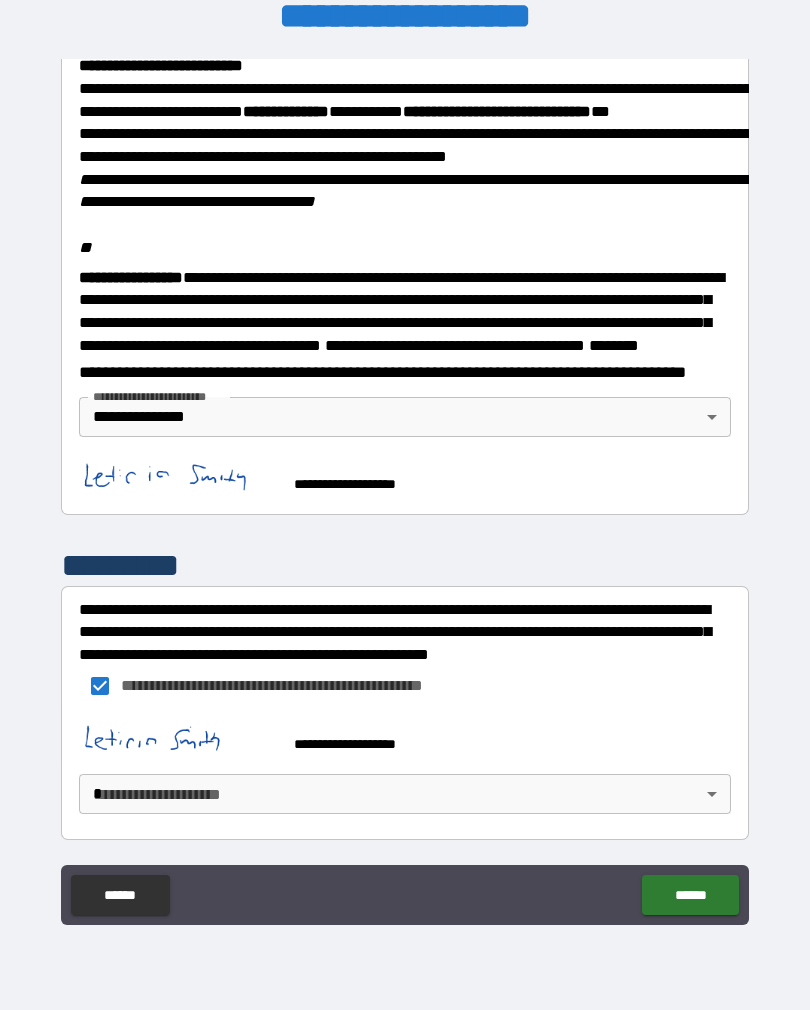 scroll, scrollTop: 2379, scrollLeft: 0, axis: vertical 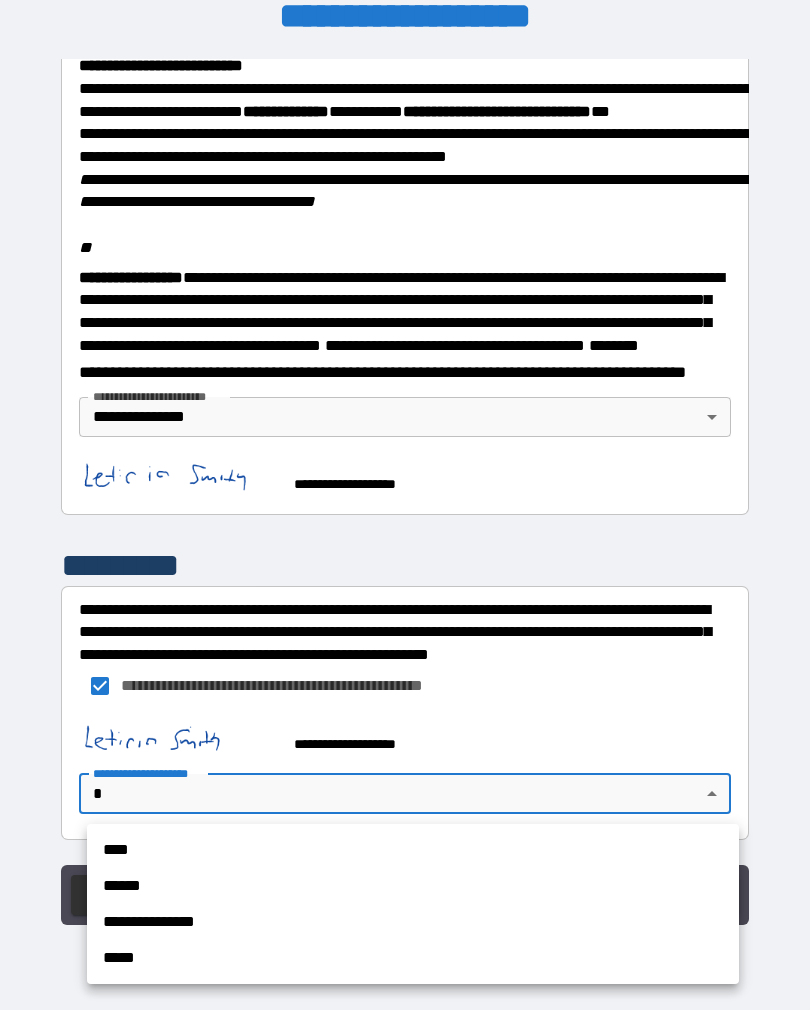 click on "**********" at bounding box center (413, 922) 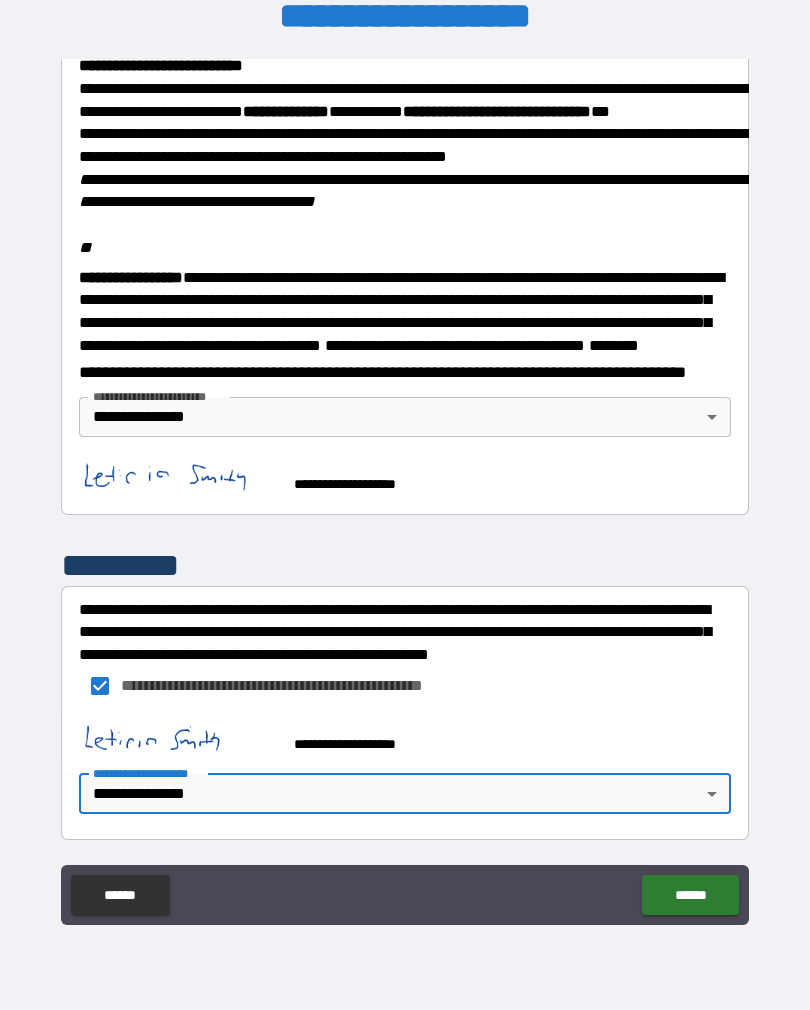 click on "******" at bounding box center (690, 895) 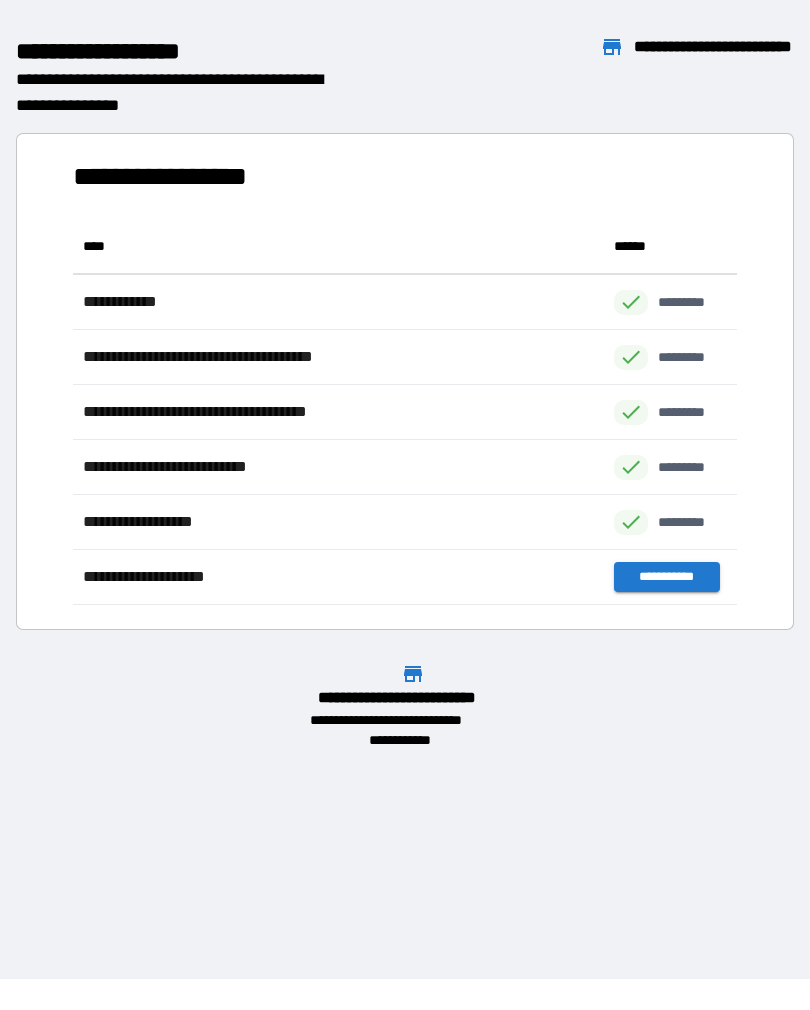scroll, scrollTop: 386, scrollLeft: 664, axis: both 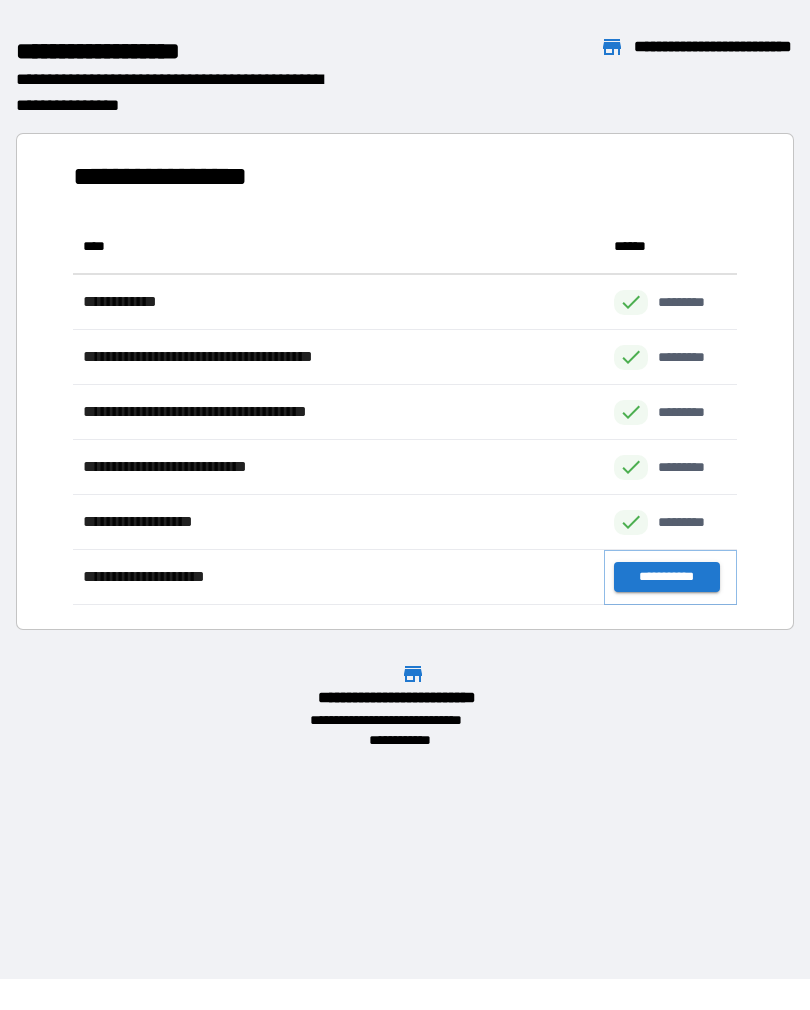 click on "**********" at bounding box center [666, 577] 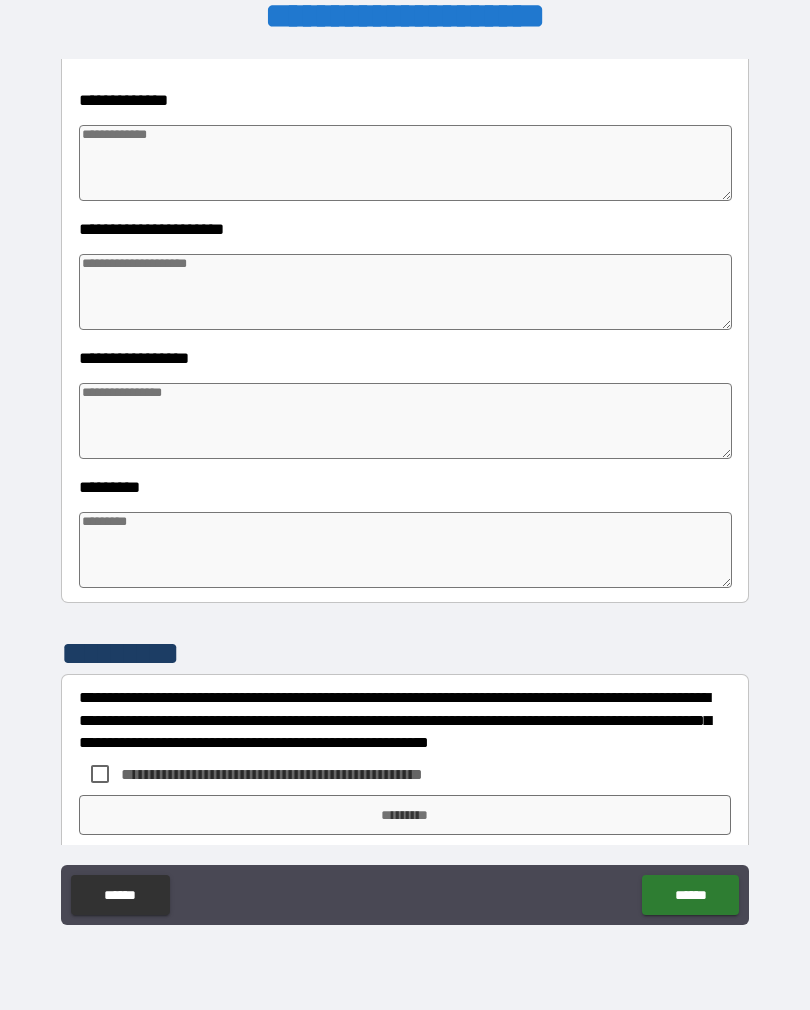 scroll, scrollTop: 322, scrollLeft: 0, axis: vertical 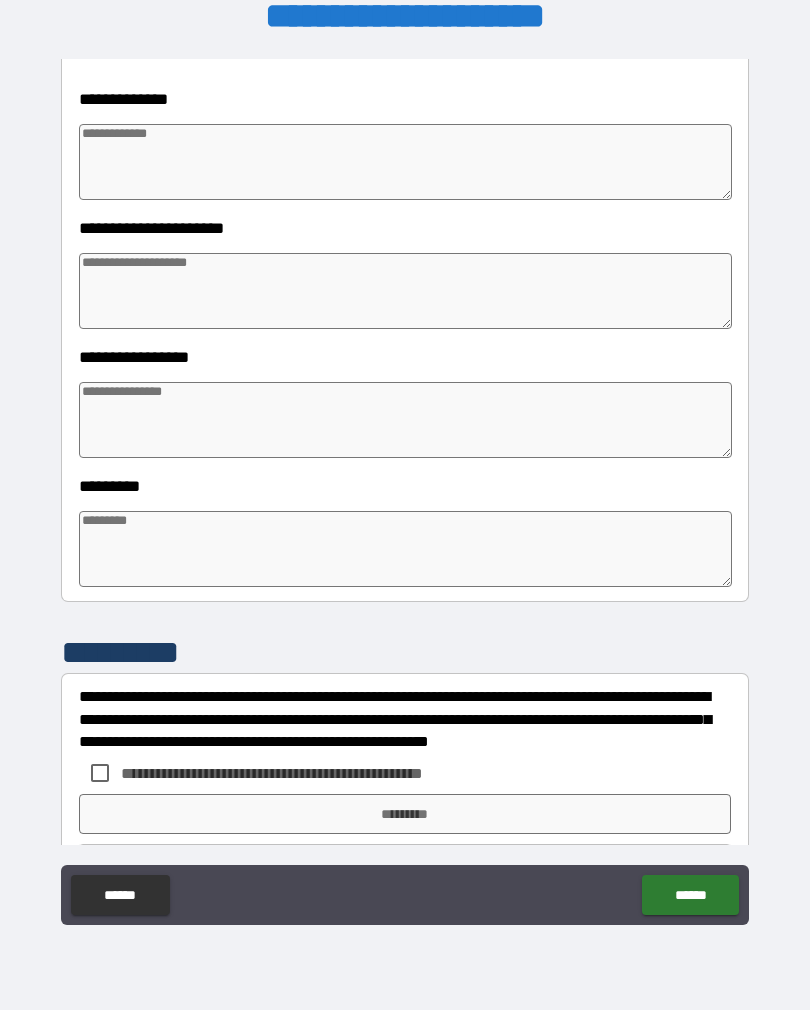 click at bounding box center [405, 162] 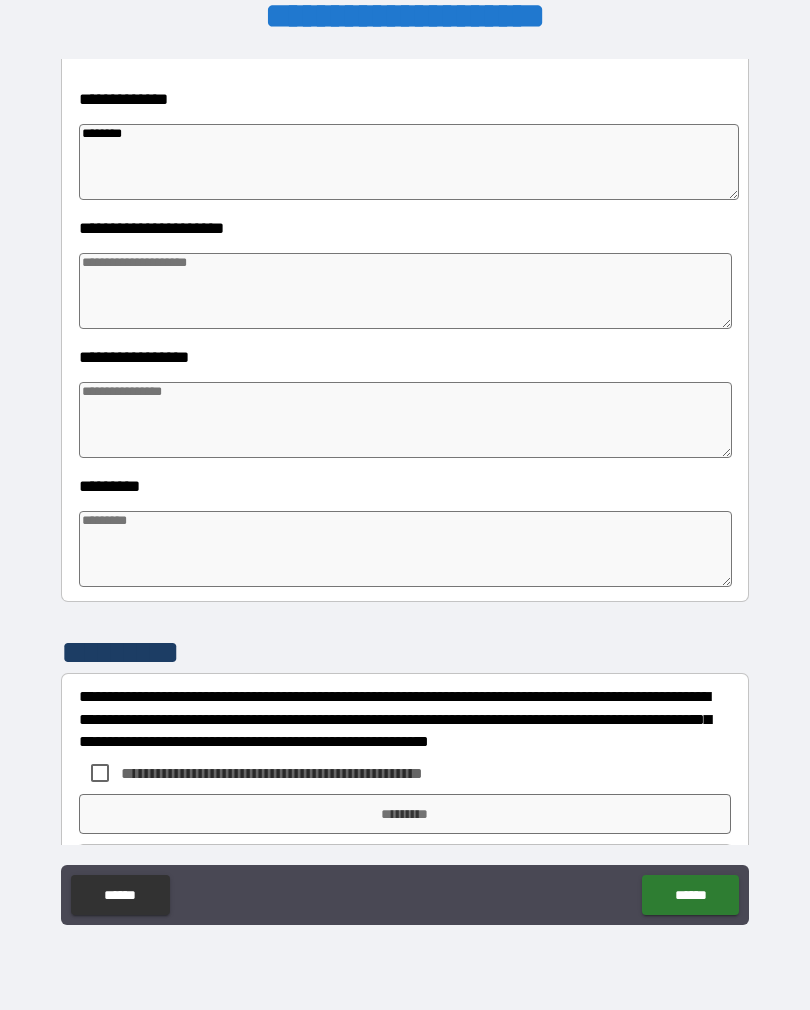 click at bounding box center [405, 291] 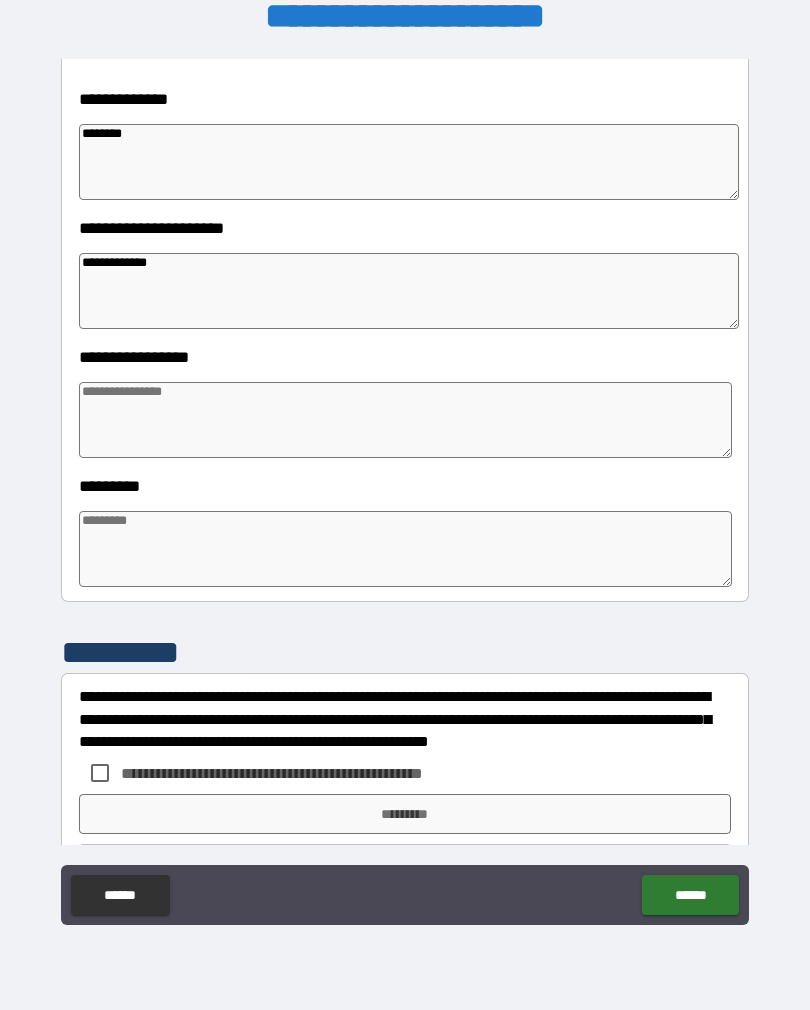 click at bounding box center [405, 420] 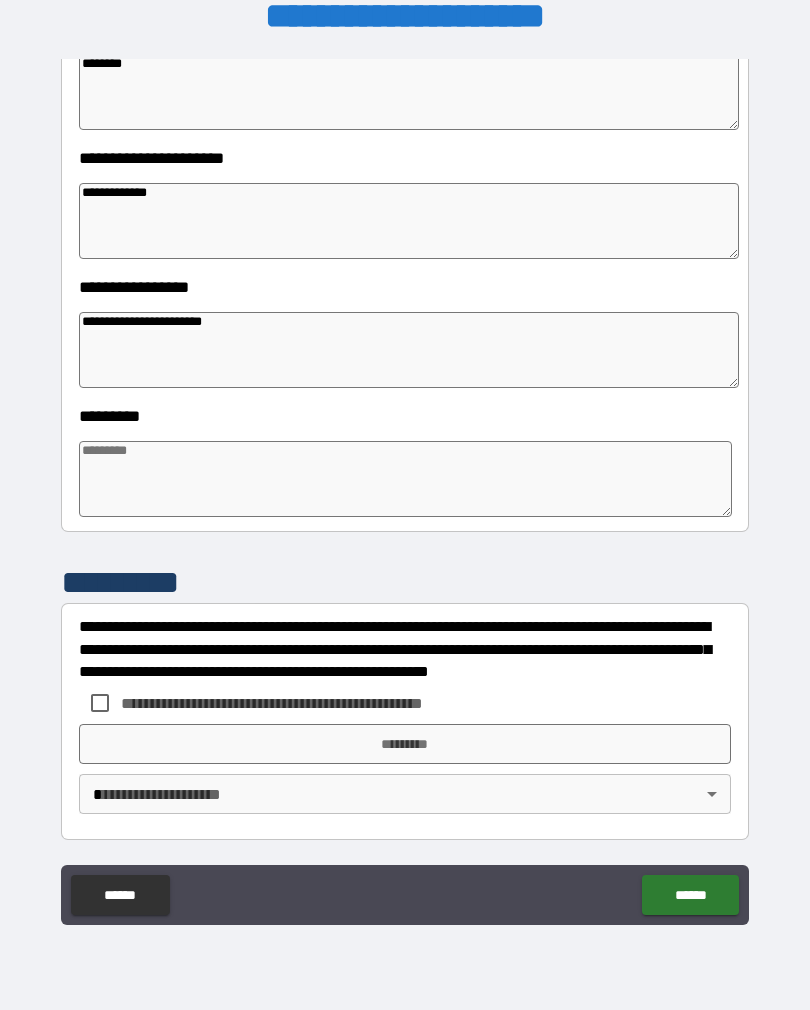 scroll, scrollTop: 392, scrollLeft: 0, axis: vertical 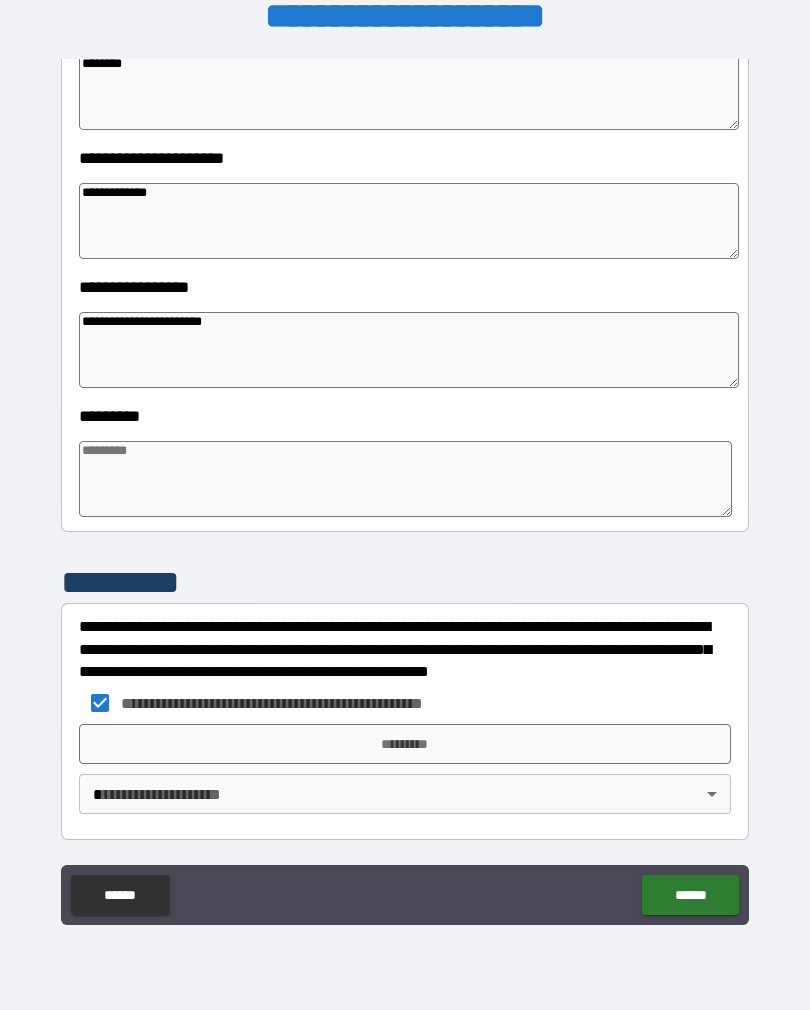 click on "*********" at bounding box center (405, 744) 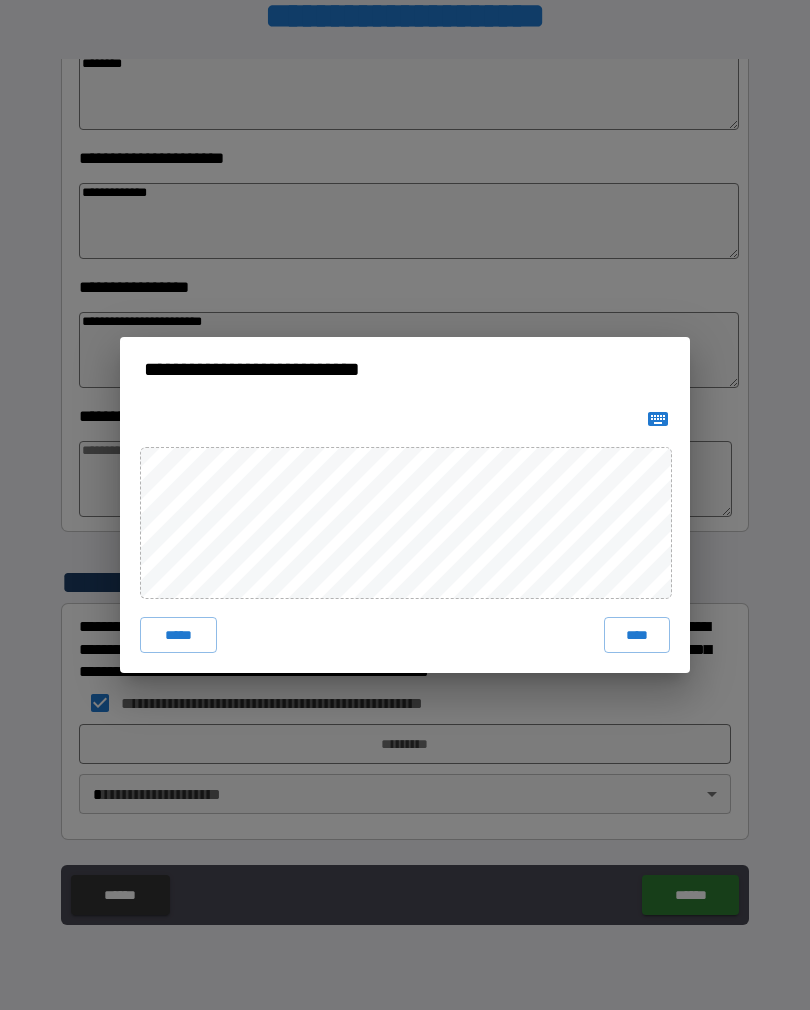 click on "****" at bounding box center [637, 635] 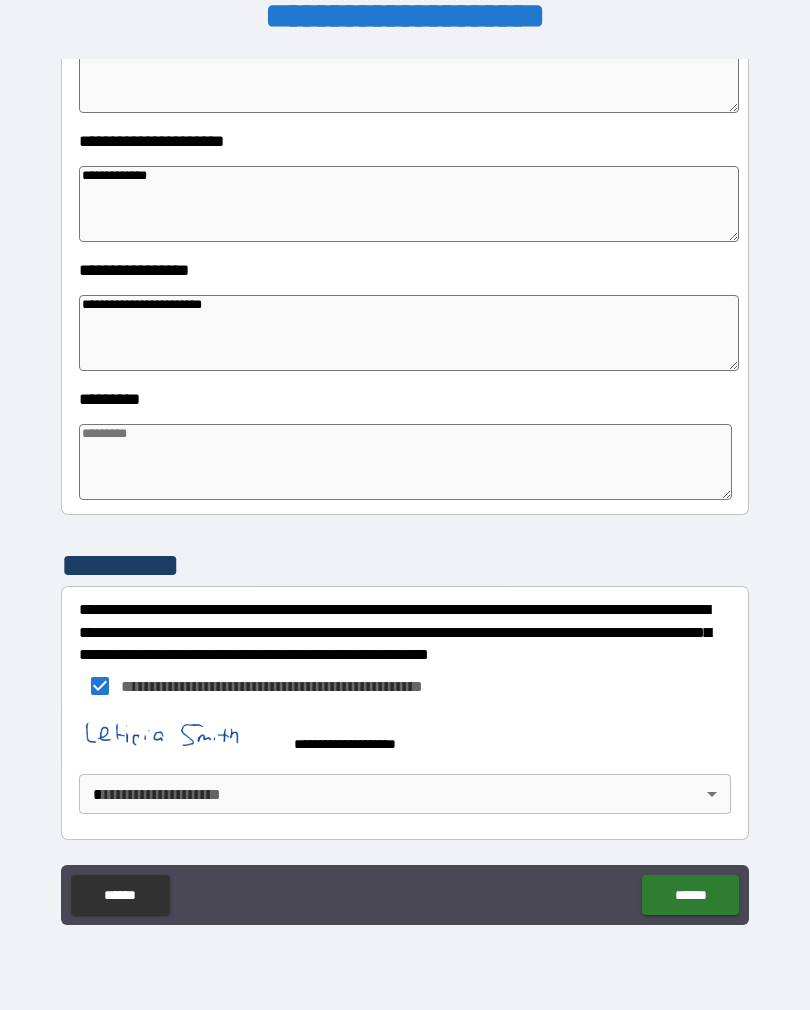 scroll, scrollTop: 409, scrollLeft: 0, axis: vertical 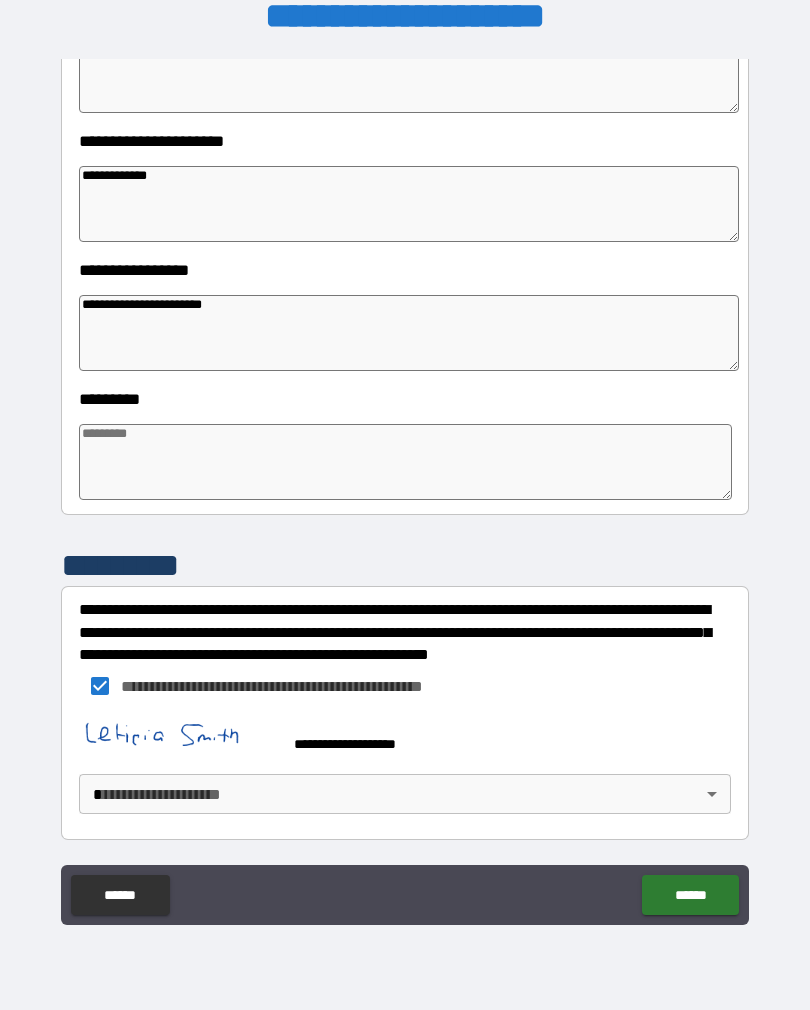click on "**********" at bounding box center (405, 489) 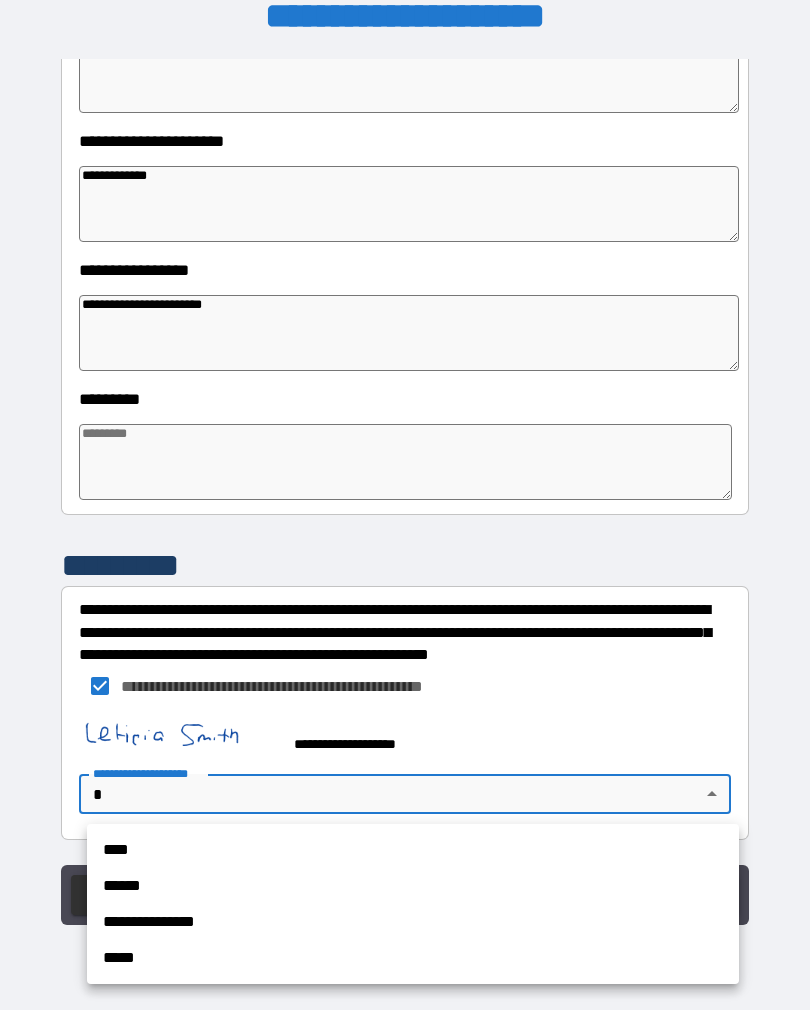 click on "**********" at bounding box center (413, 922) 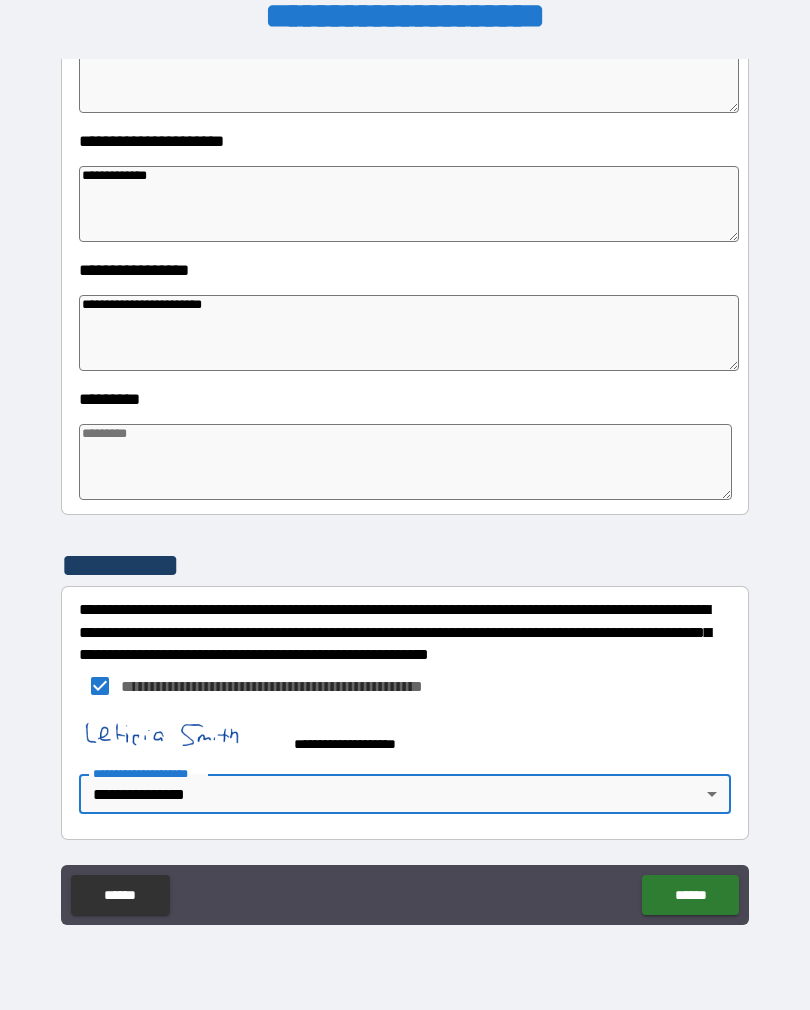 click on "******" at bounding box center (690, 895) 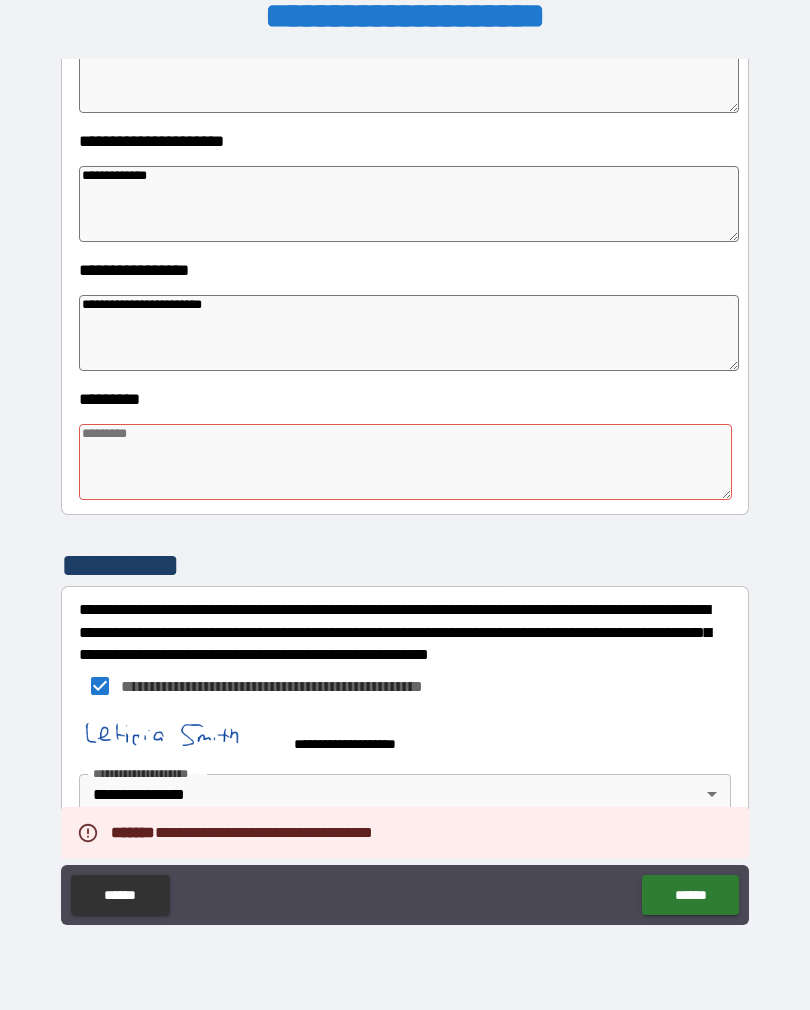 click at bounding box center [405, 462] 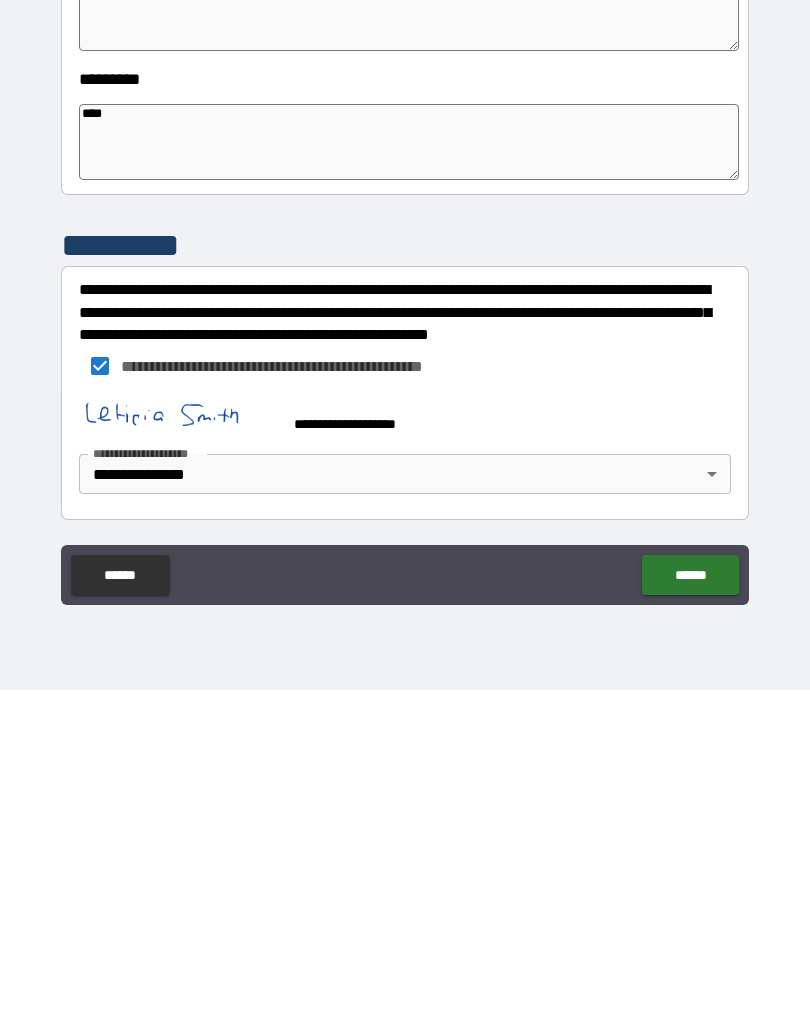 click on "******" at bounding box center [690, 895] 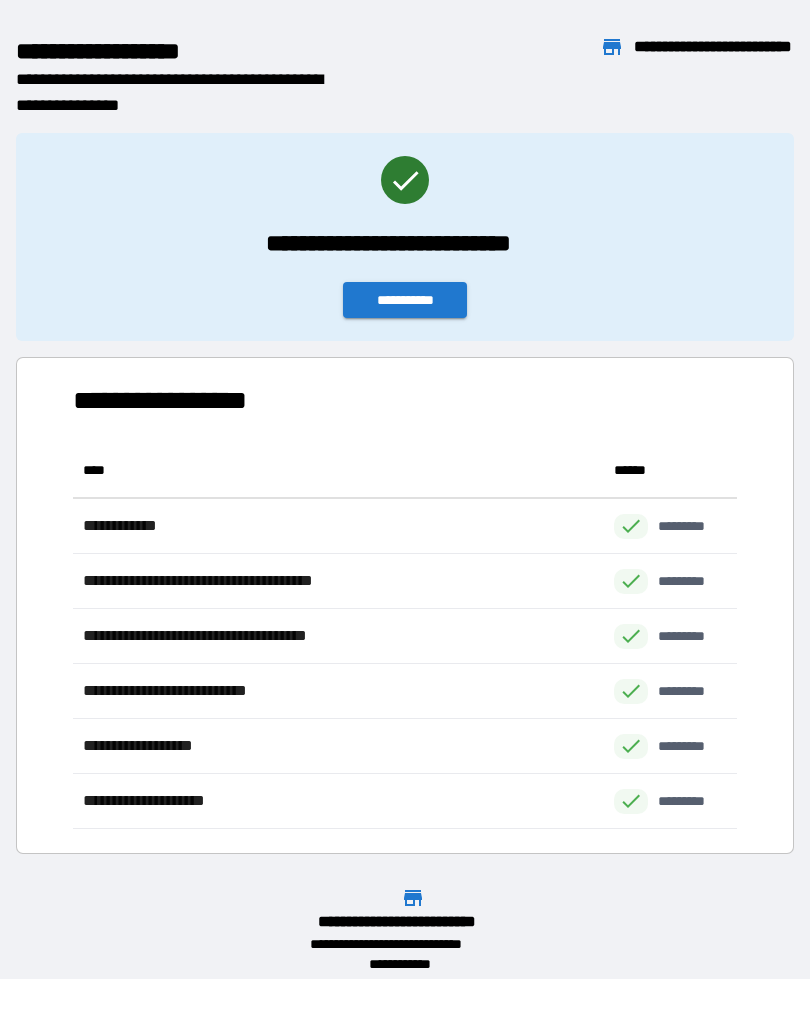 scroll, scrollTop: 1, scrollLeft: 1, axis: both 